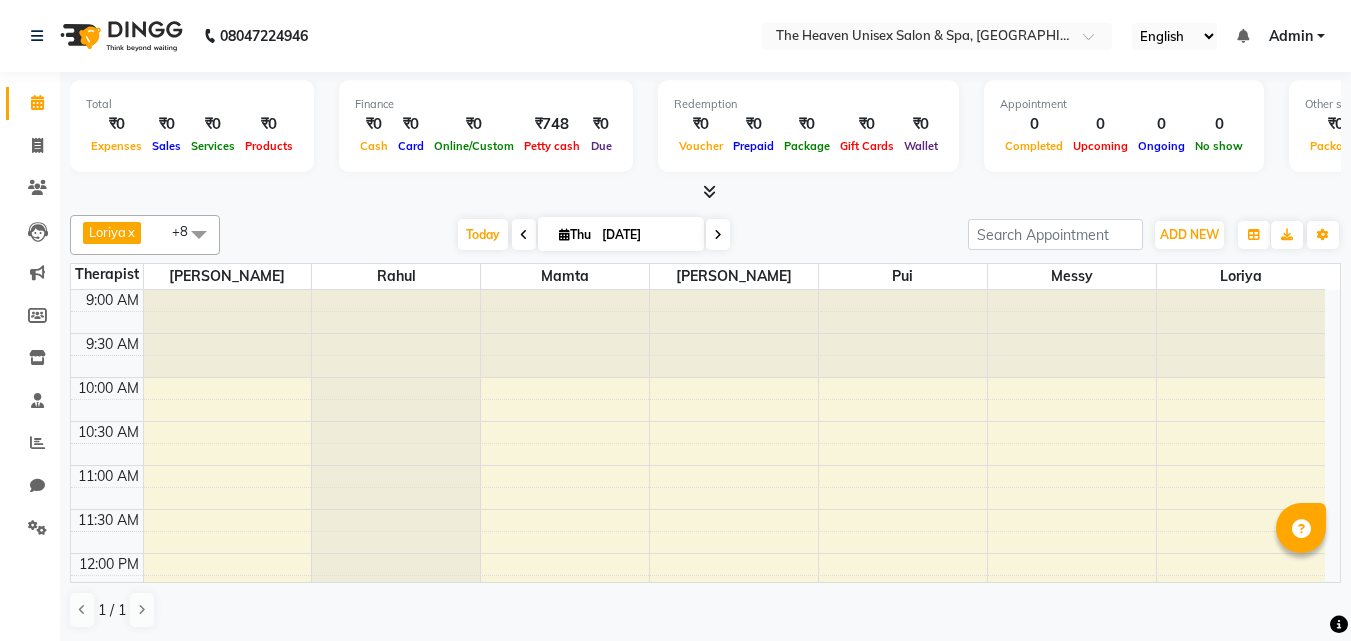 scroll, scrollTop: 0, scrollLeft: 0, axis: both 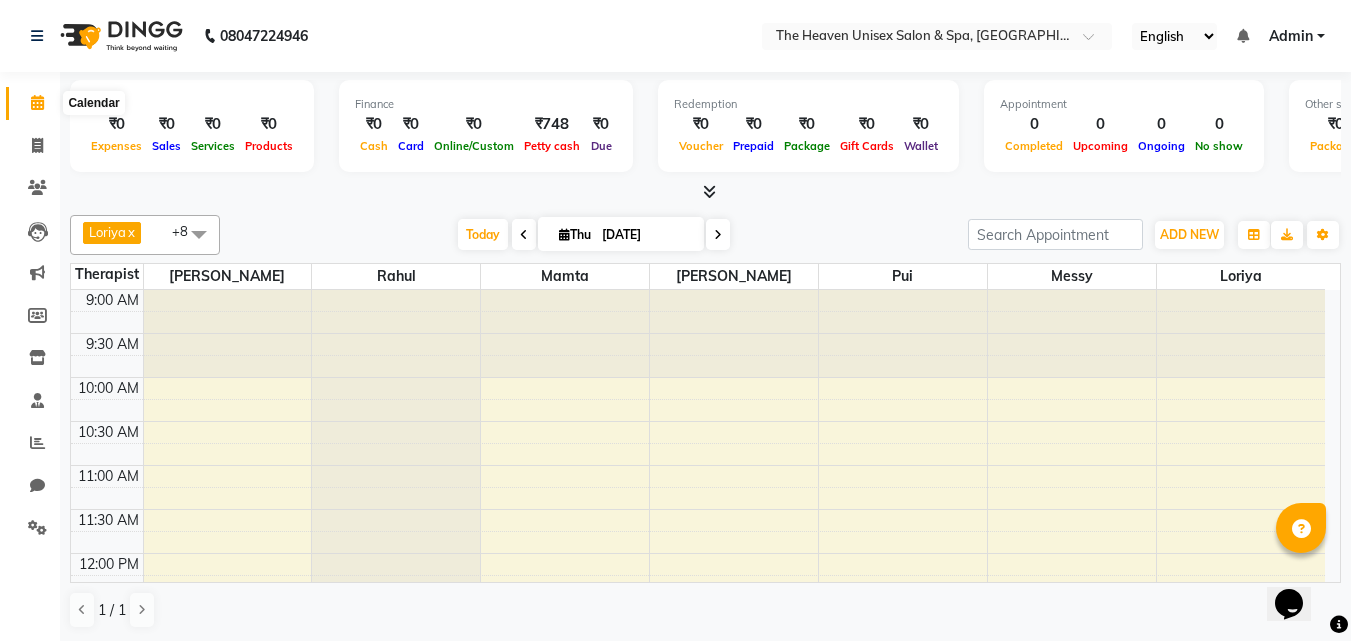 click 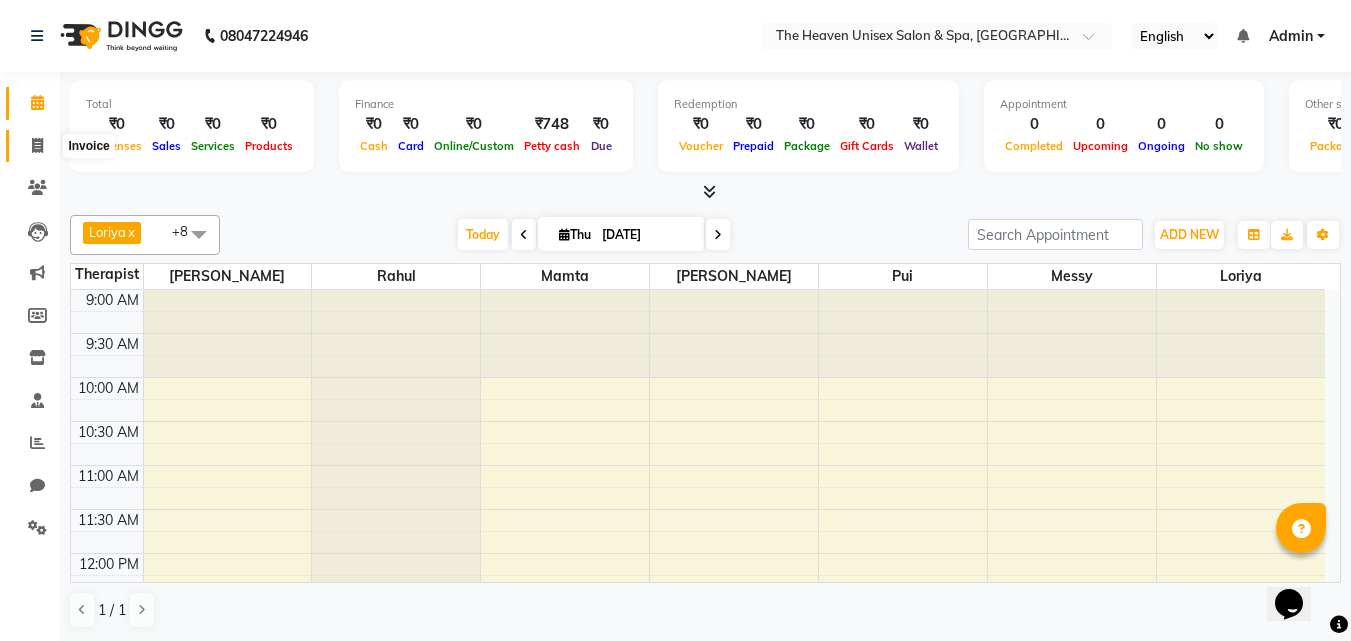 click 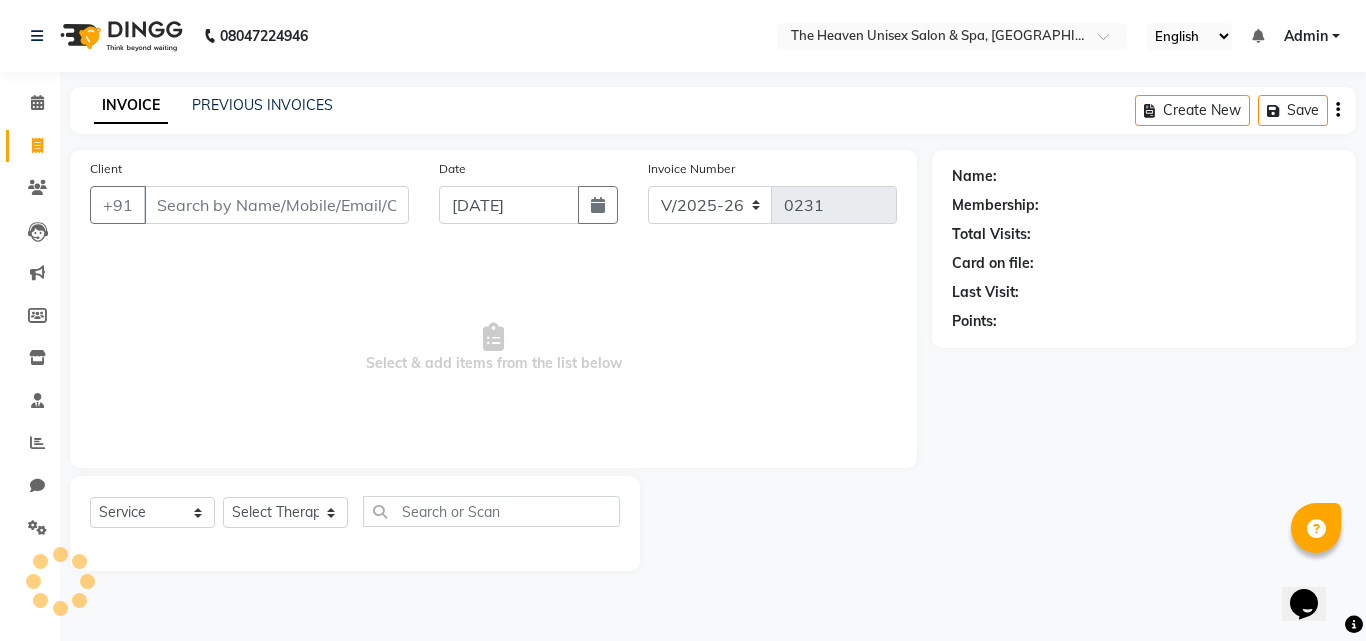 click on "Client" at bounding box center (276, 205) 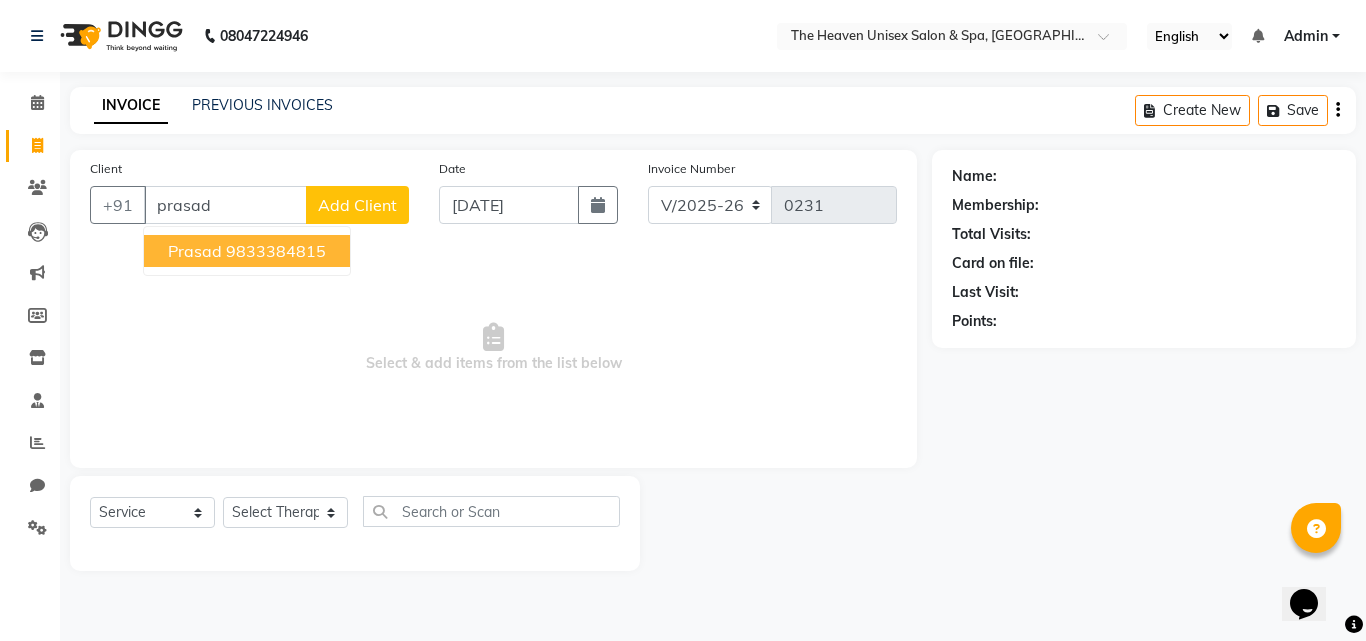 click on "9833384815" at bounding box center [276, 251] 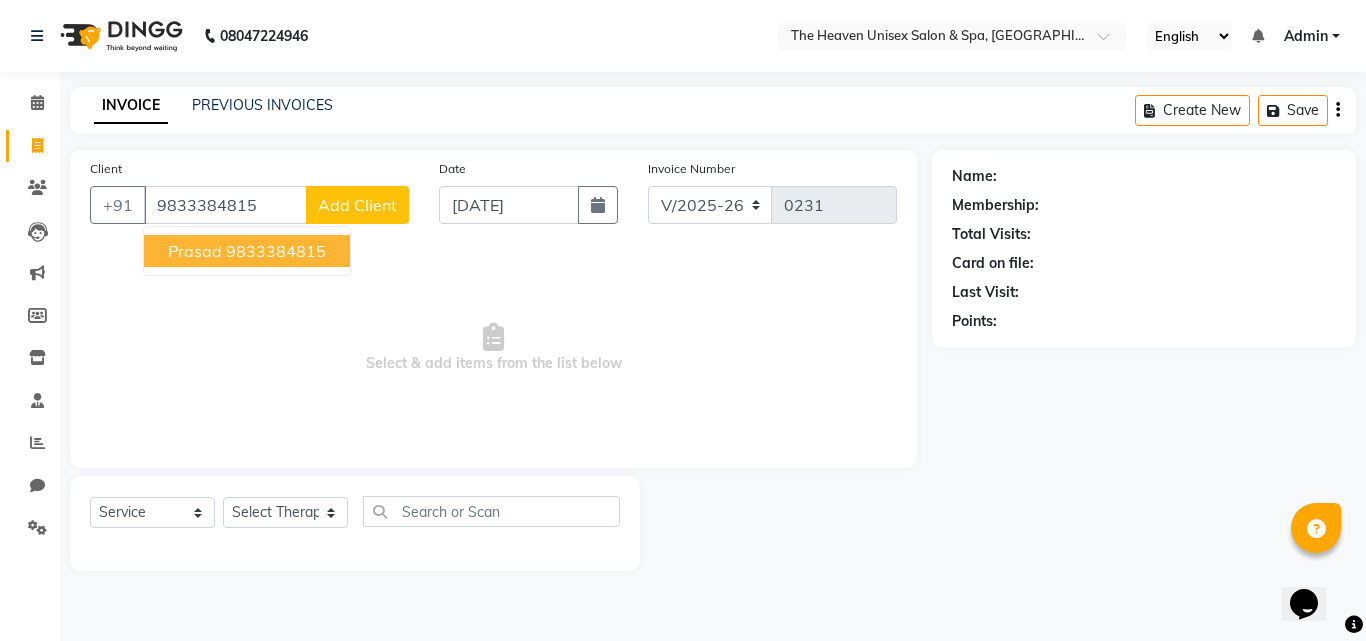 type on "9833384815" 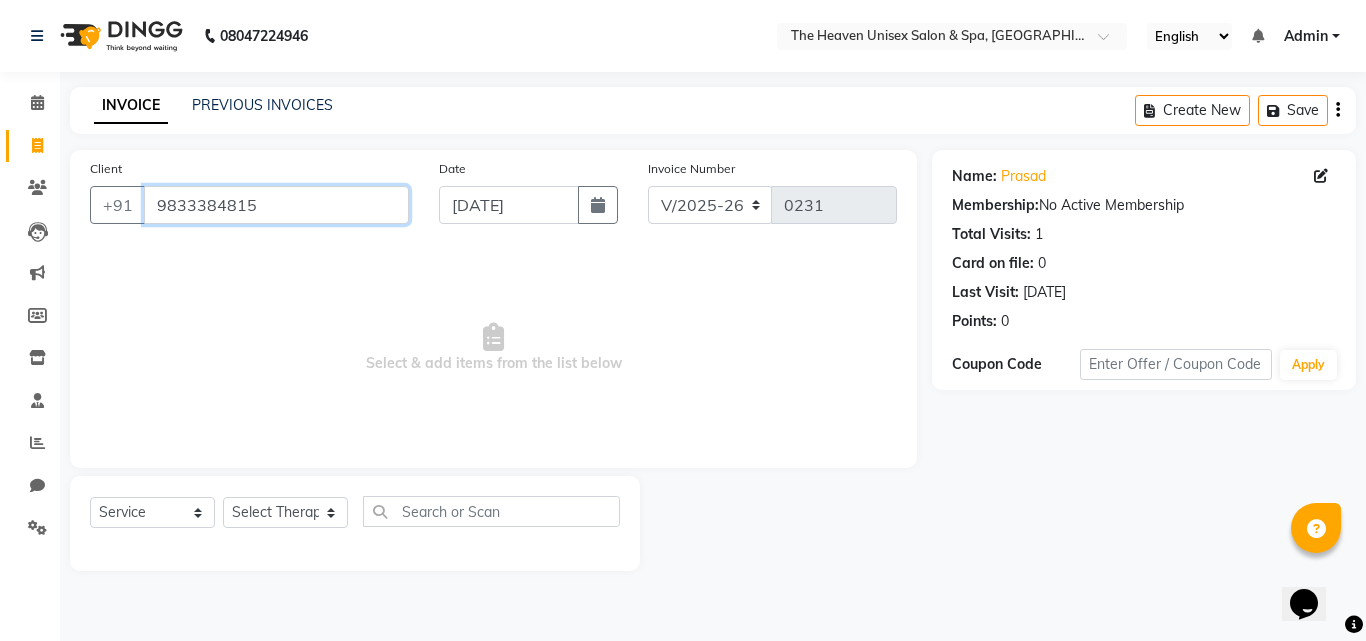 drag, startPoint x: 274, startPoint y: 201, endPoint x: 153, endPoint y: 210, distance: 121.33425 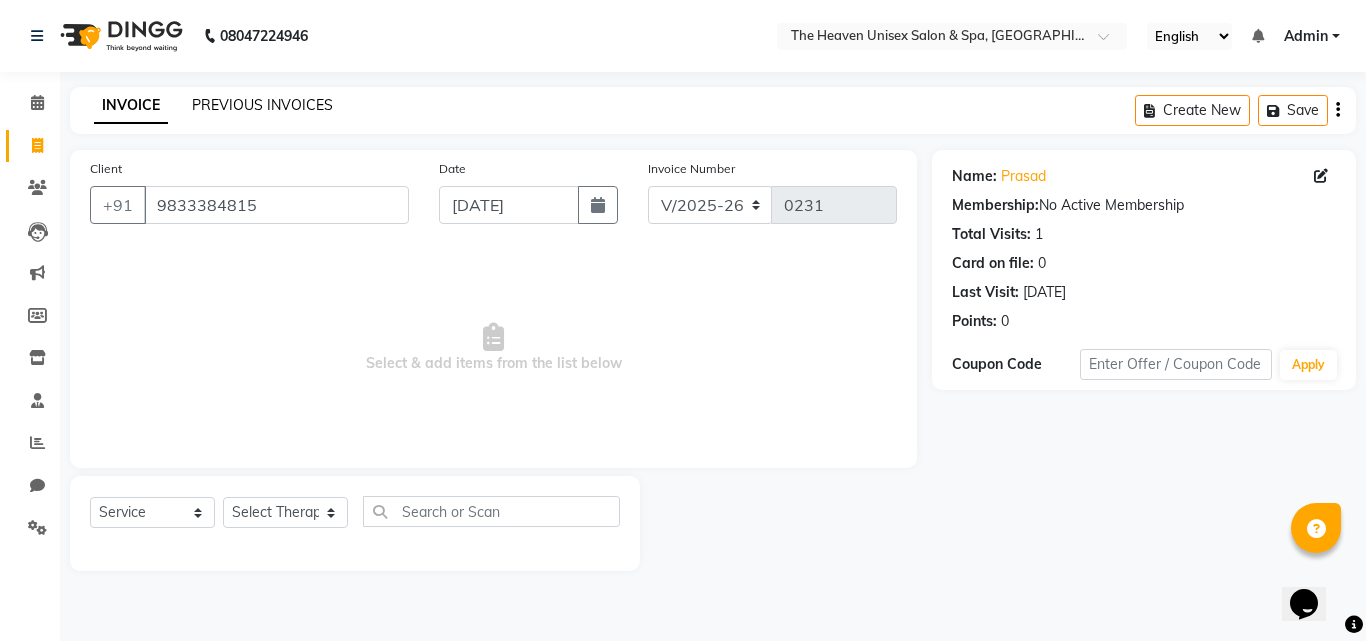 click on "PREVIOUS INVOICES" 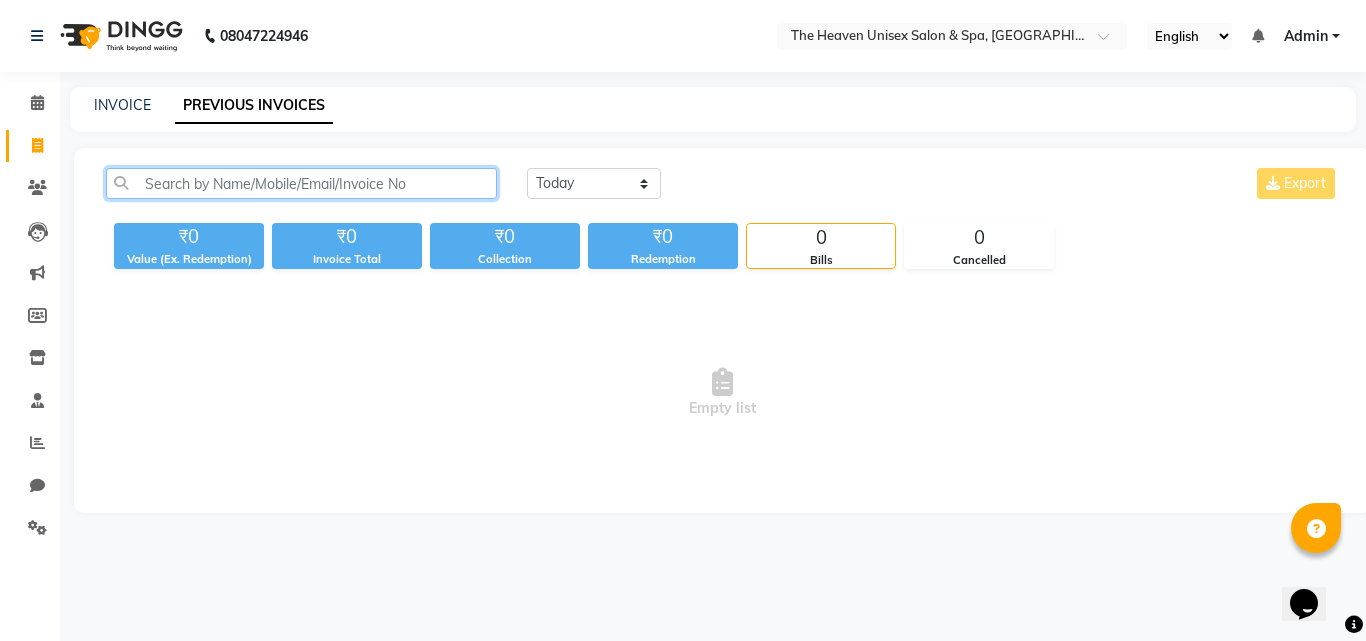 click 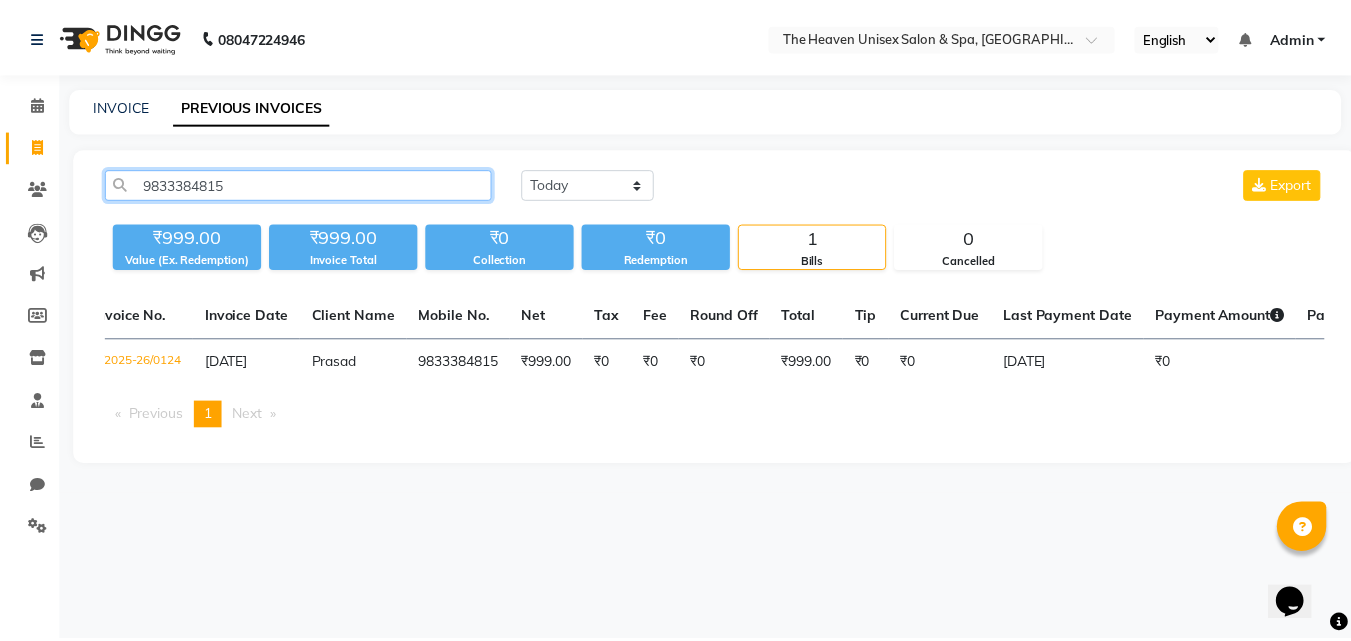 scroll, scrollTop: 0, scrollLeft: 0, axis: both 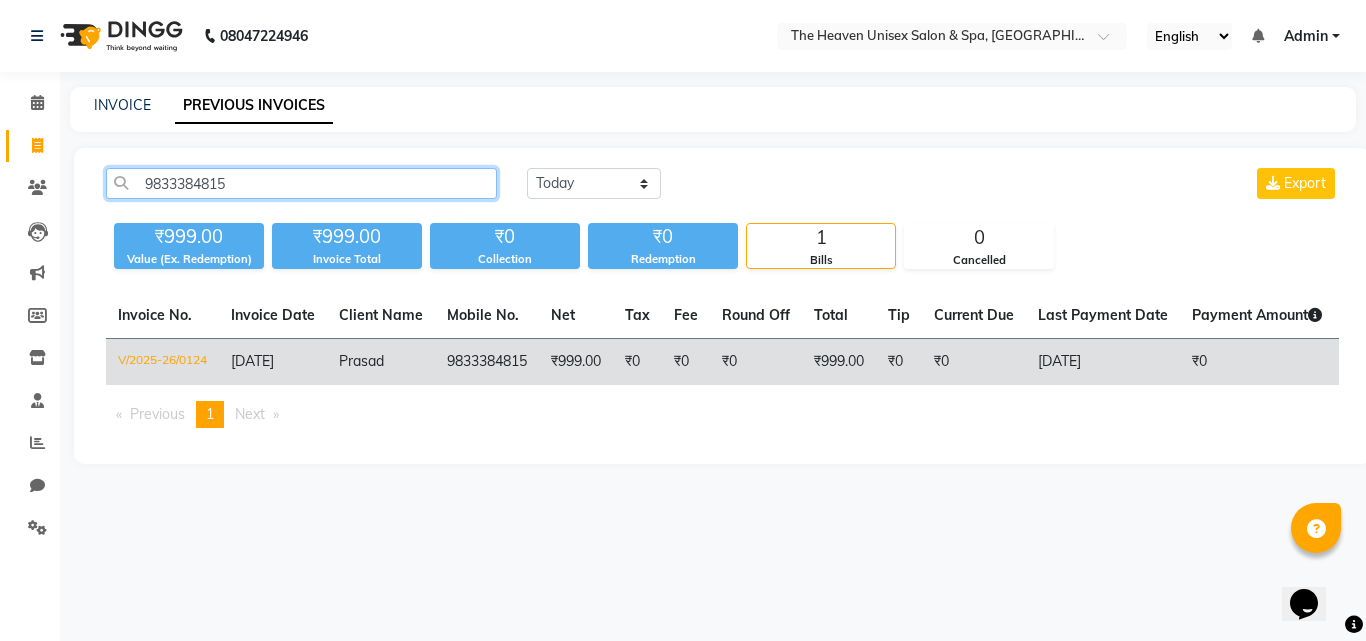 type on "9833384815" 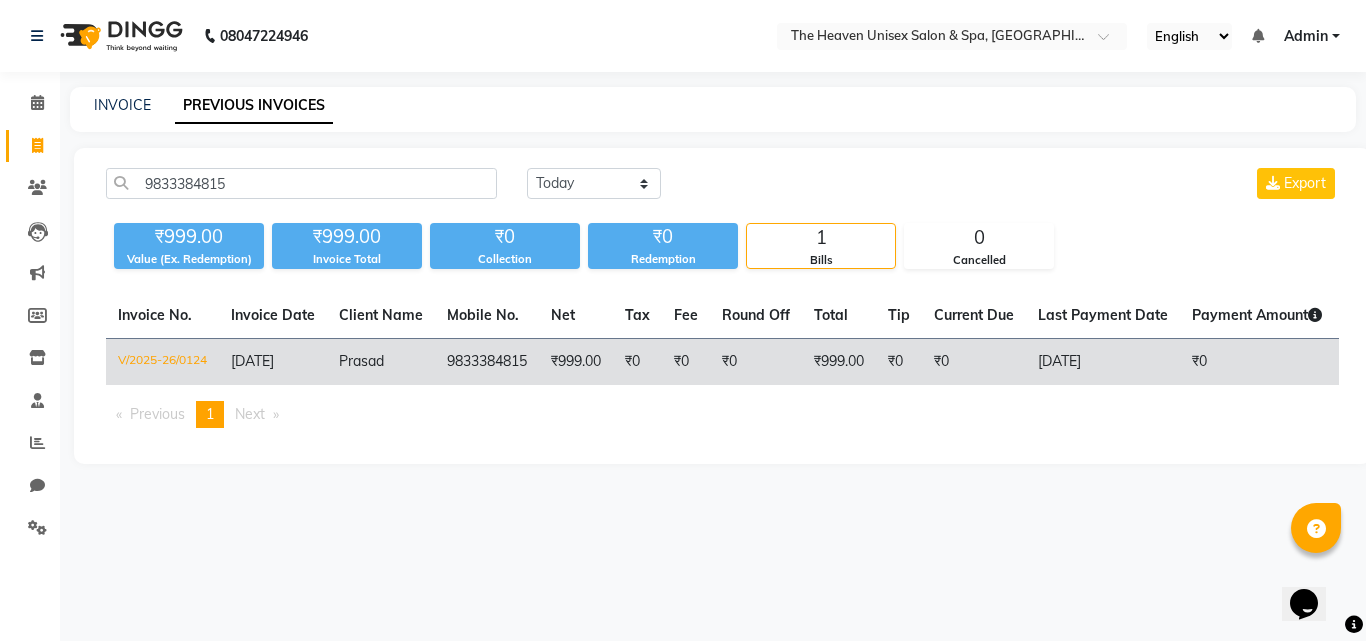 click on "V/2025-26/0124" 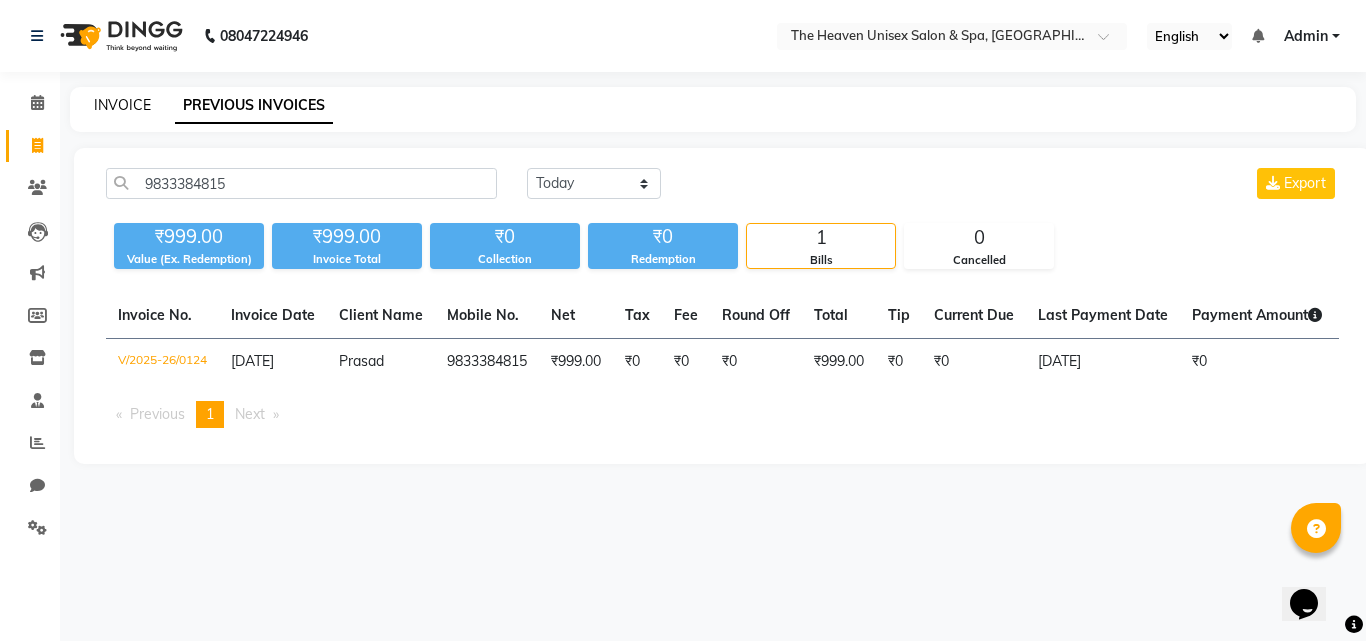 click on "INVOICE" 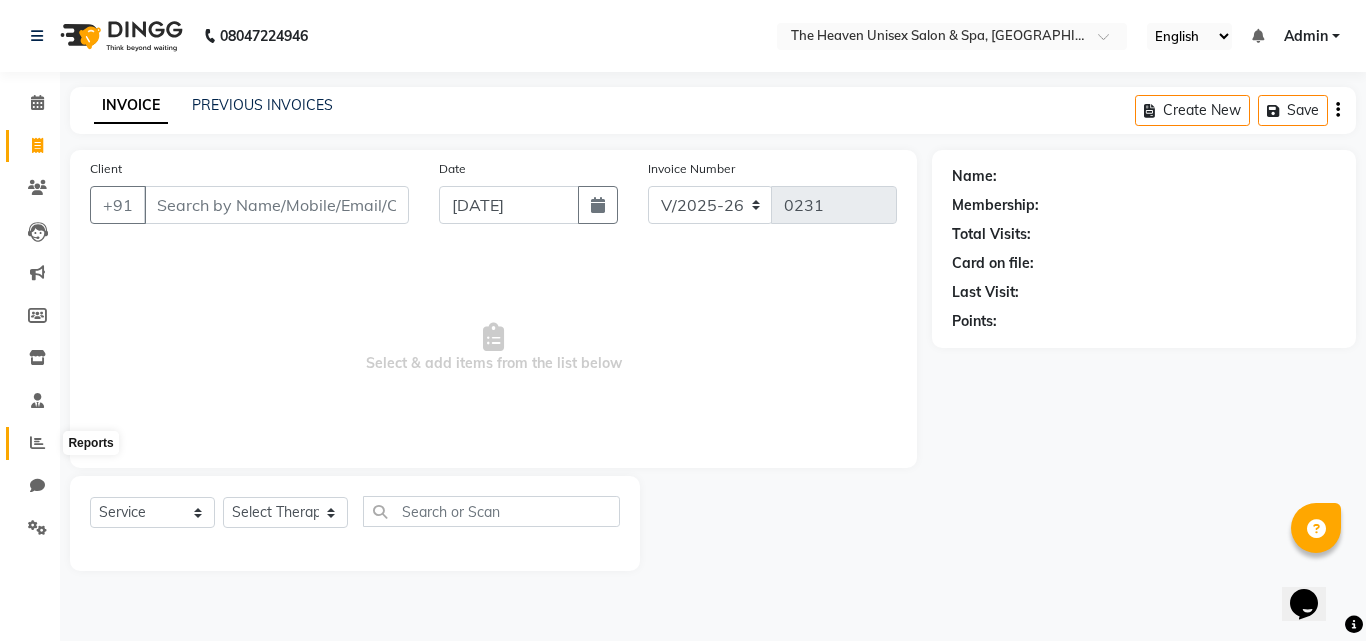 click 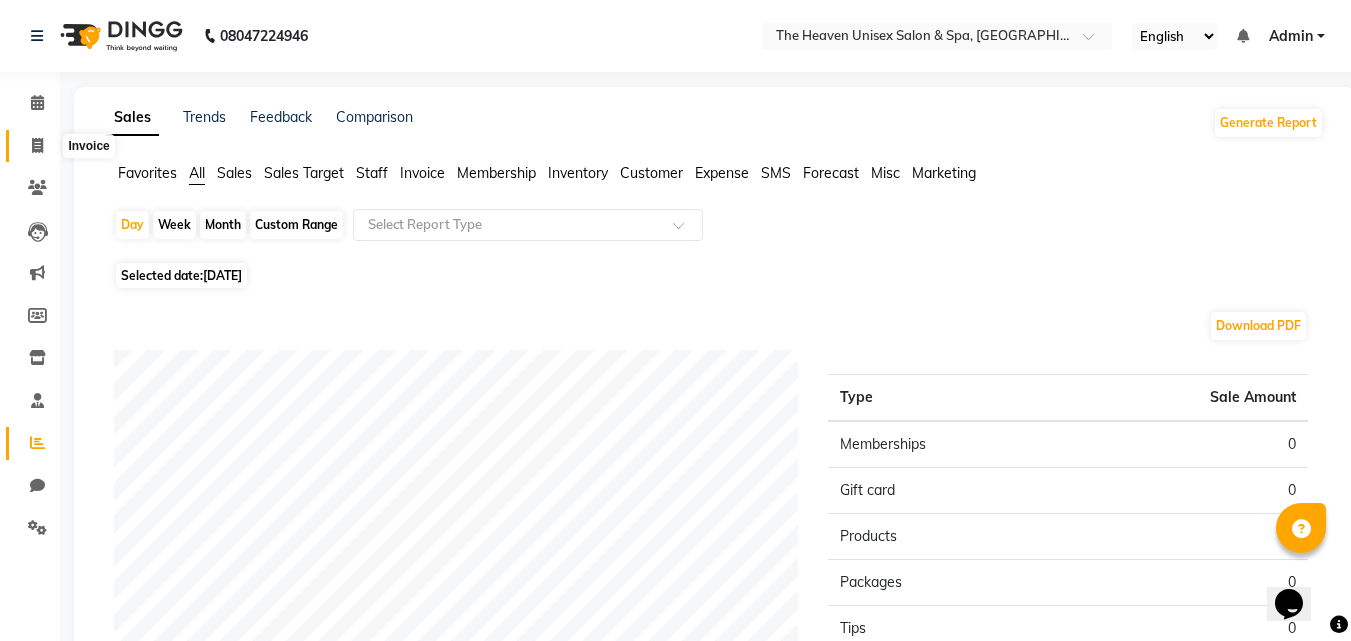 click 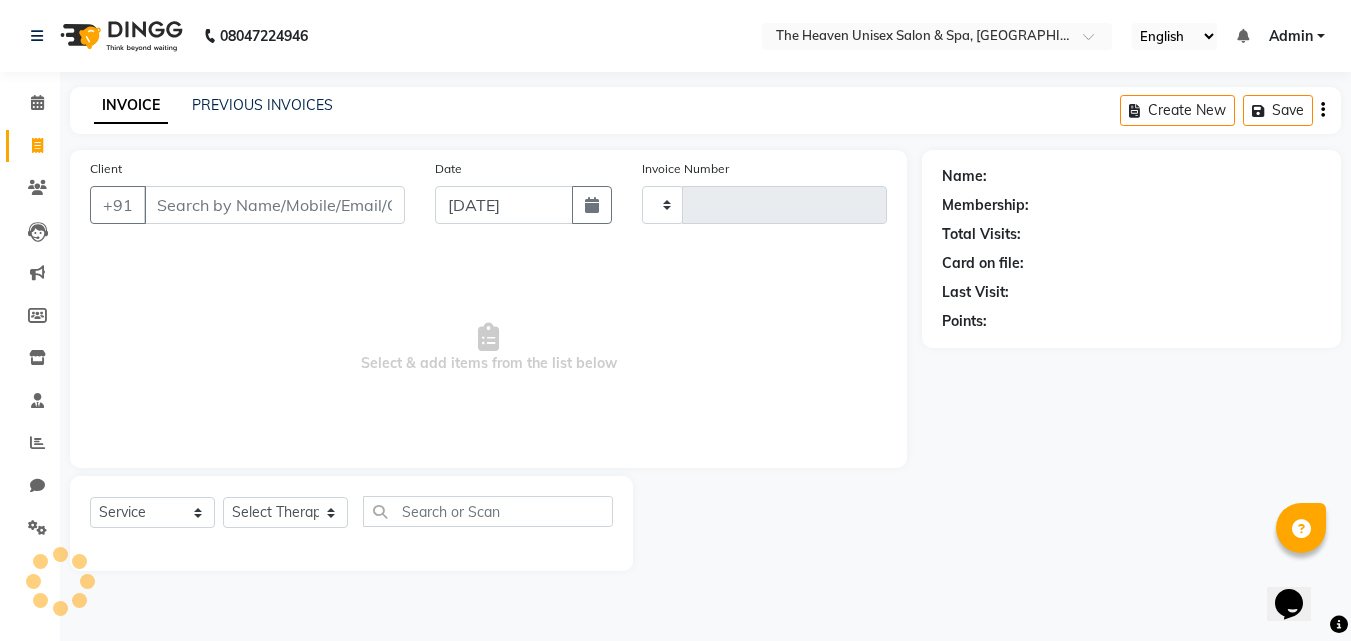 type on "0231" 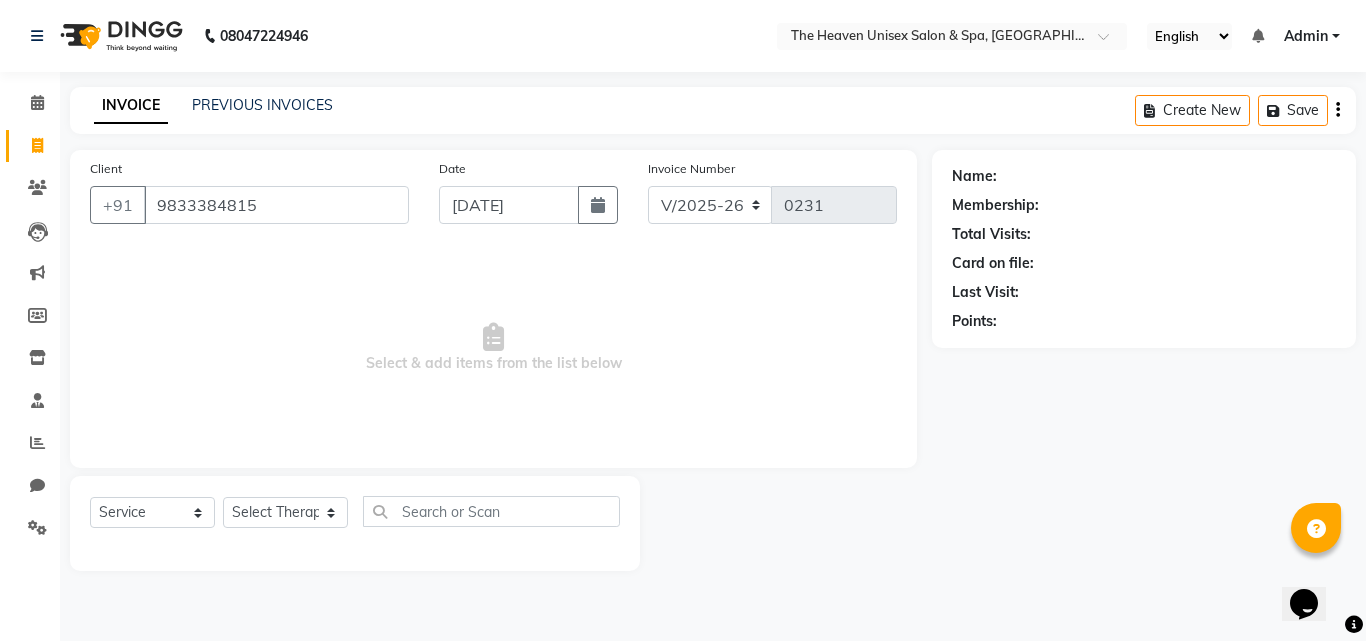 type on "9833384815" 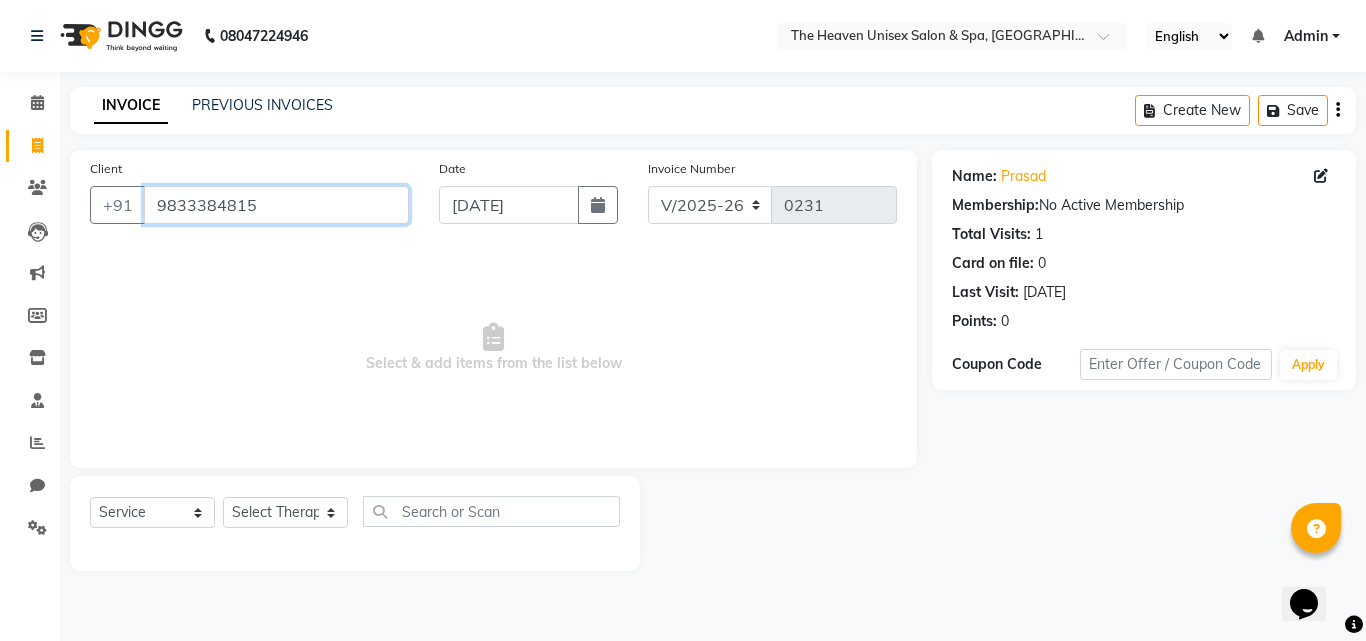 click on "9833384815" at bounding box center (276, 205) 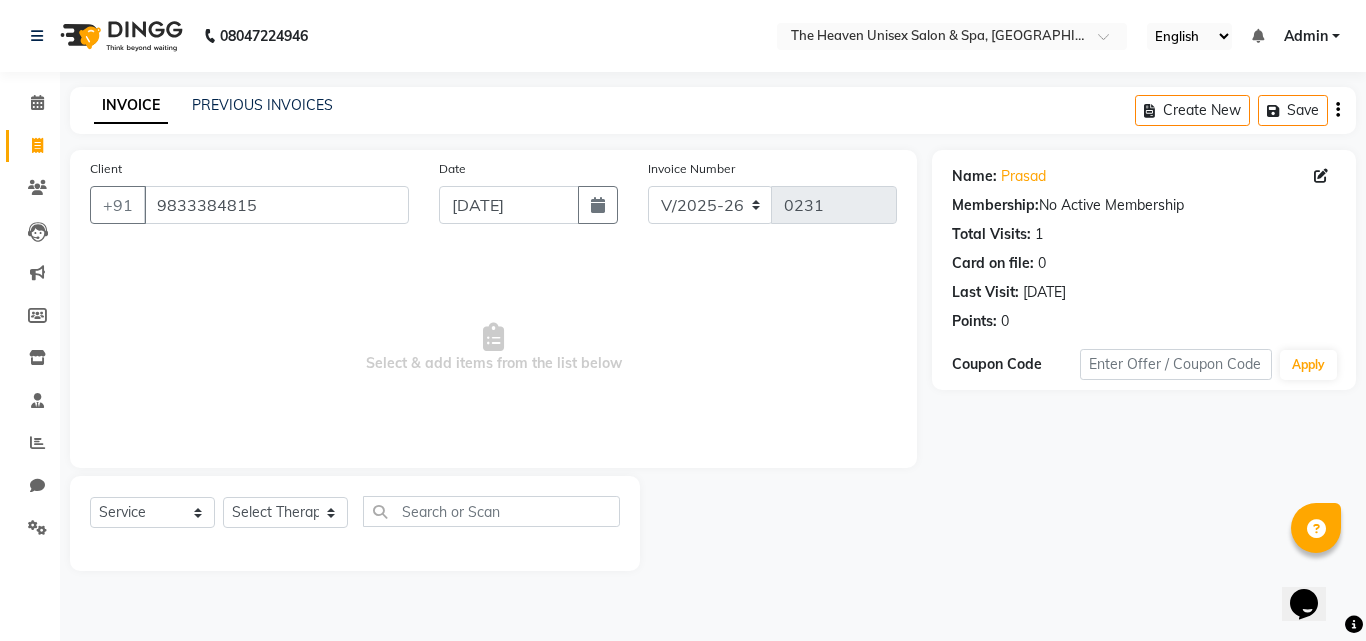 click 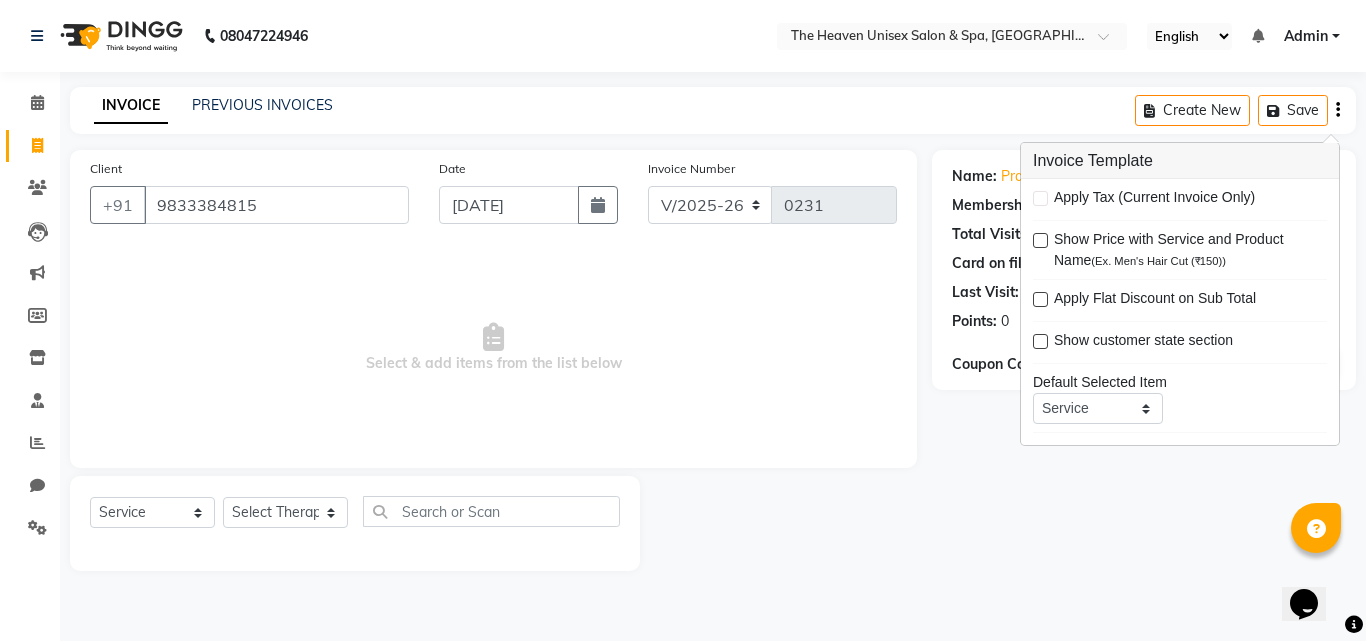 click 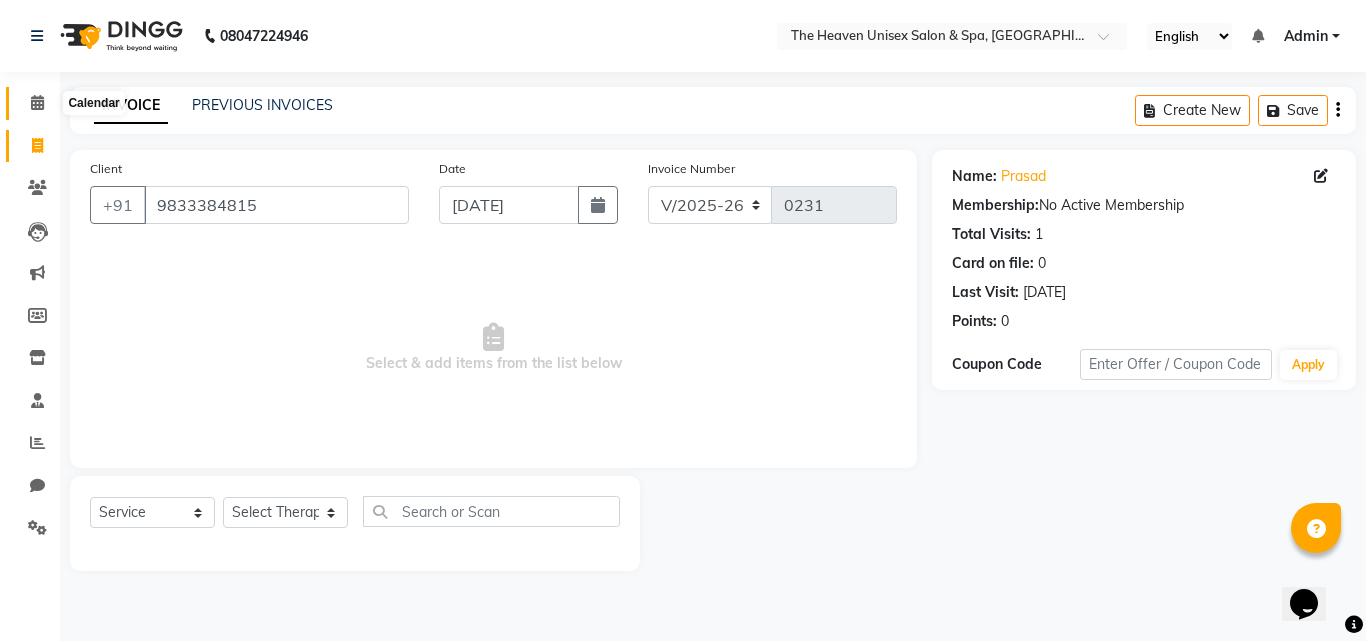 click 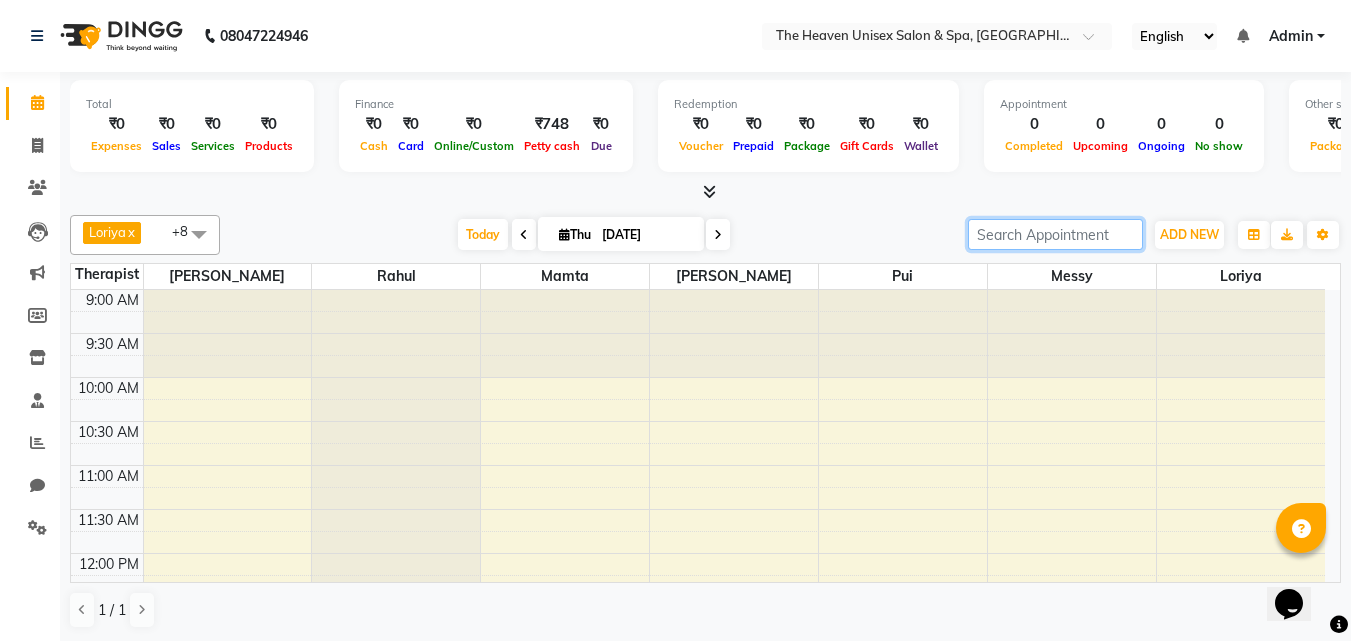click at bounding box center (1055, 234) 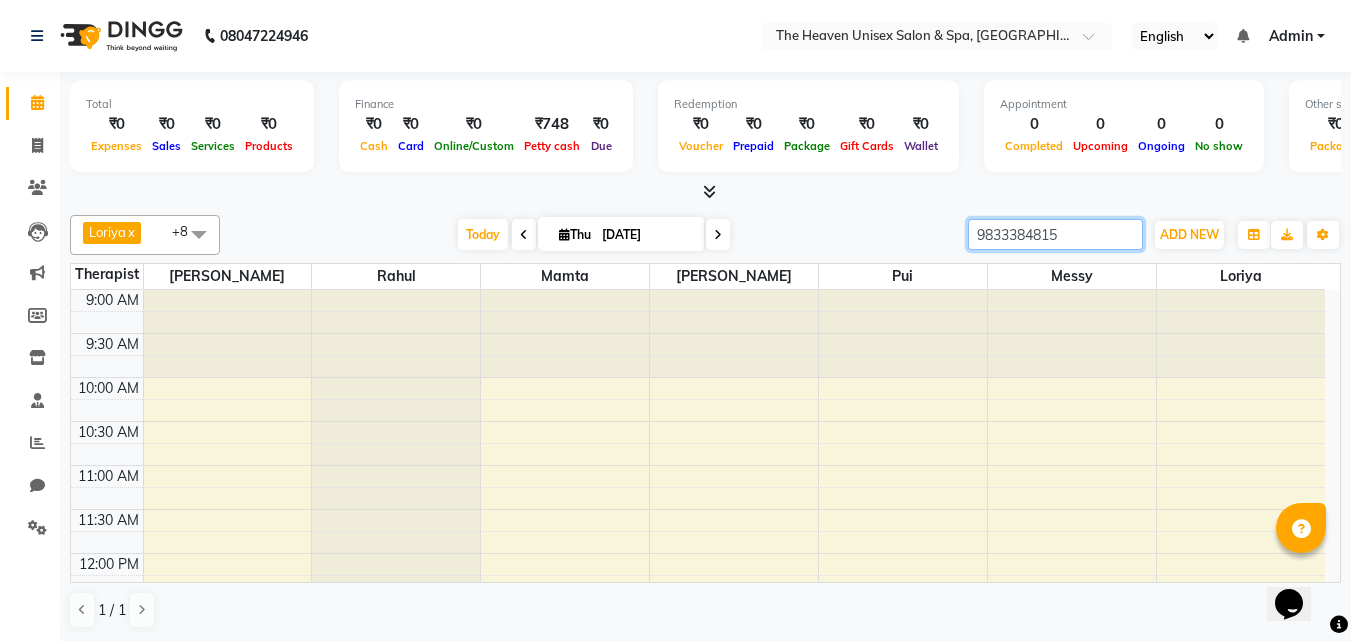 type on "9833384815" 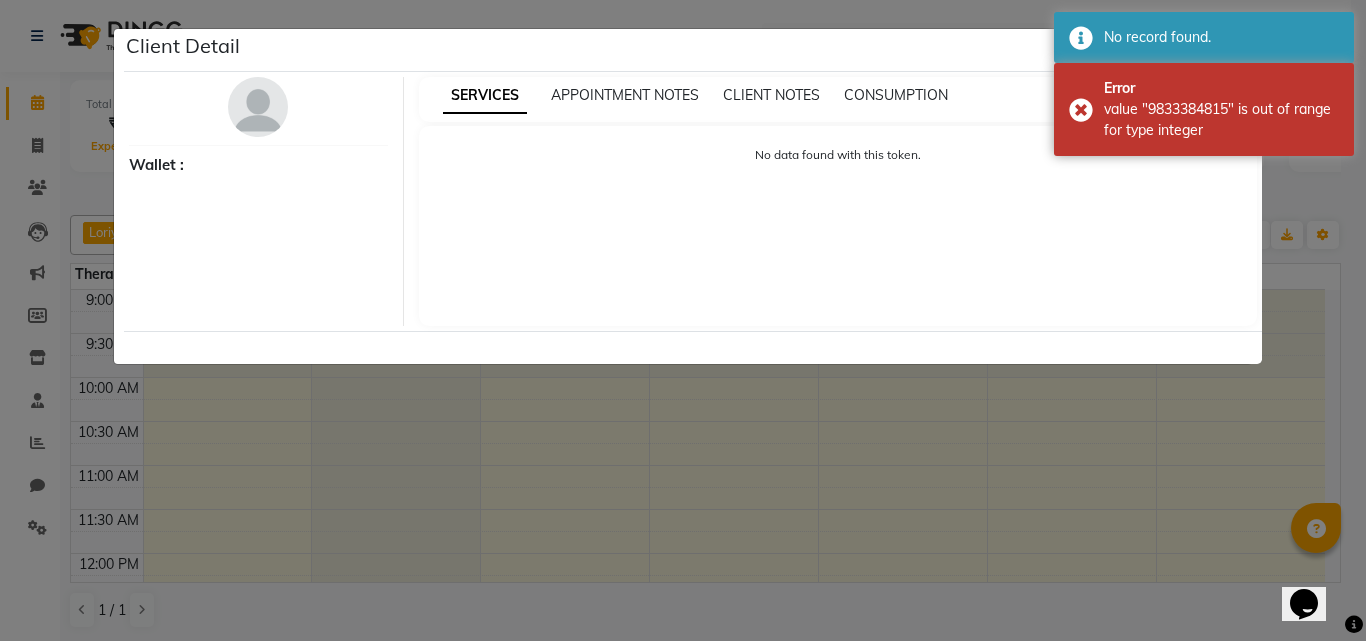 click on "Client Detail     Wallet : SERVICES APPOINTMENT NOTES CLIENT NOTES CONSUMPTION No data found with this token." 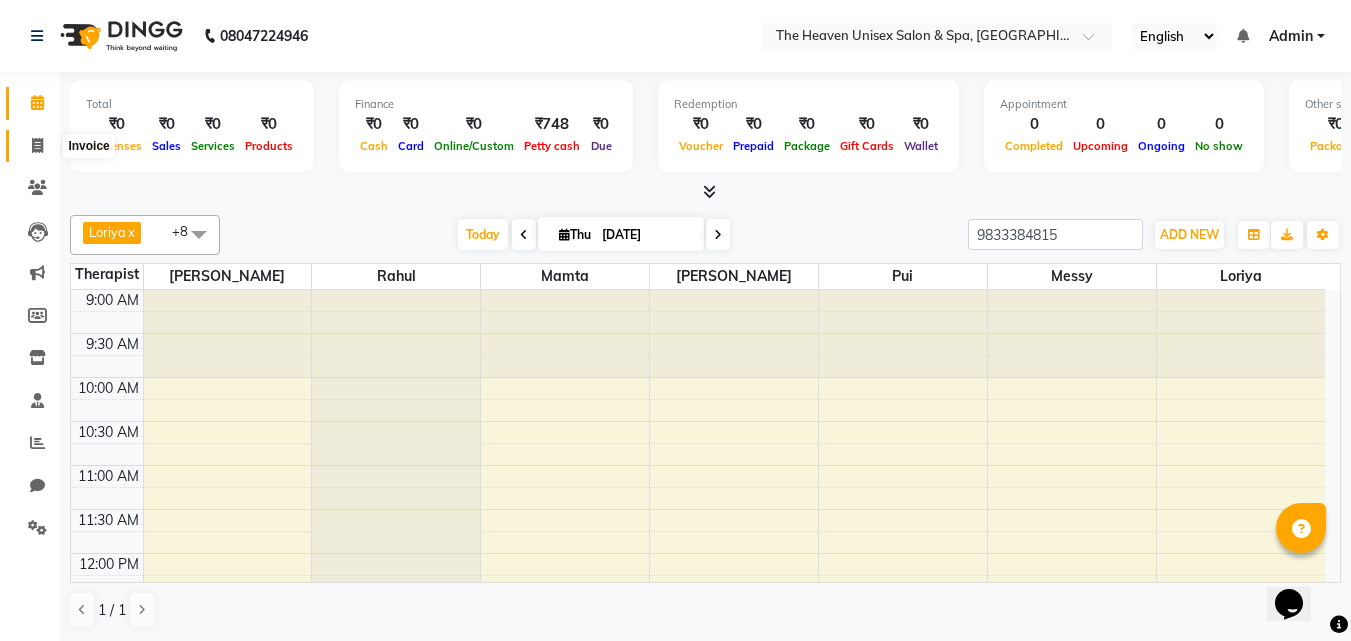 click 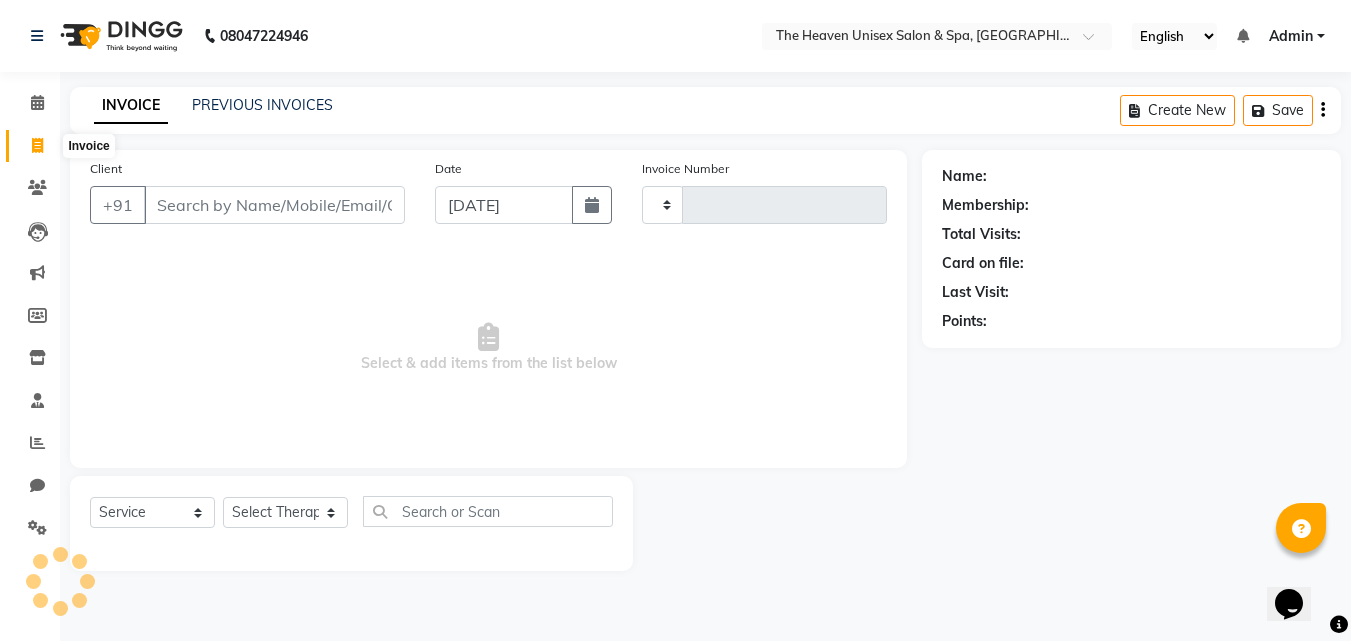 type on "0231" 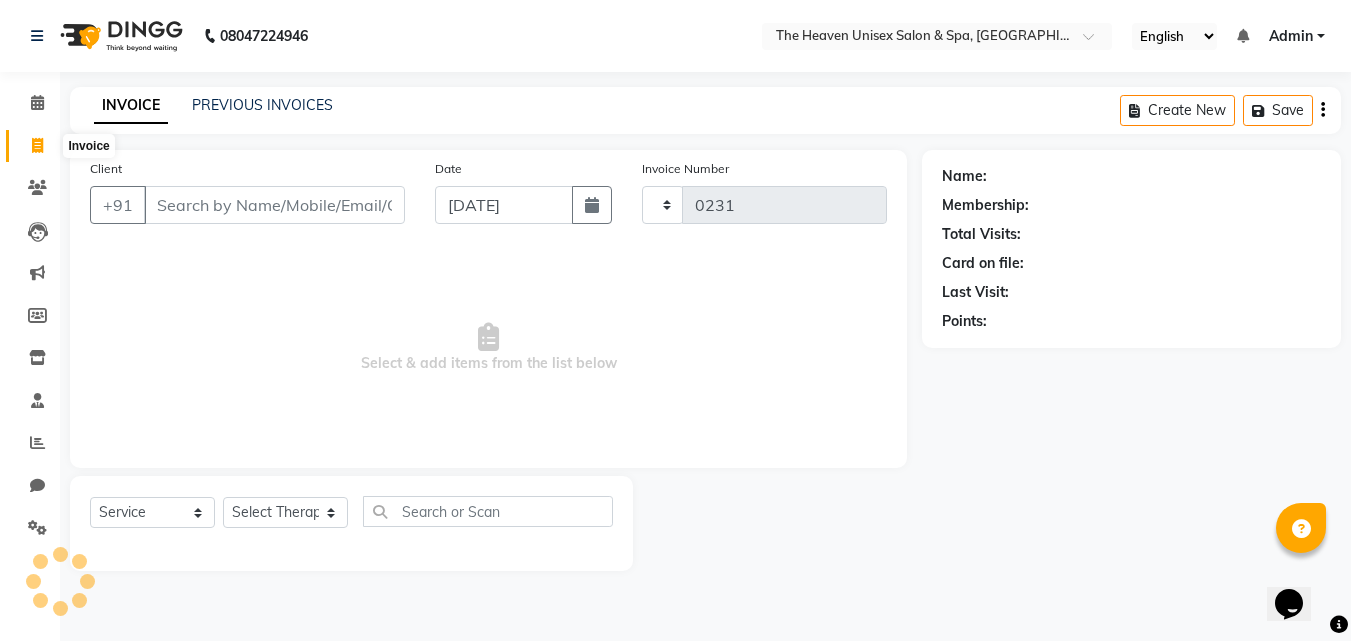 select on "8417" 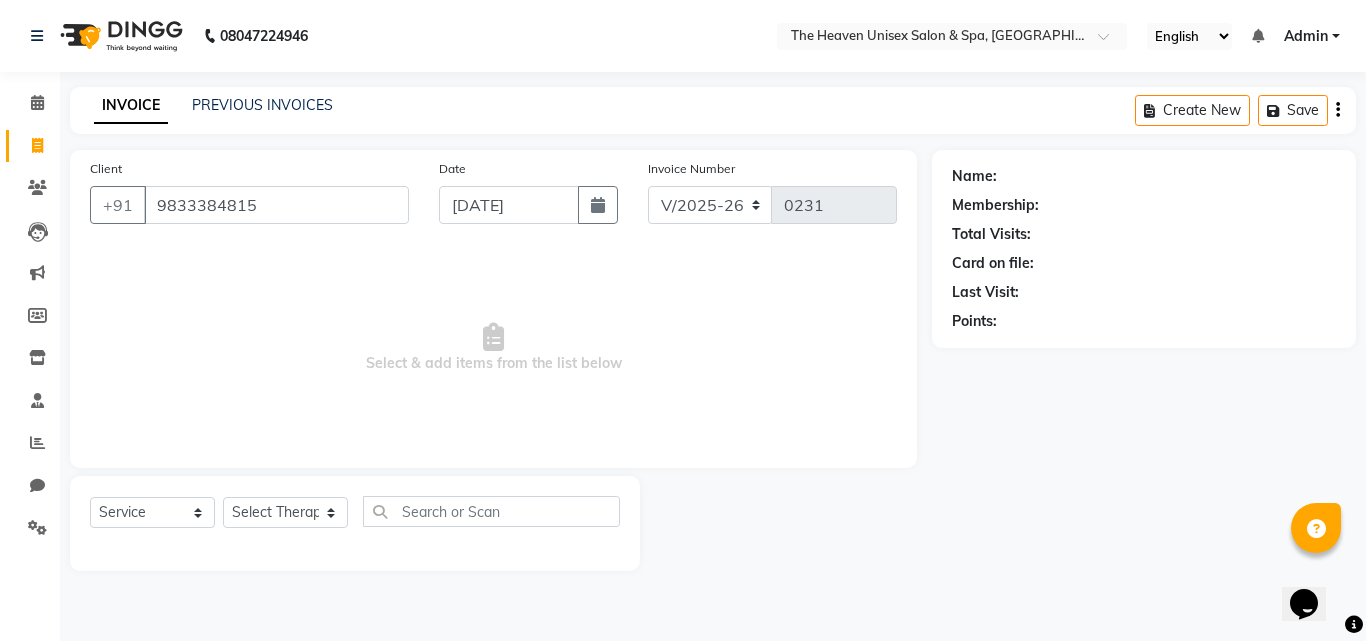 type on "9833384815" 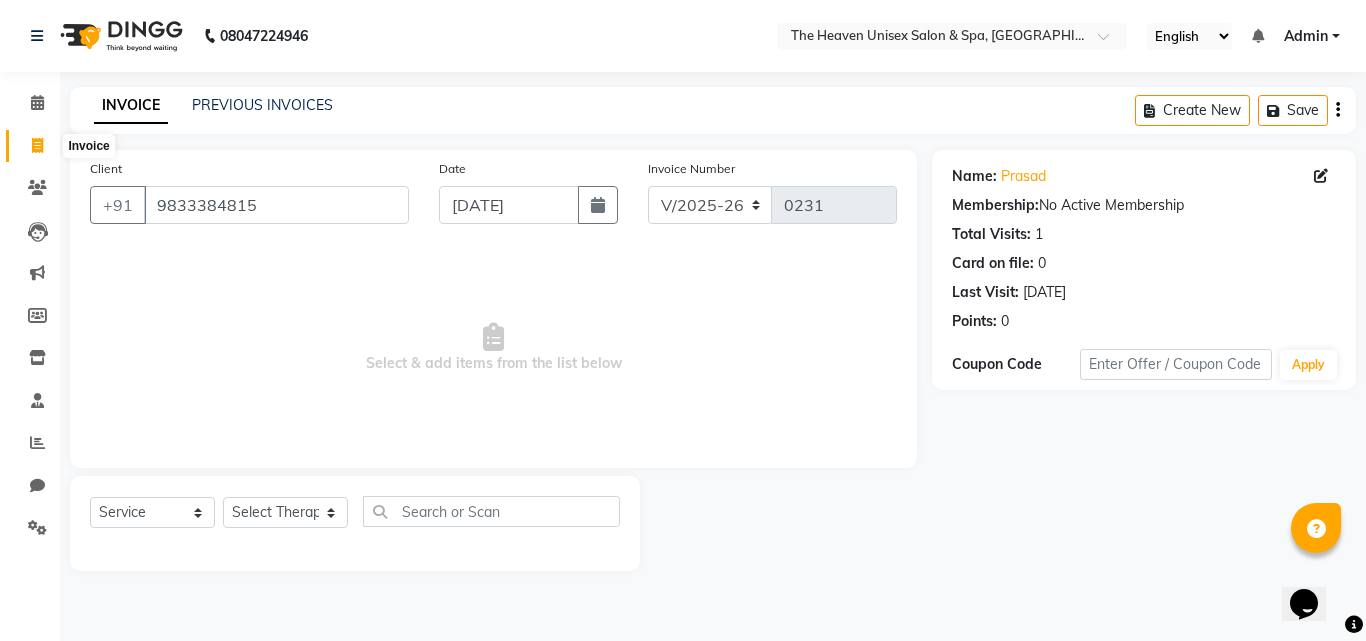 click 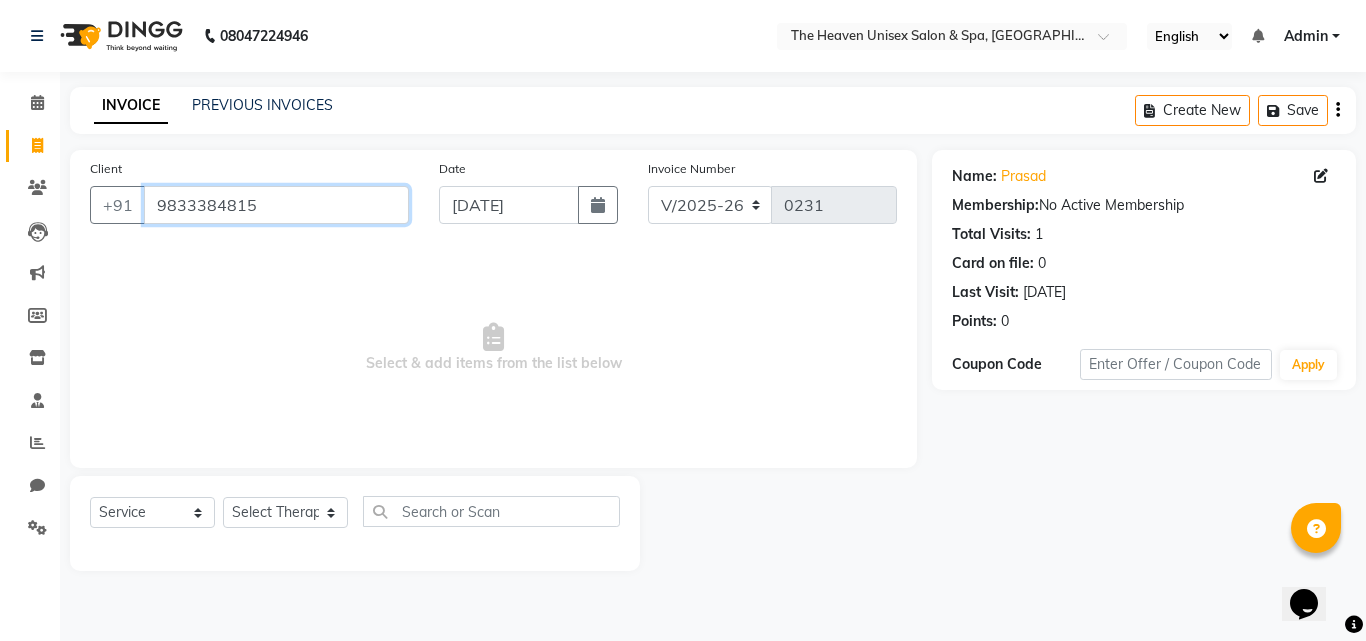click on "9833384815" at bounding box center [276, 205] 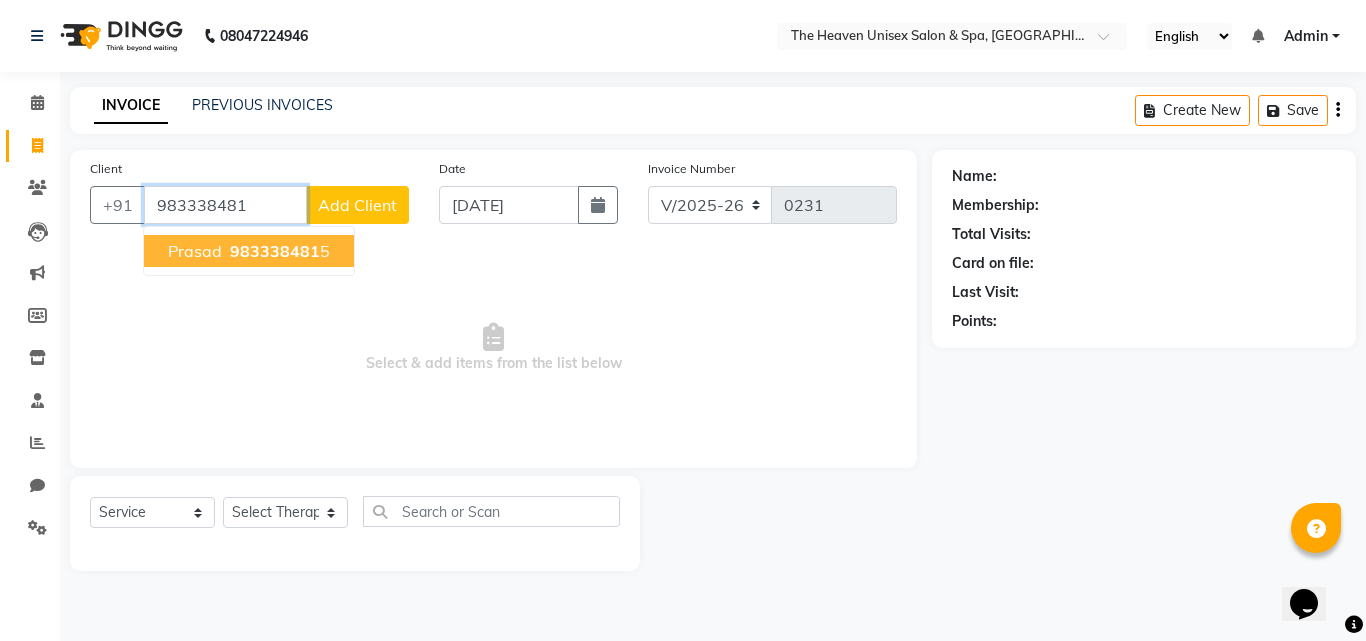 click on "983338481" at bounding box center [275, 251] 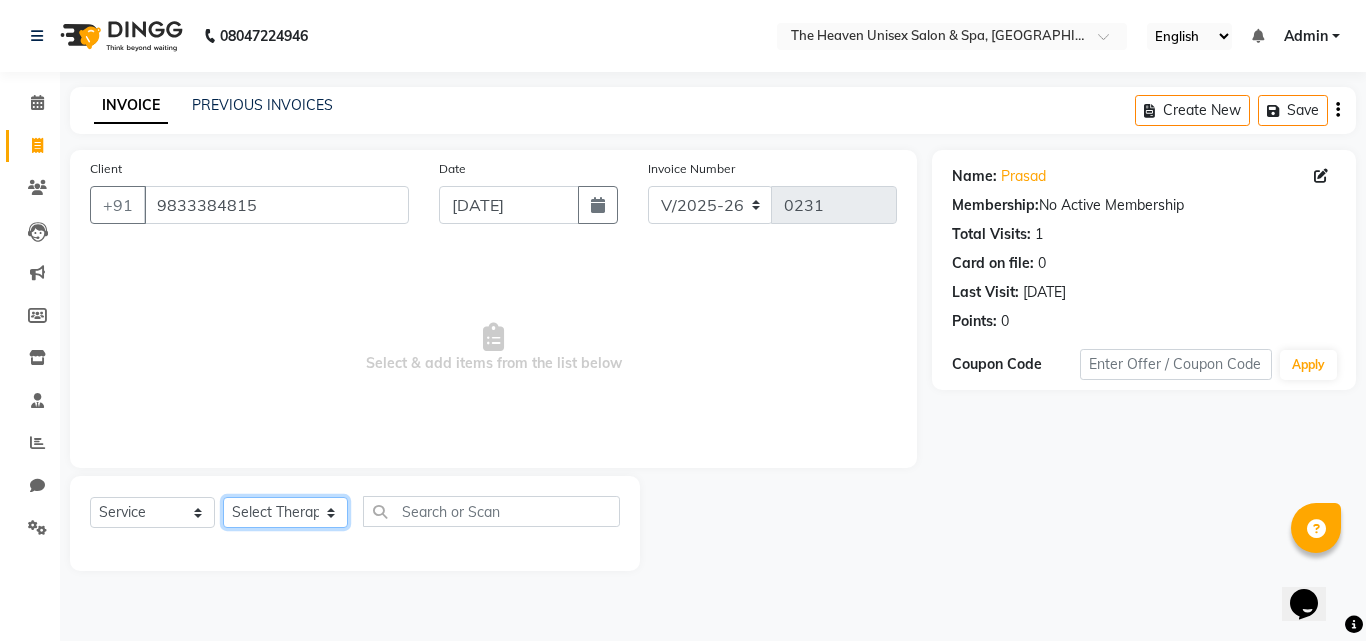 click on "Select Therapist [PERSON_NAME] [PERSON_NAME]  [PERSON_NAME] messy [PERSON_NAME] [PERSON_NAME] [PERSON_NAME]" 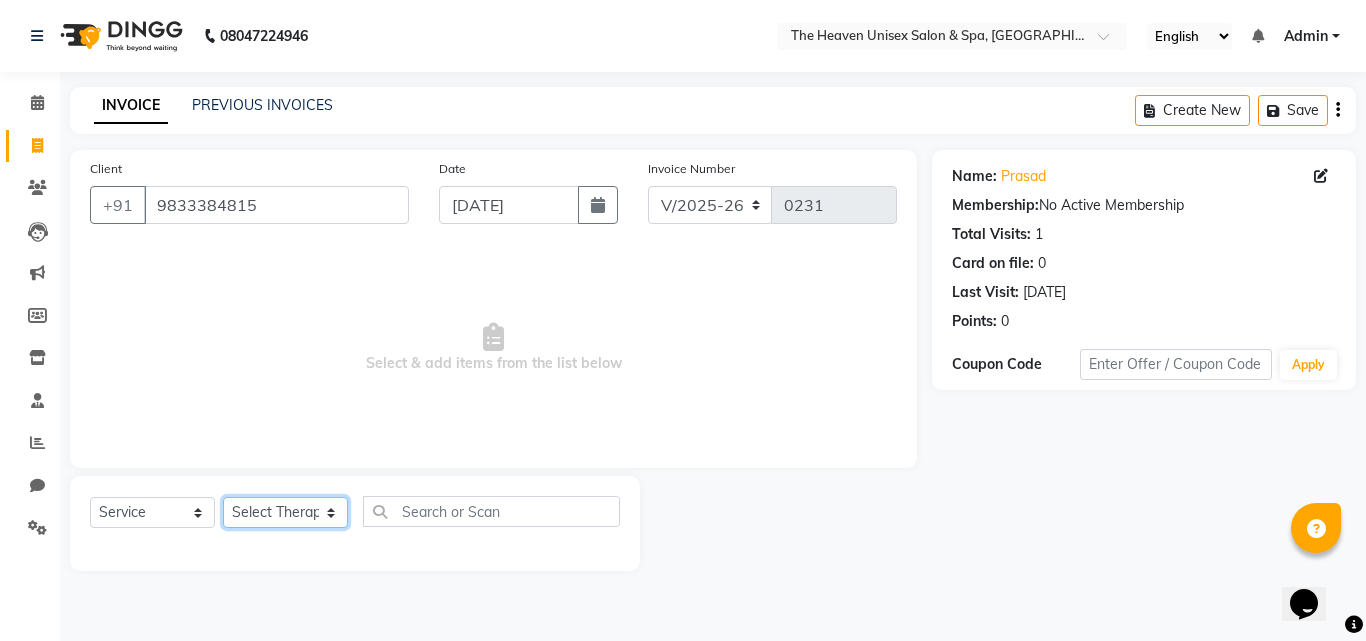 select on "83959" 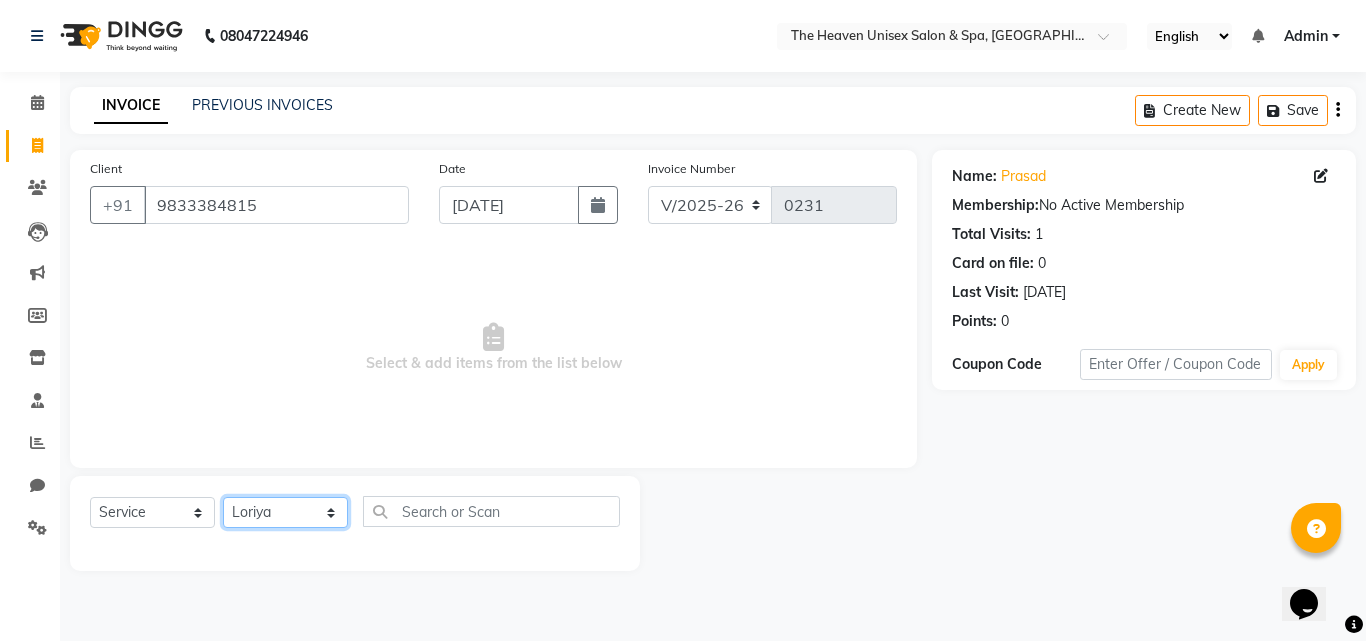 click on "Select Therapist [PERSON_NAME] [PERSON_NAME]  [PERSON_NAME] messy [PERSON_NAME] [PERSON_NAME] [PERSON_NAME]" 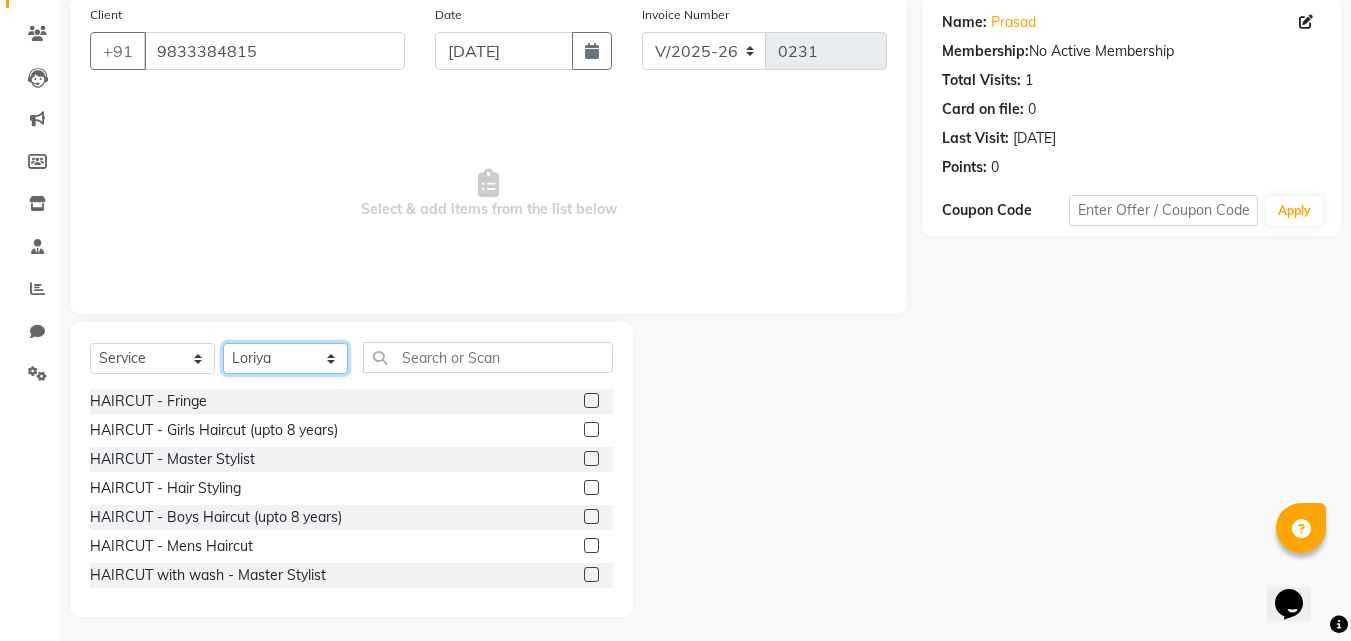 scroll, scrollTop: 160, scrollLeft: 0, axis: vertical 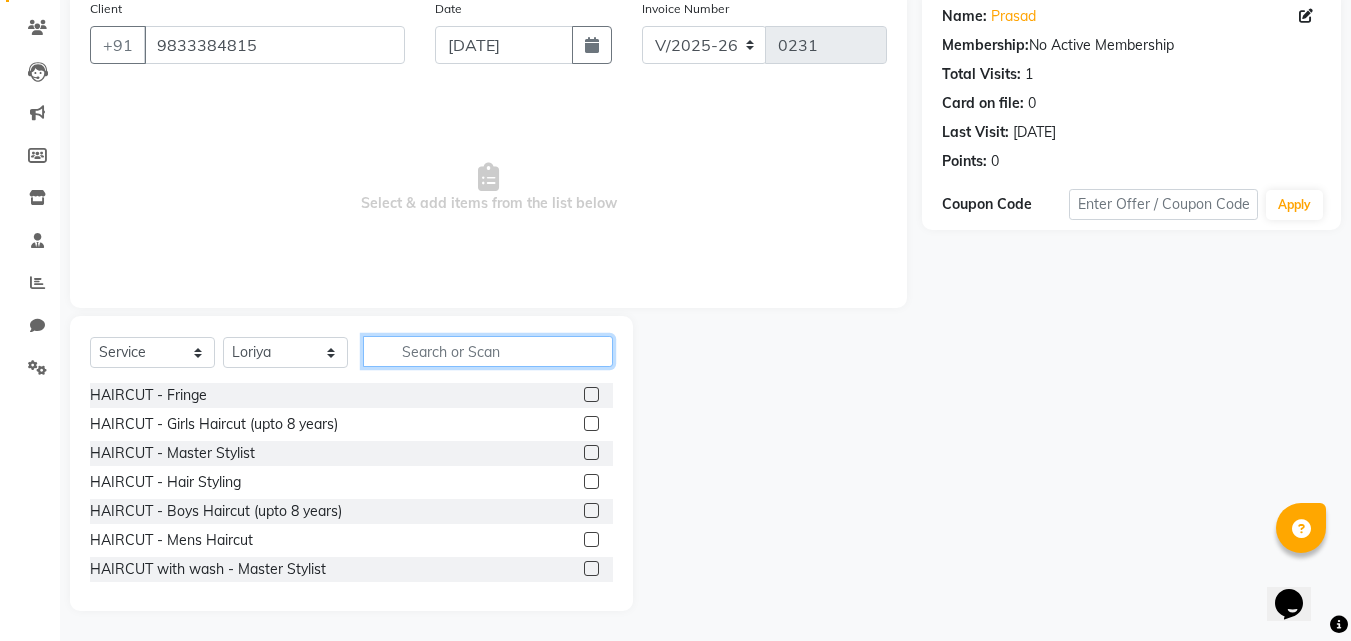 click 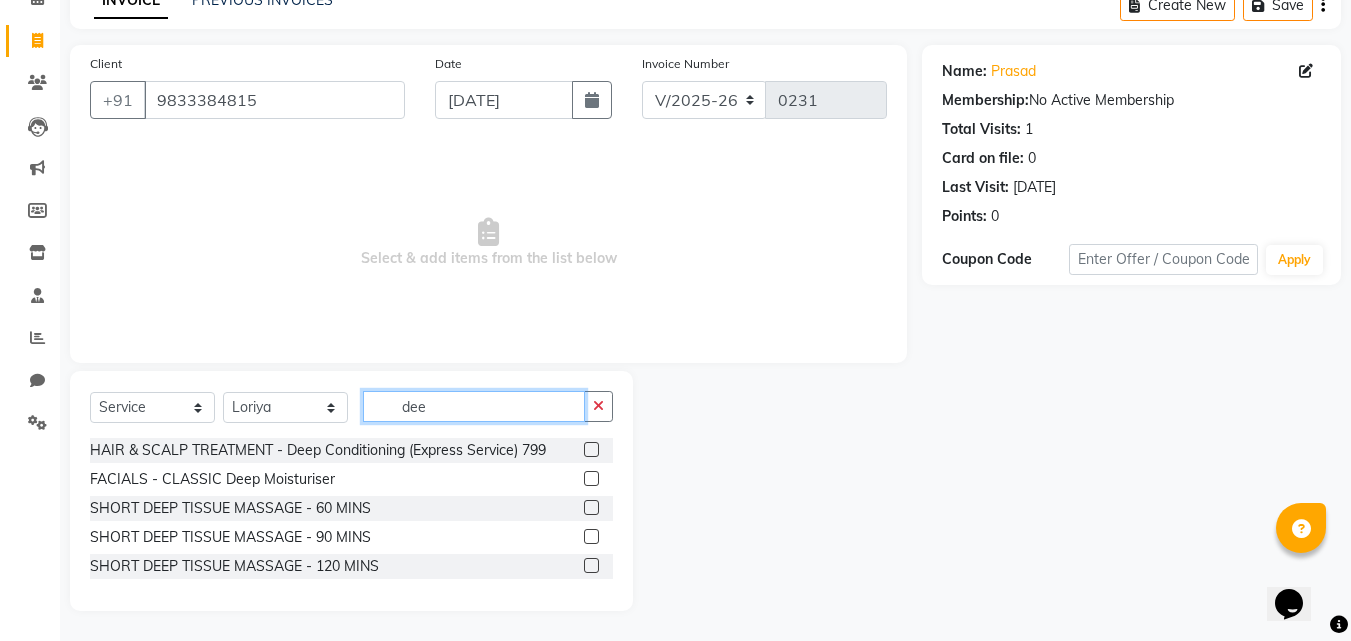 scroll, scrollTop: 105, scrollLeft: 0, axis: vertical 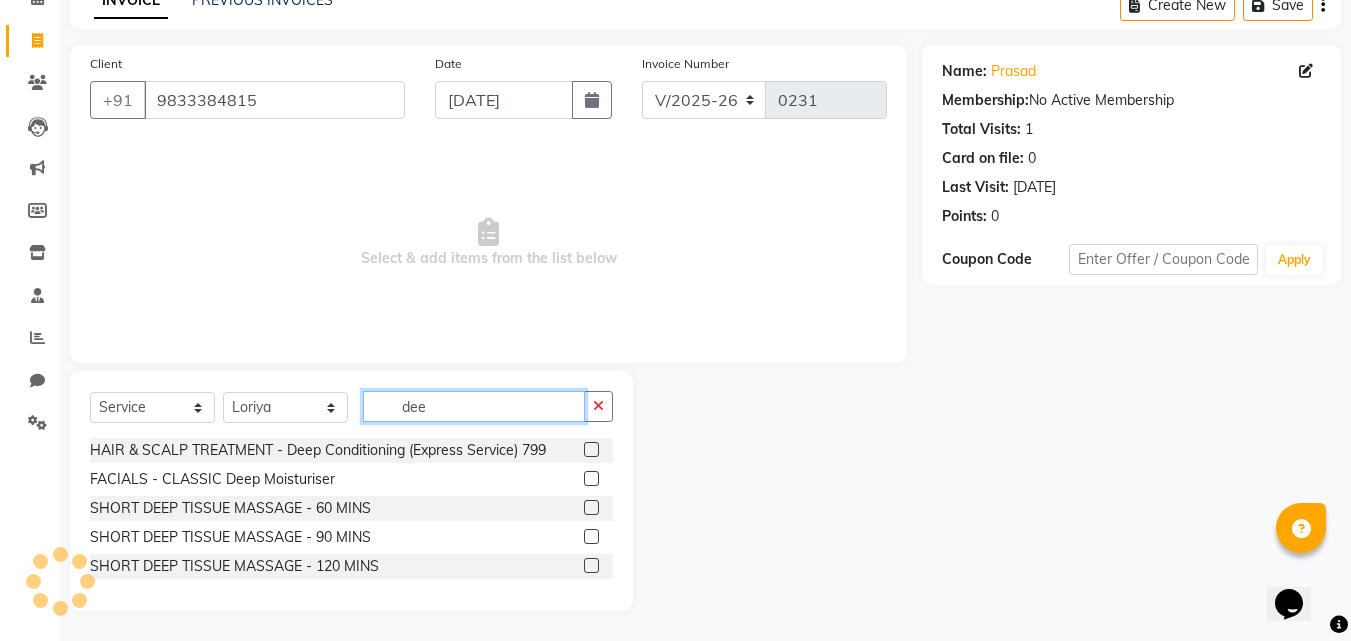 type on "dee" 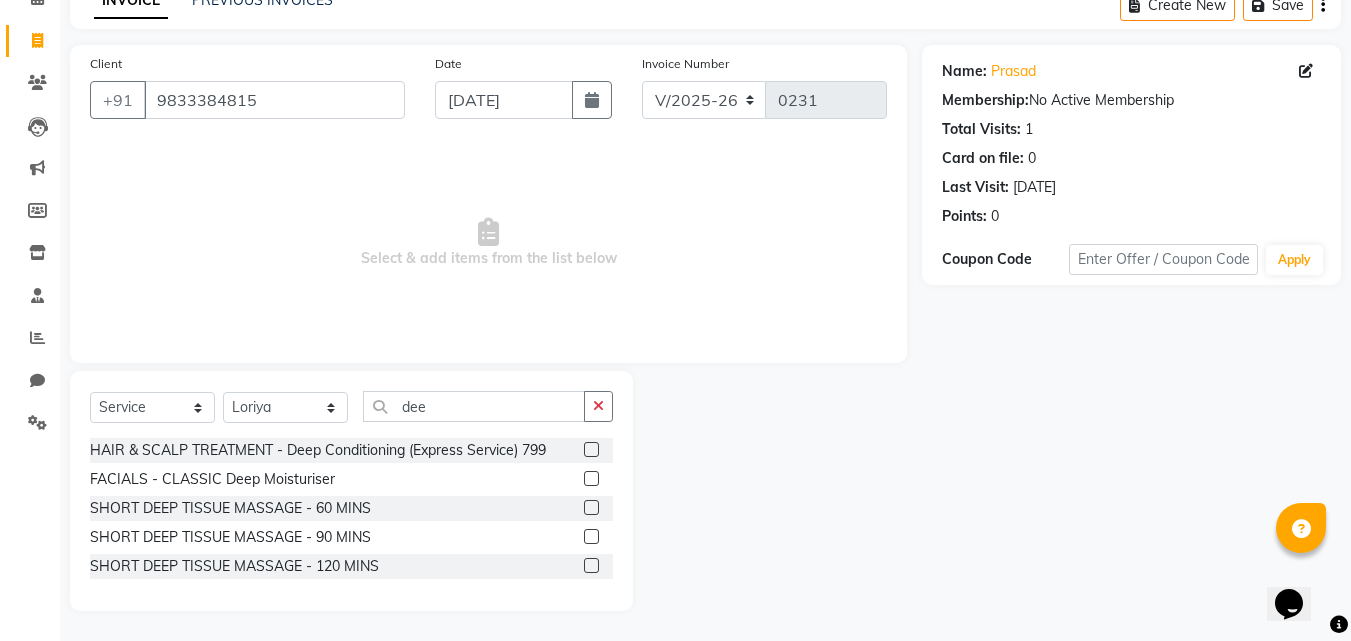 click 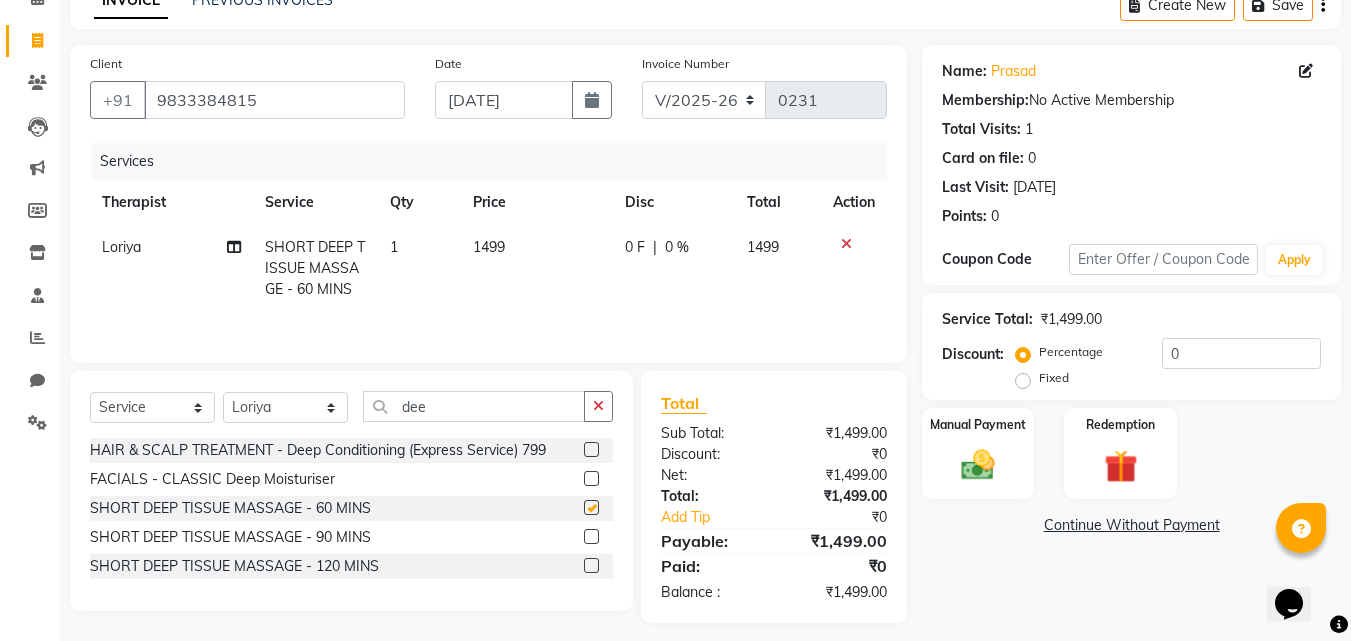 checkbox on "false" 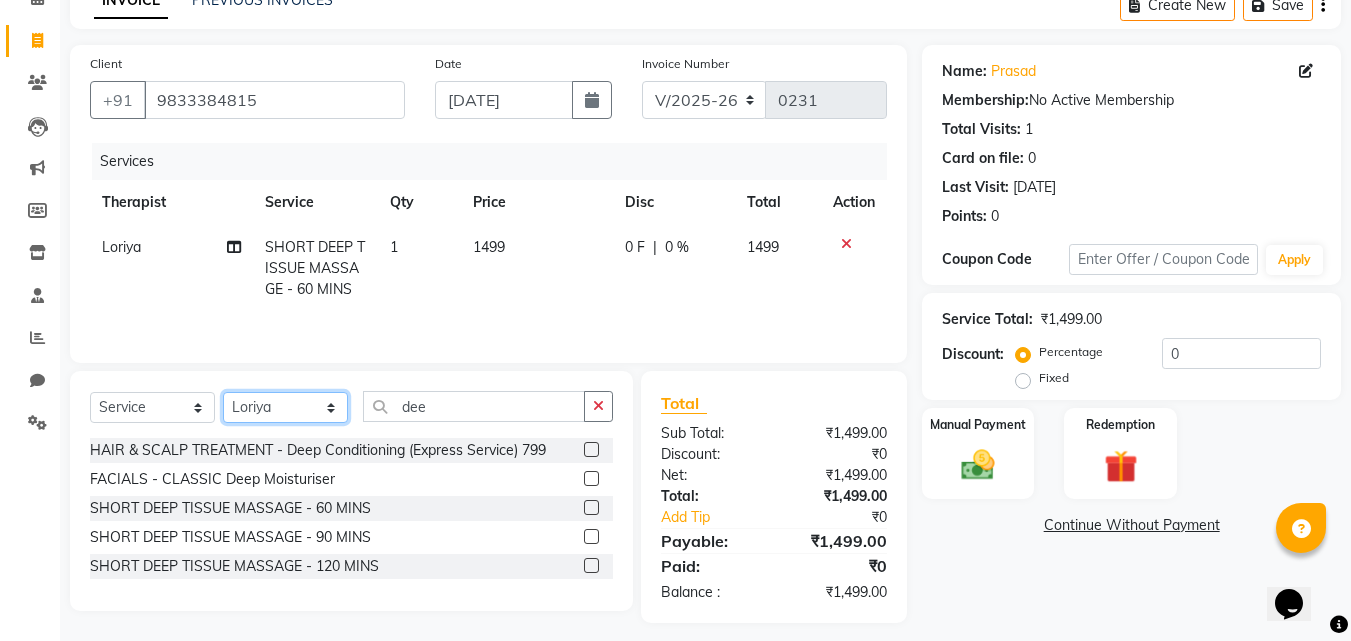 click on "Select Therapist [PERSON_NAME] [PERSON_NAME]  [PERSON_NAME] messy [PERSON_NAME] [PERSON_NAME] [PERSON_NAME]" 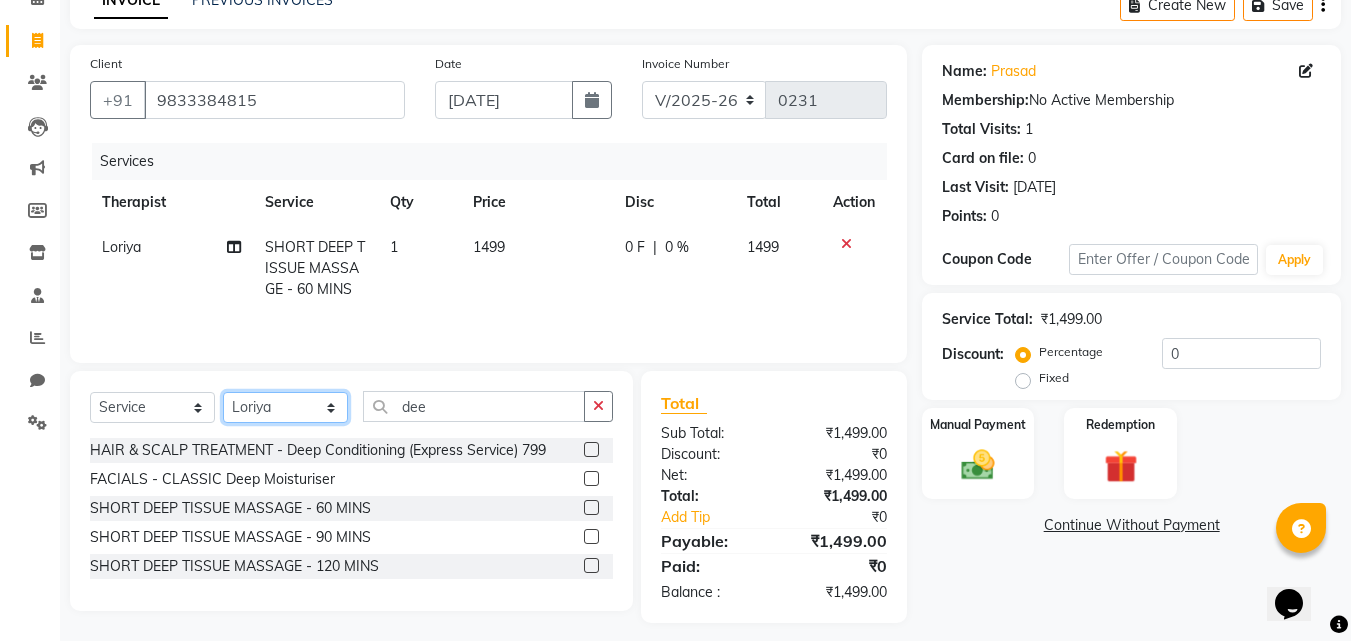 select on "83297" 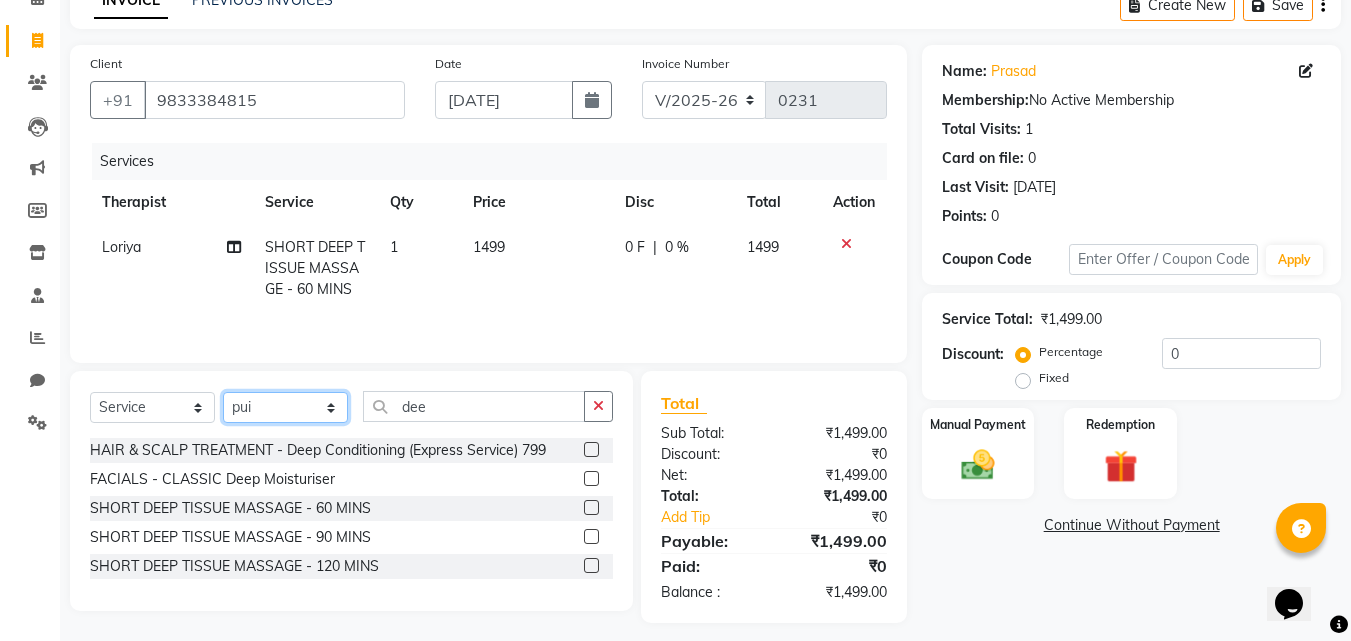 click on "Select Therapist [PERSON_NAME] [PERSON_NAME]  [PERSON_NAME] messy [PERSON_NAME] [PERSON_NAME] [PERSON_NAME]" 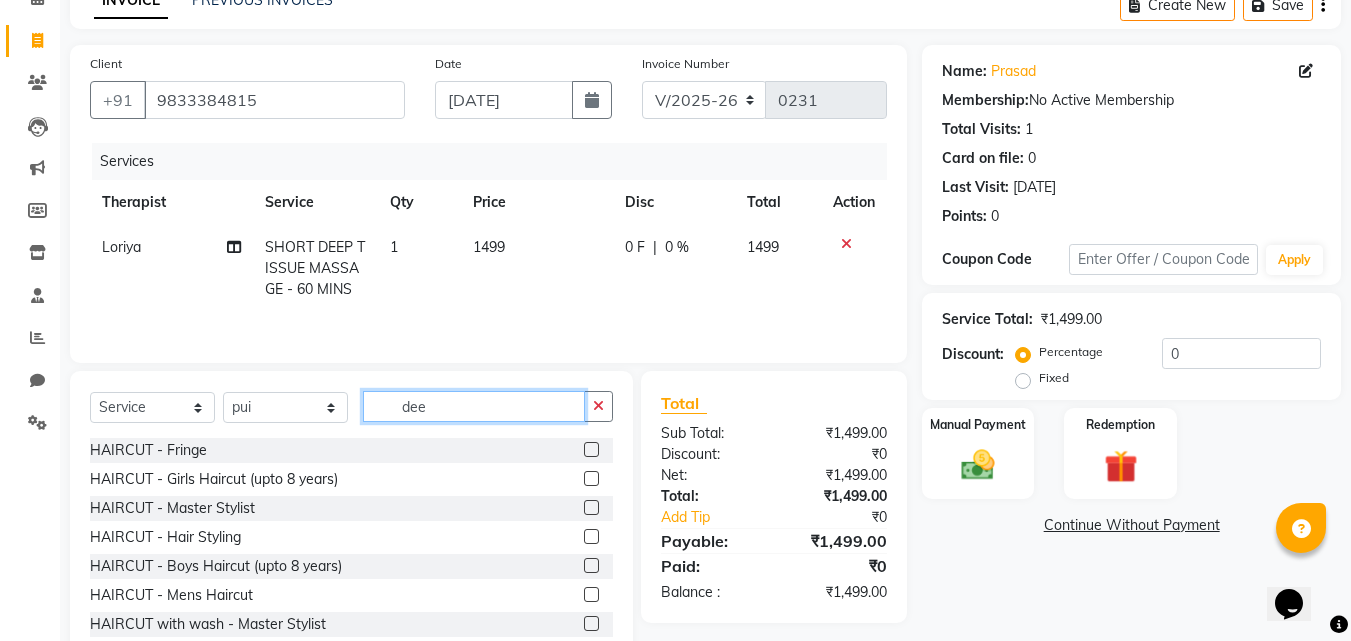 click on "dee" 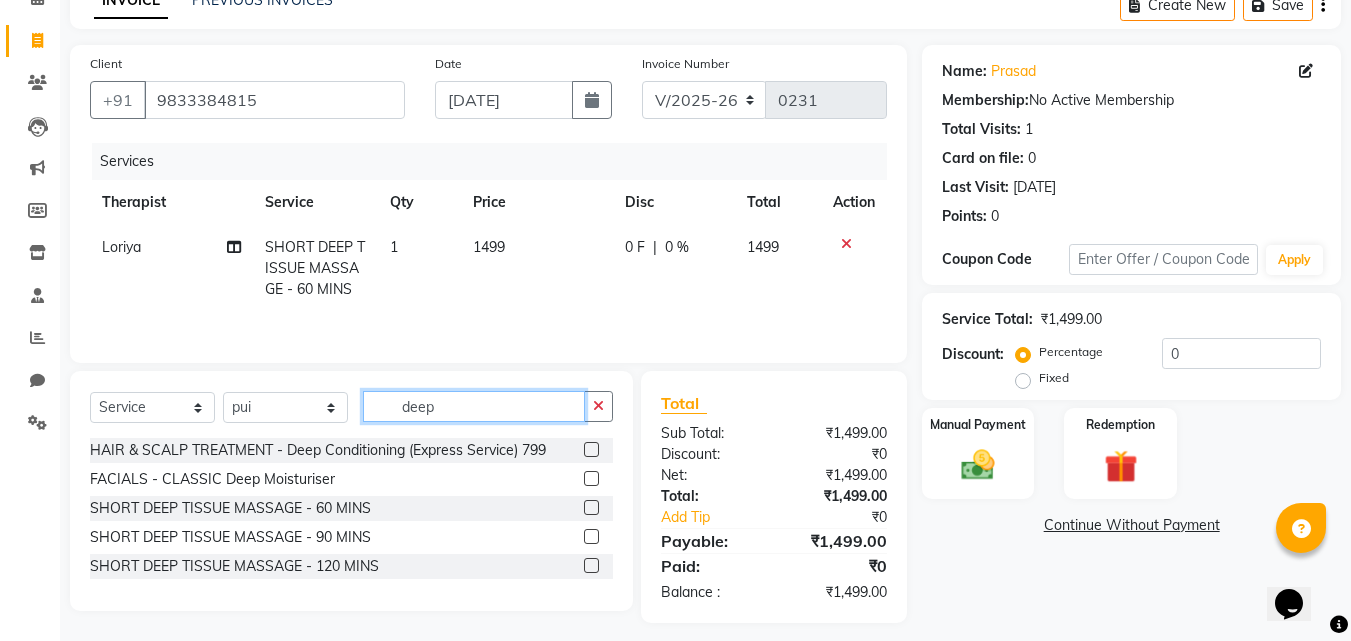 type on "deep" 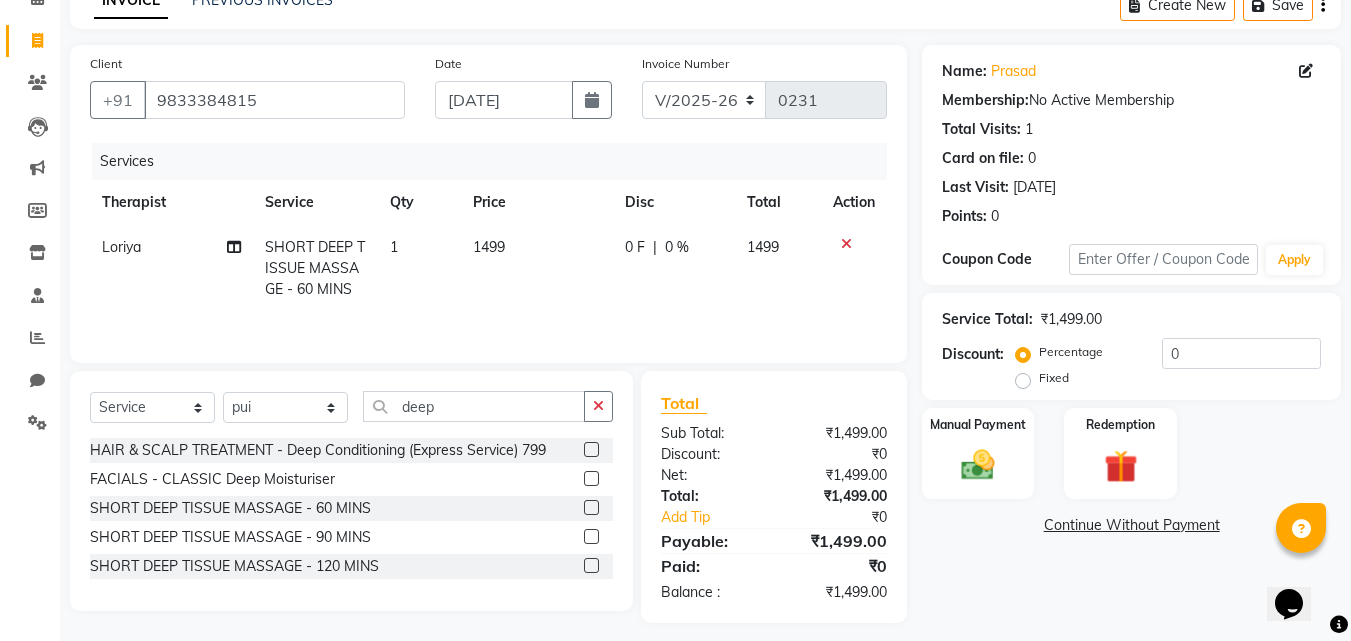 drag, startPoint x: 603, startPoint y: 503, endPoint x: 585, endPoint y: 505, distance: 18.110771 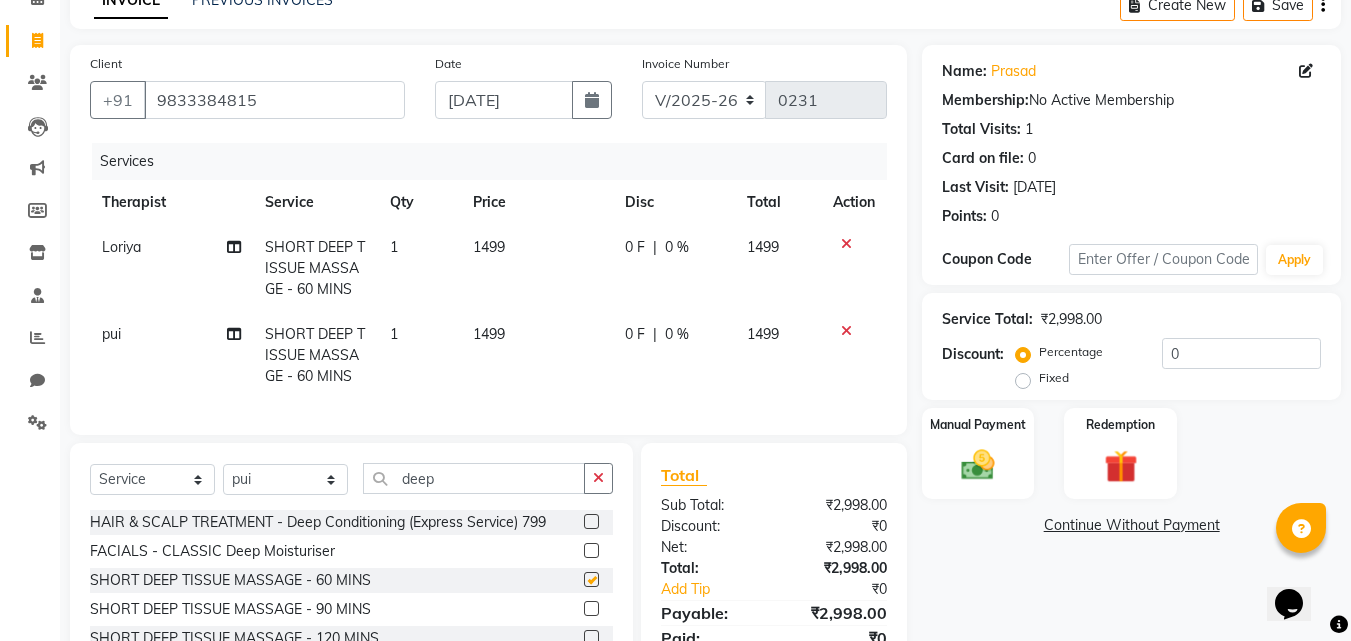 checkbox on "false" 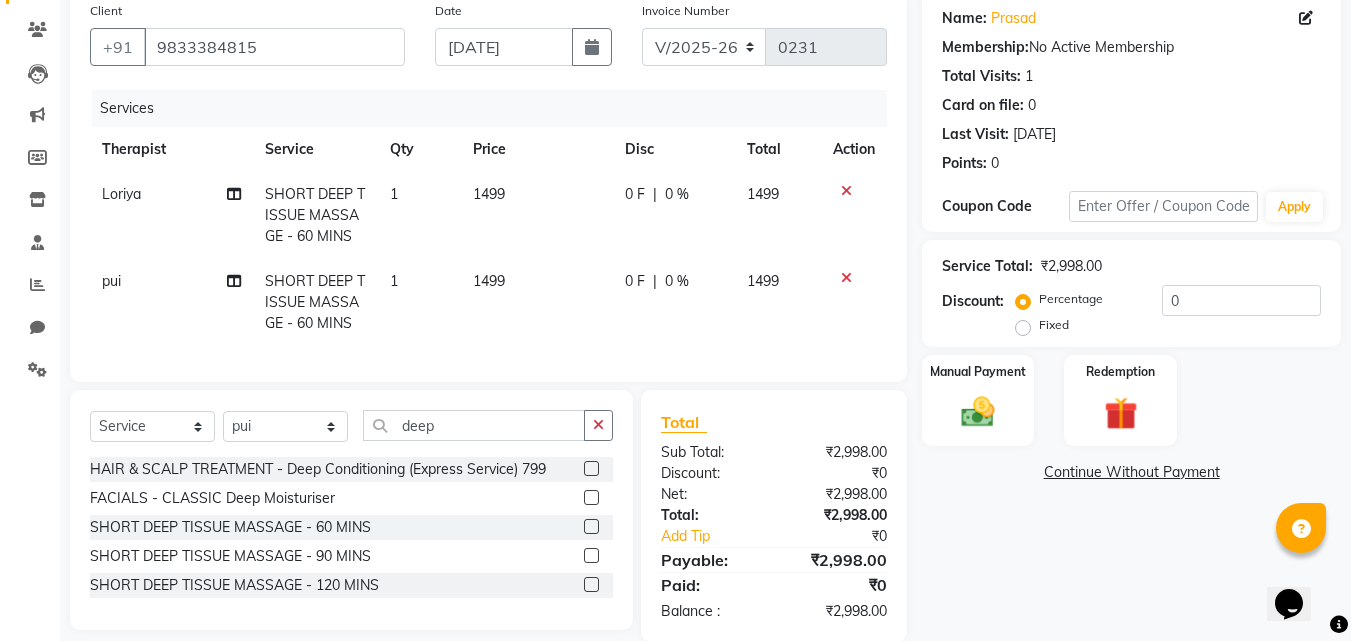 scroll, scrollTop: 204, scrollLeft: 0, axis: vertical 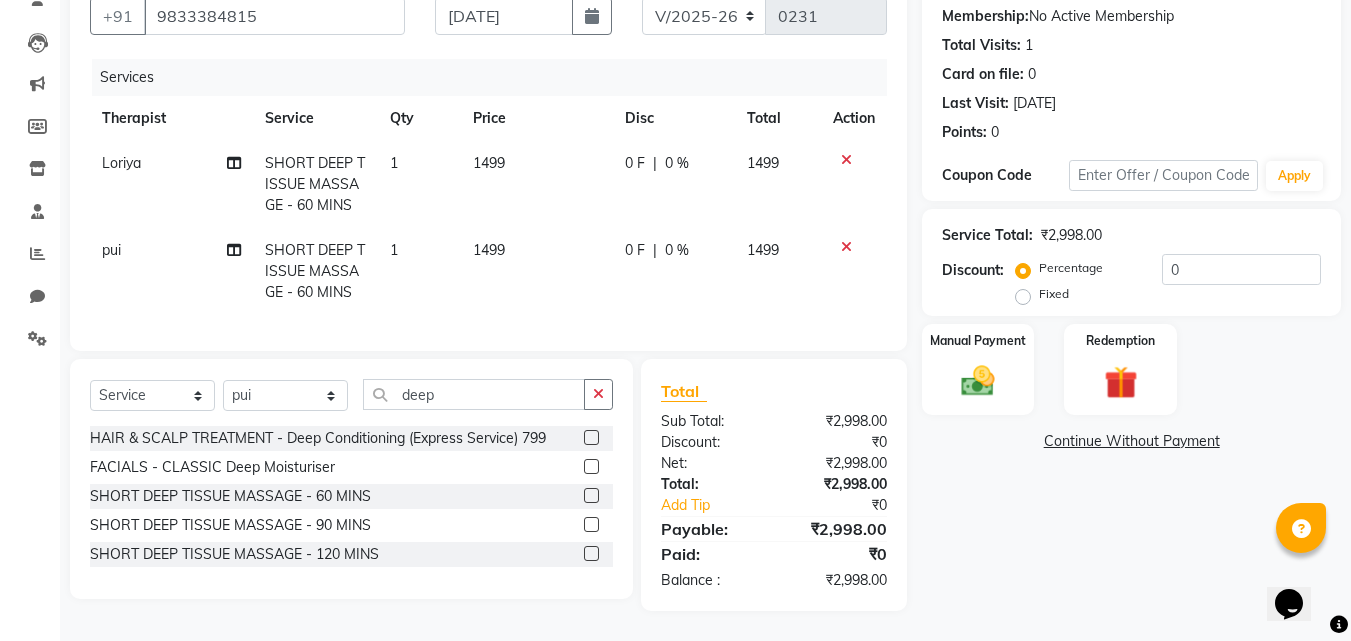 click on "Discount:  Percentage   Fixed  0" 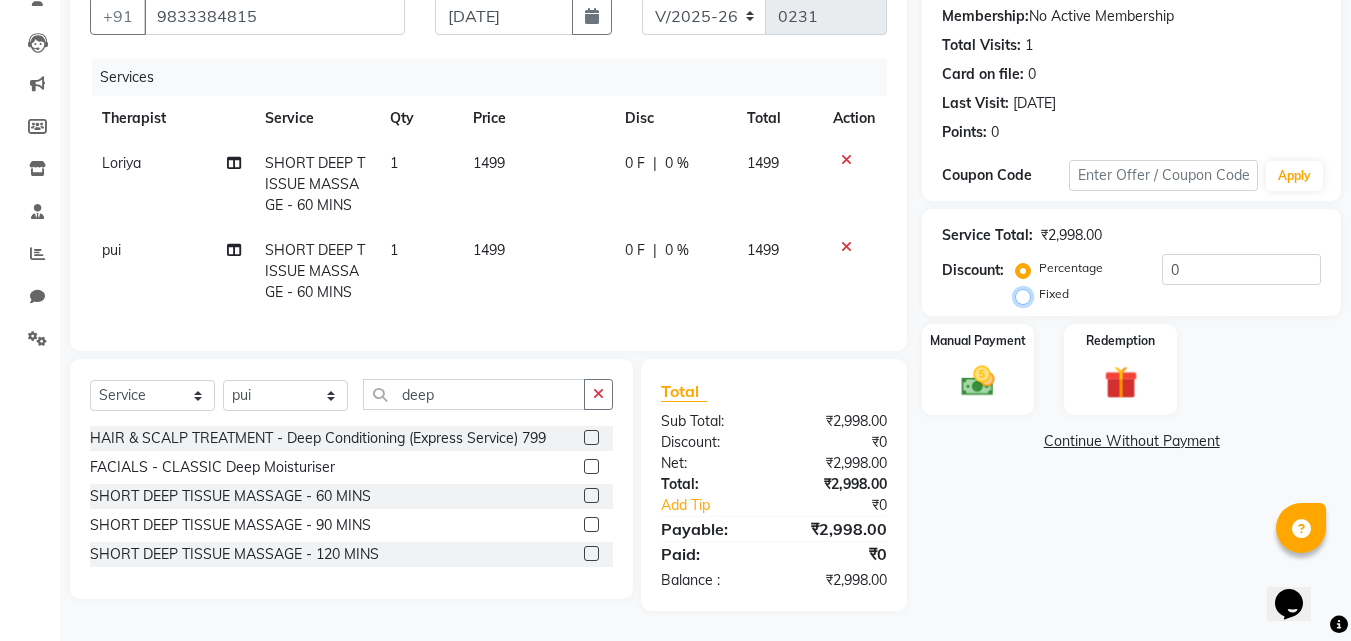 click on "Fixed" at bounding box center [1027, 294] 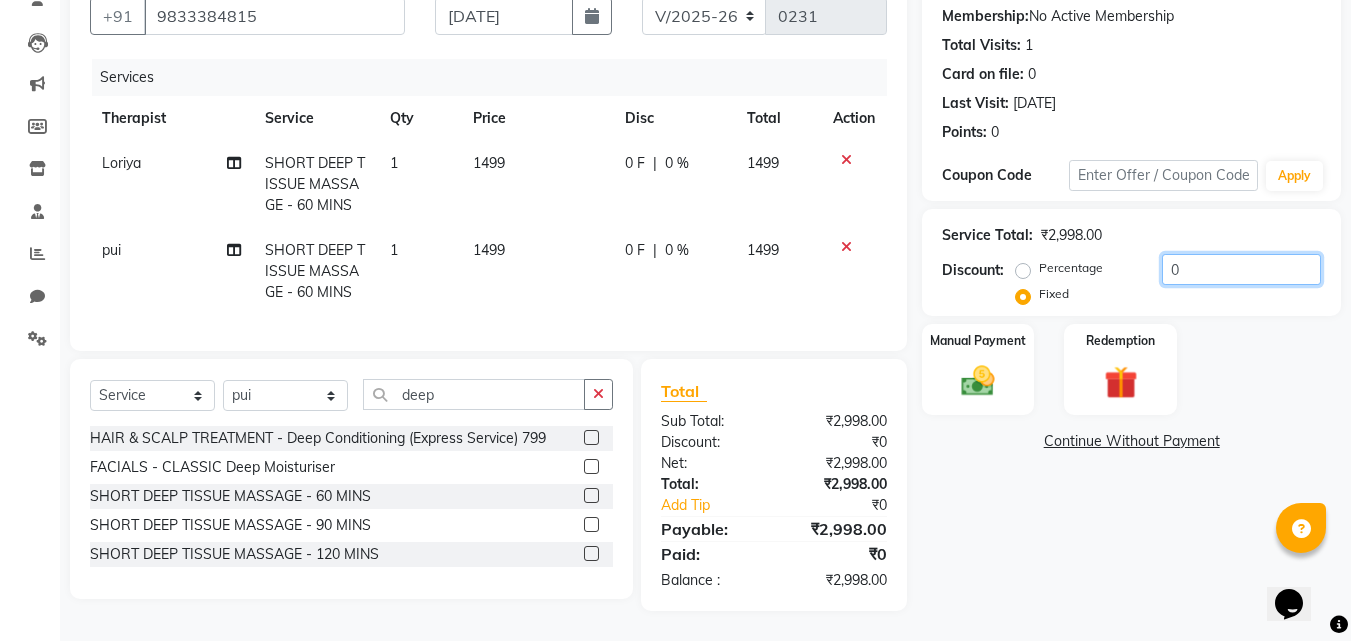 click on "0" 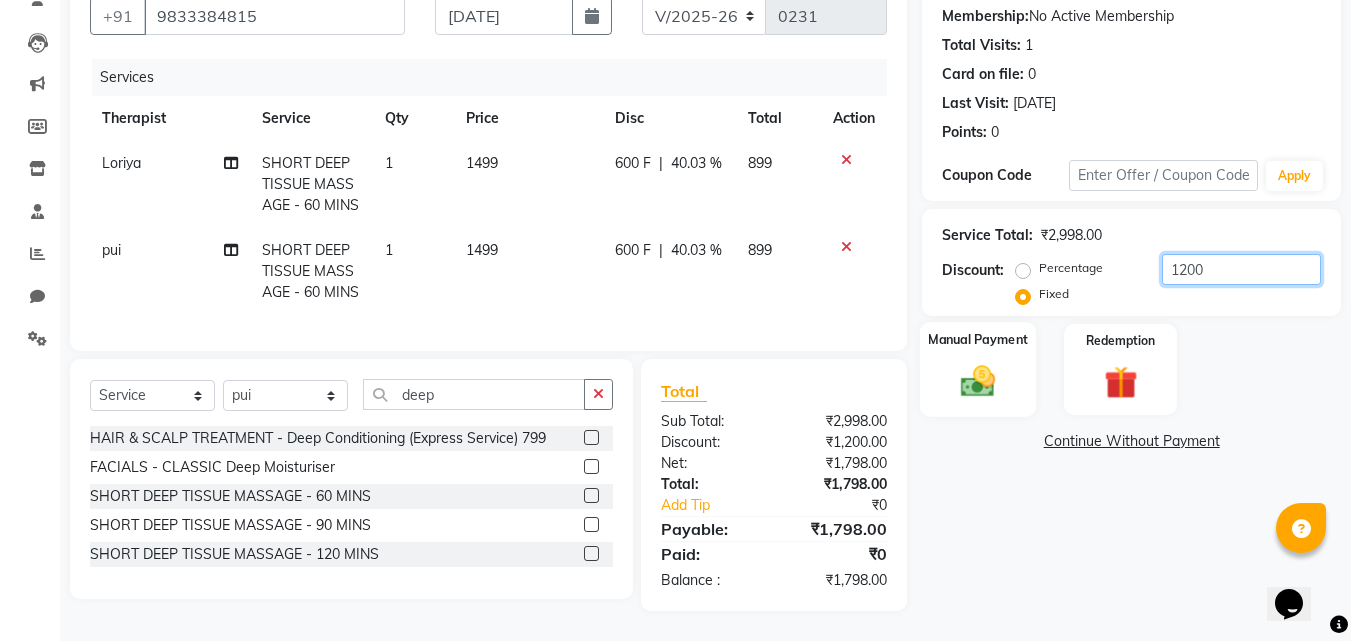 type on "1200" 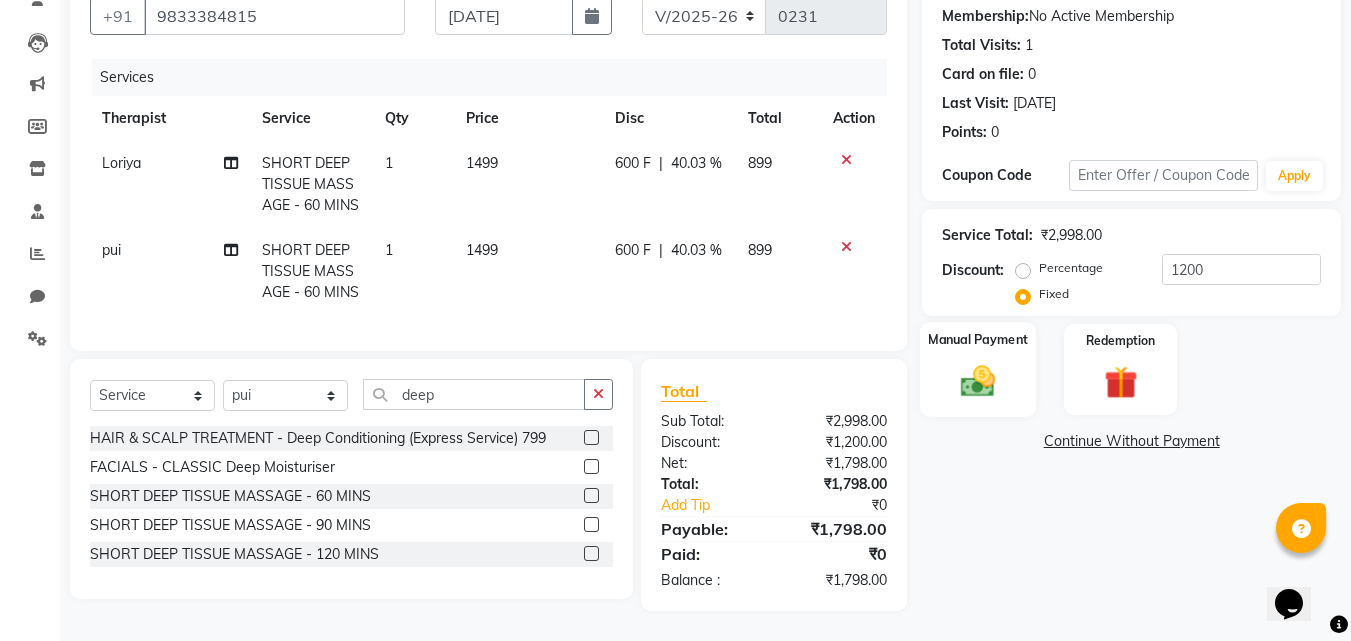 click on "Manual Payment" 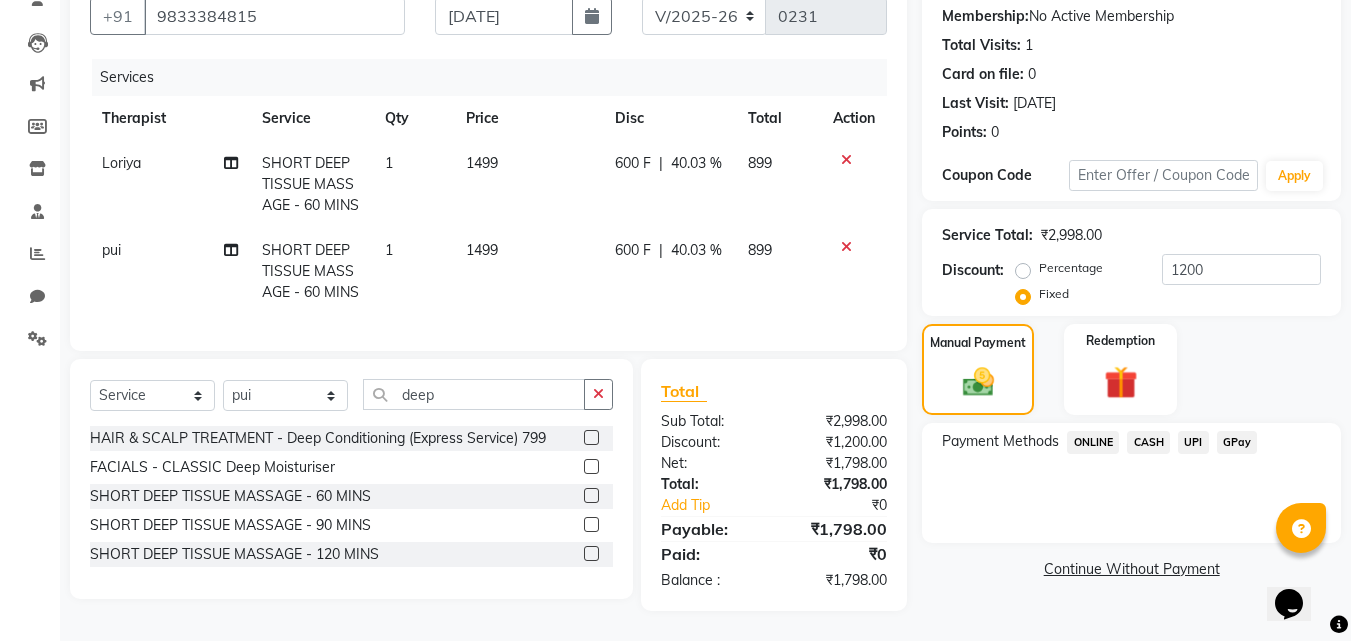 click on "CASH" 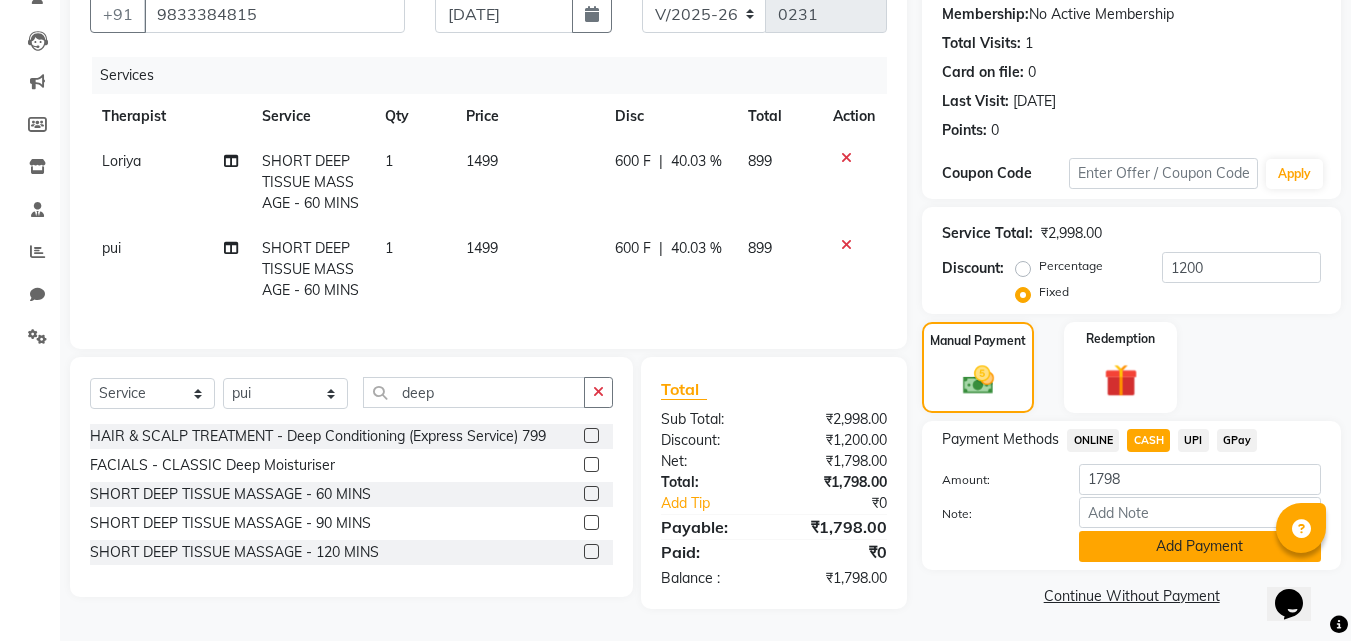 click on "Add Payment" 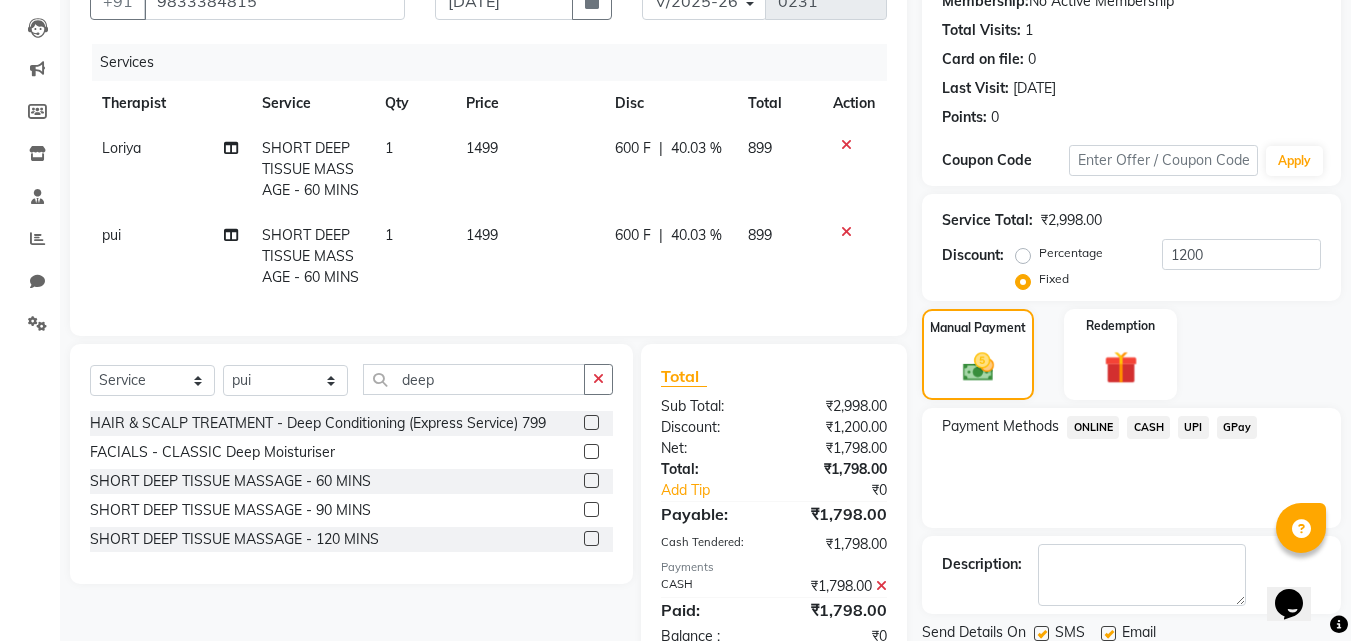 scroll, scrollTop: 275, scrollLeft: 0, axis: vertical 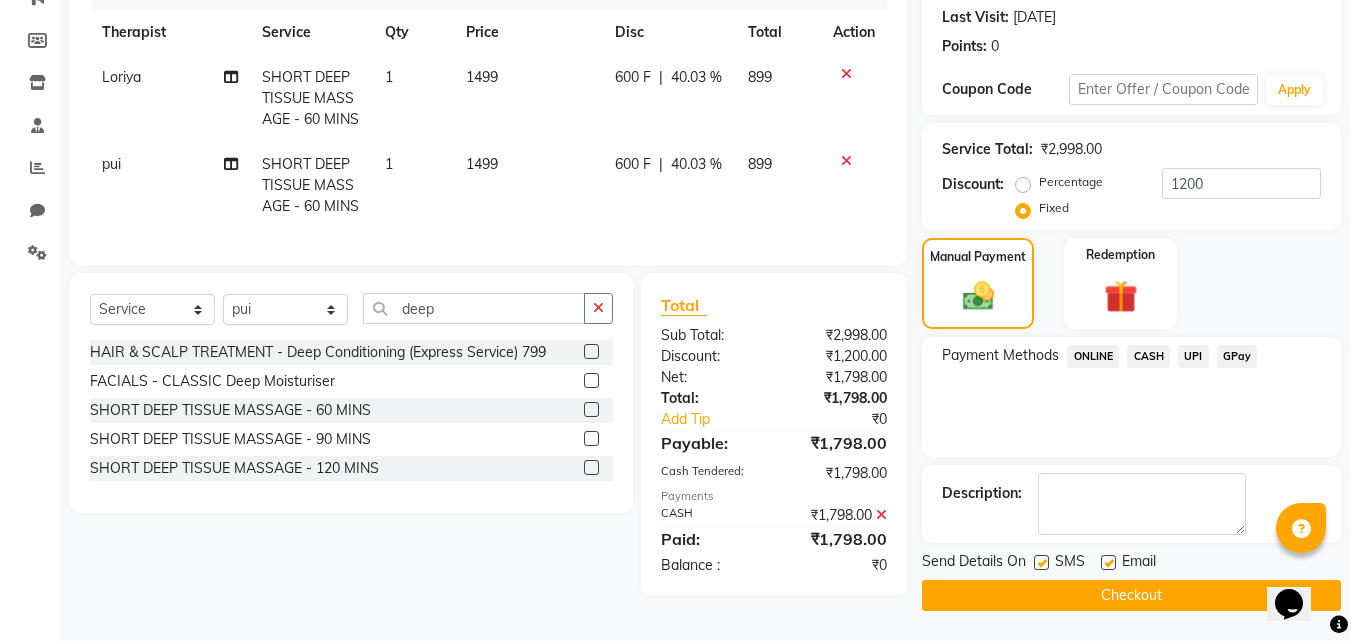 click on "Checkout" 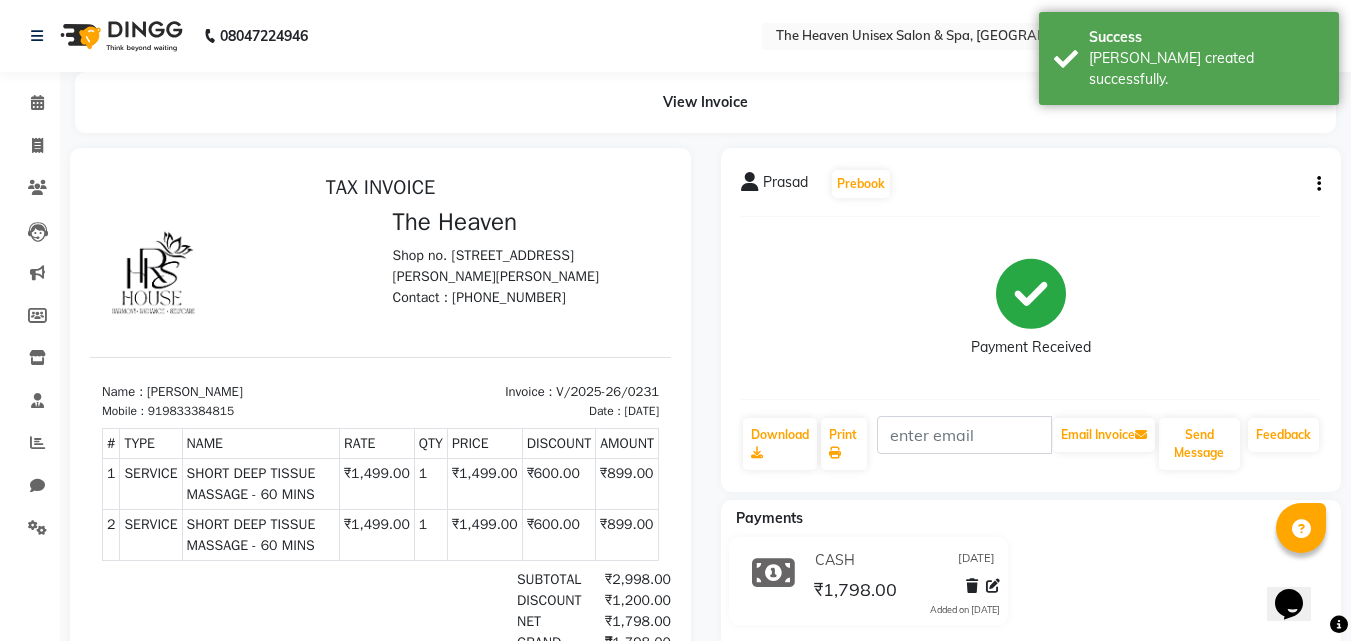scroll, scrollTop: 0, scrollLeft: 0, axis: both 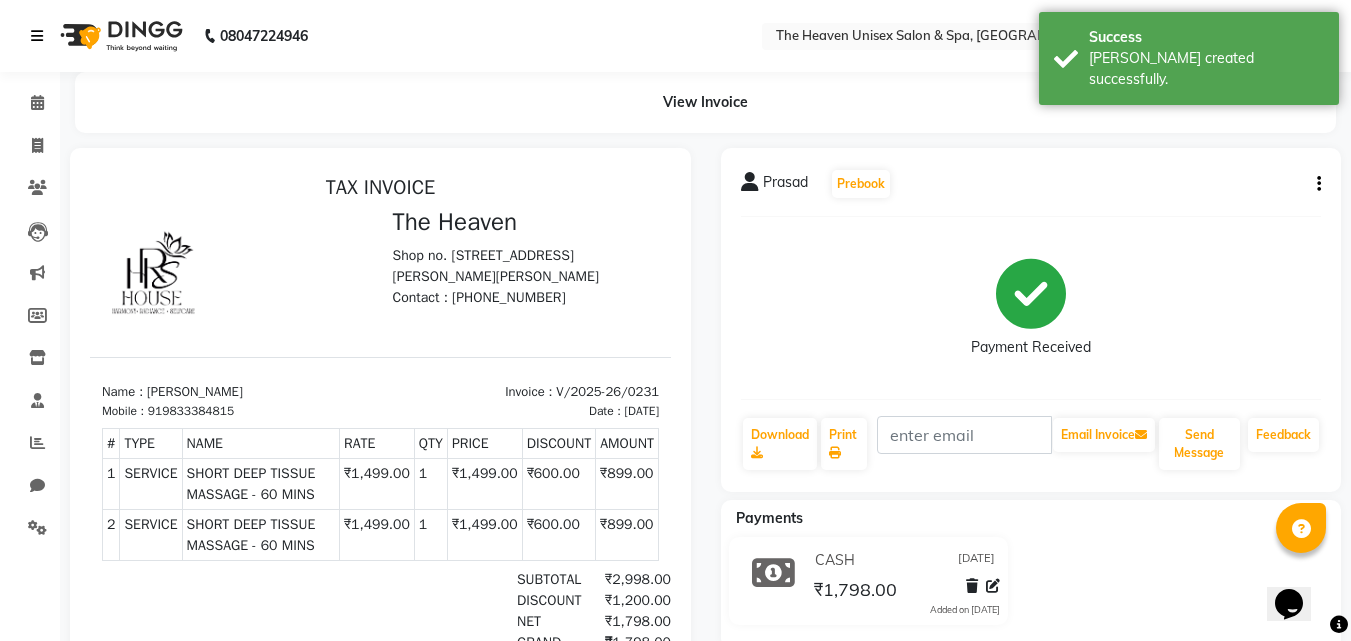 click at bounding box center (41, 36) 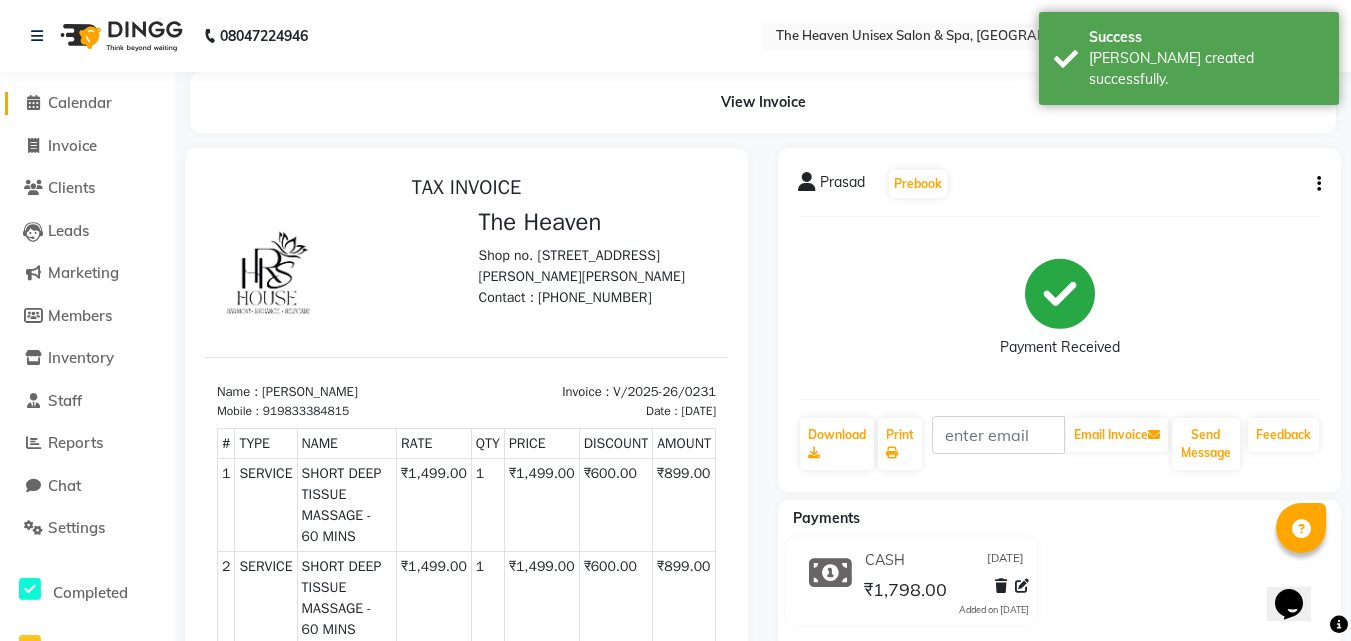 click 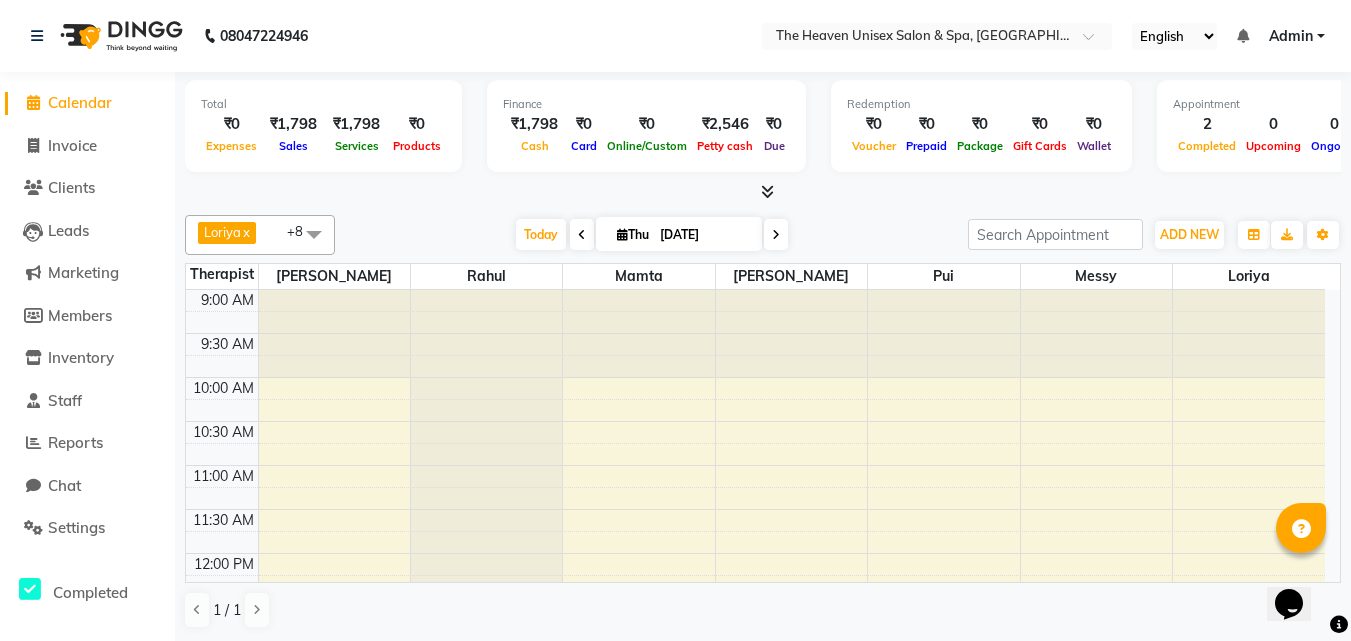click on "Calendar" 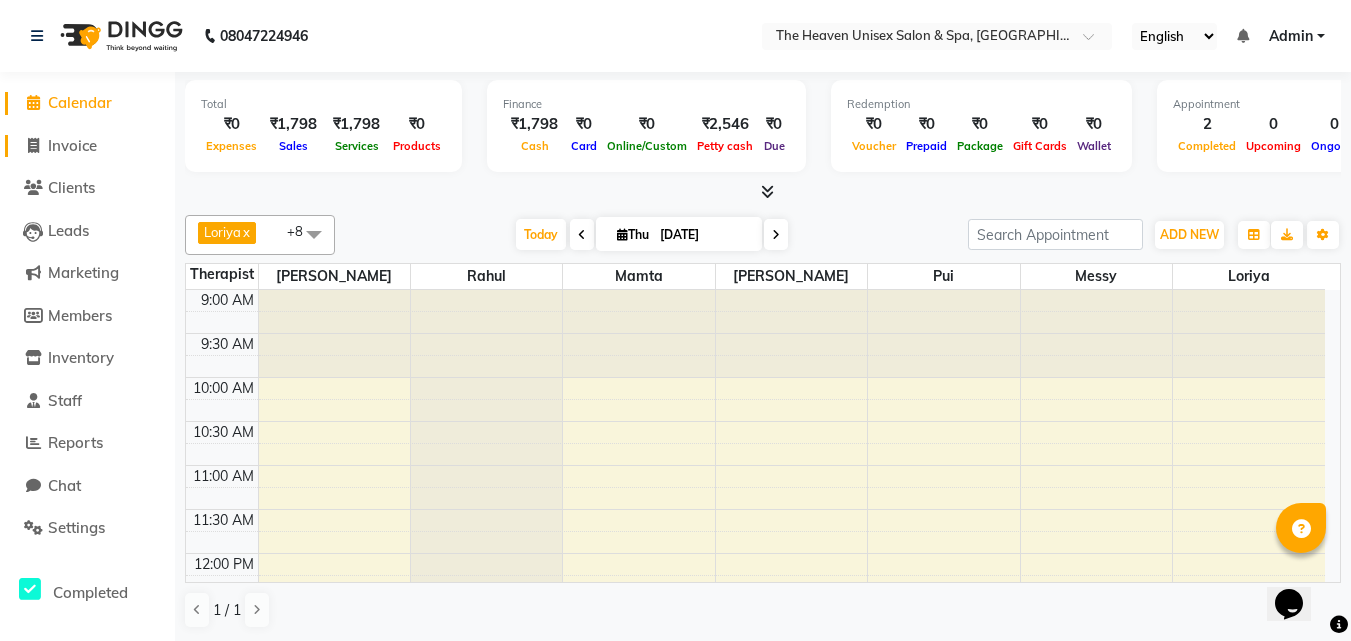click on "Invoice" 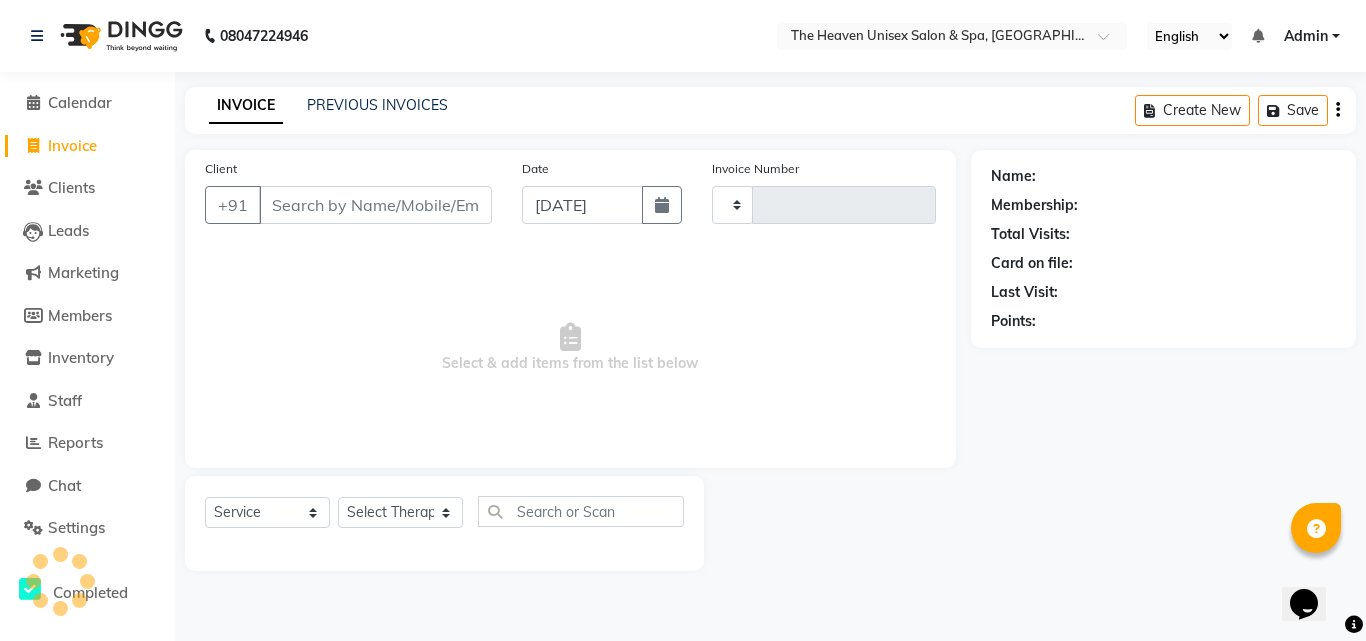 type on "0232" 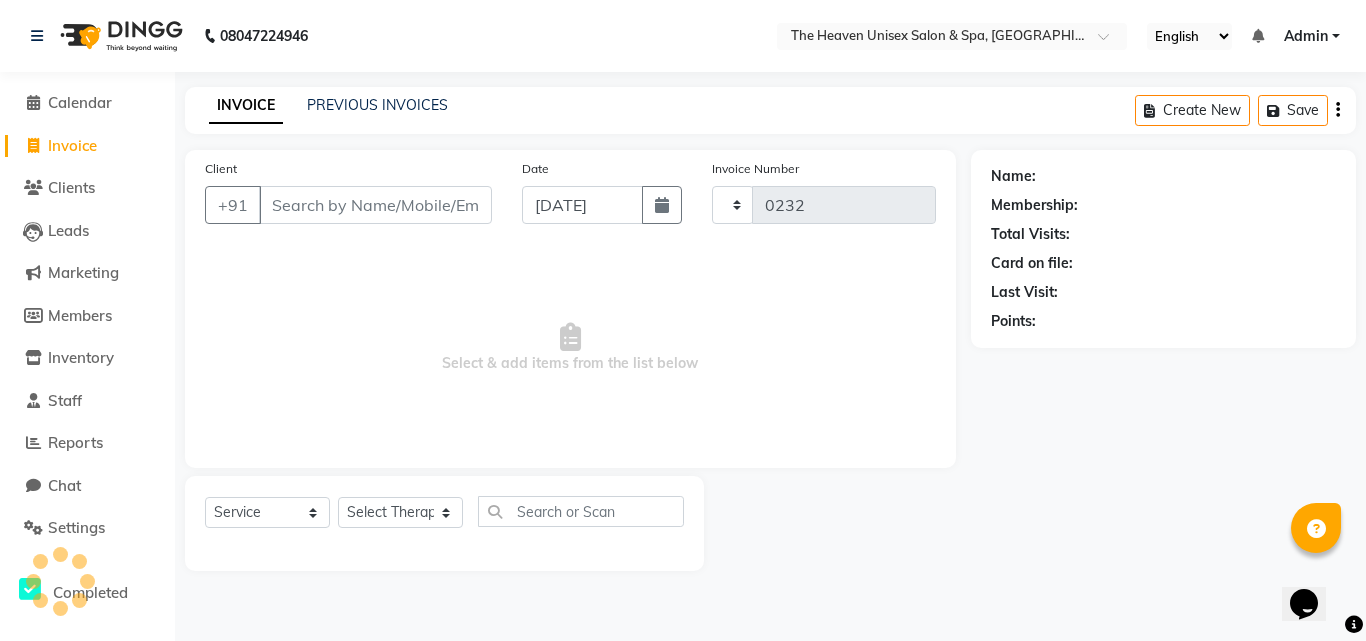 select on "8417" 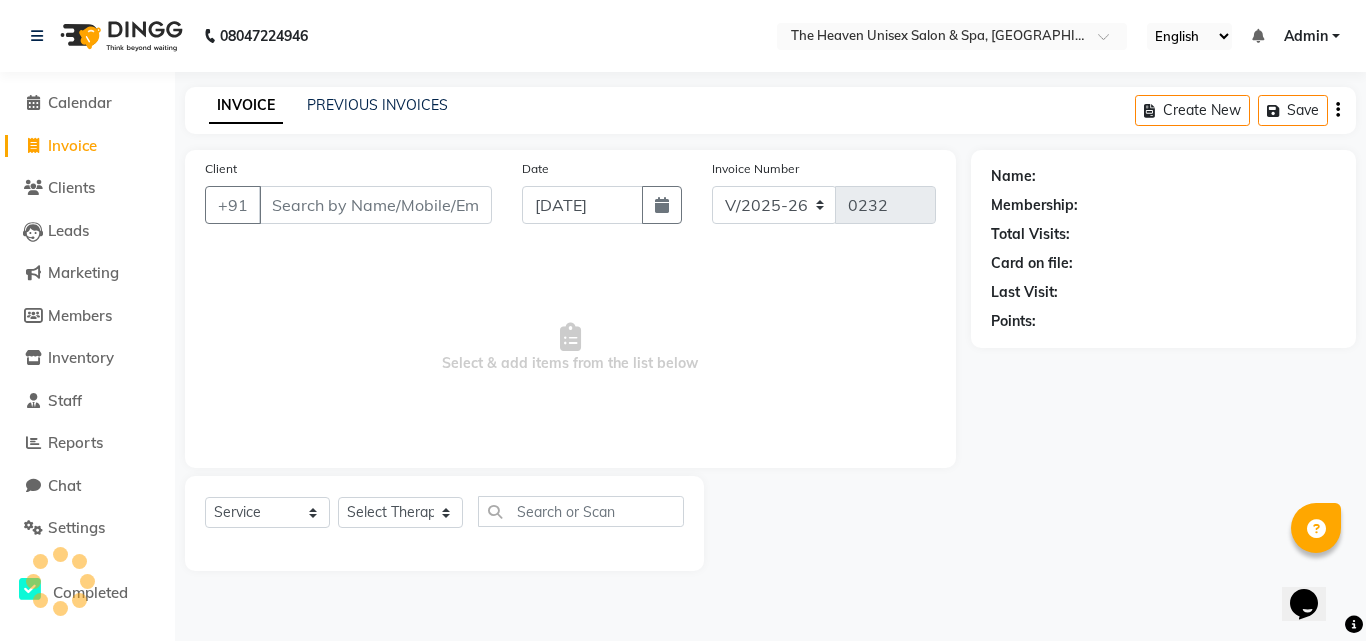 click on "Client" at bounding box center (375, 205) 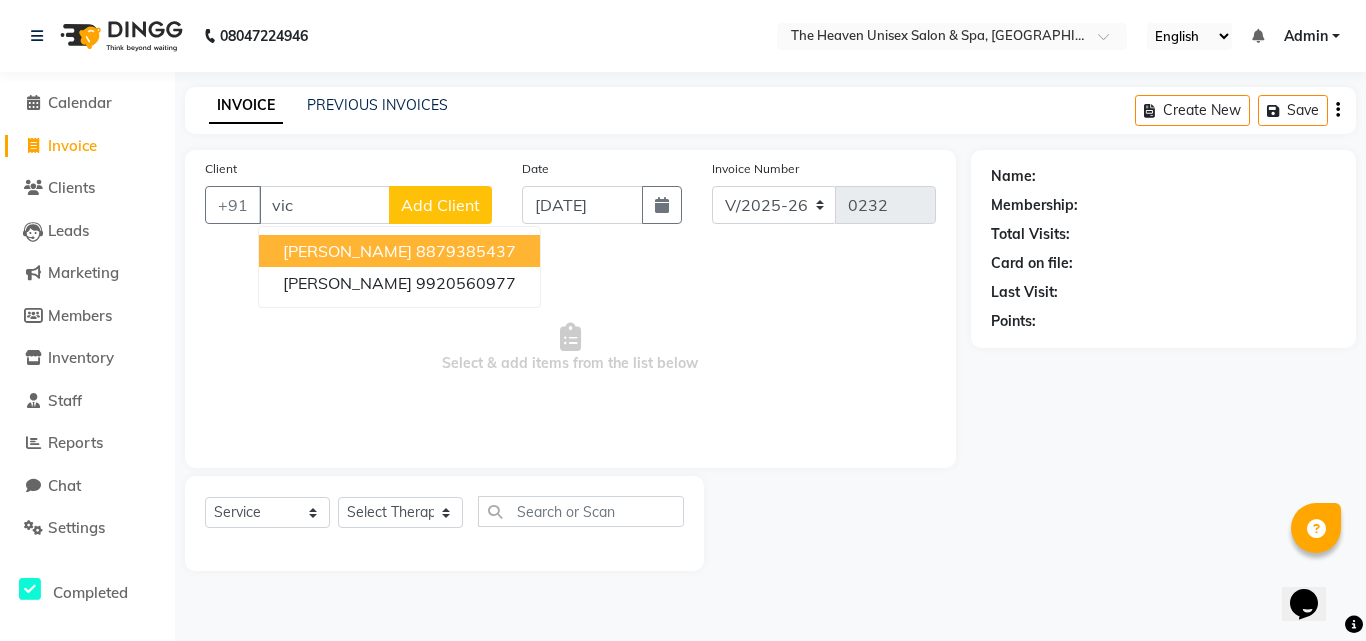 click on "8879385437" at bounding box center [466, 251] 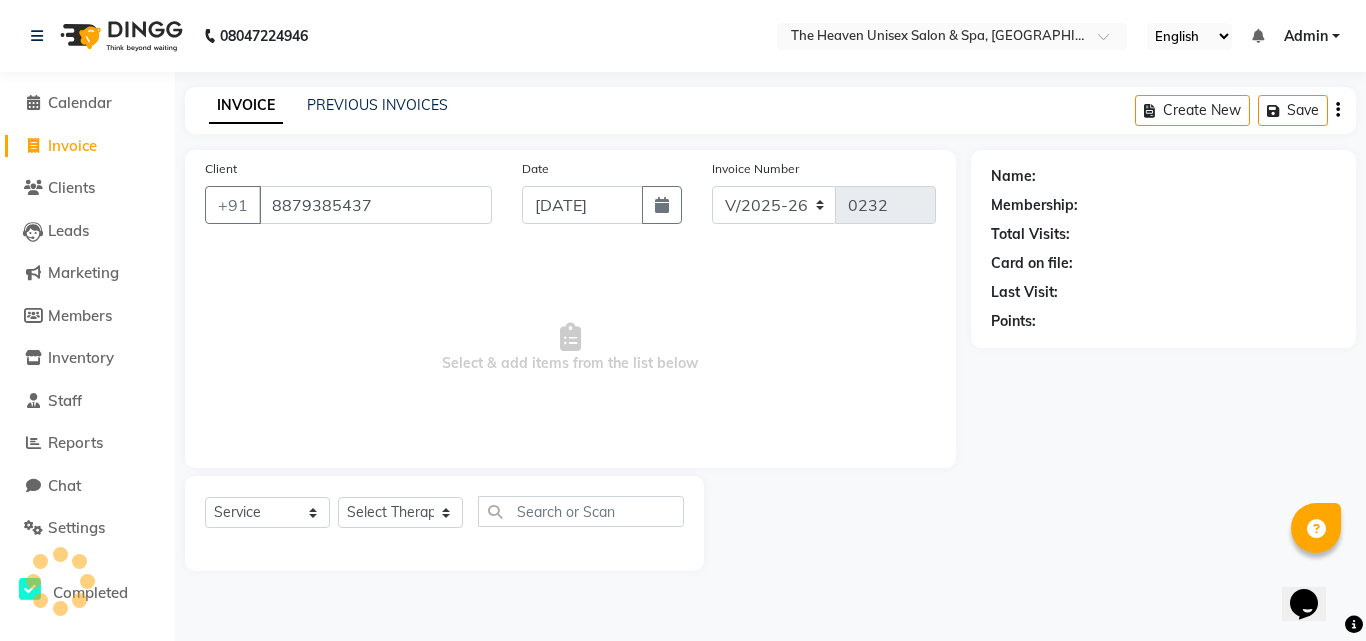 type on "8879385437" 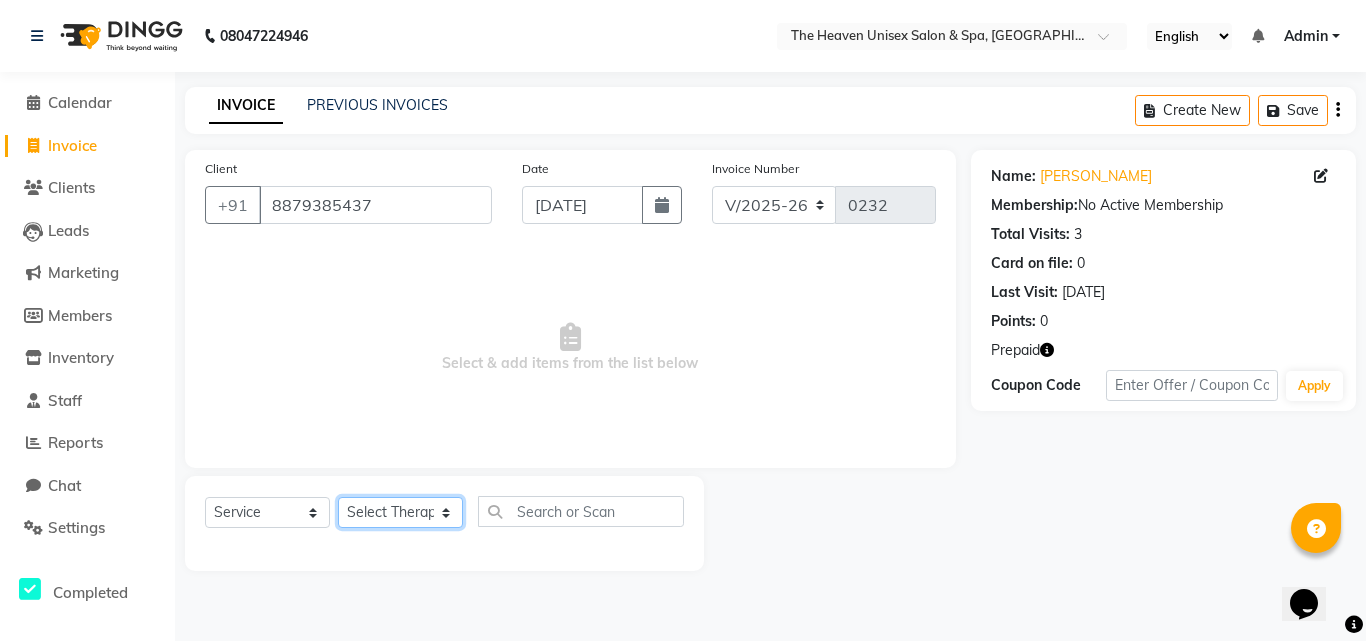 click on "Select Therapist Becky Himanshu Singh  Loriya Mamta Meraj messy pui Rahul Rashmi riddhi" 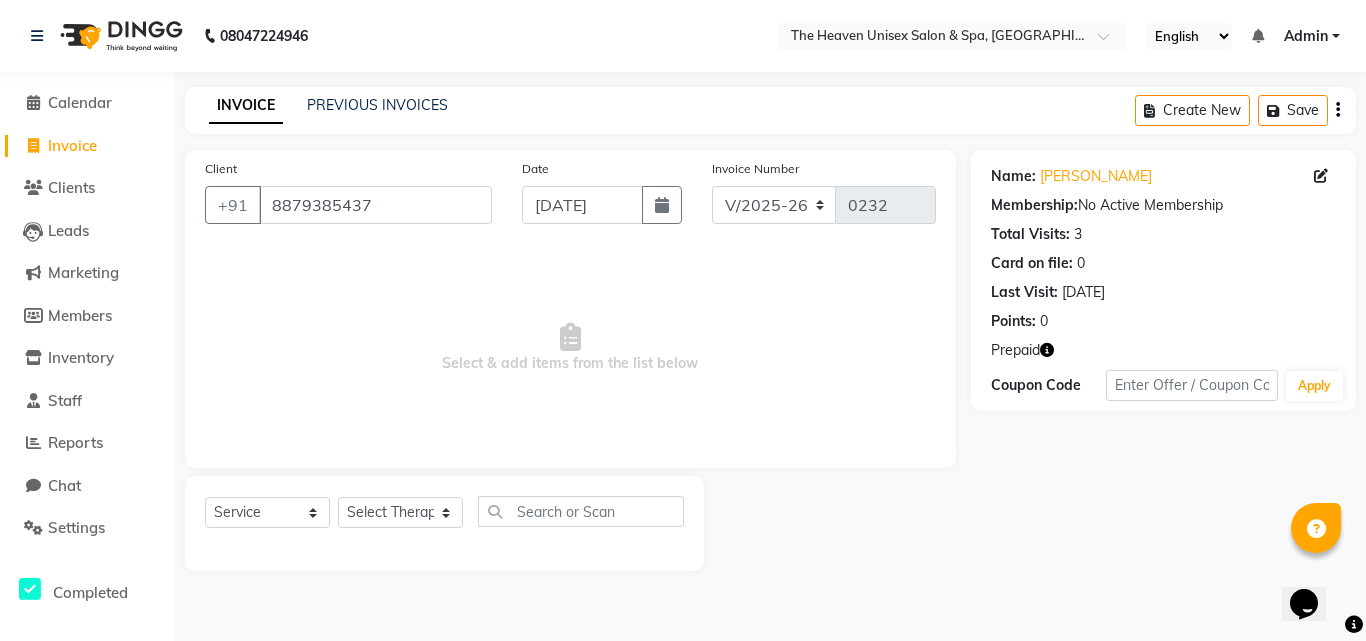 click on "Select & add items from the list below" at bounding box center (570, 348) 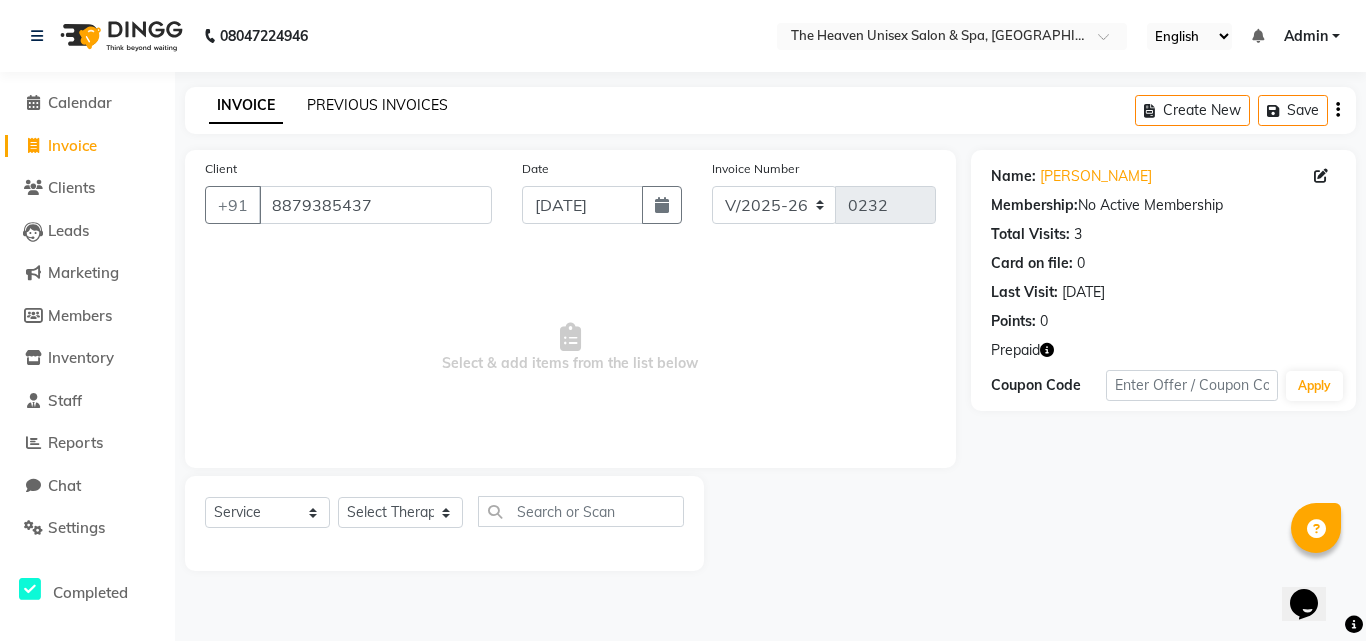 click on "PREVIOUS INVOICES" 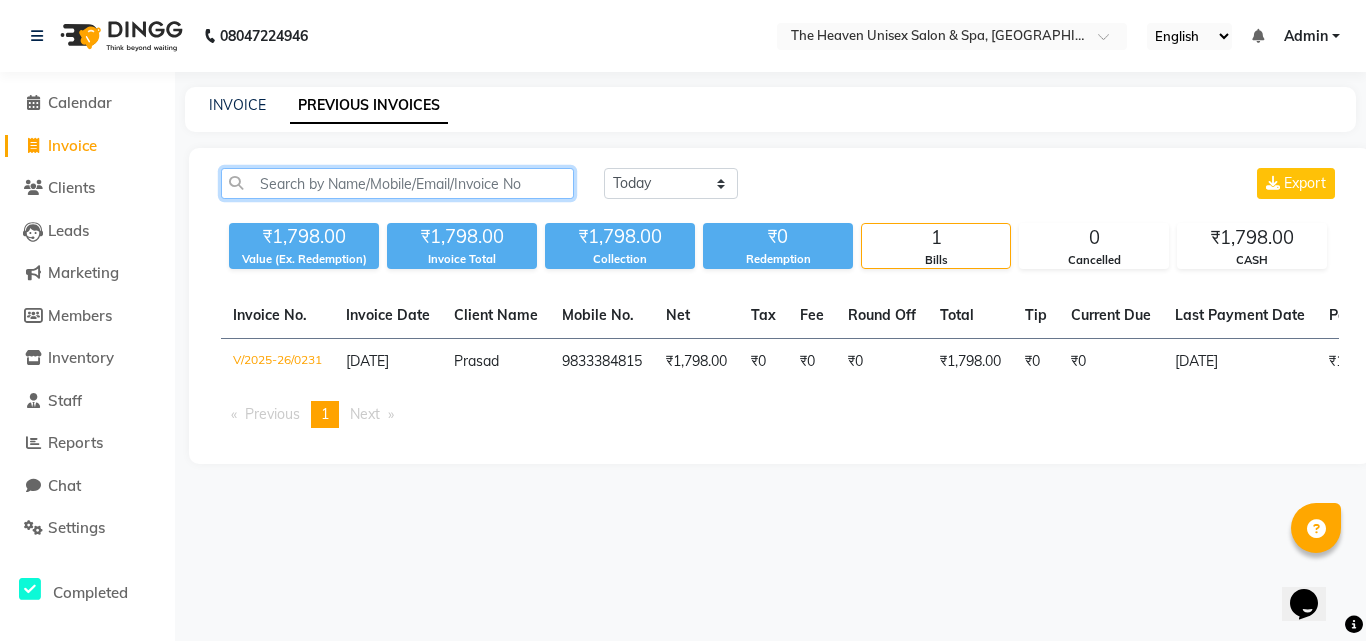 click 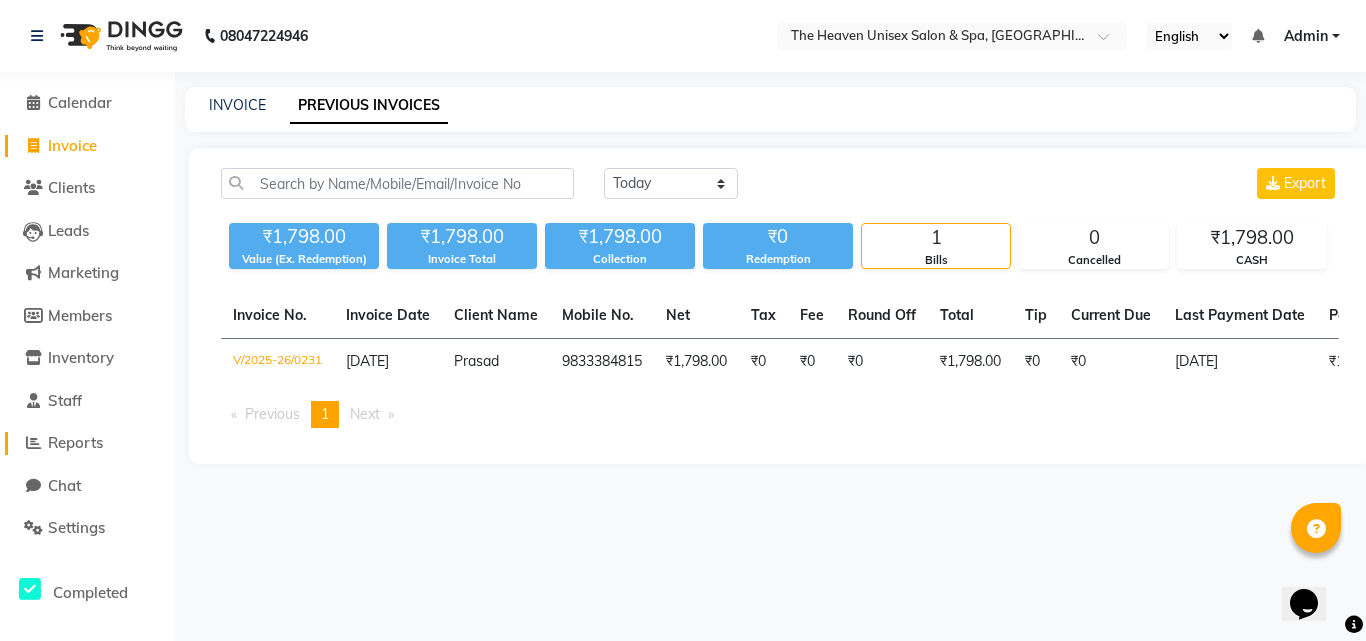 click on "Reports" 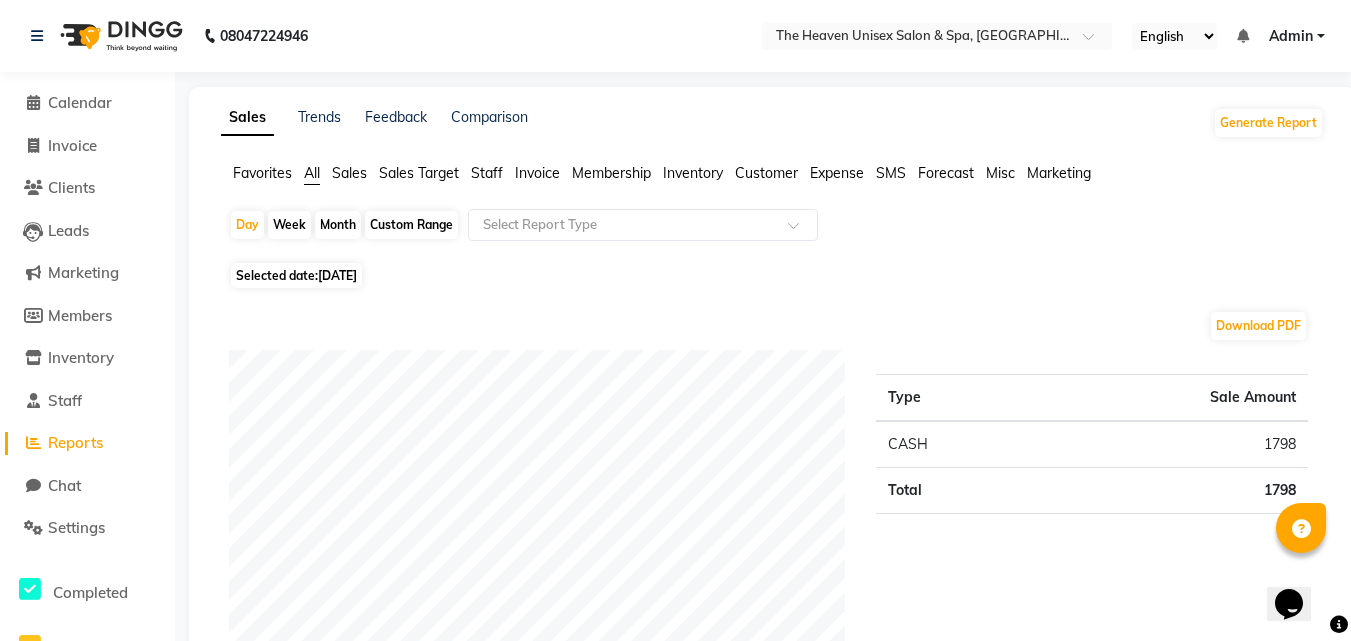 click on "Customer" 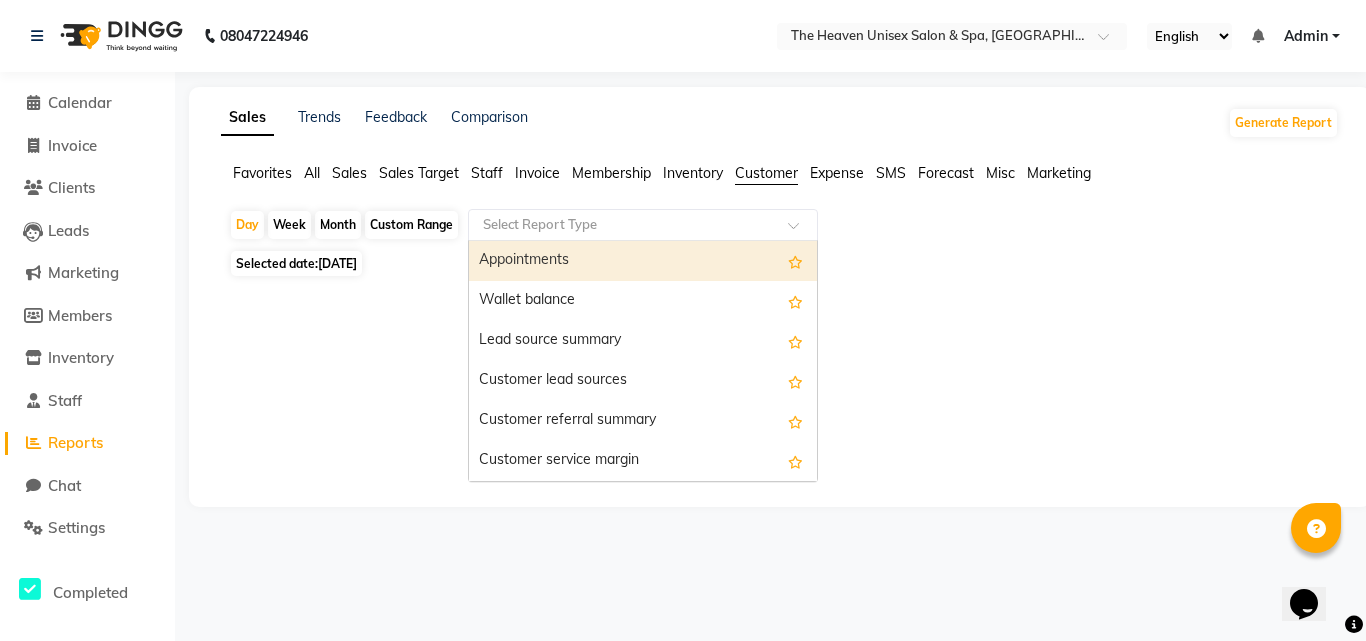 click 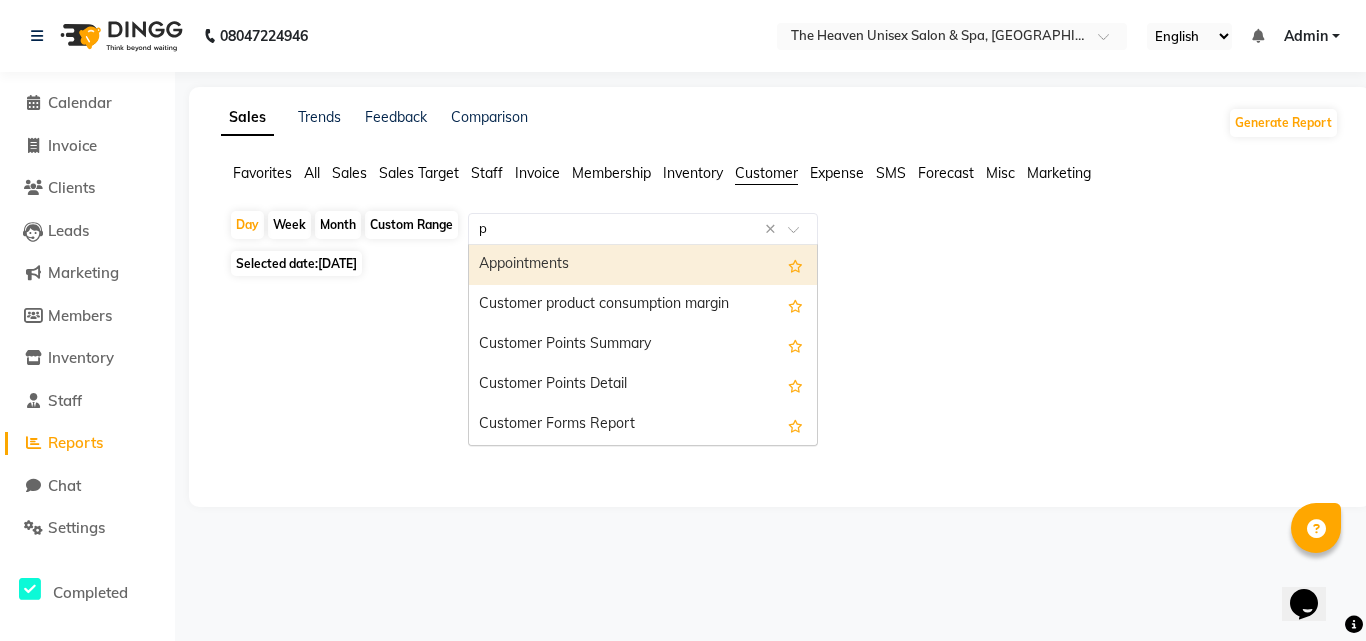 type on "pr" 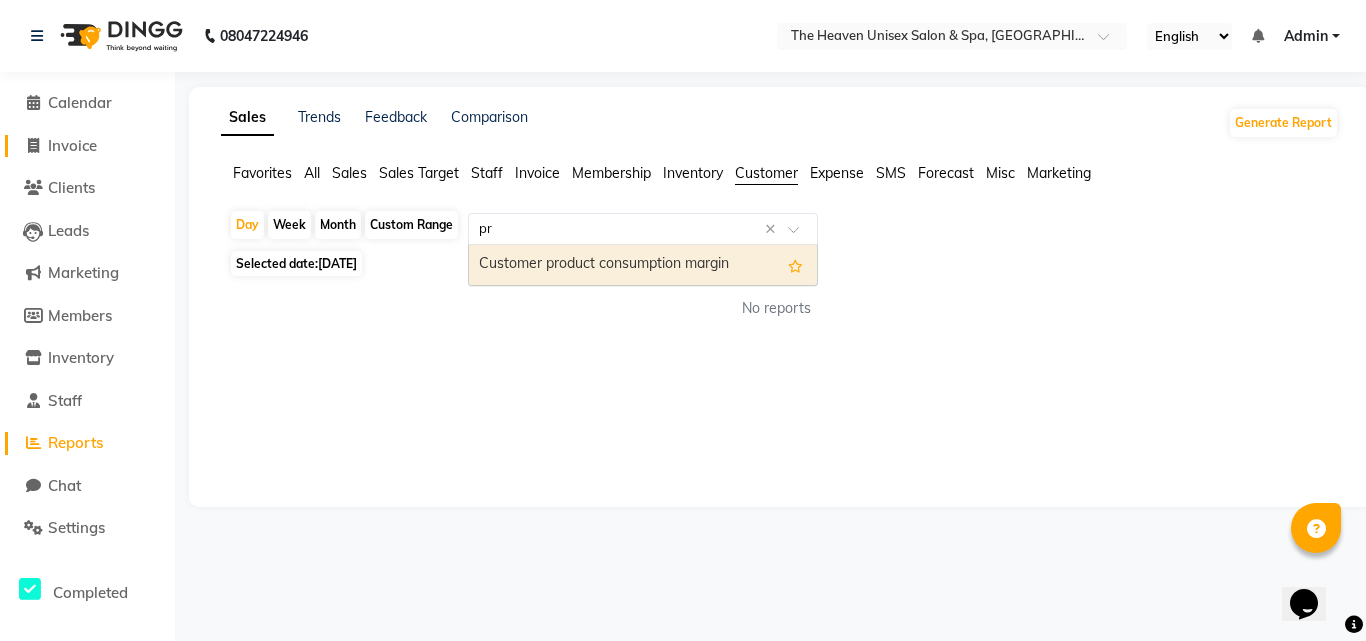 type 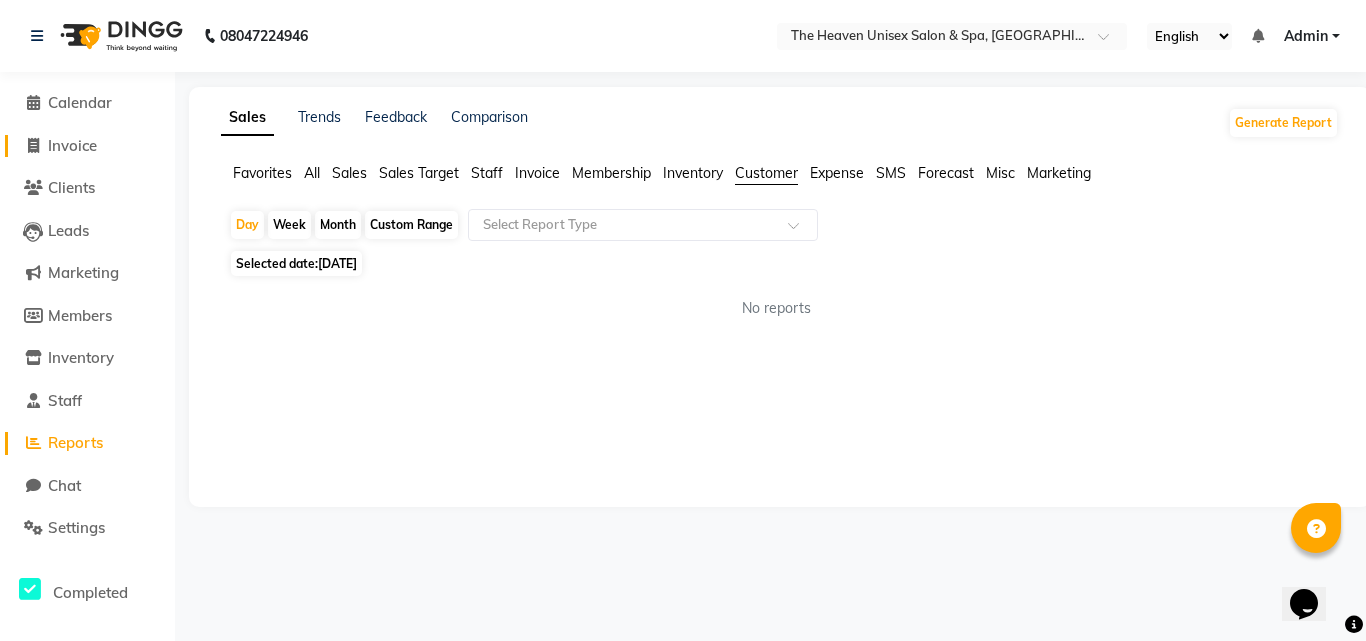 click on "Invoice" 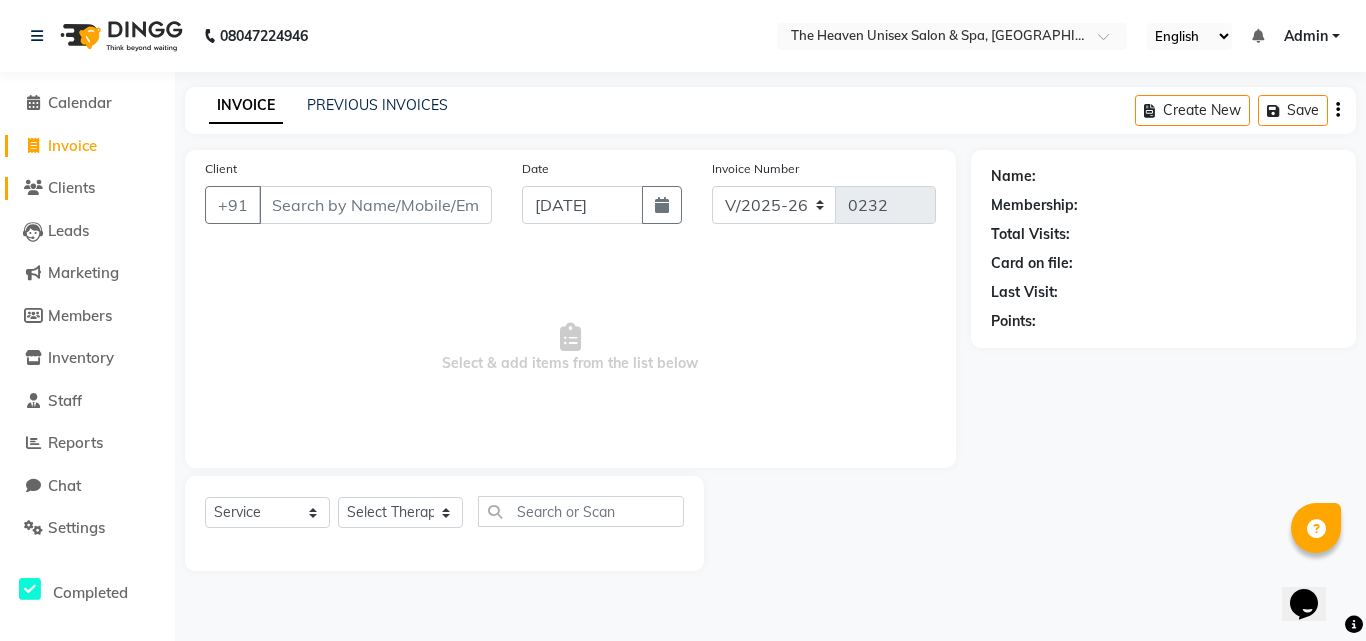 click on "Clients" 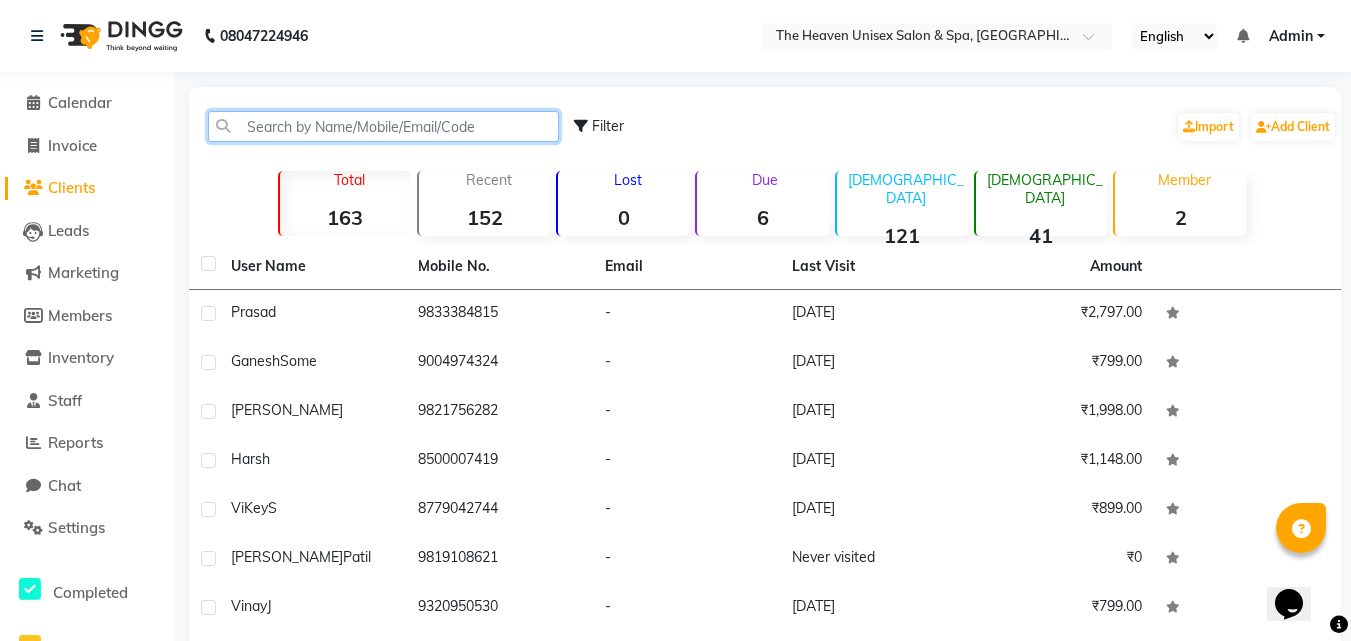click 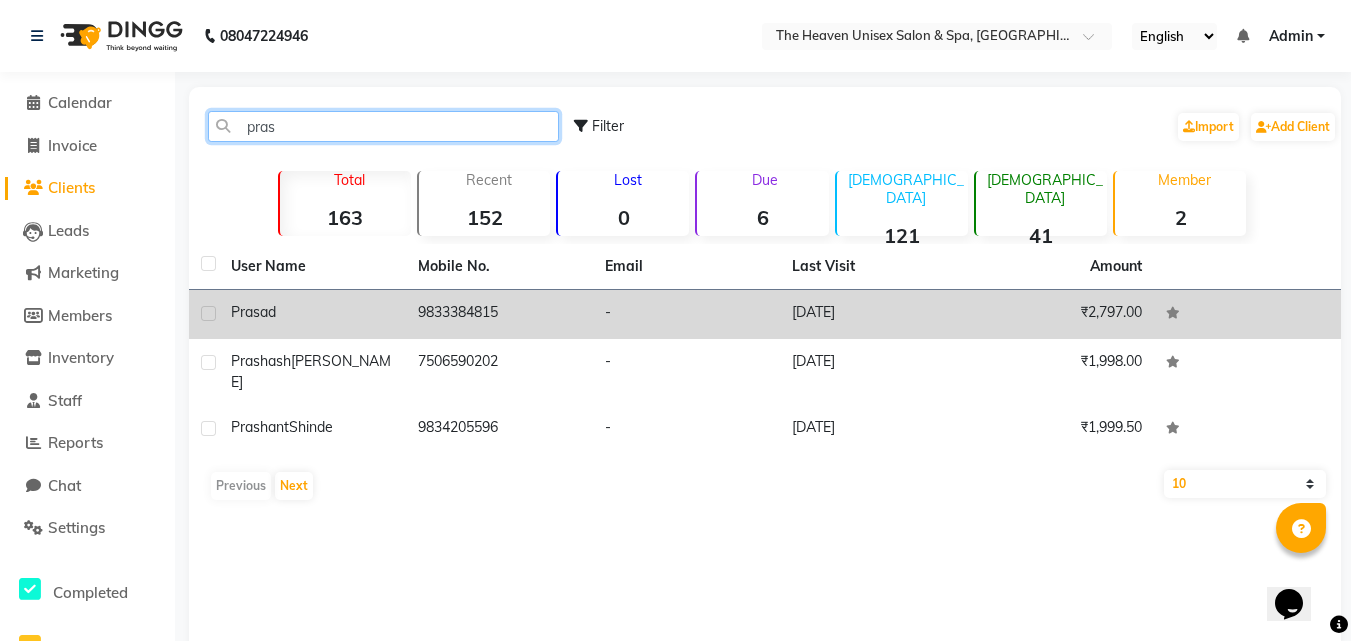 type on "pras" 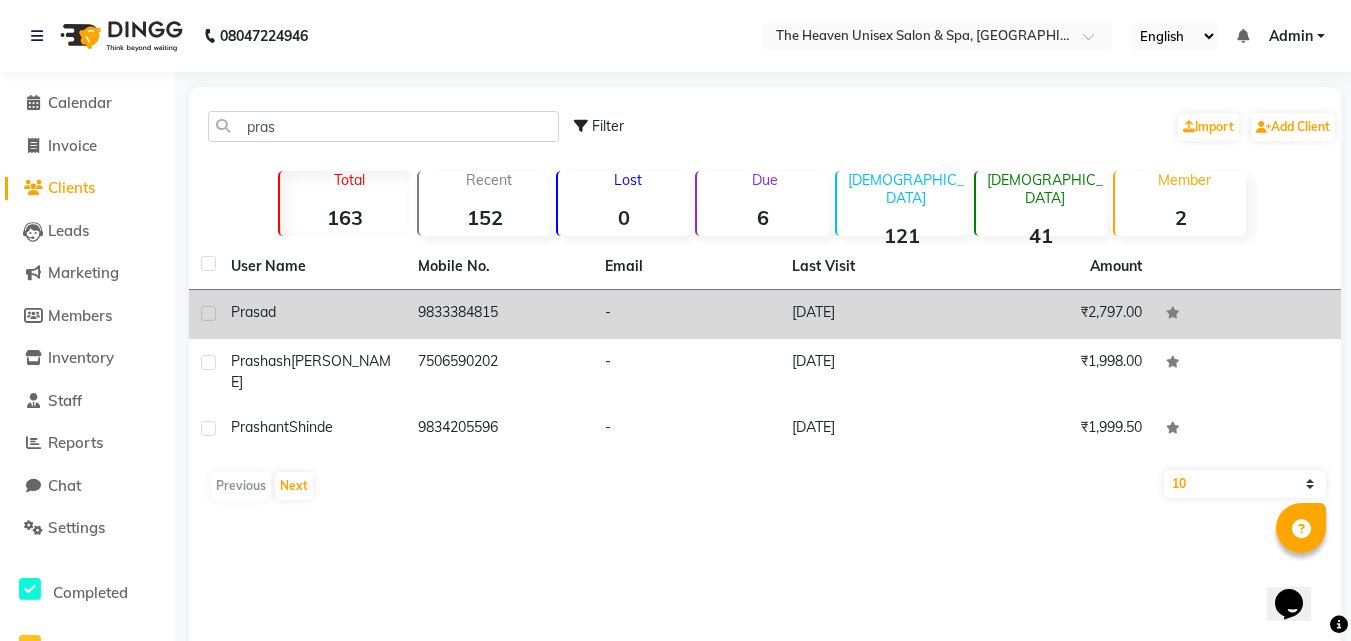 click 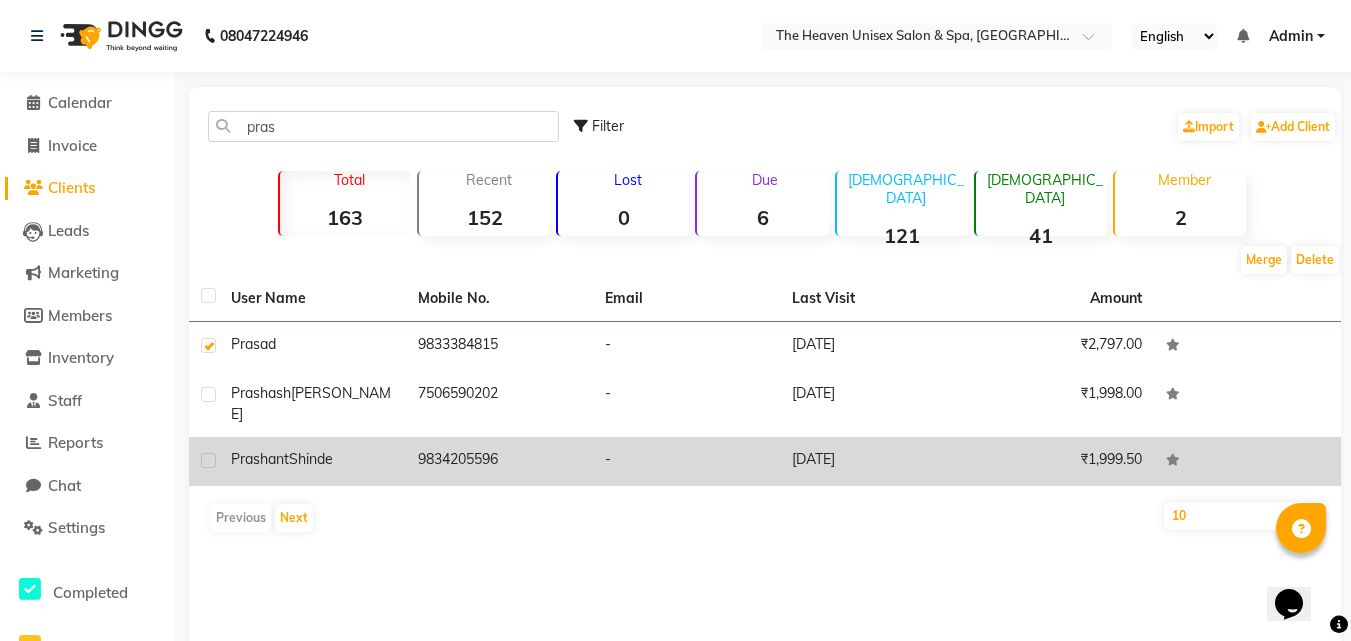 scroll, scrollTop: 76, scrollLeft: 0, axis: vertical 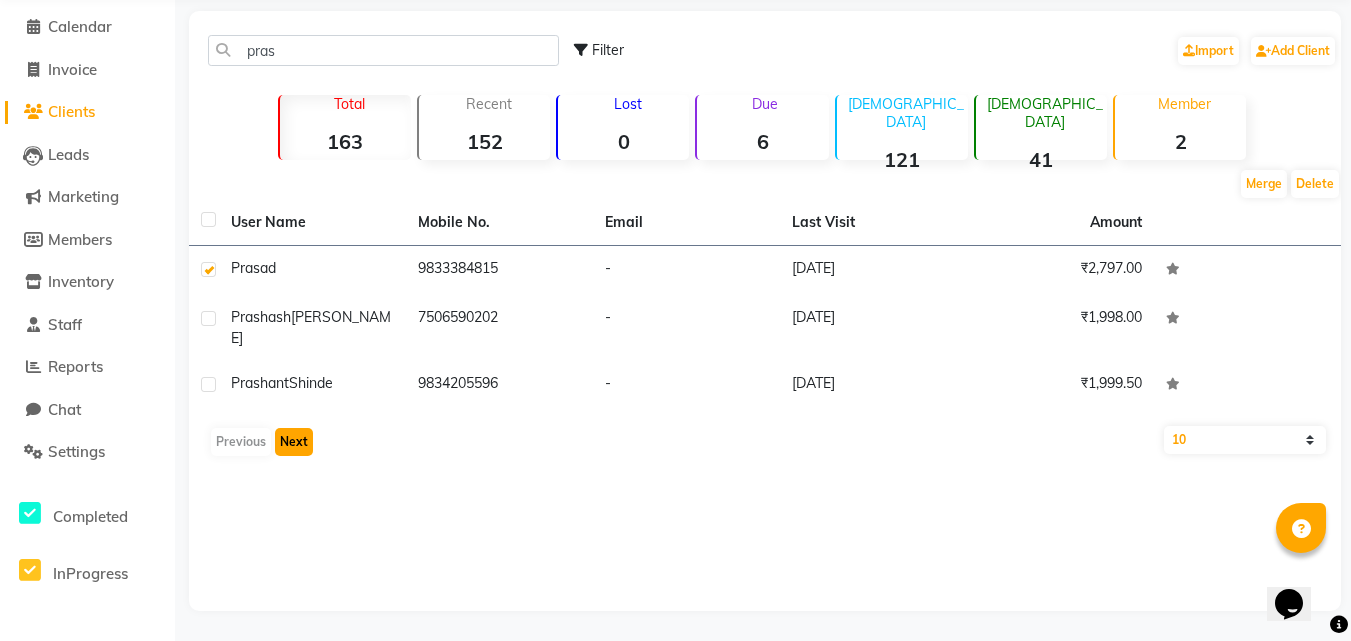 click on "Next" 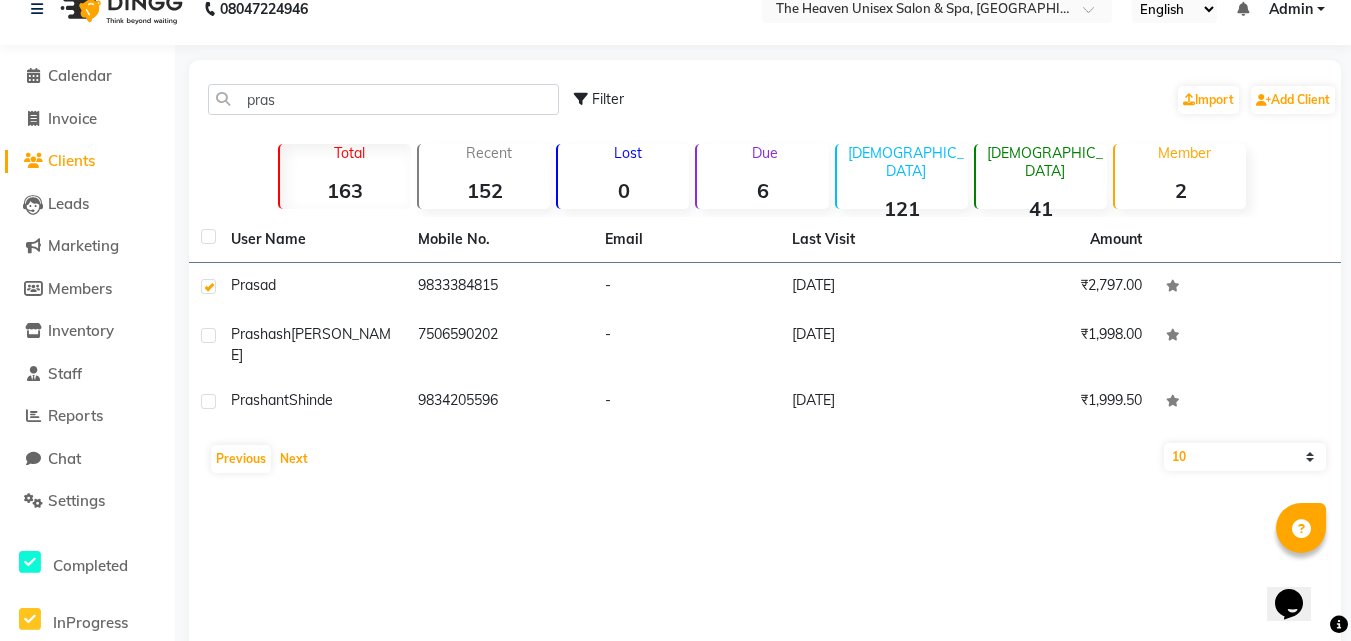 scroll, scrollTop: 0, scrollLeft: 0, axis: both 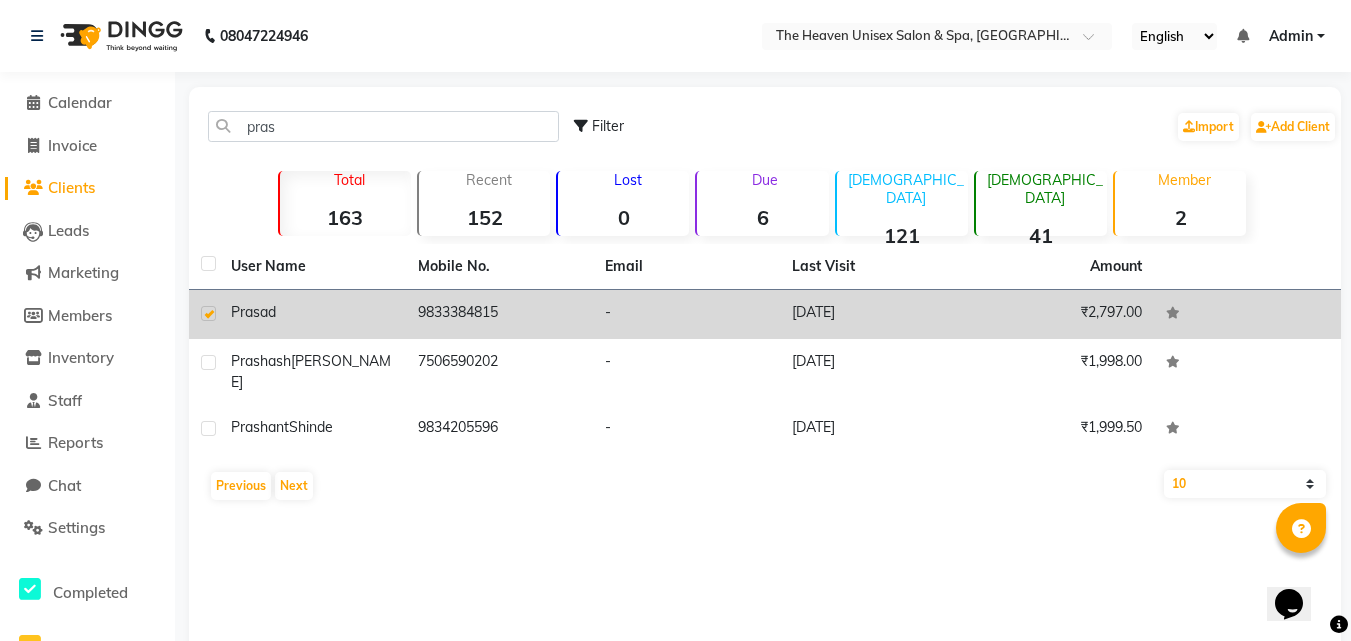 click on "[DATE]" 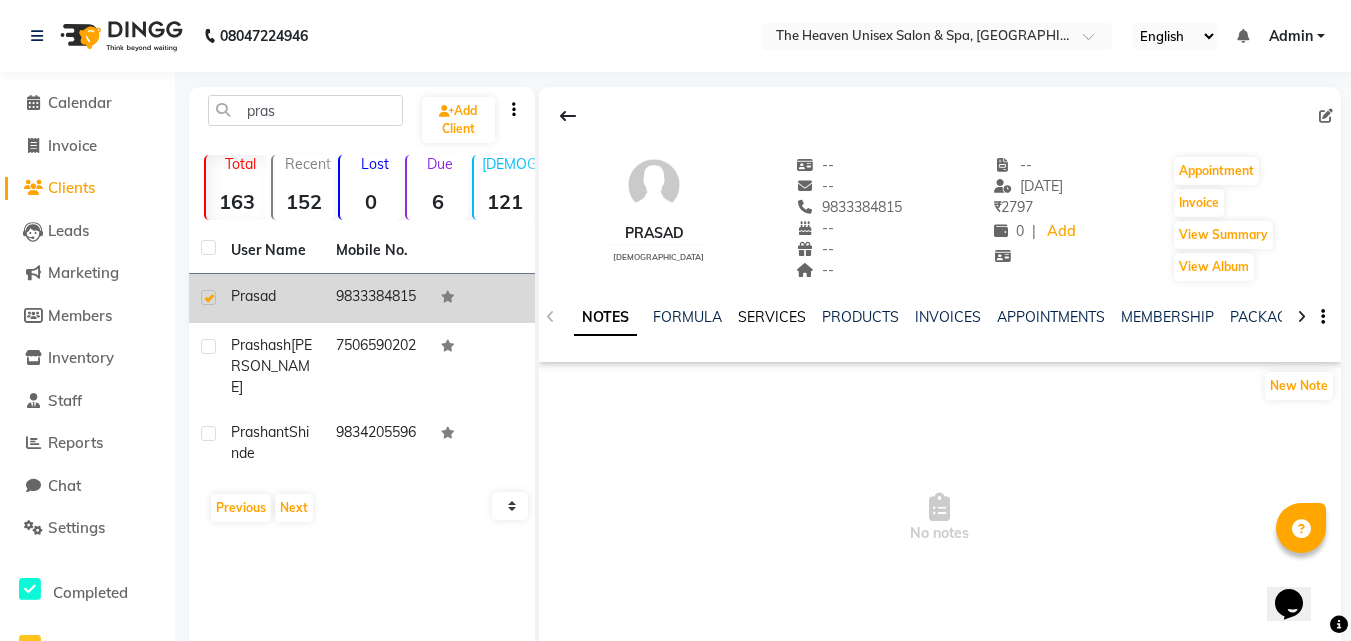 click on "SERVICES" 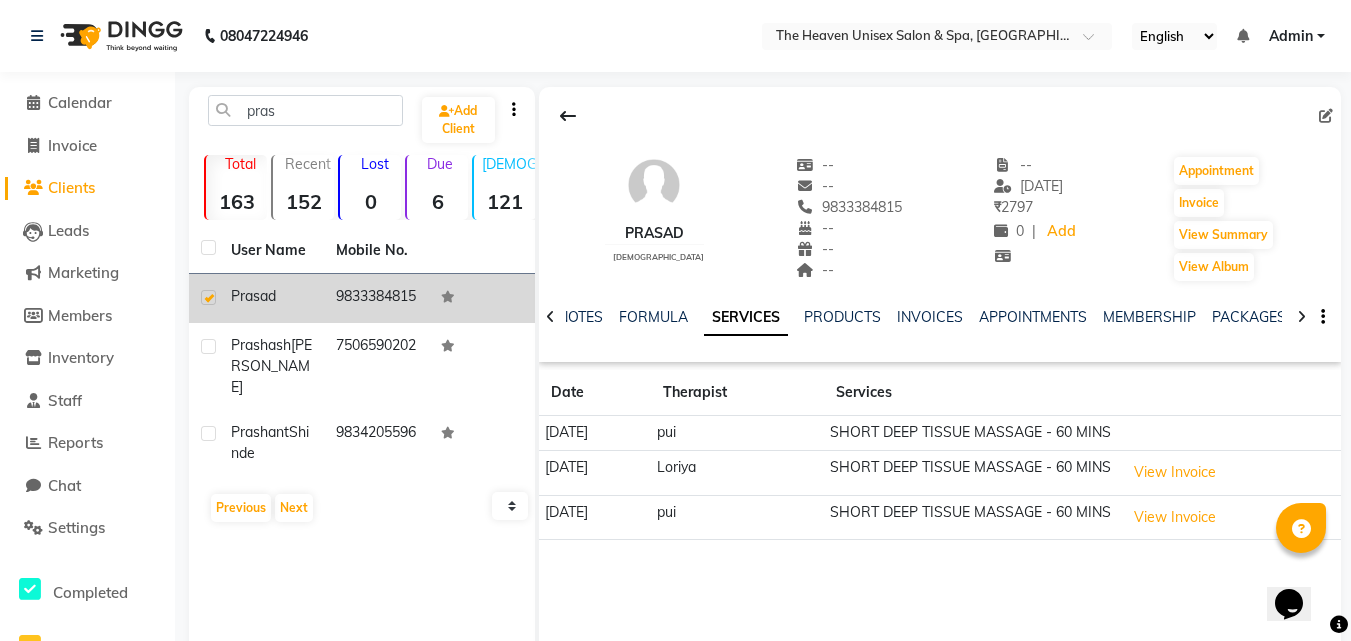 scroll, scrollTop: 76, scrollLeft: 0, axis: vertical 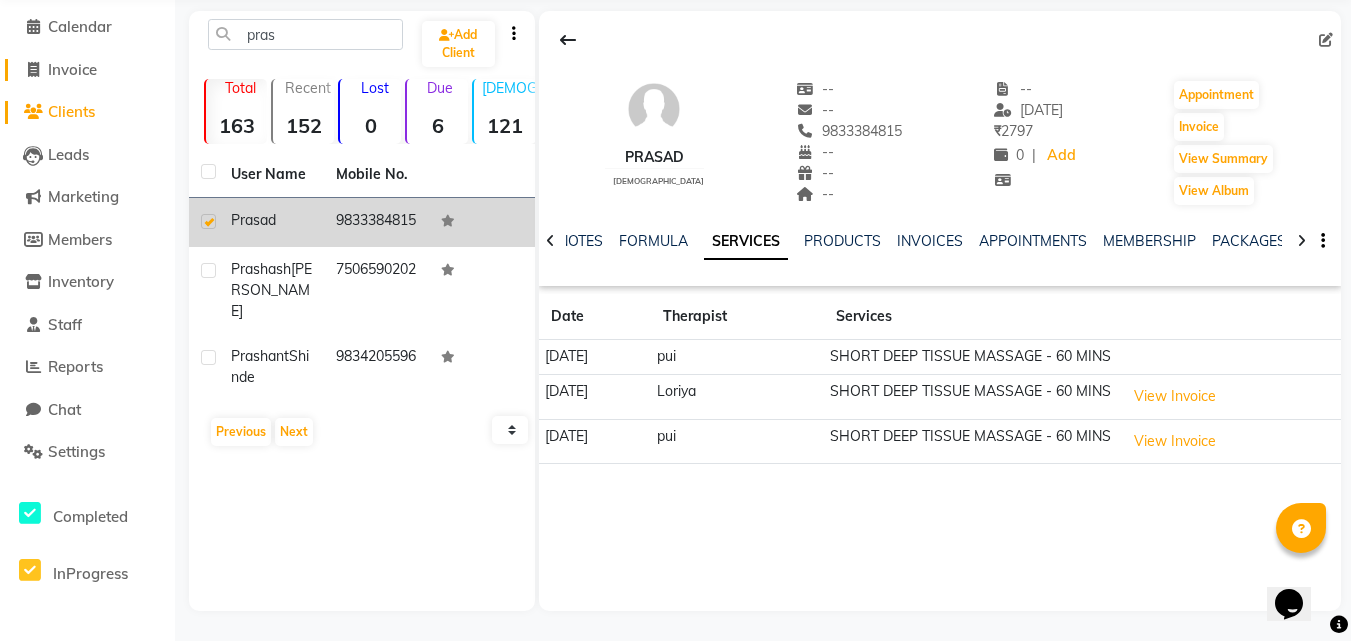 click on "Invoice" 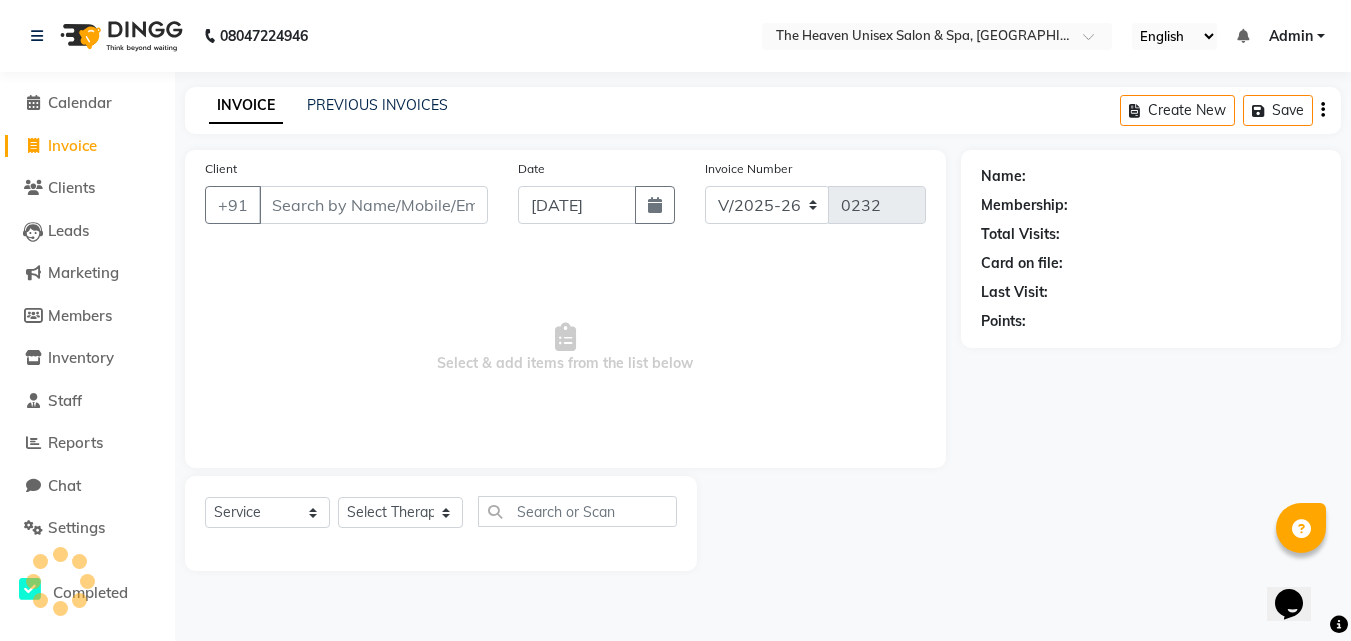 scroll, scrollTop: 0, scrollLeft: 0, axis: both 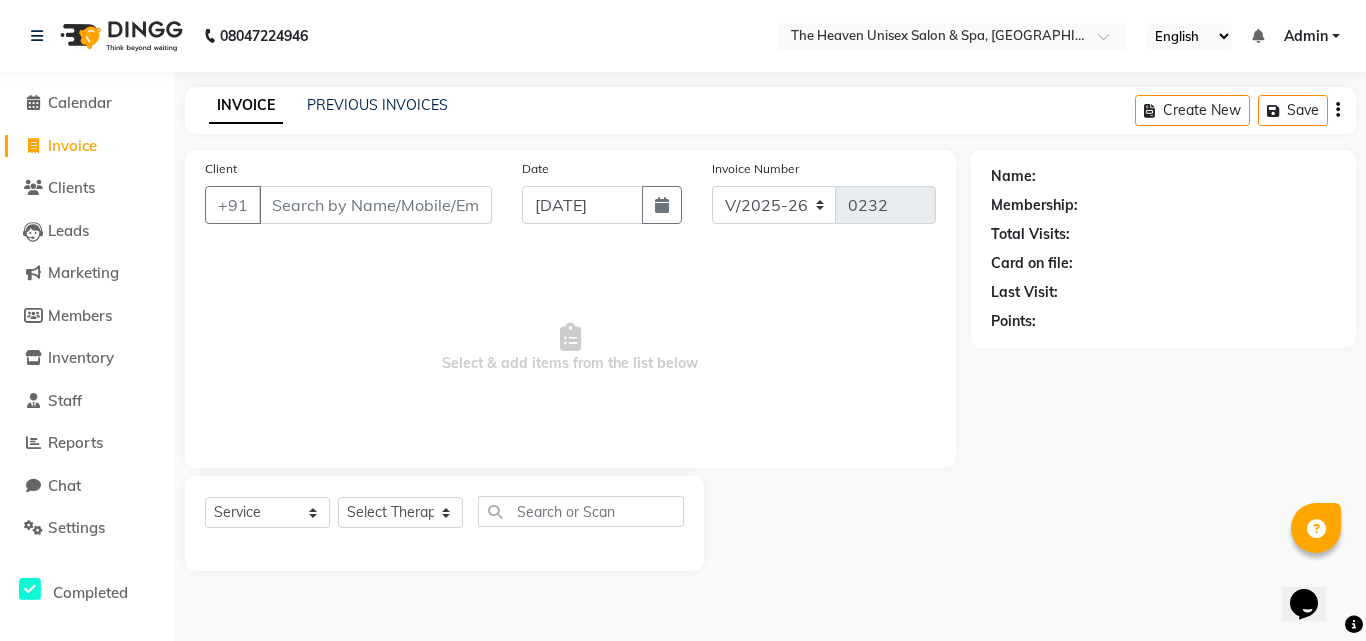 click on "Client" at bounding box center [375, 205] 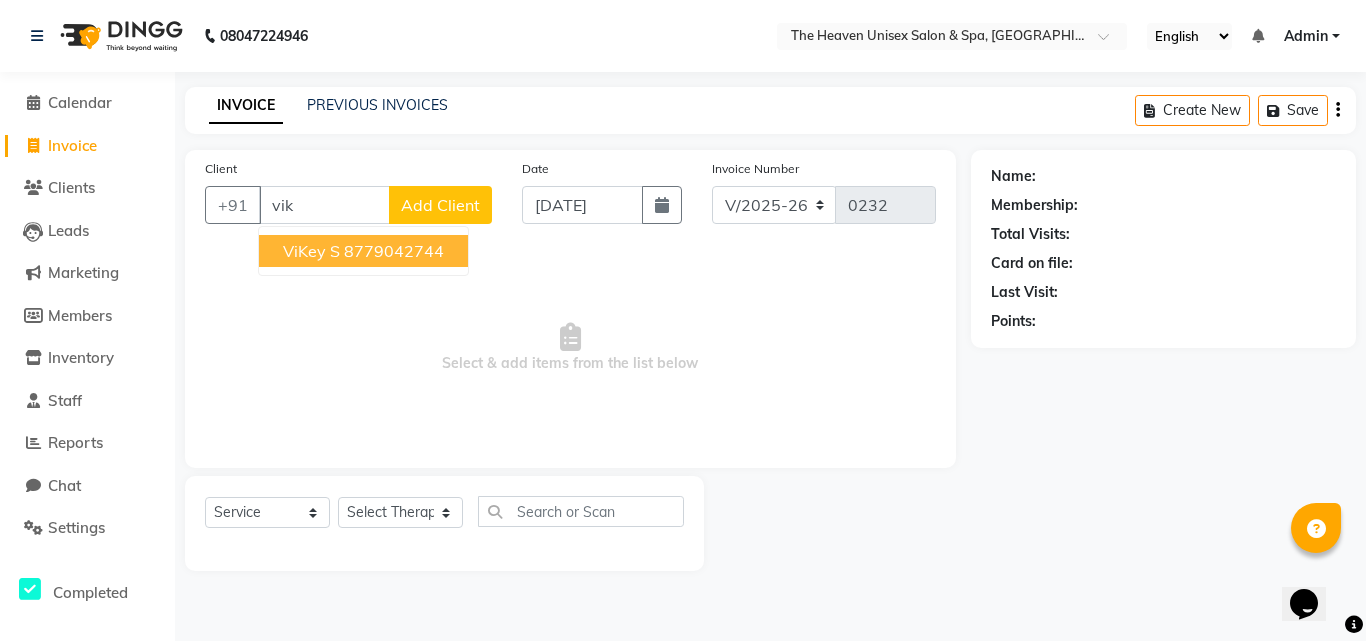 click on "8779042744" at bounding box center [394, 251] 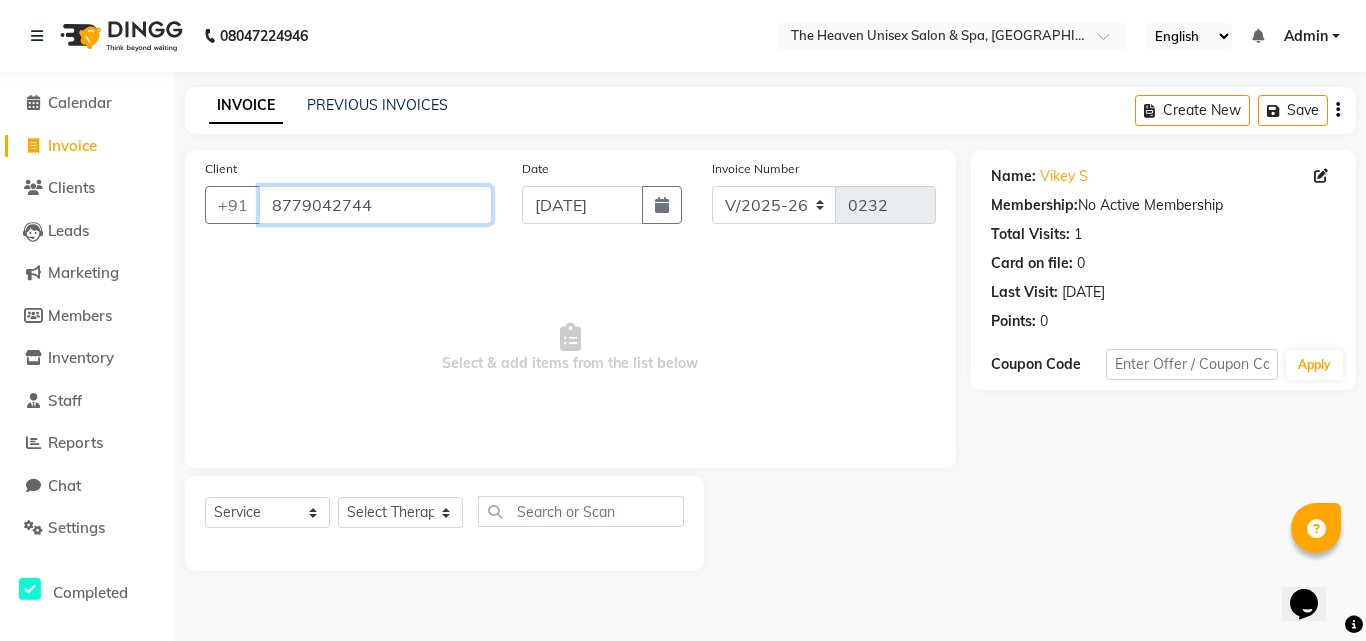 click on "8779042744" at bounding box center (375, 205) 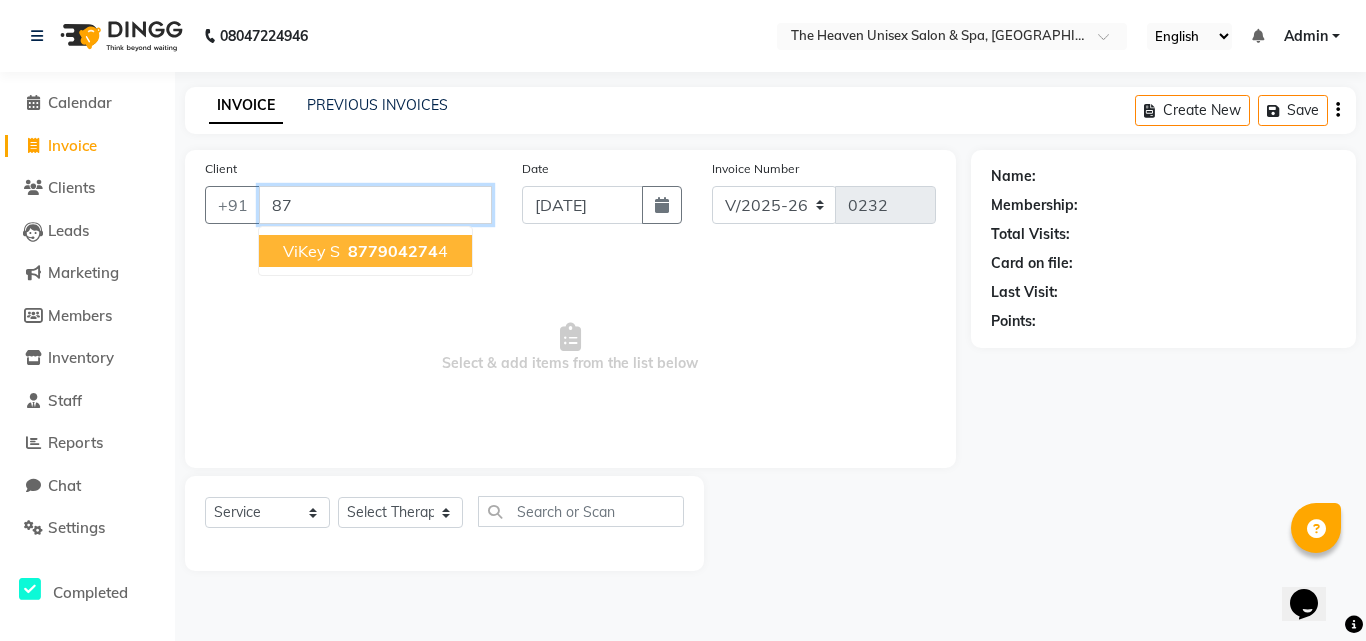 type on "8" 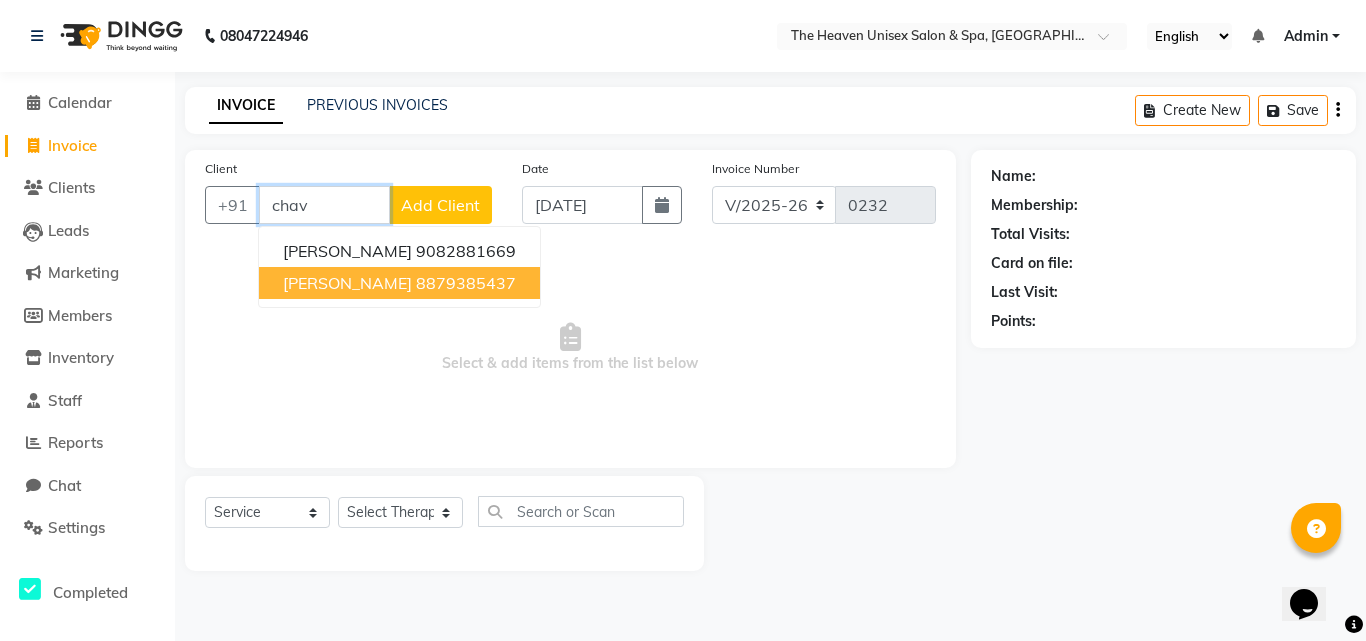 click on "Vicky Chavan  8879385437" at bounding box center (399, 283) 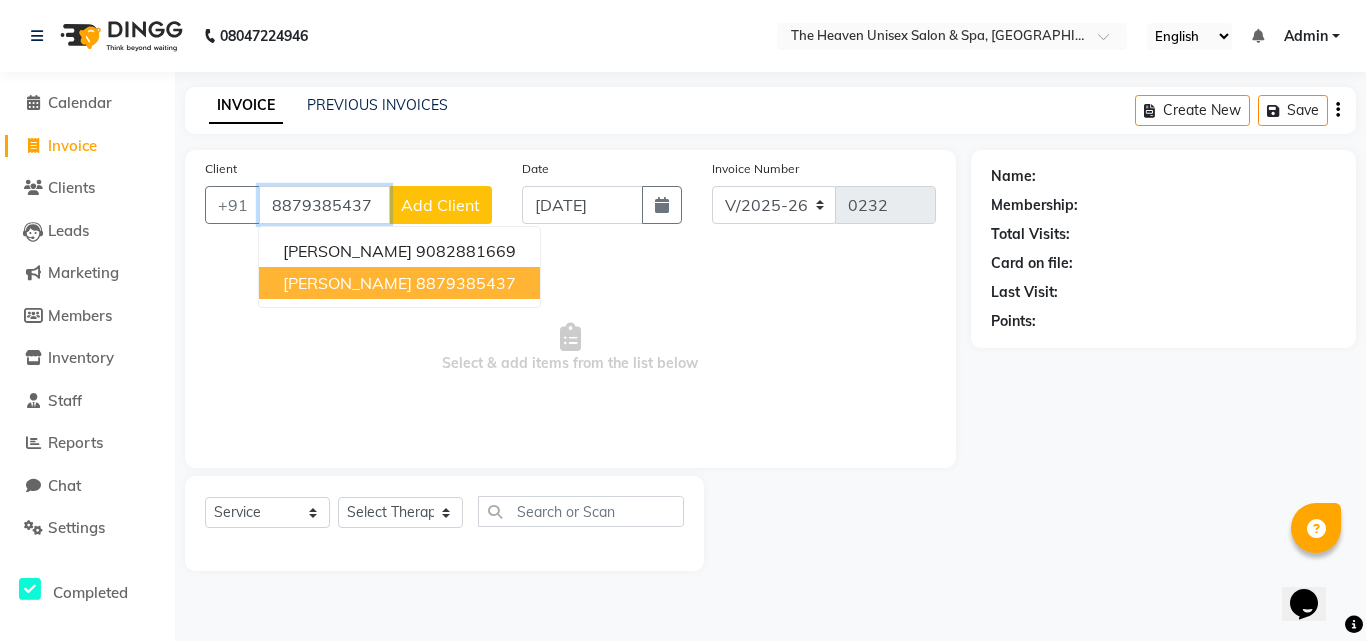 type on "8879385437" 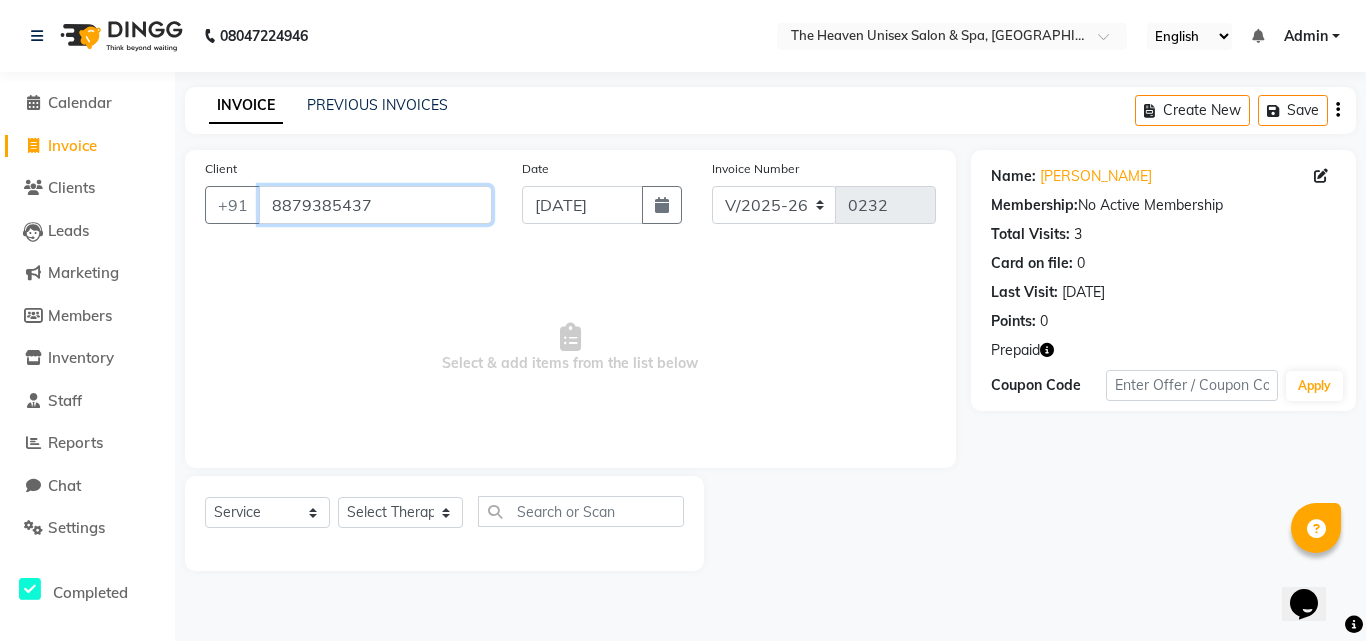 click on "8879385437" at bounding box center [375, 205] 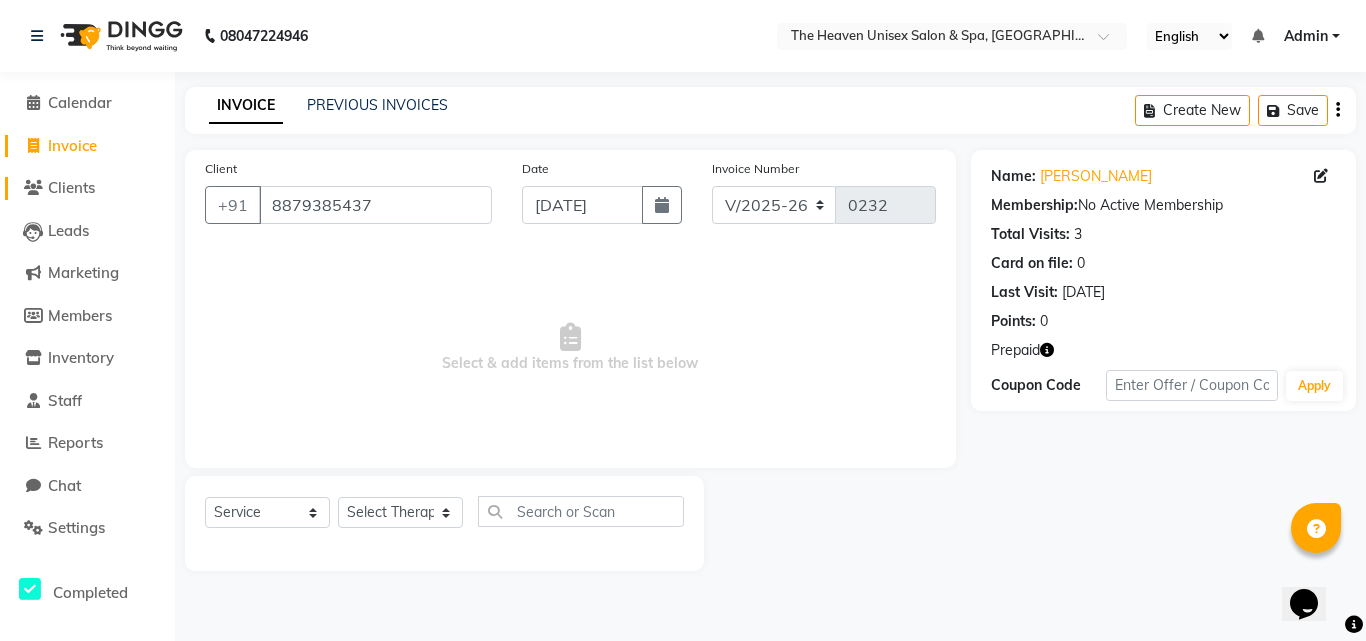 click on "Clients" 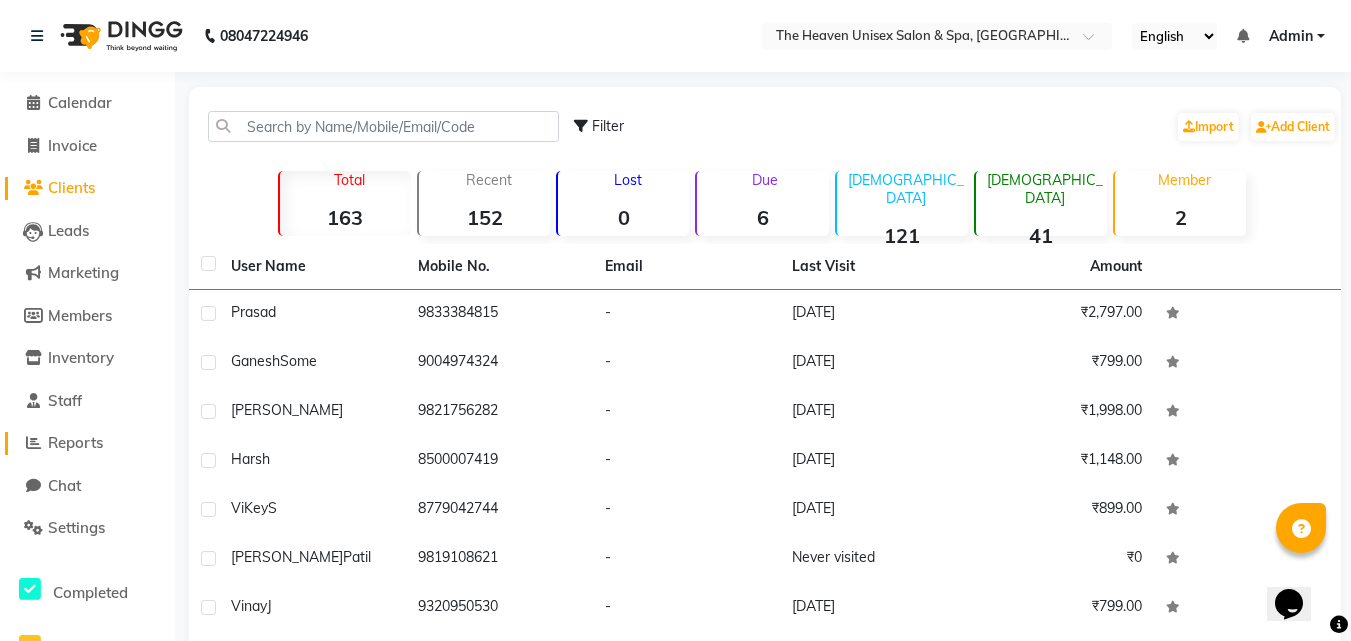 click on "Reports" 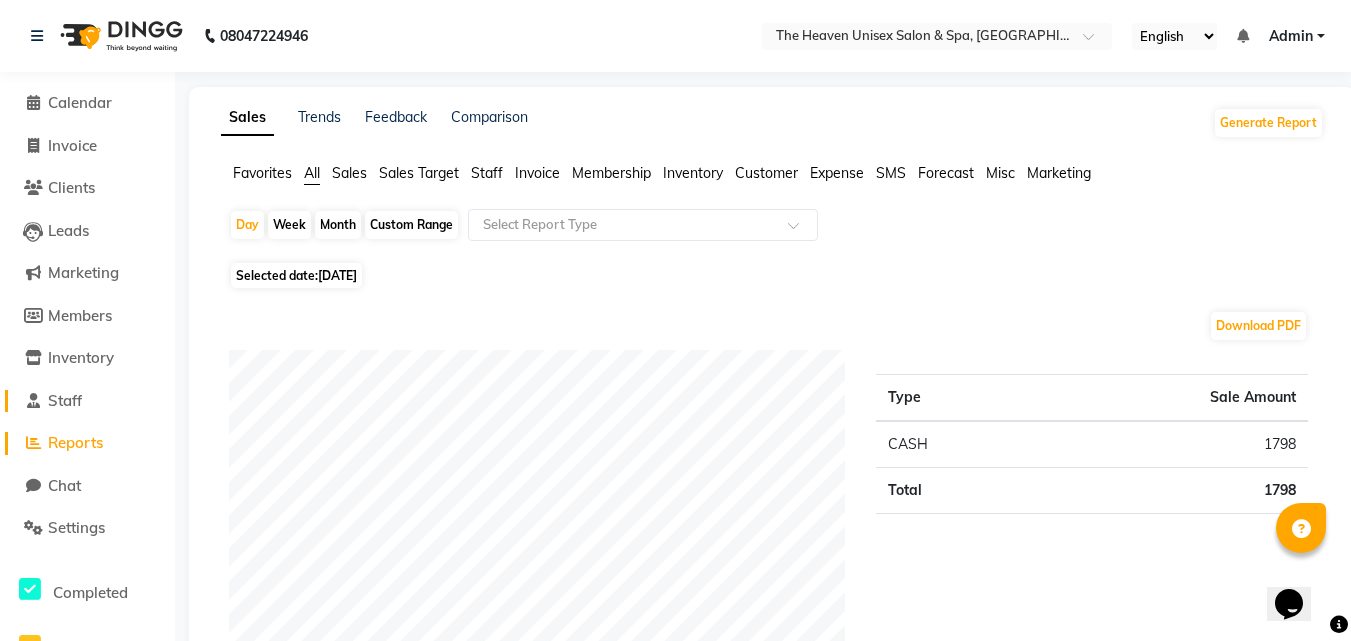 click on "Staff" 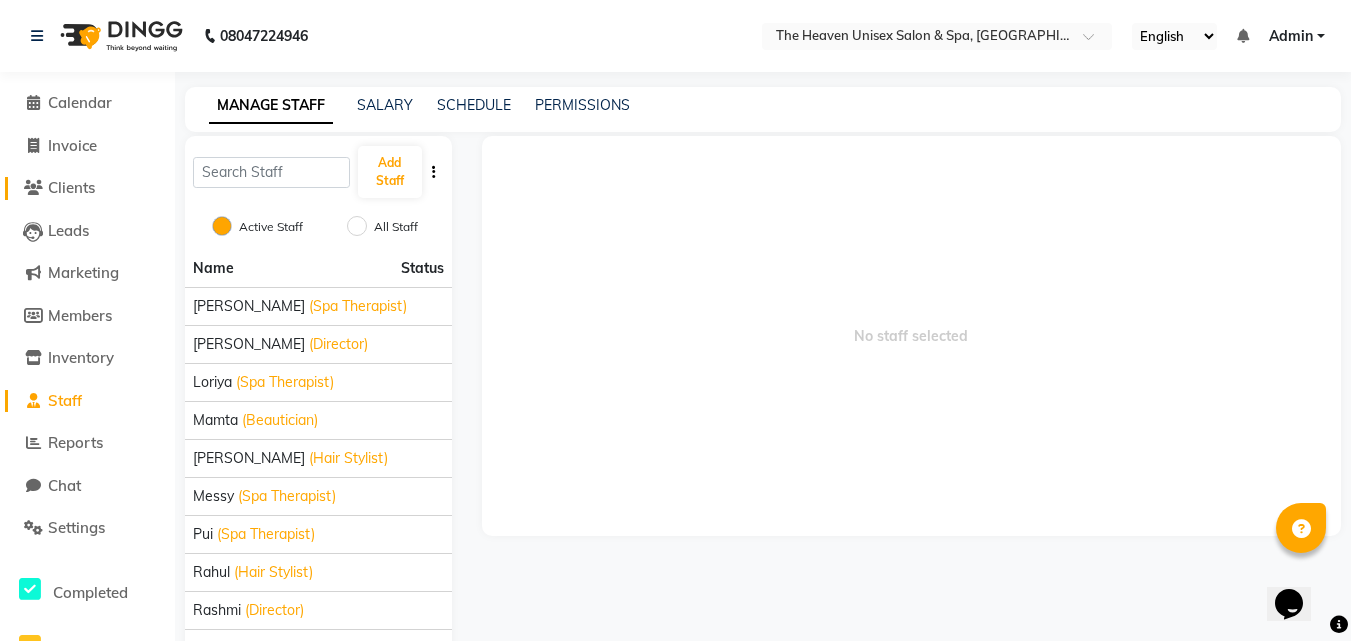 click on "Clients" 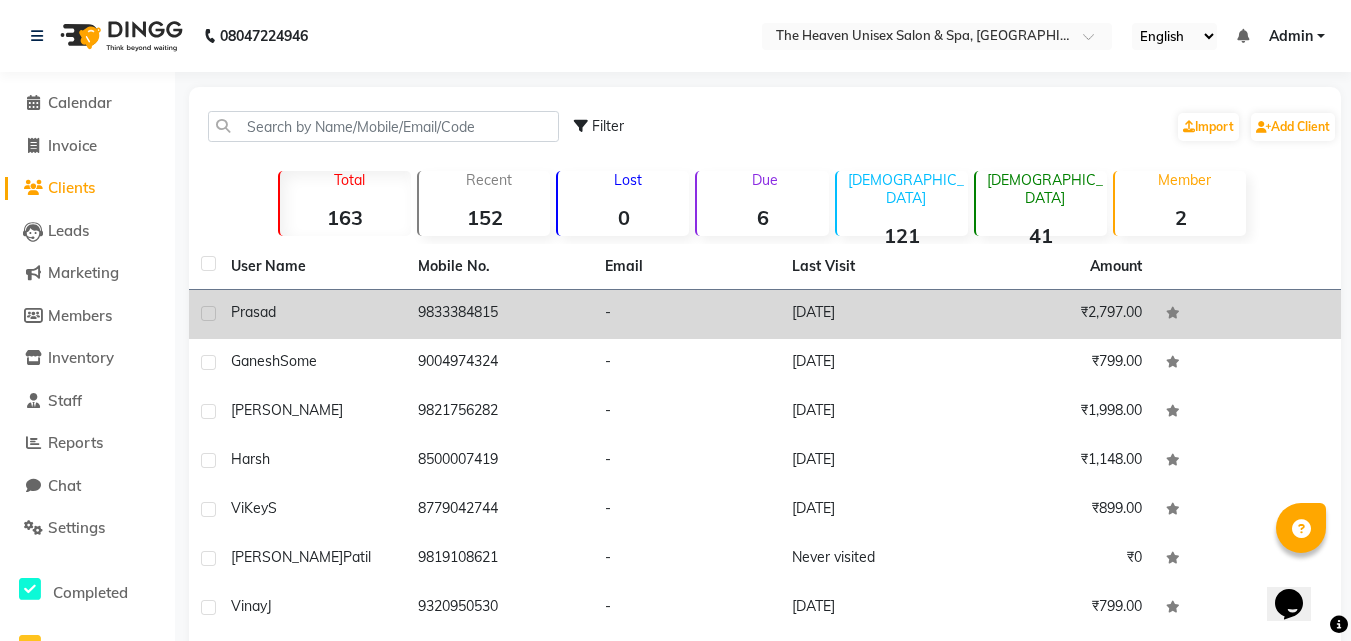 click 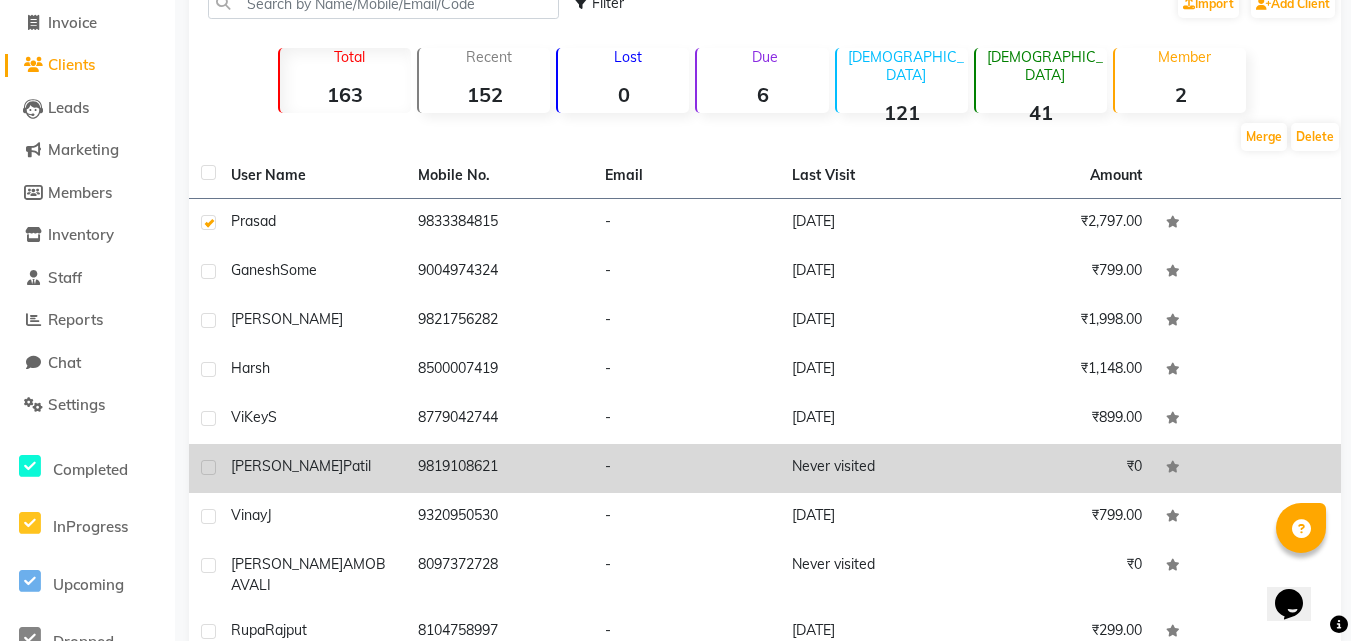 scroll, scrollTop: 200, scrollLeft: 0, axis: vertical 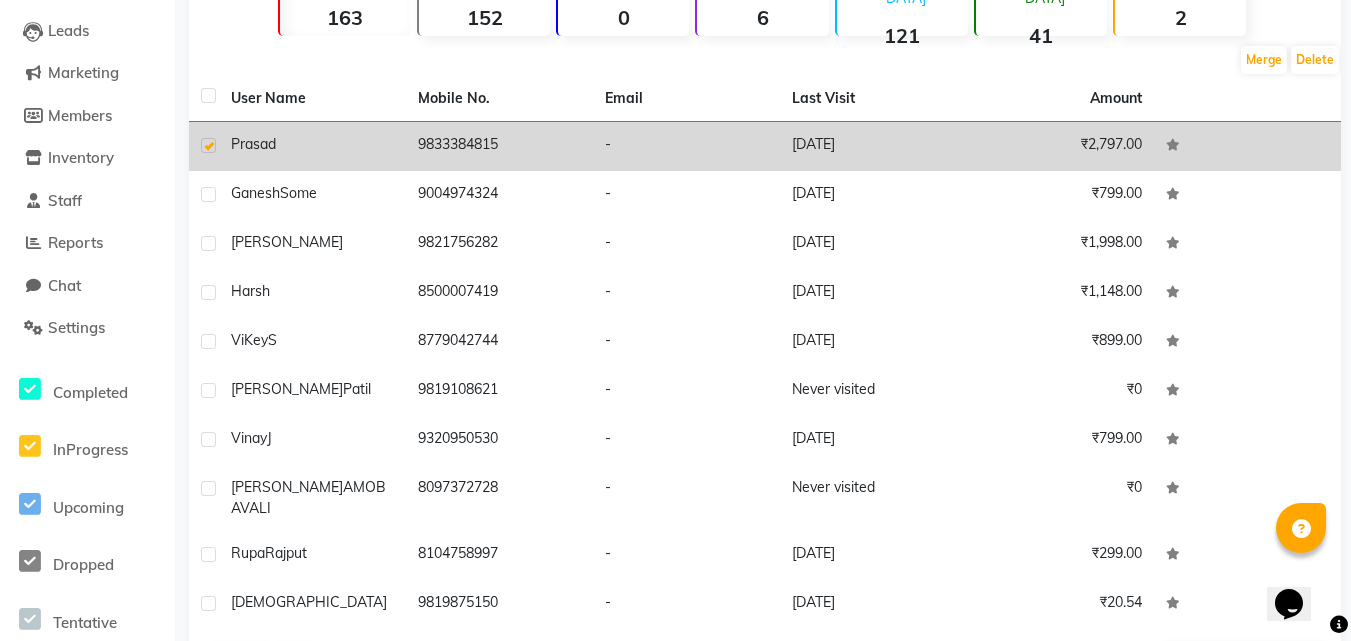 click 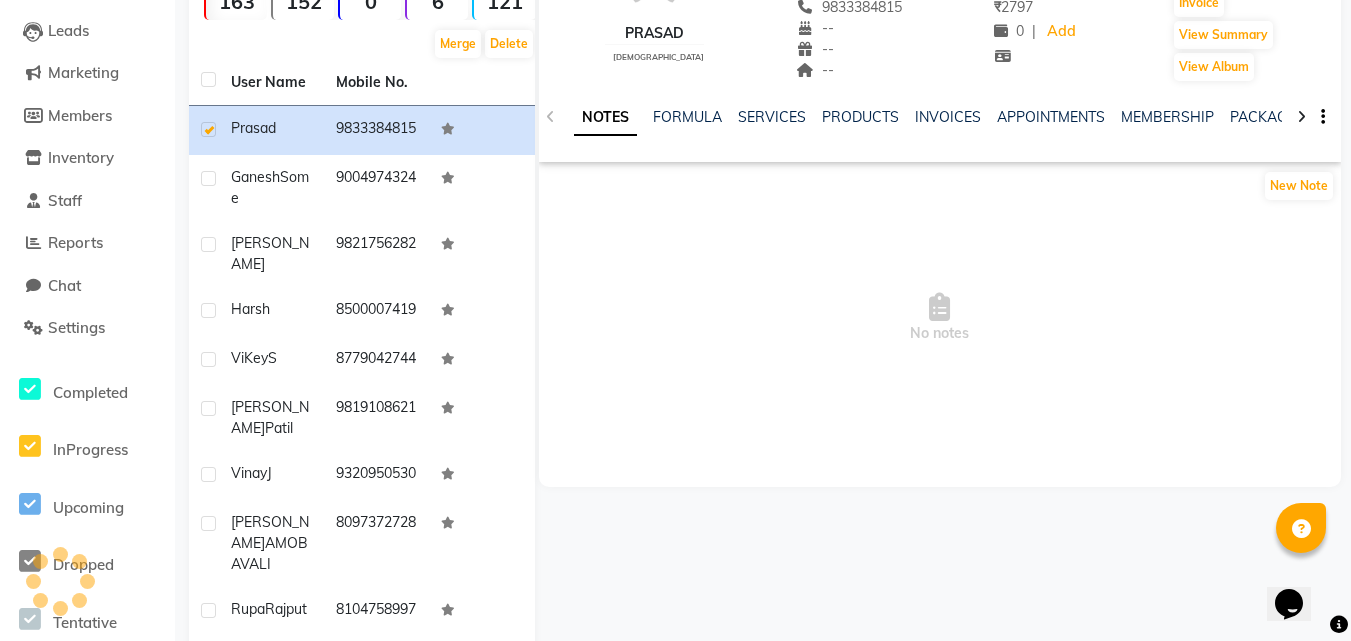 scroll, scrollTop: 0, scrollLeft: 0, axis: both 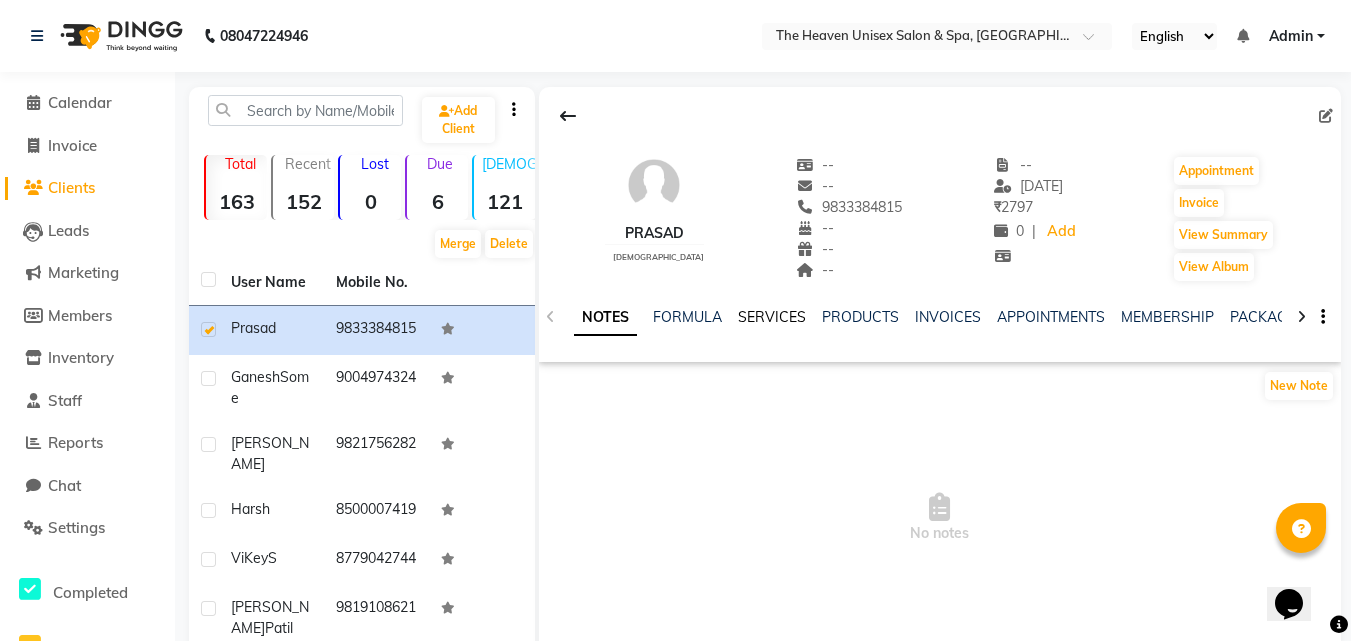 click on "SERVICES" 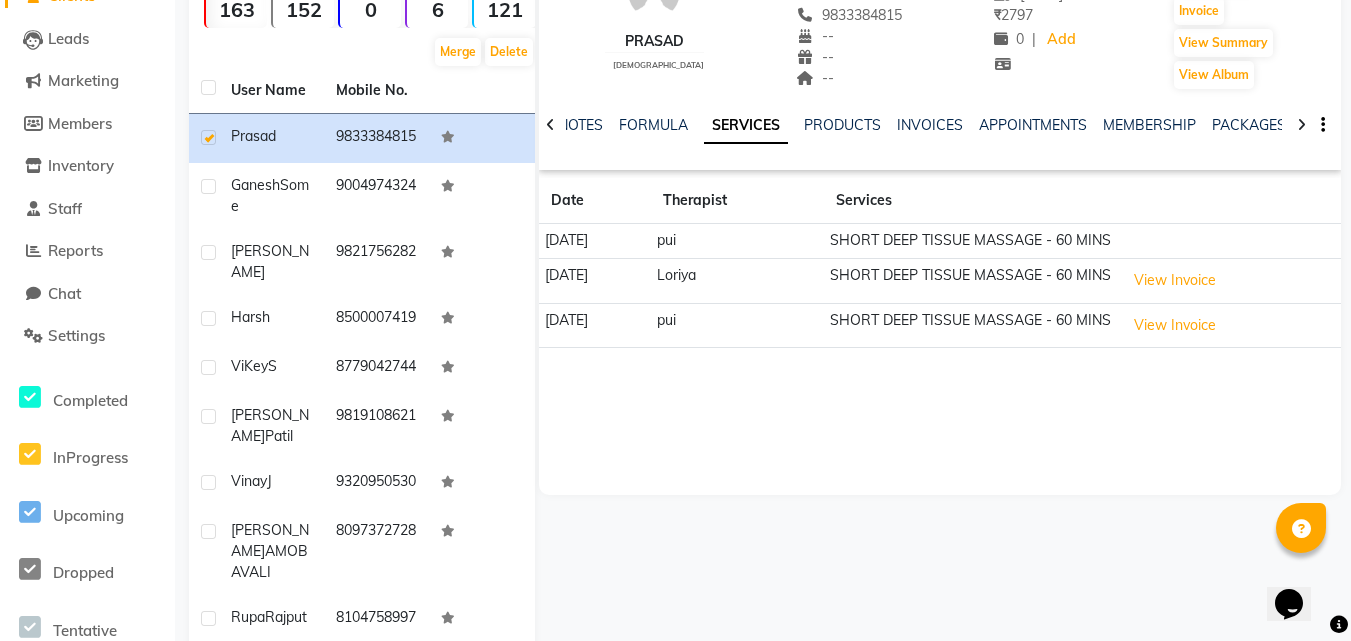 scroll, scrollTop: 0, scrollLeft: 0, axis: both 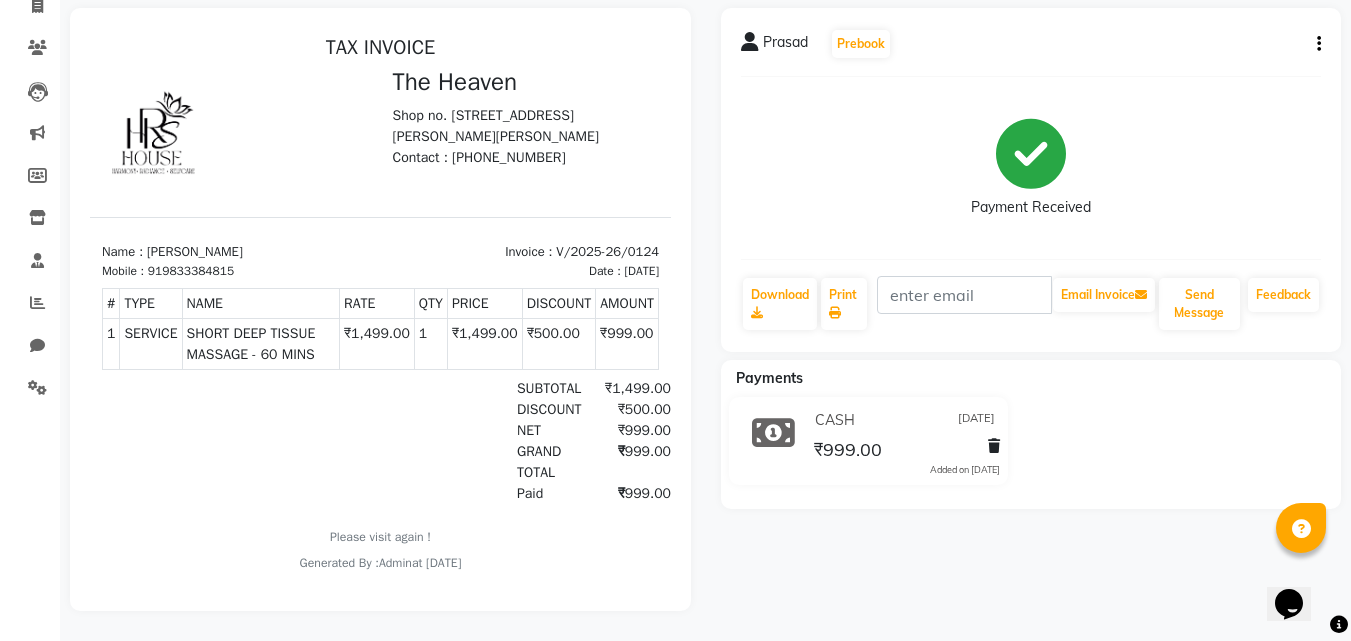 click on "919833384815" at bounding box center [191, 271] 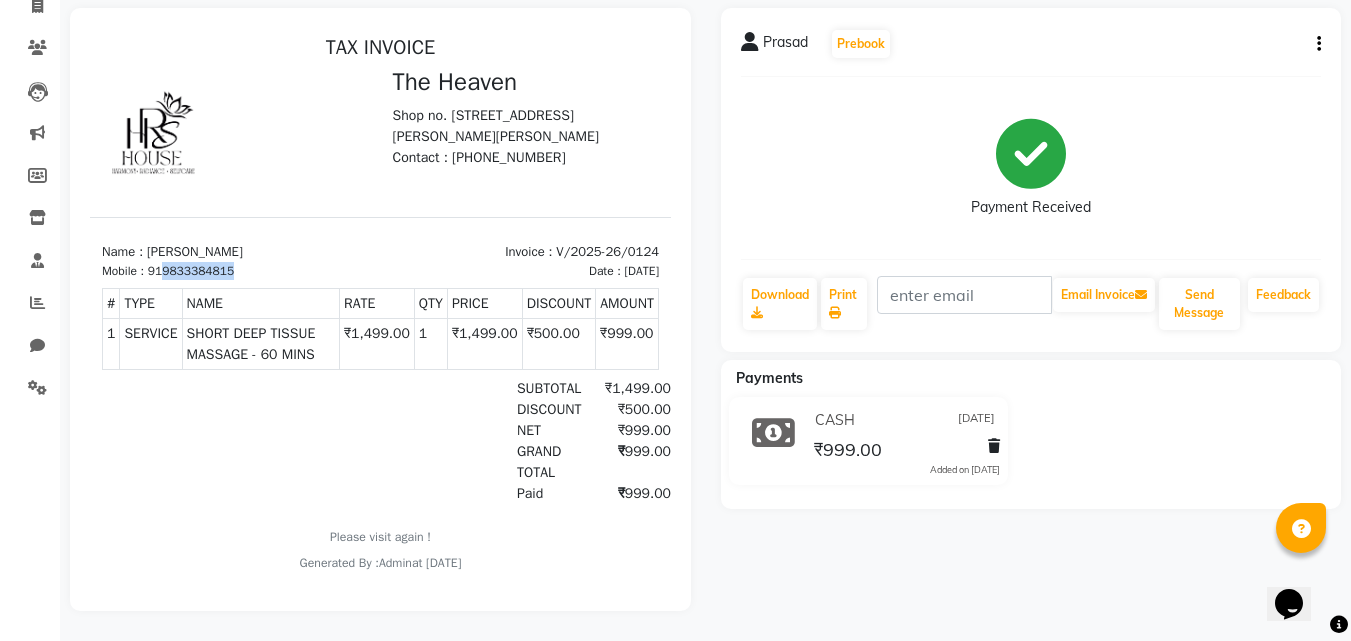 drag, startPoint x: 162, startPoint y: 249, endPoint x: 248, endPoint y: 259, distance: 86.579445 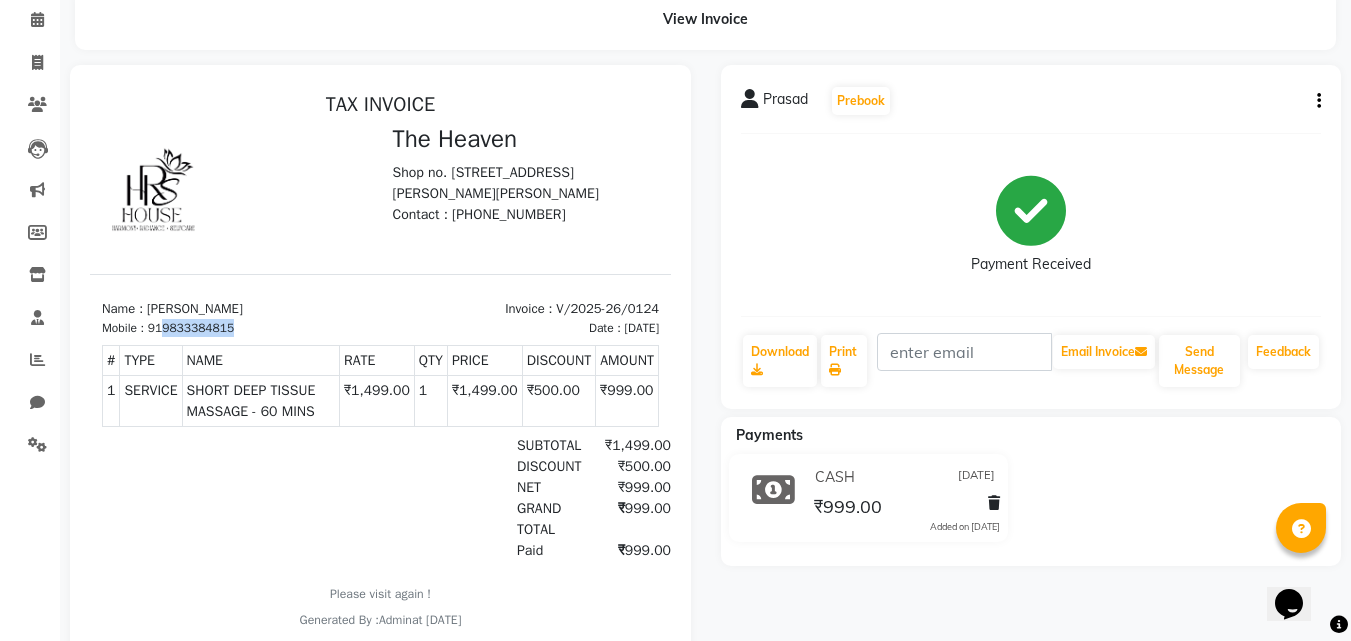 scroll, scrollTop: 0, scrollLeft: 0, axis: both 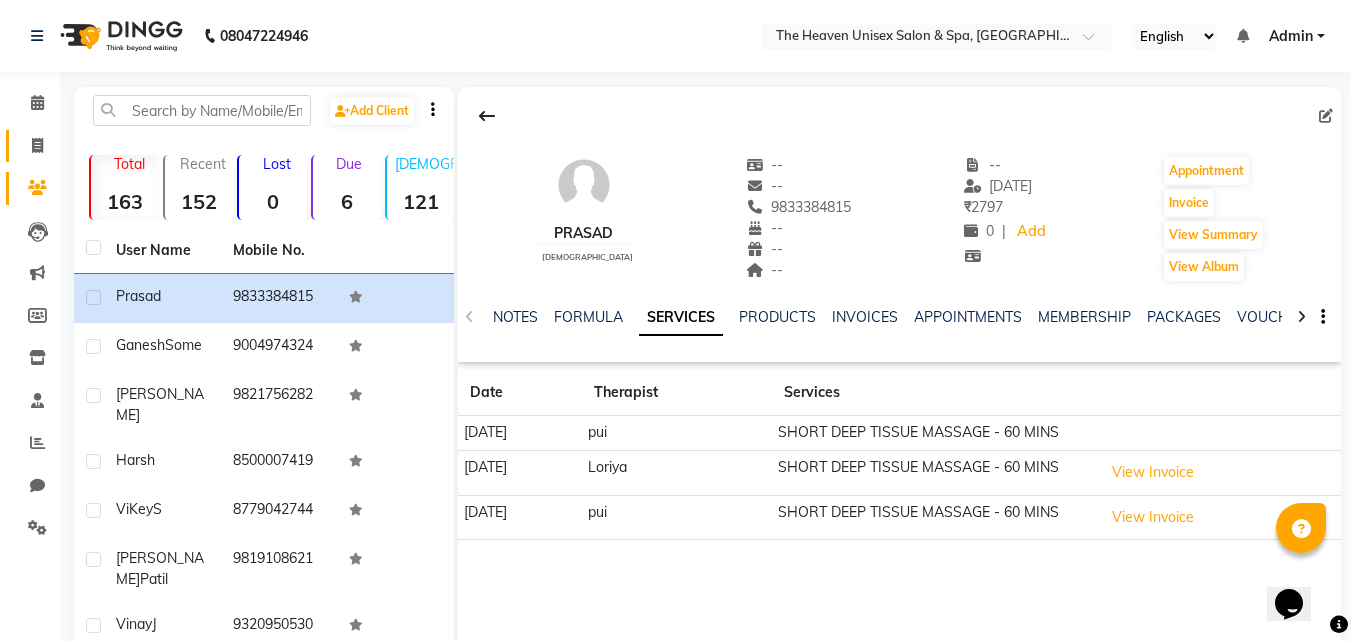 click 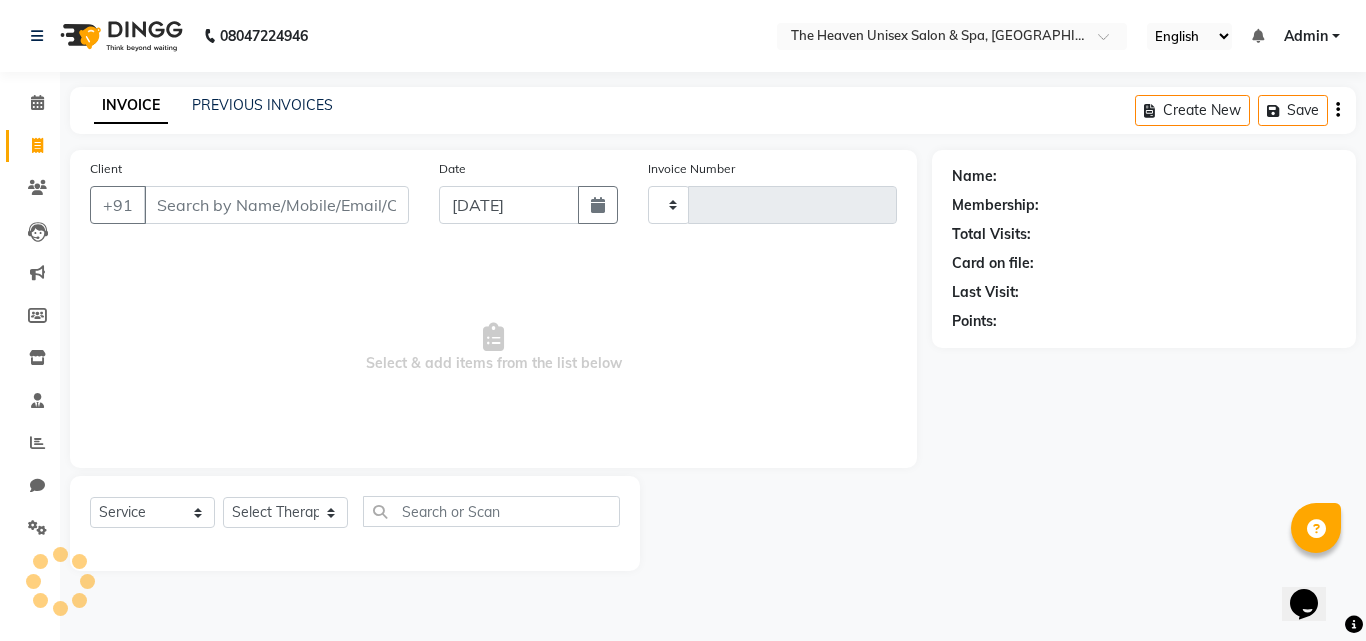 type on "0232" 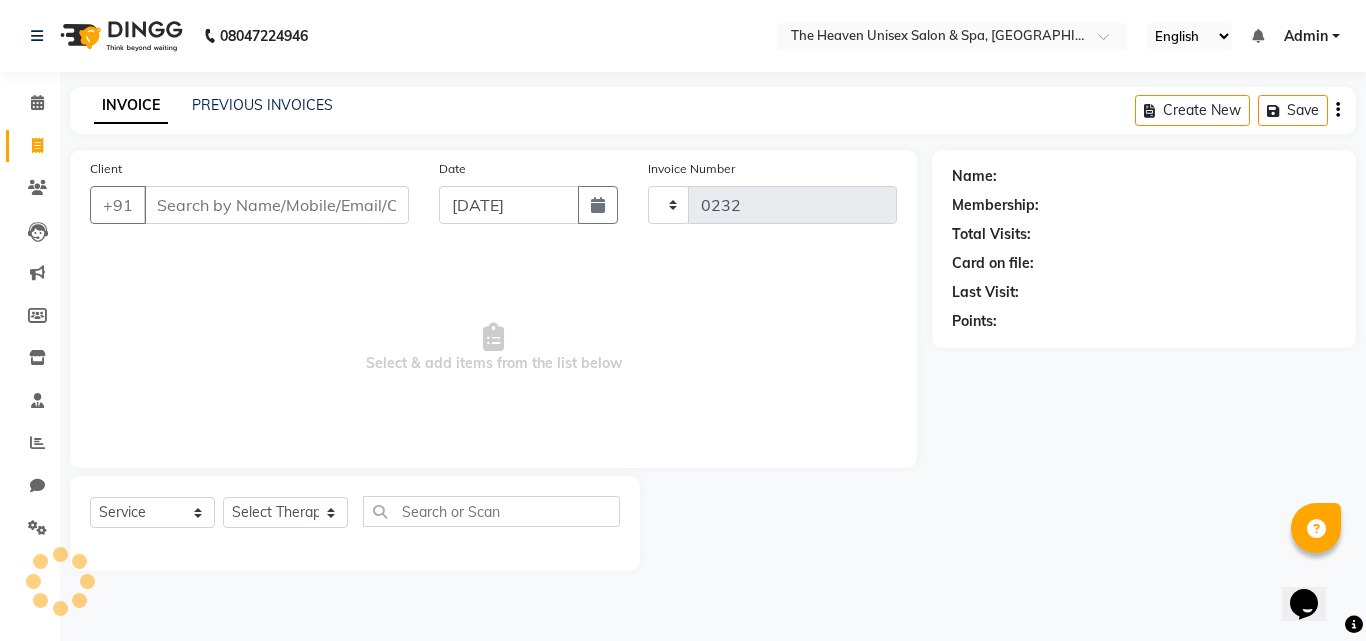 select on "8417" 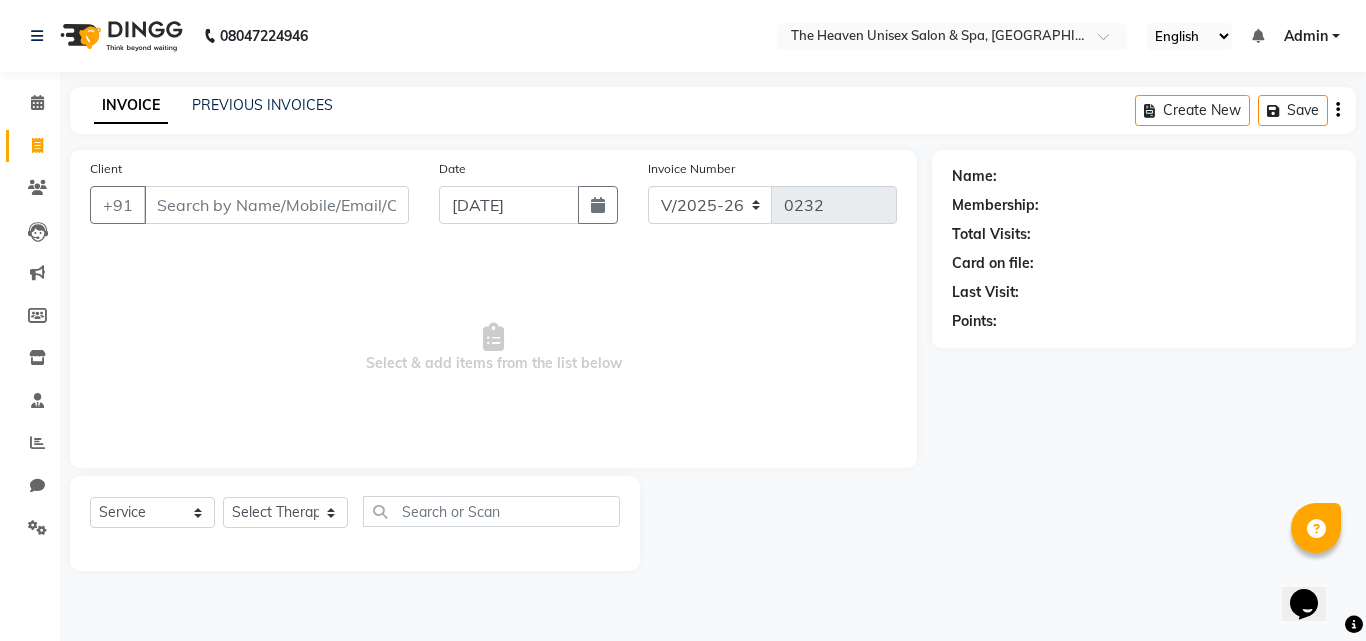 click on "Client" at bounding box center (276, 205) 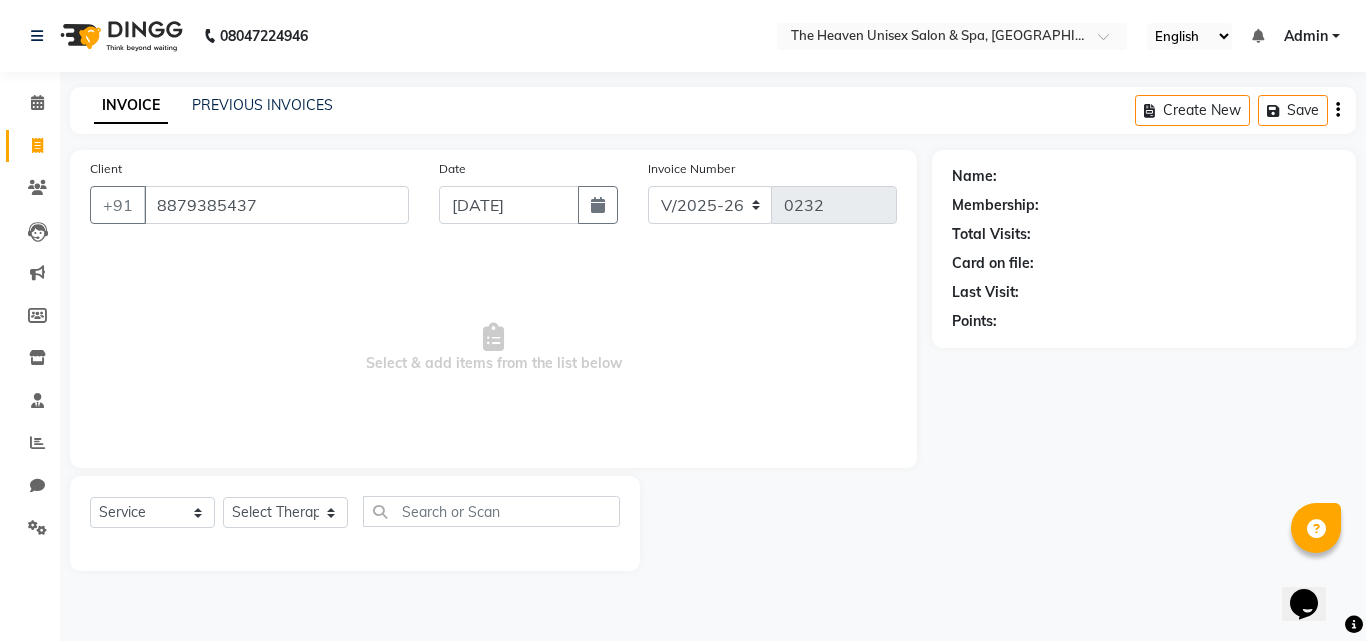 type on "8879385437" 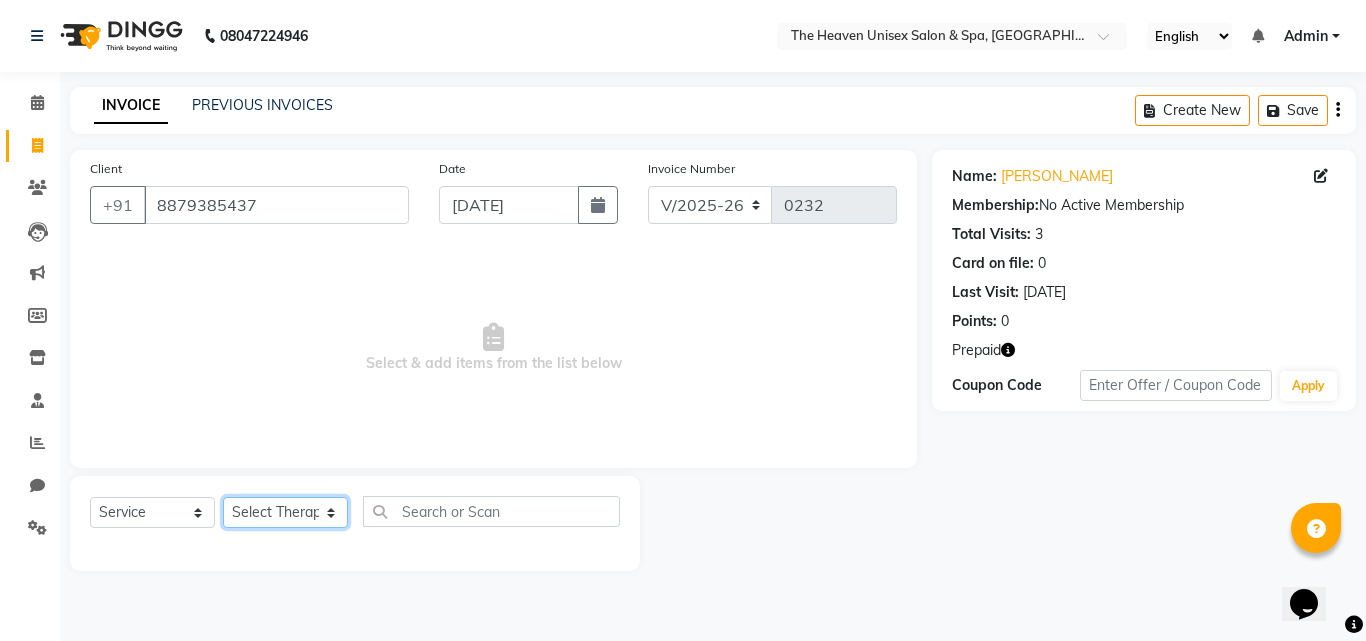 click on "Select Therapist Becky Himanshu Singh  Loriya Mamta Meraj messy pui Rahul Rashmi riddhi" 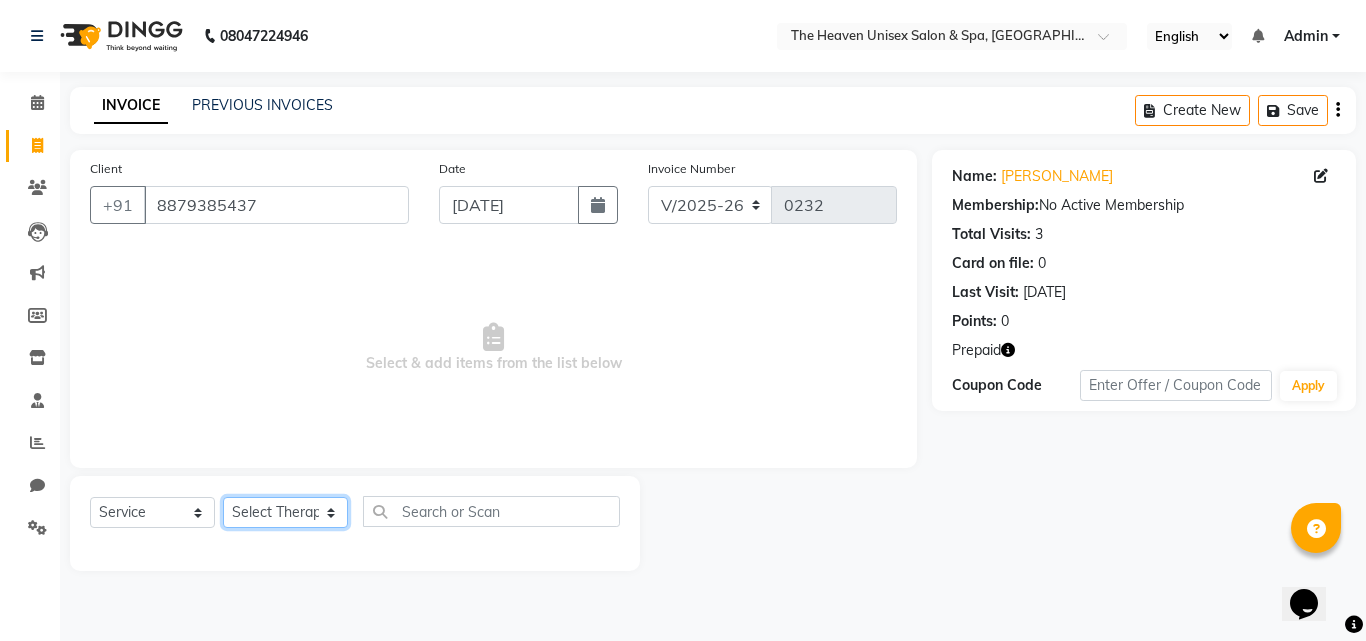 select on "83454" 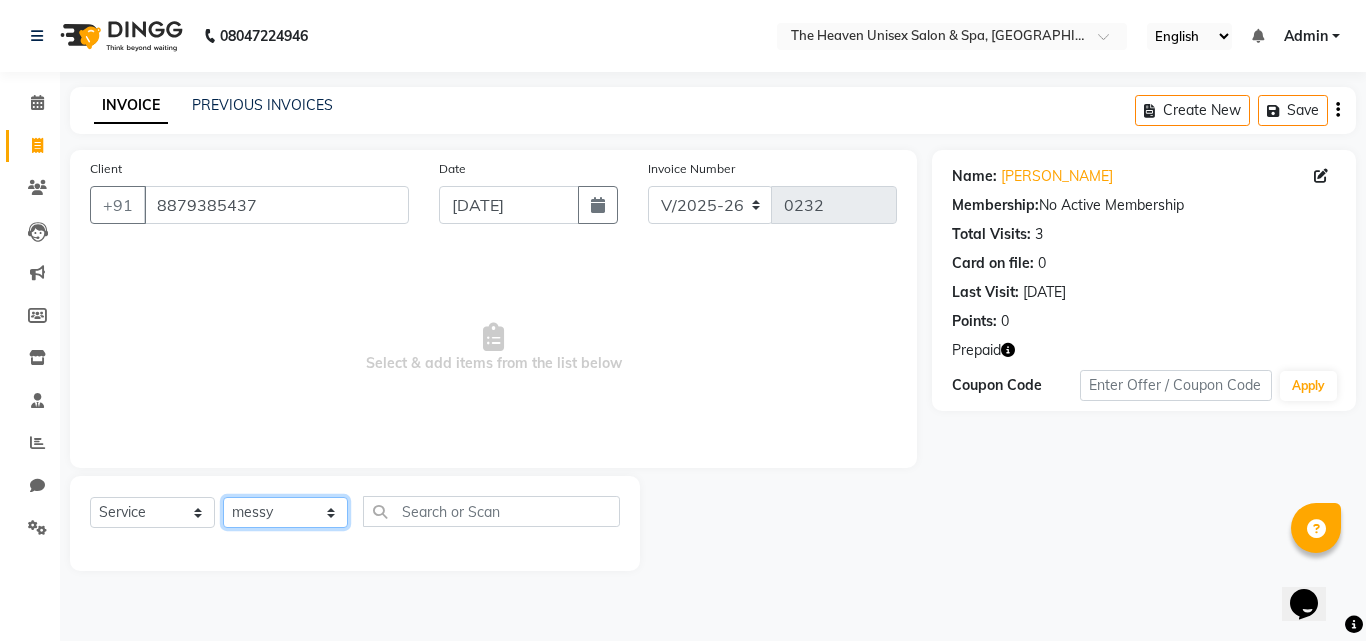 click on "Select Therapist Becky Himanshu Singh  Loriya Mamta Meraj messy pui Rahul Rashmi riddhi" 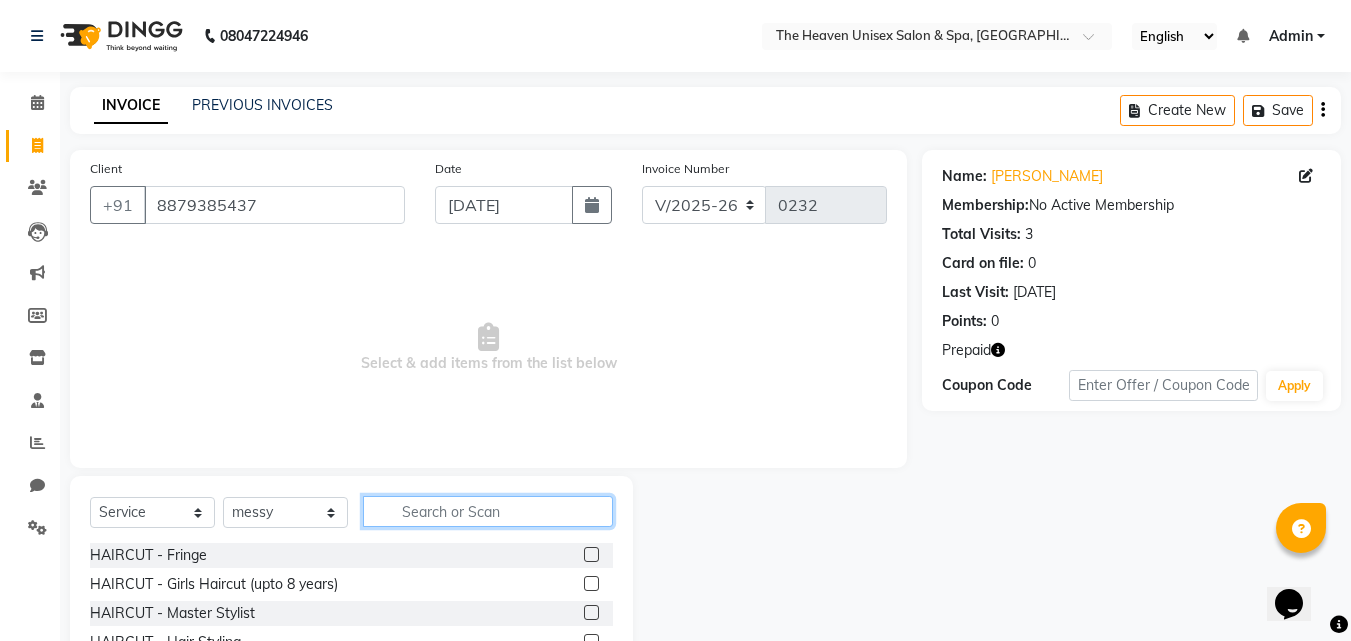 click 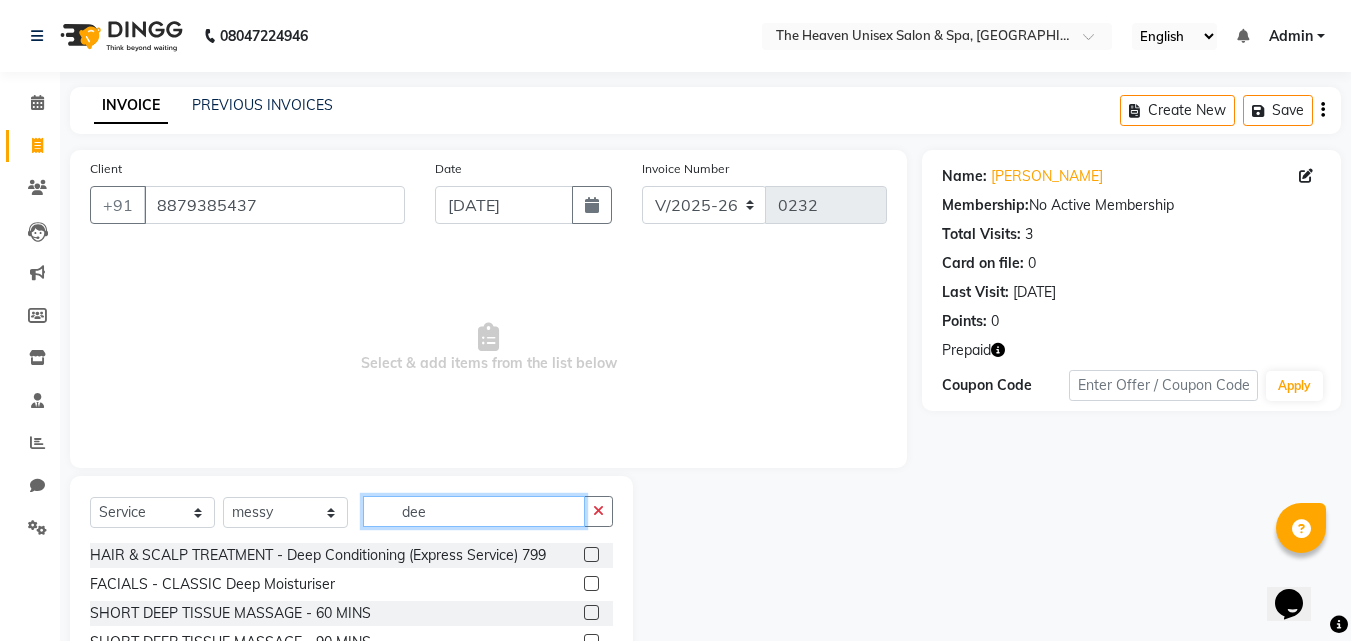 type on "dee" 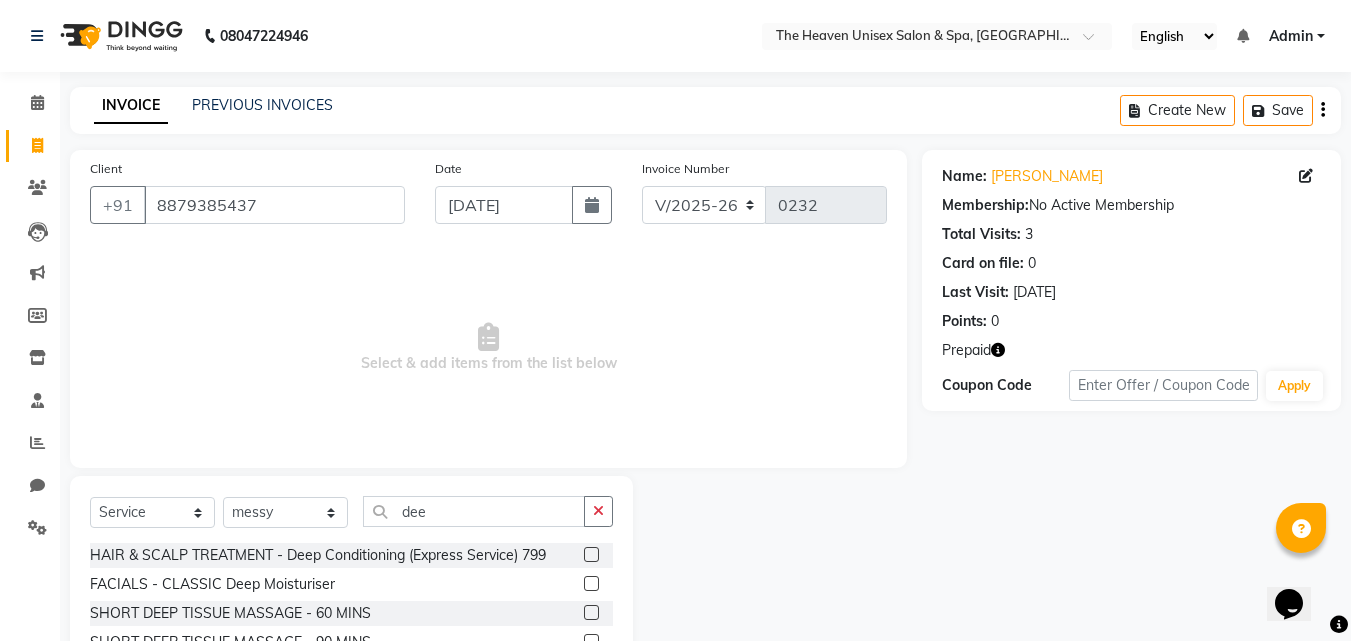 click 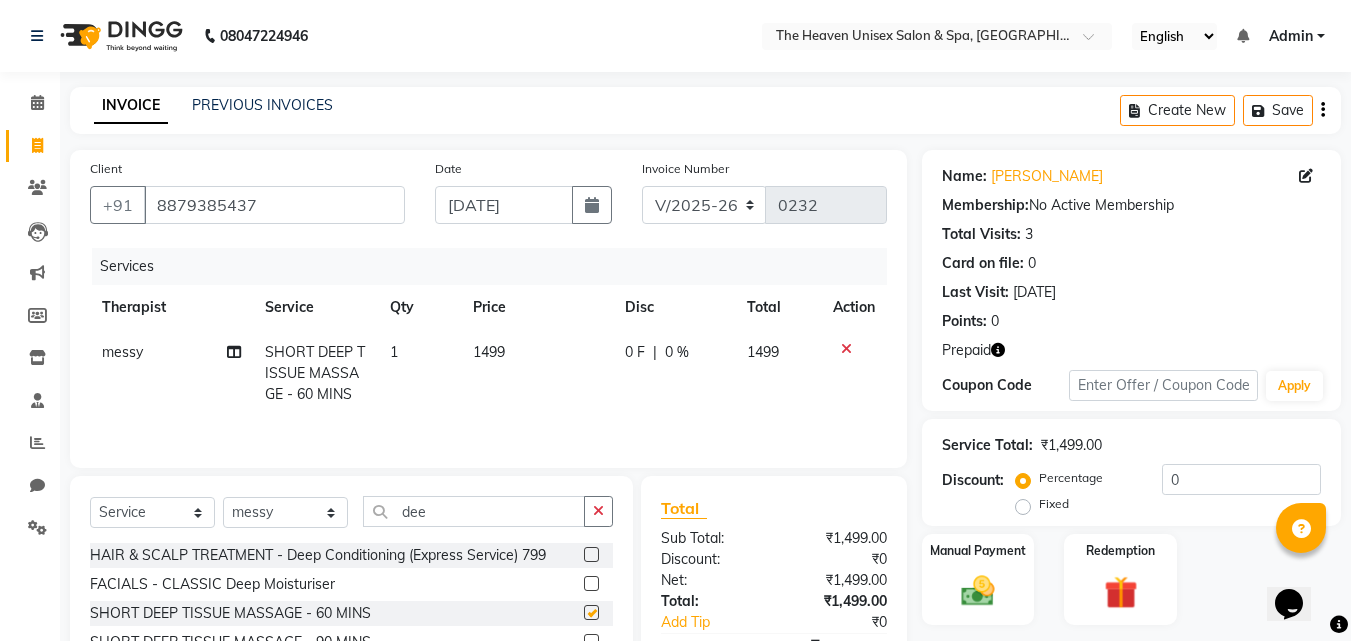 checkbox on "false" 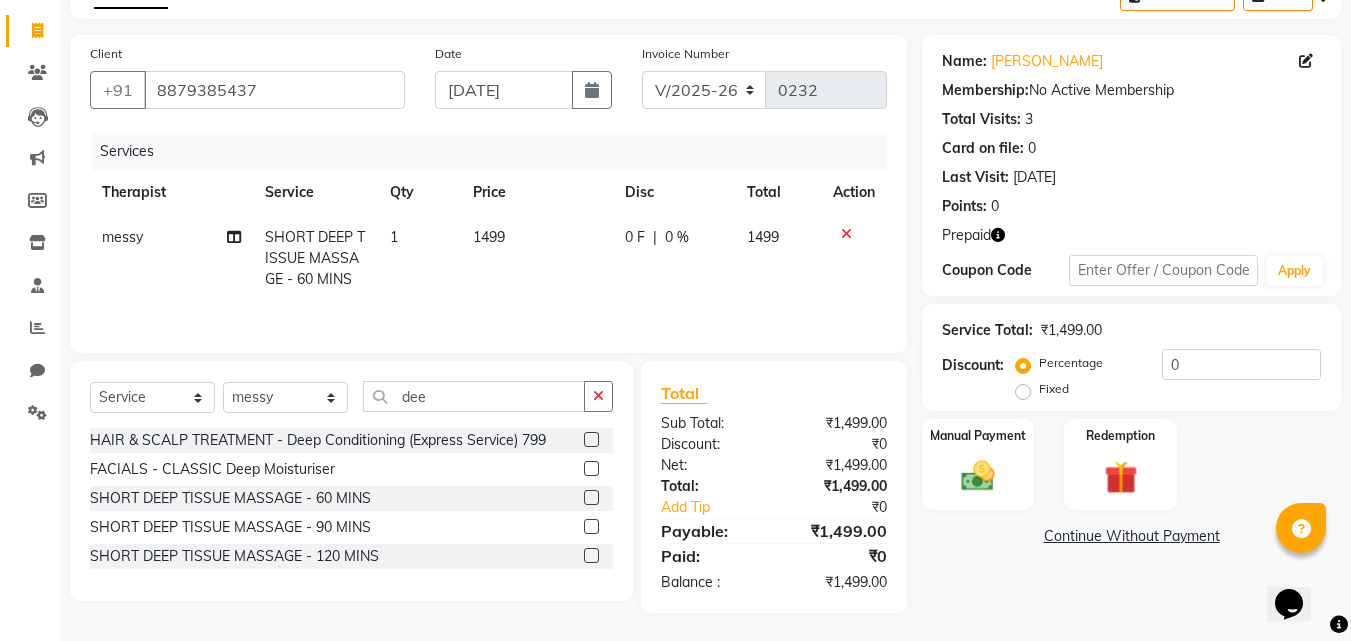 scroll, scrollTop: 117, scrollLeft: 0, axis: vertical 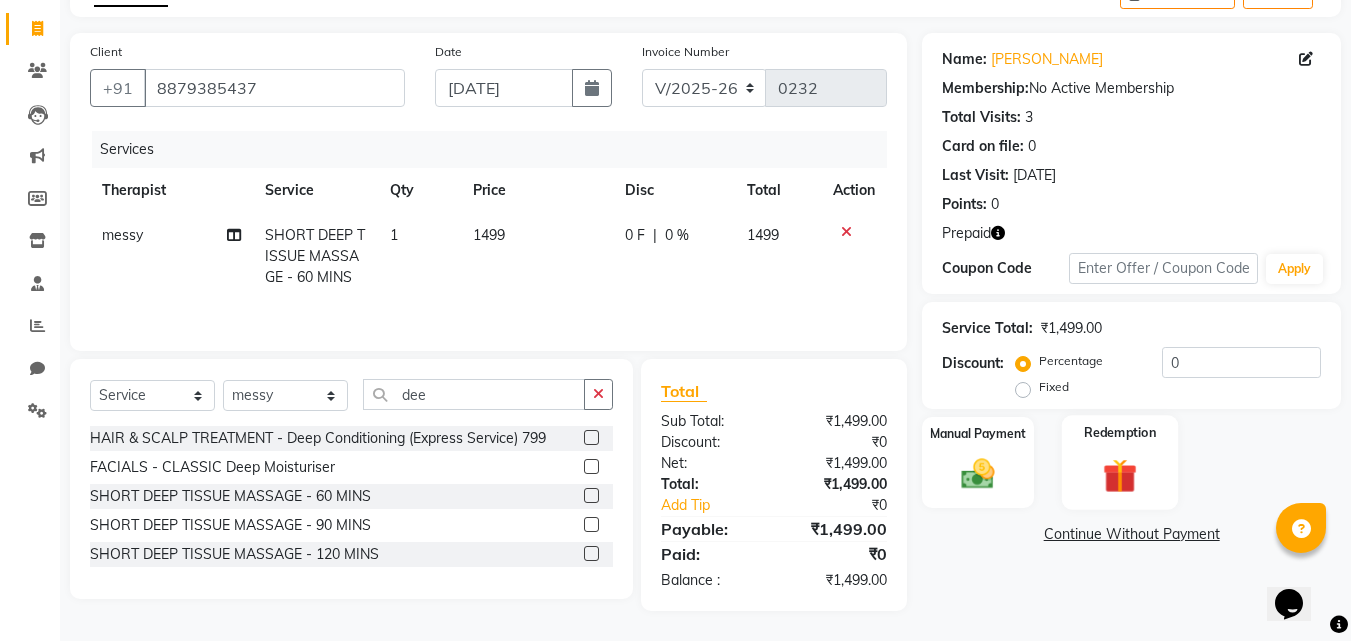 click 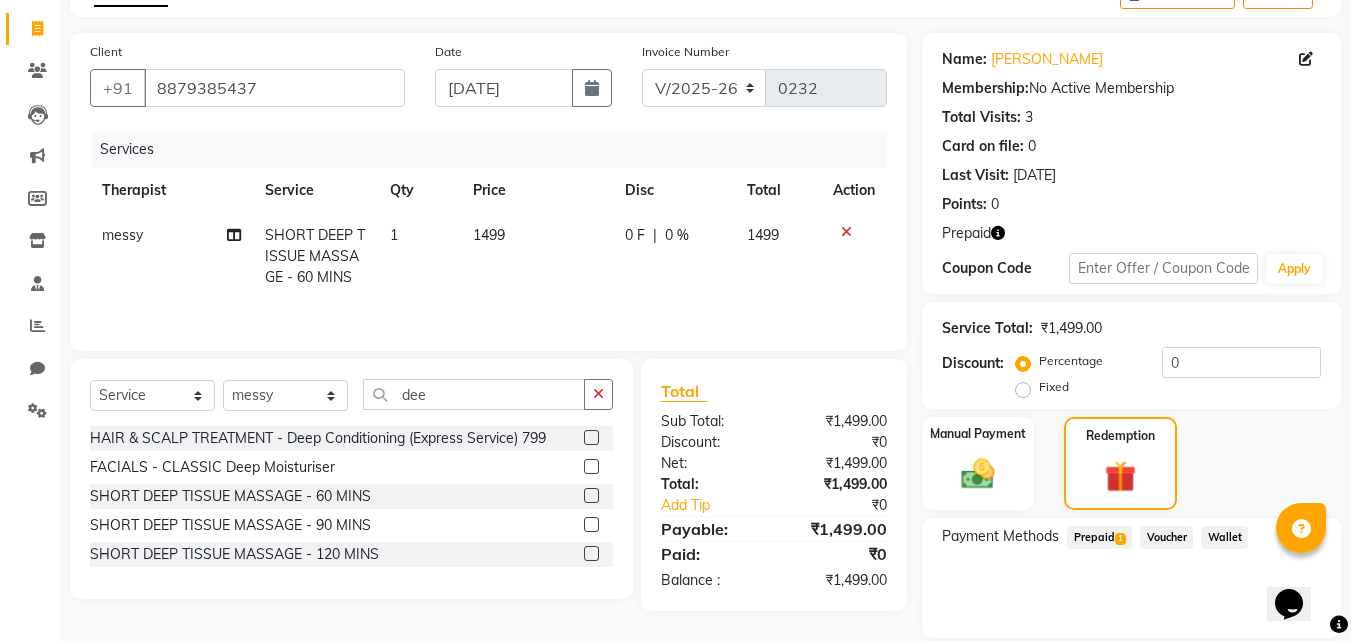 click on "Prepaid  1" 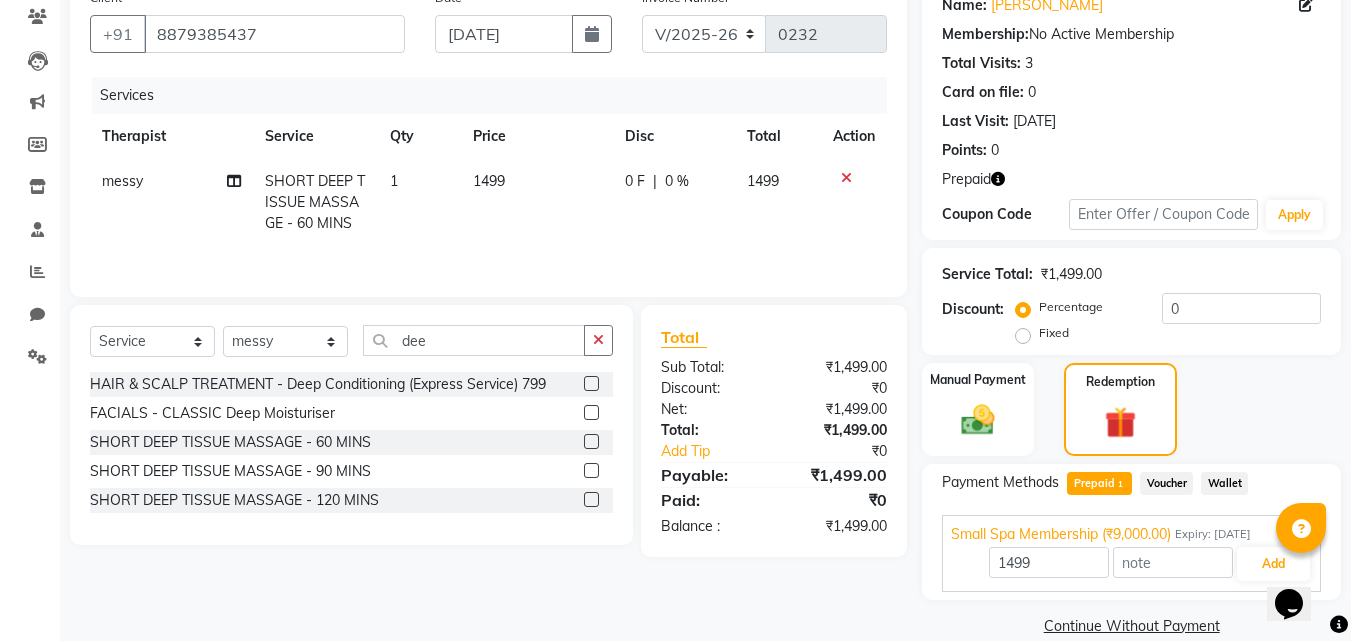 scroll, scrollTop: 201, scrollLeft: 0, axis: vertical 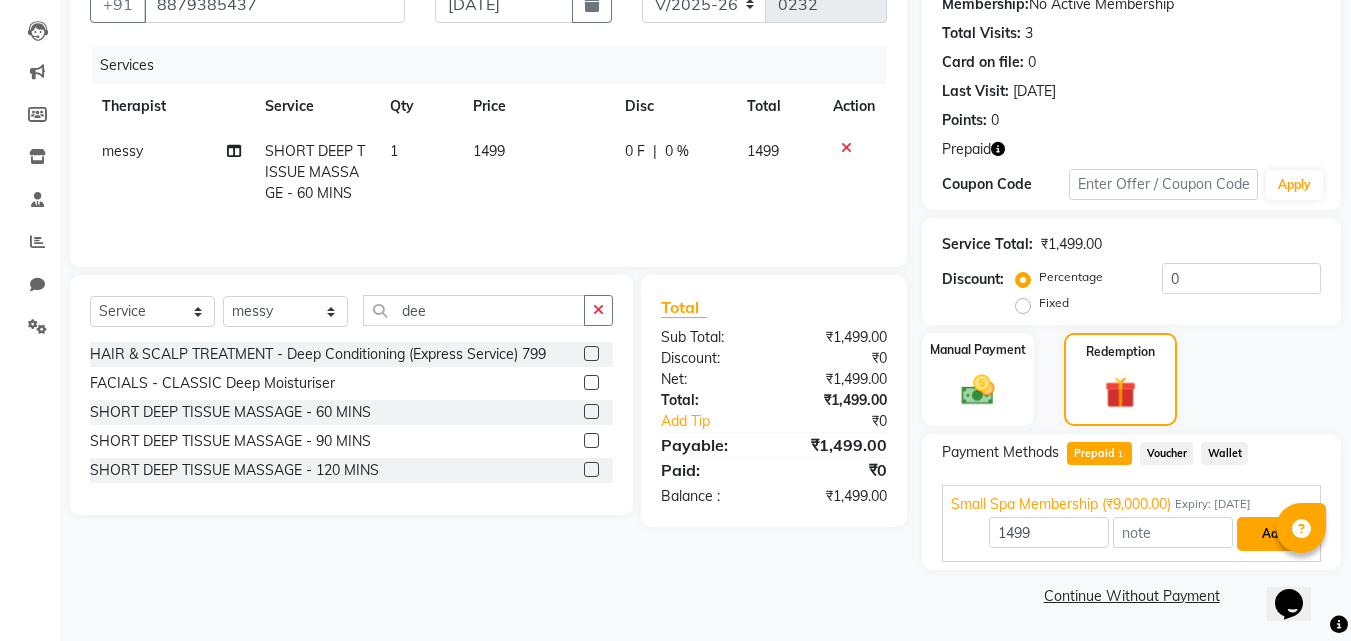 click on "Add" at bounding box center (1273, 534) 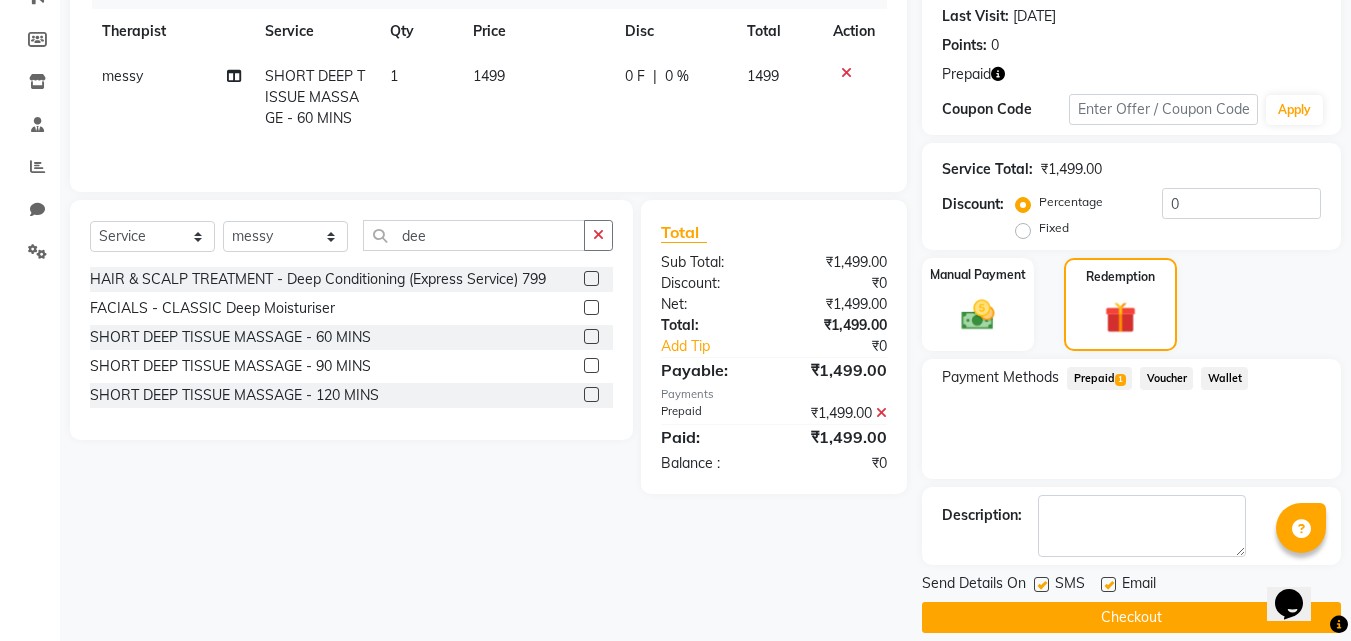 scroll, scrollTop: 298, scrollLeft: 0, axis: vertical 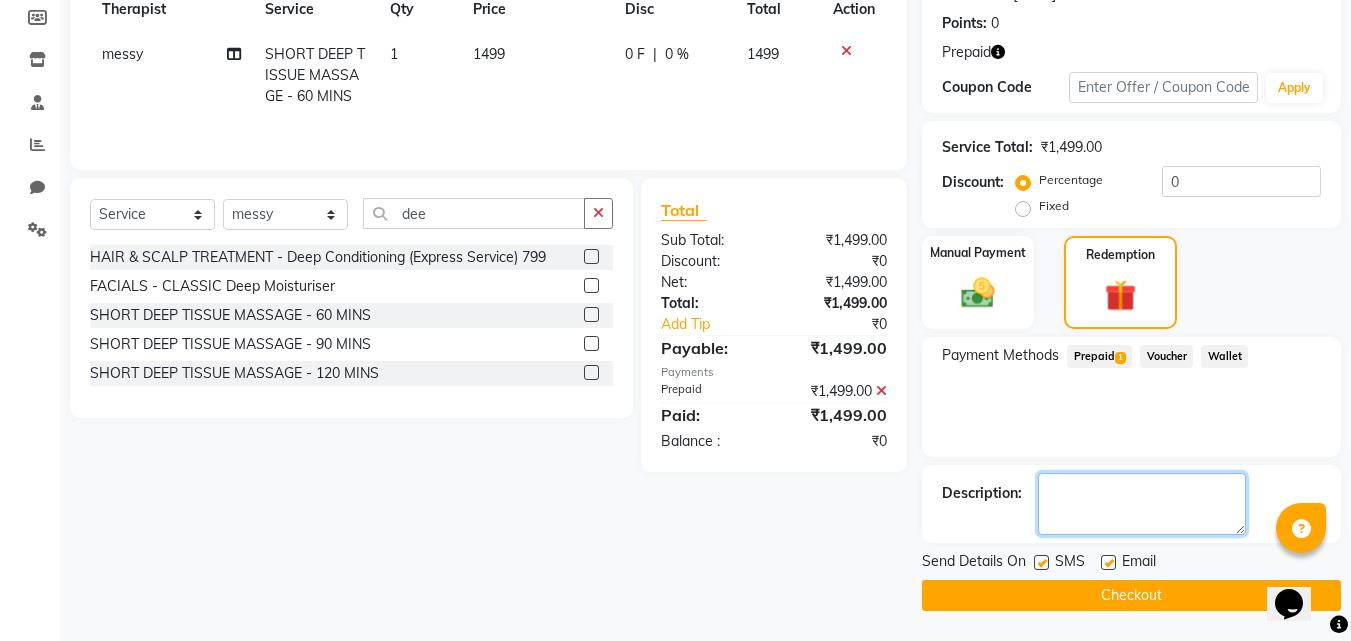 click 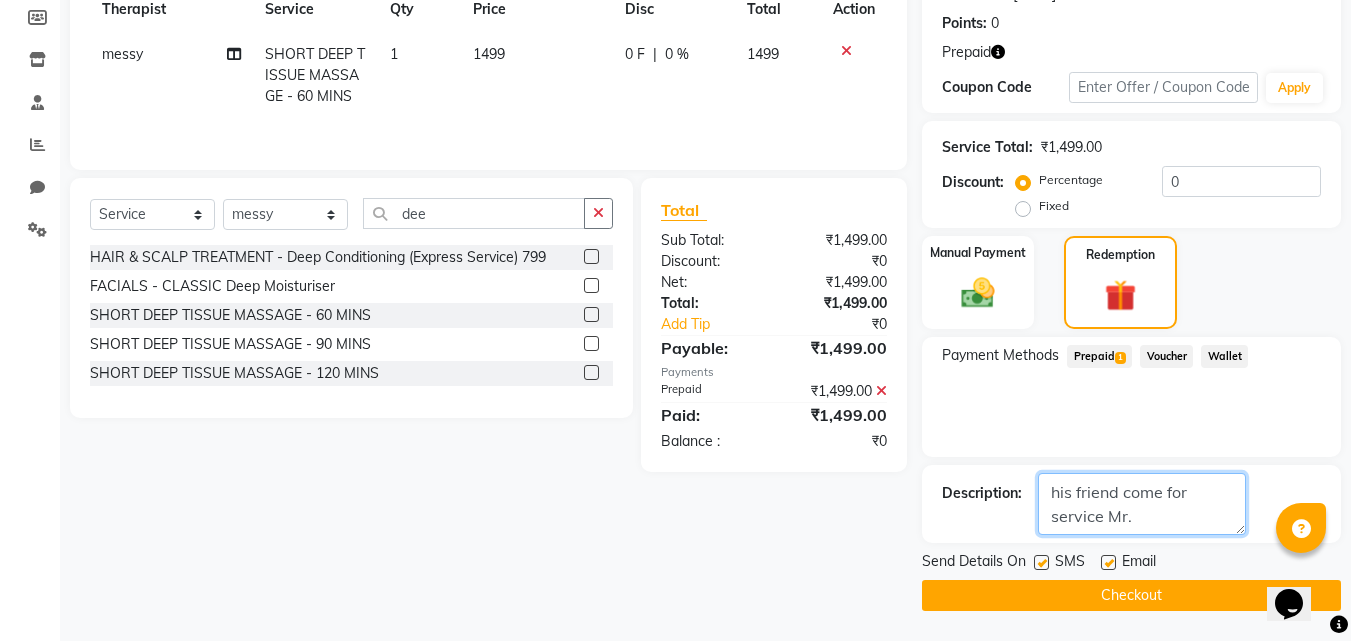 click 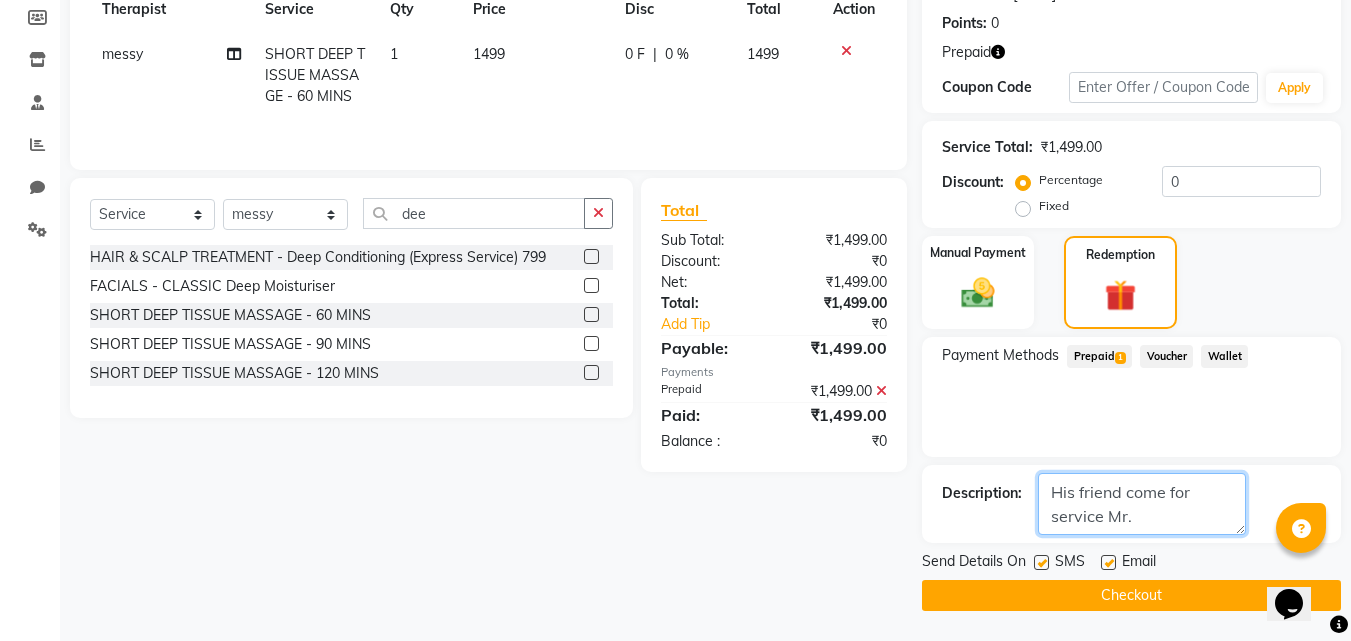 click 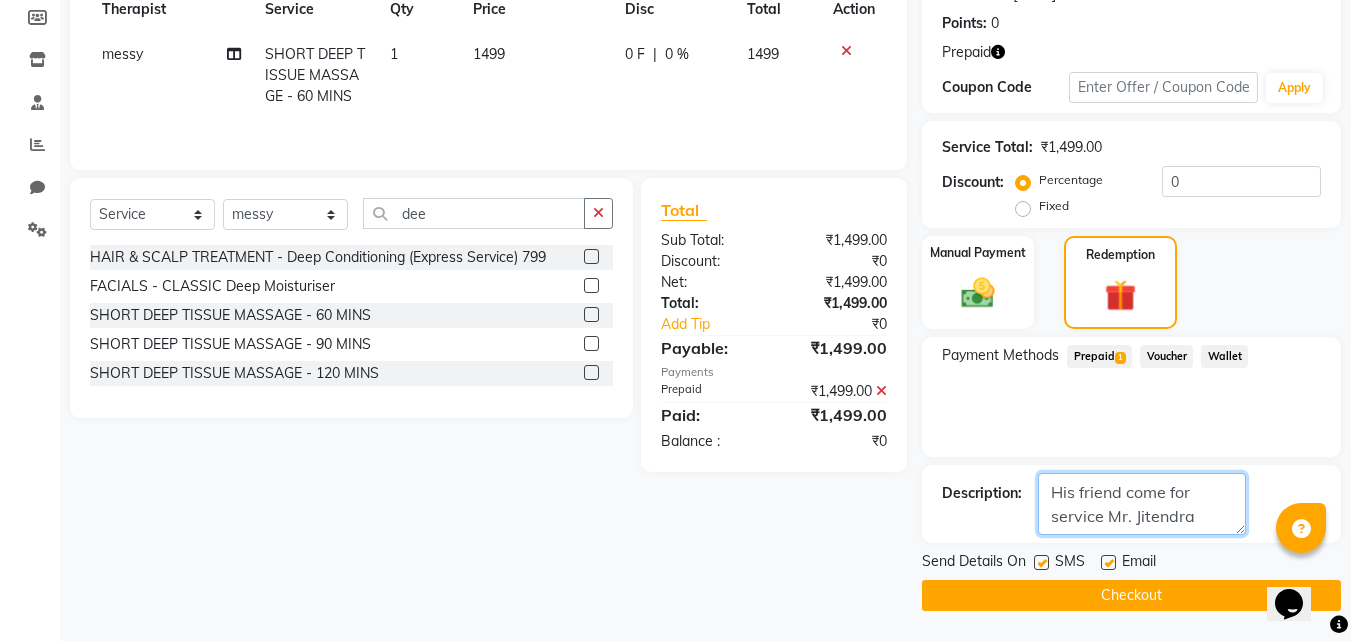 type on "His friend come for service Mr. Jitendra" 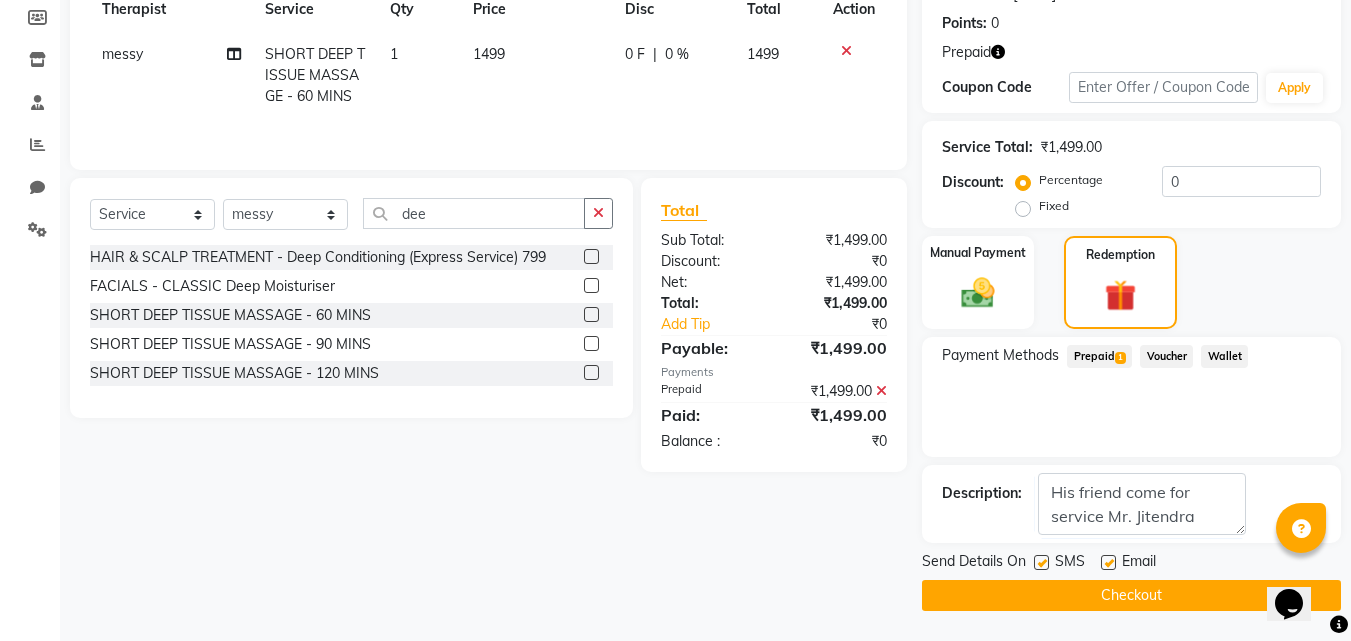 click on "Checkout" 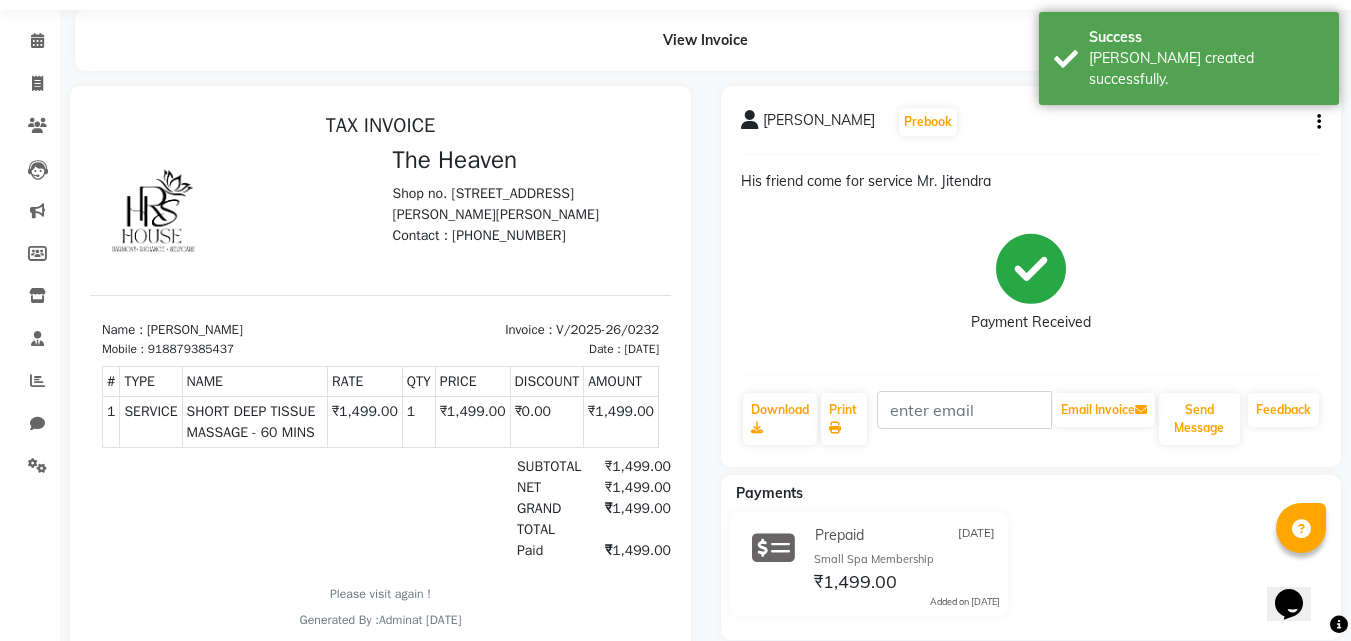 scroll, scrollTop: 134, scrollLeft: 0, axis: vertical 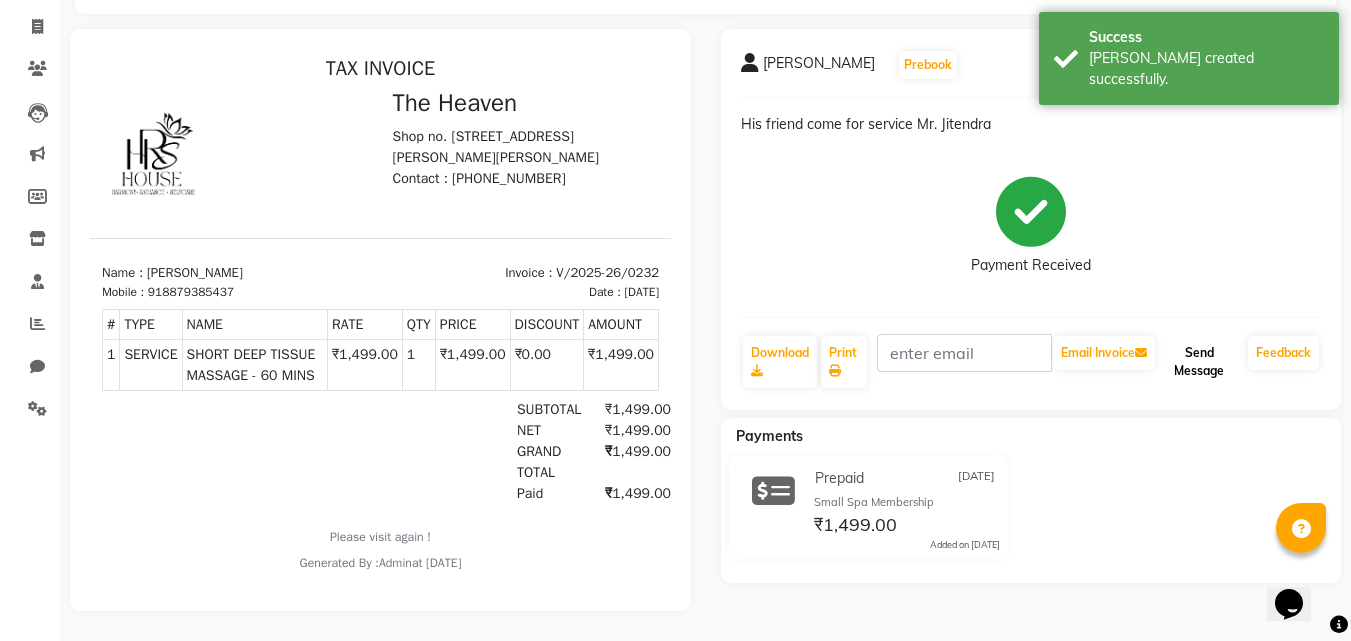 click on "Send Message" 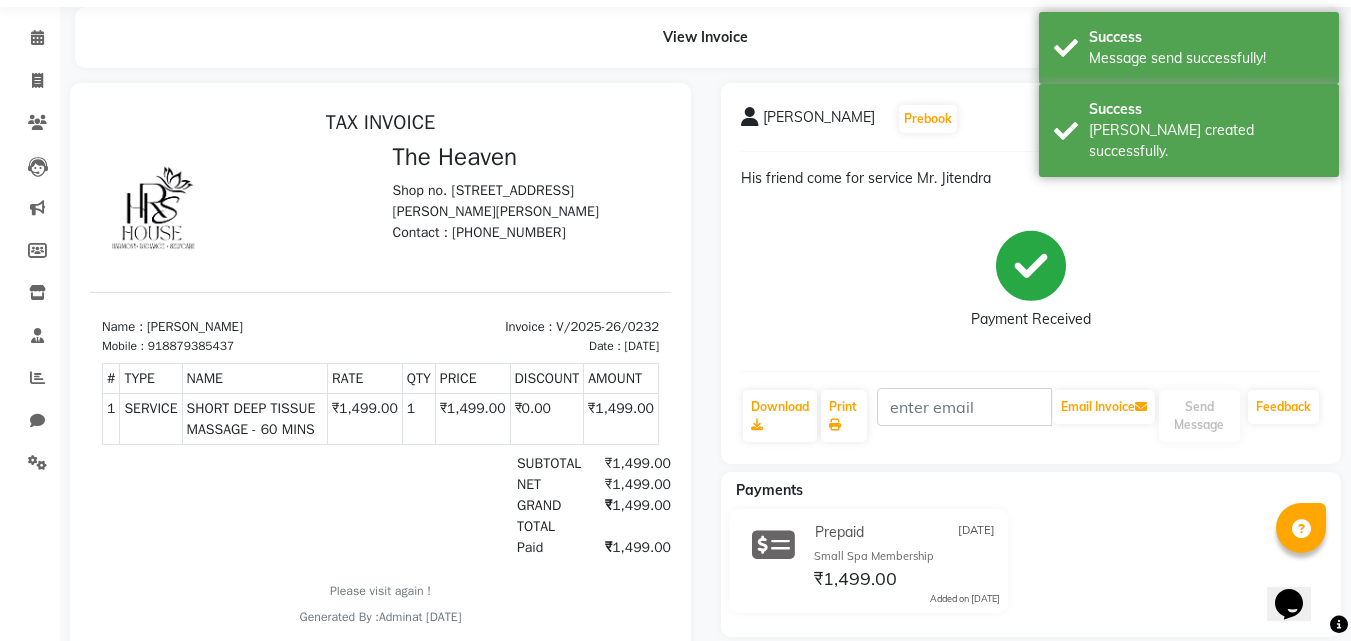scroll, scrollTop: 0, scrollLeft: 0, axis: both 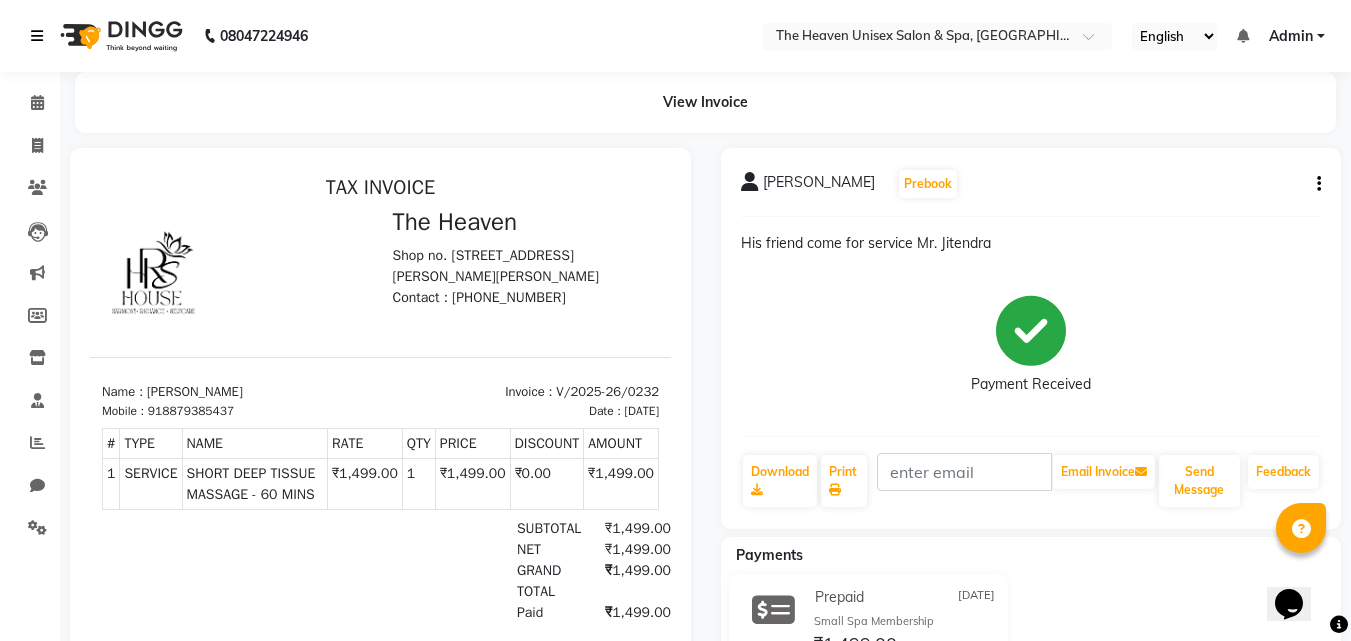 click at bounding box center [37, 36] 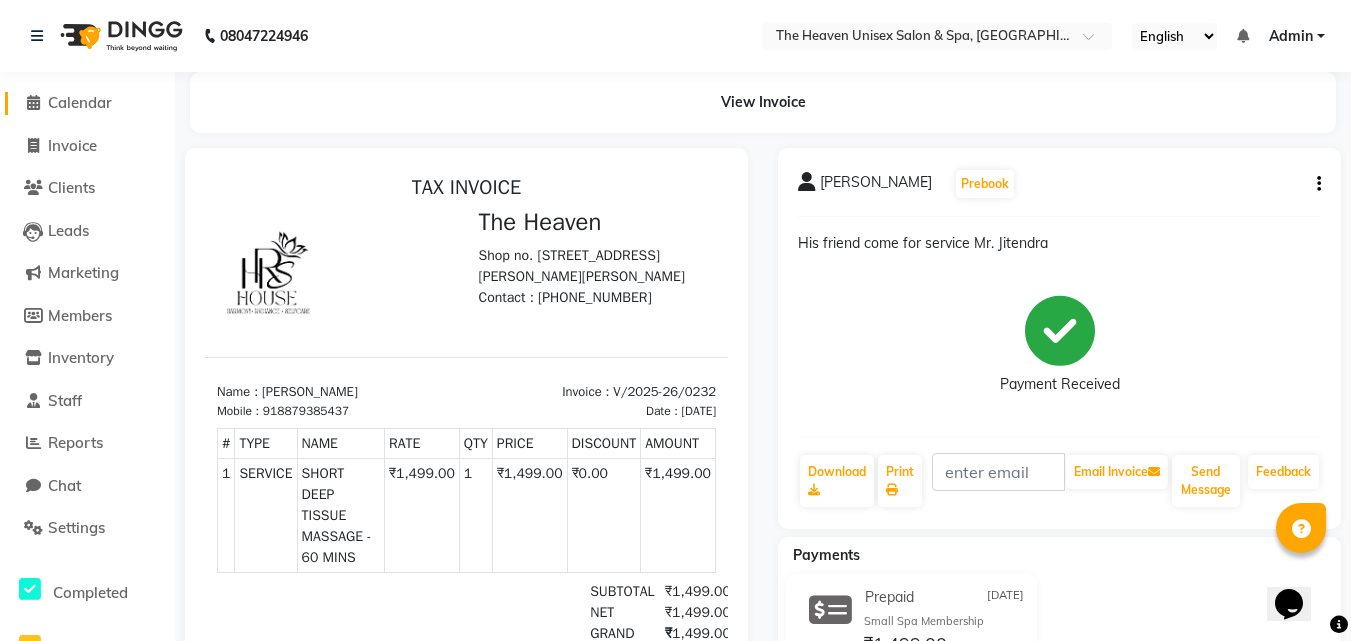 click on "Calendar" 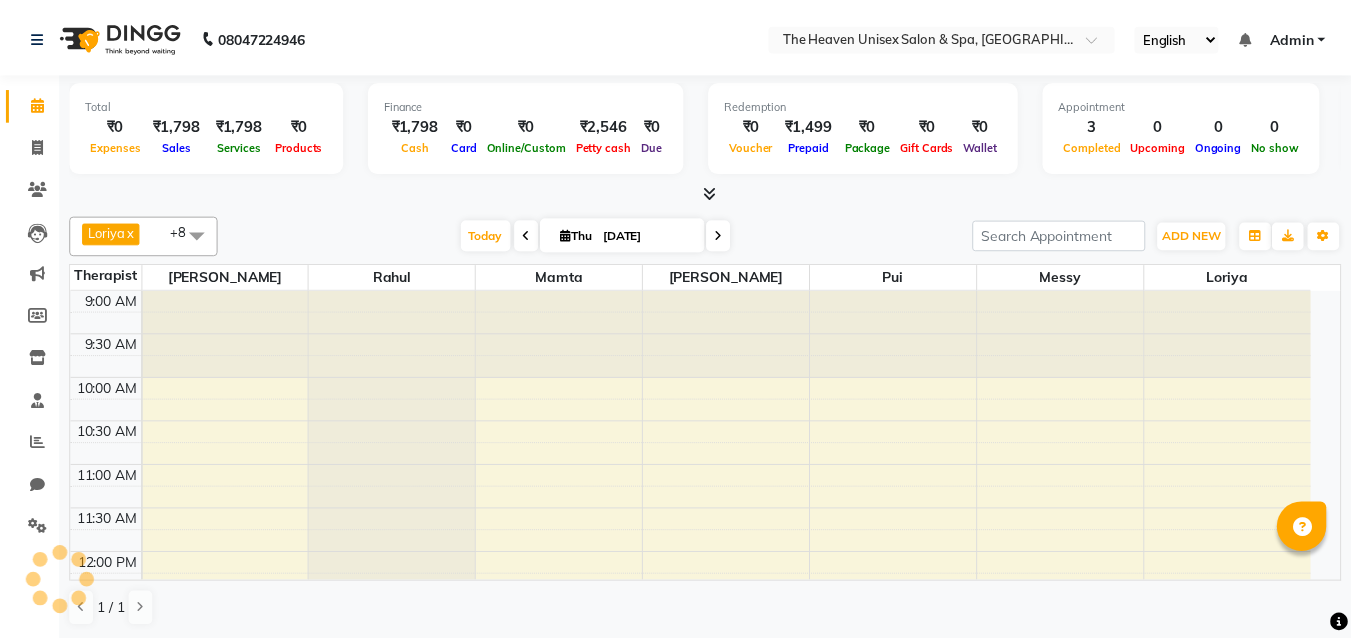 scroll, scrollTop: 0, scrollLeft: 0, axis: both 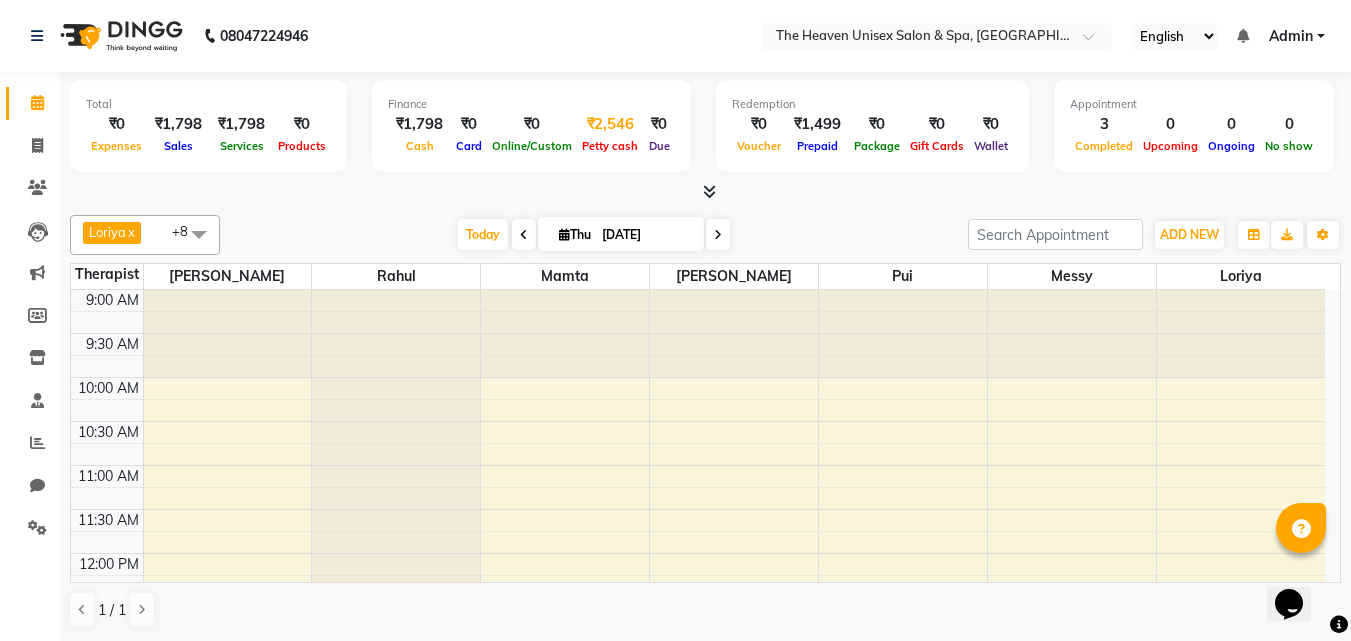 click on "Petty cash" at bounding box center [610, 146] 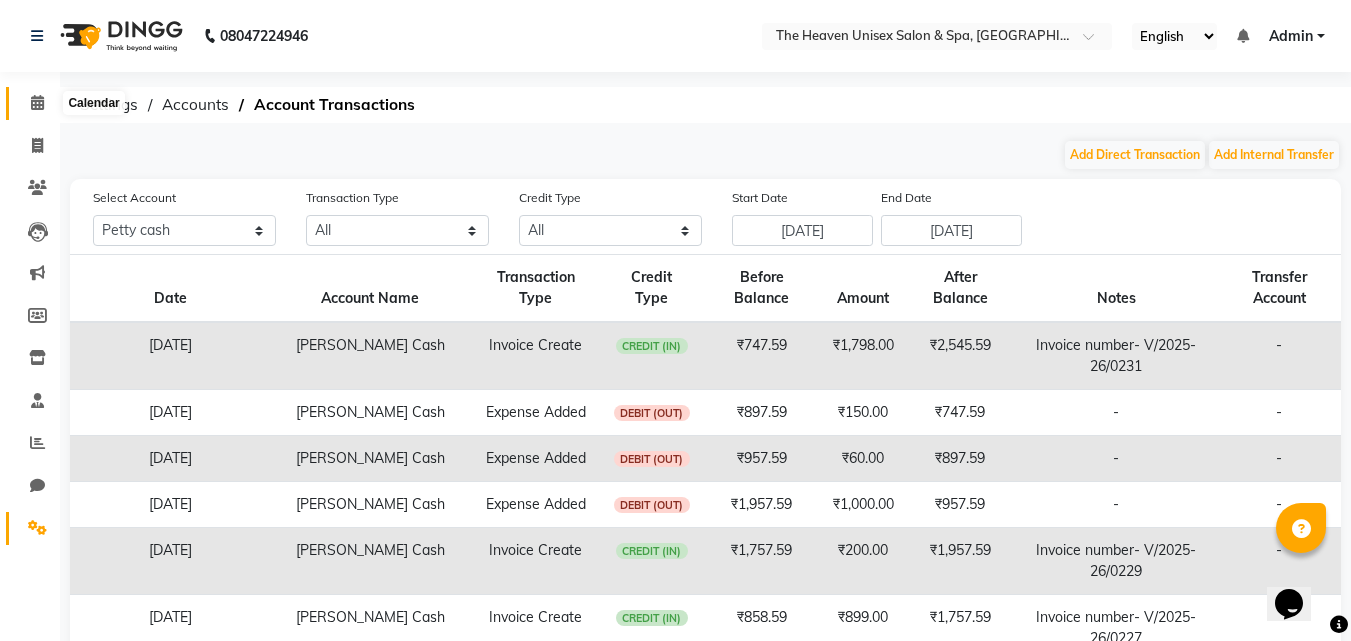 click 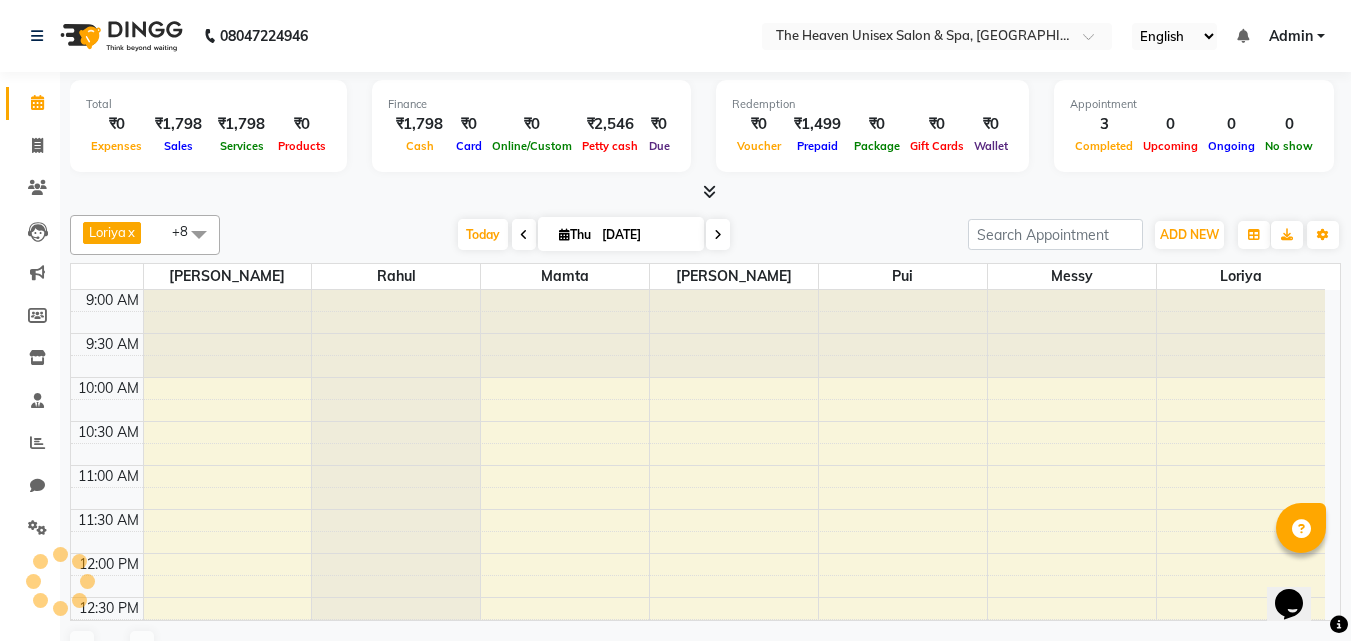 scroll, scrollTop: 0, scrollLeft: 0, axis: both 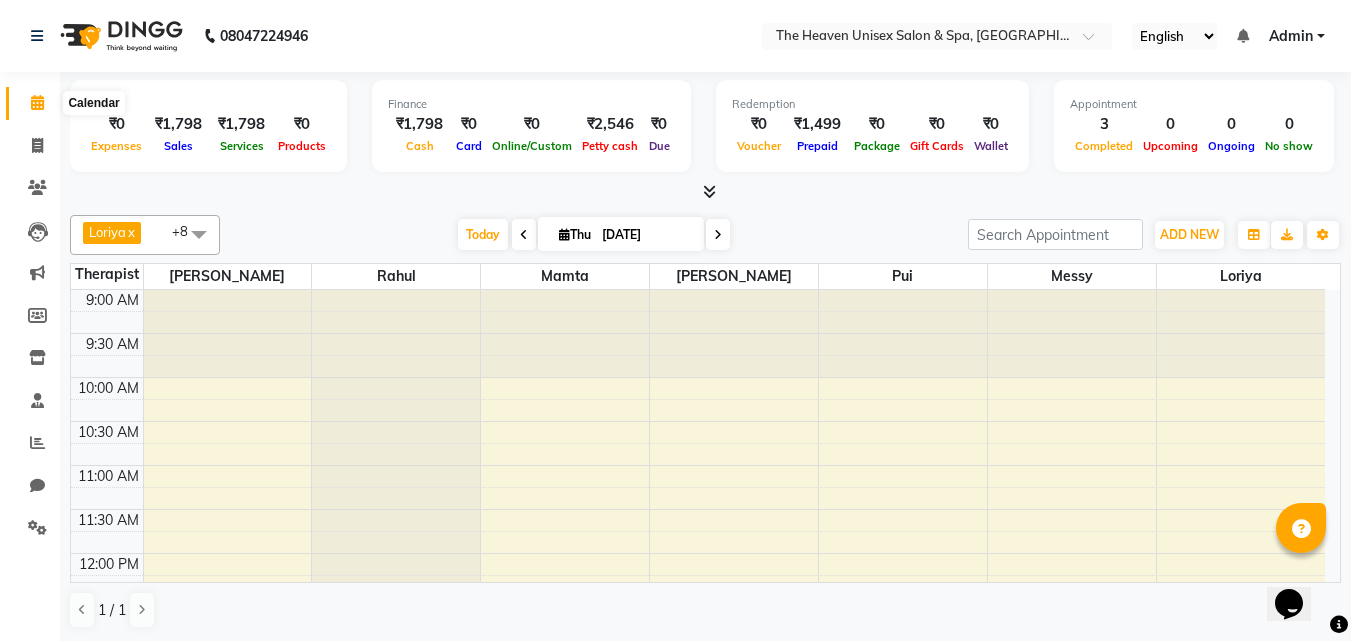 click 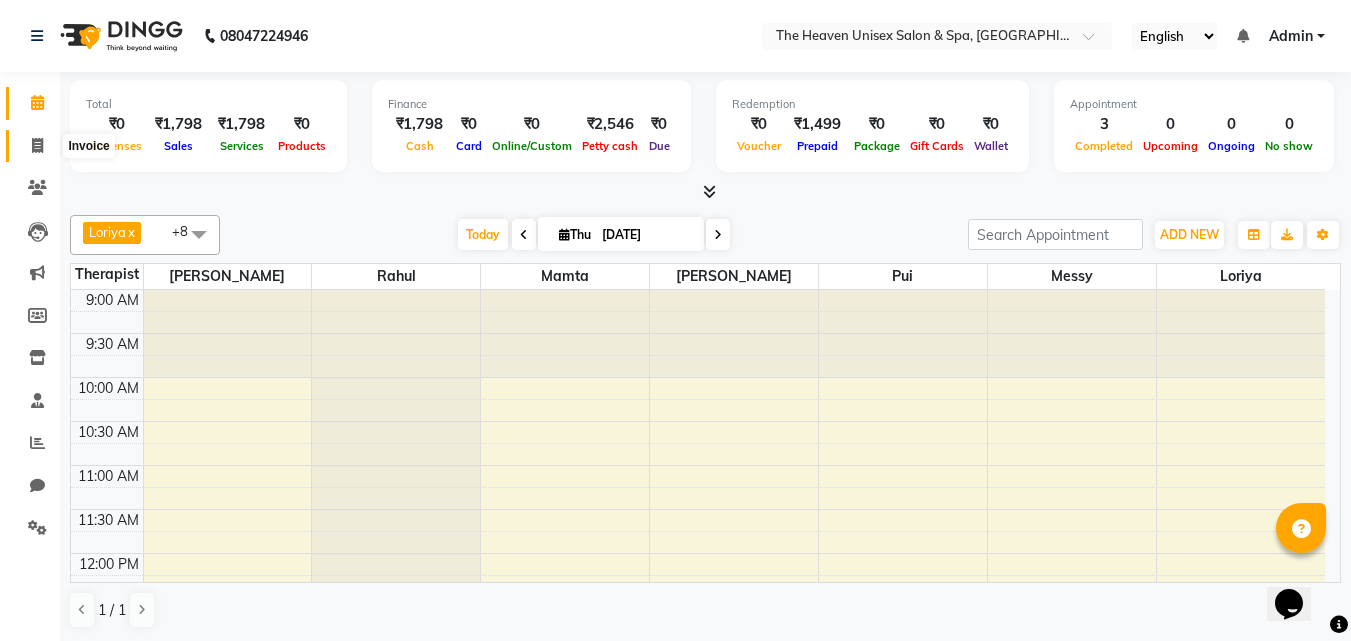 click 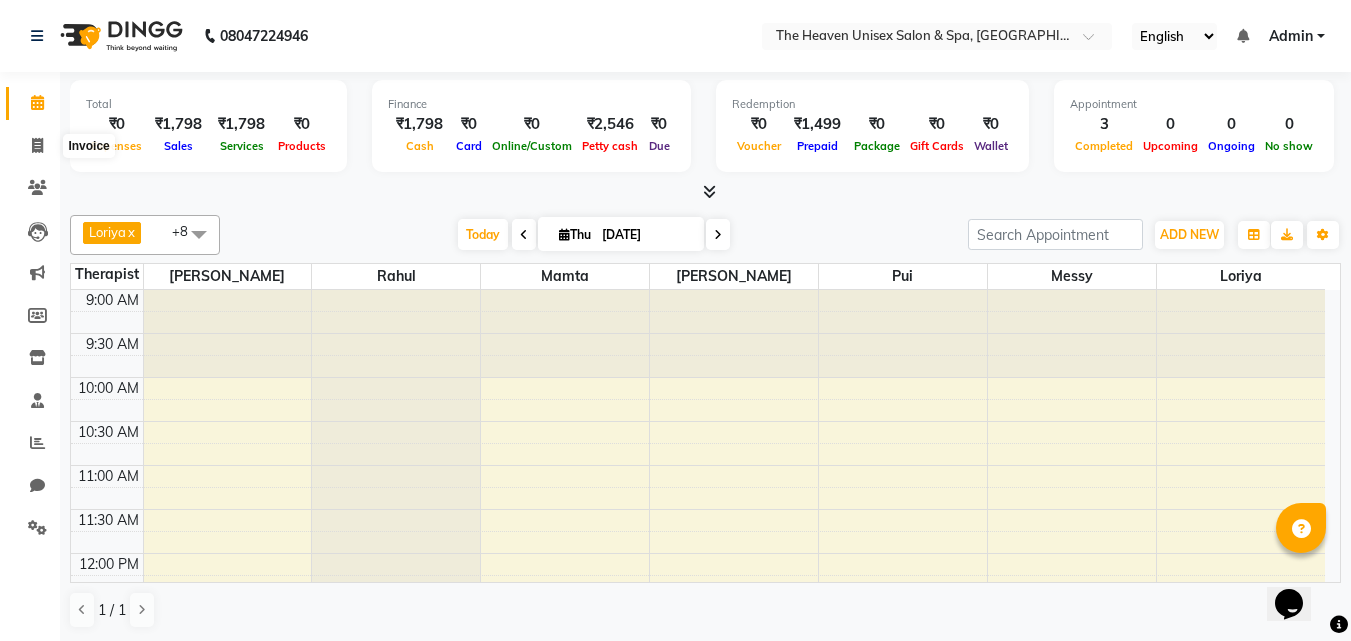 select on "8417" 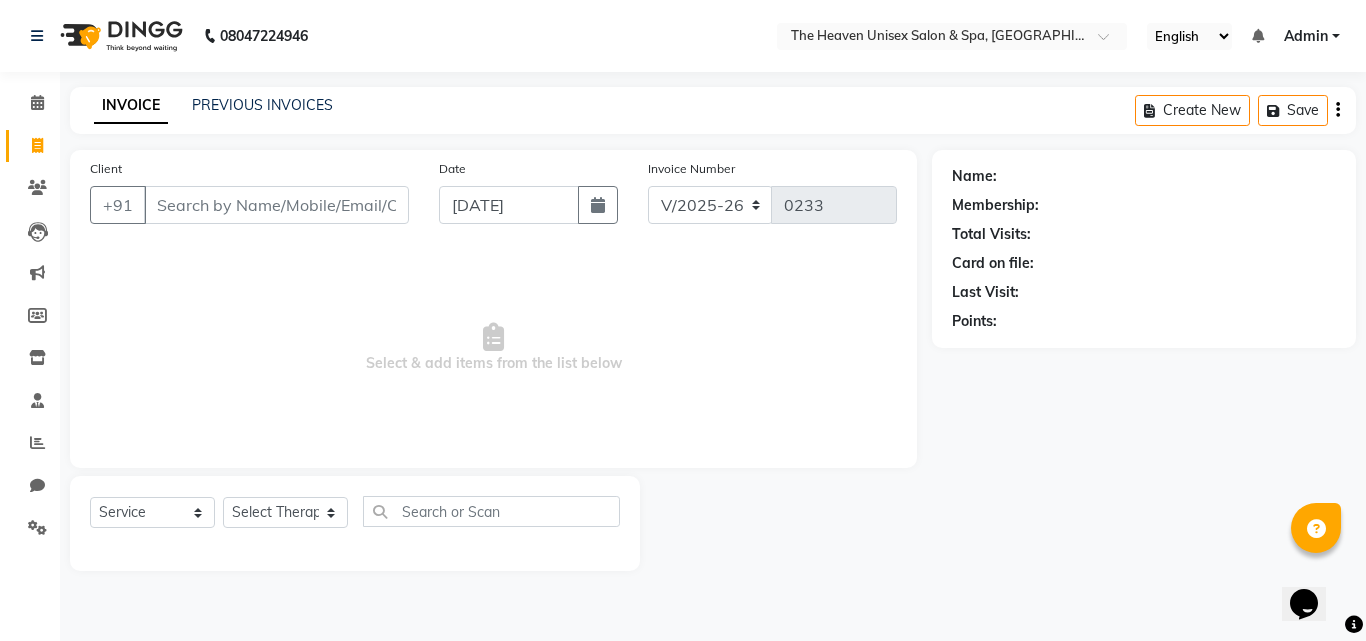 click on "Client" at bounding box center (276, 205) 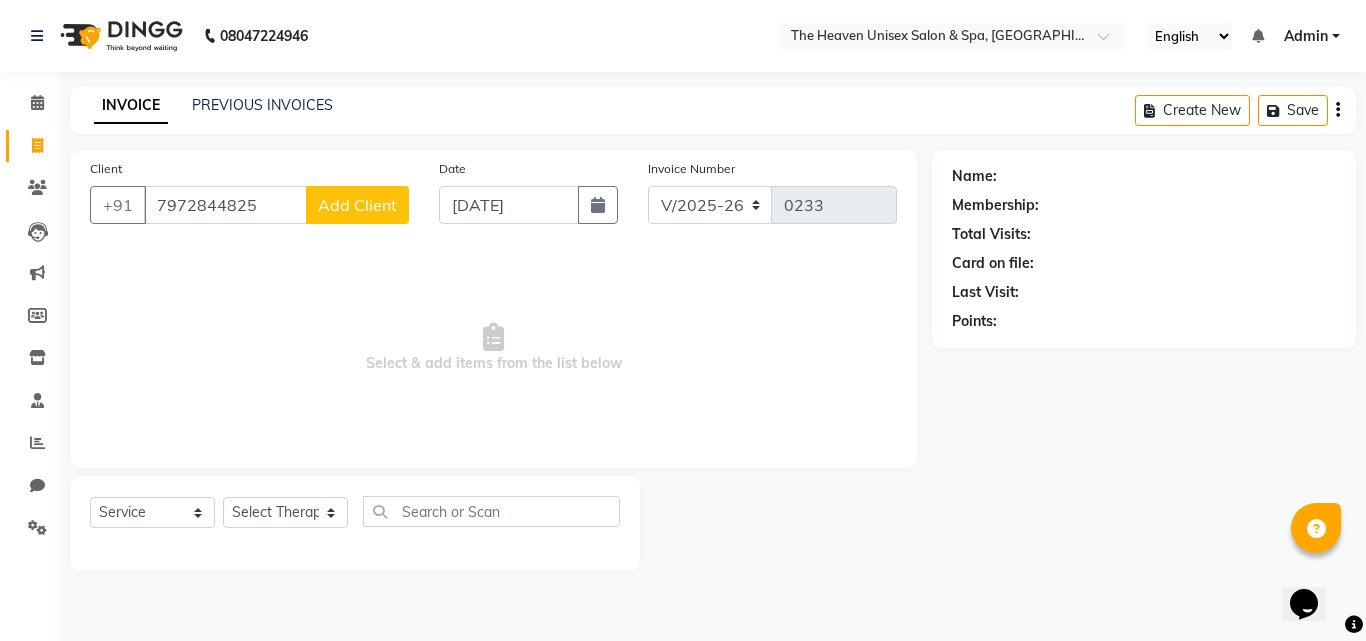 type on "7972844825" 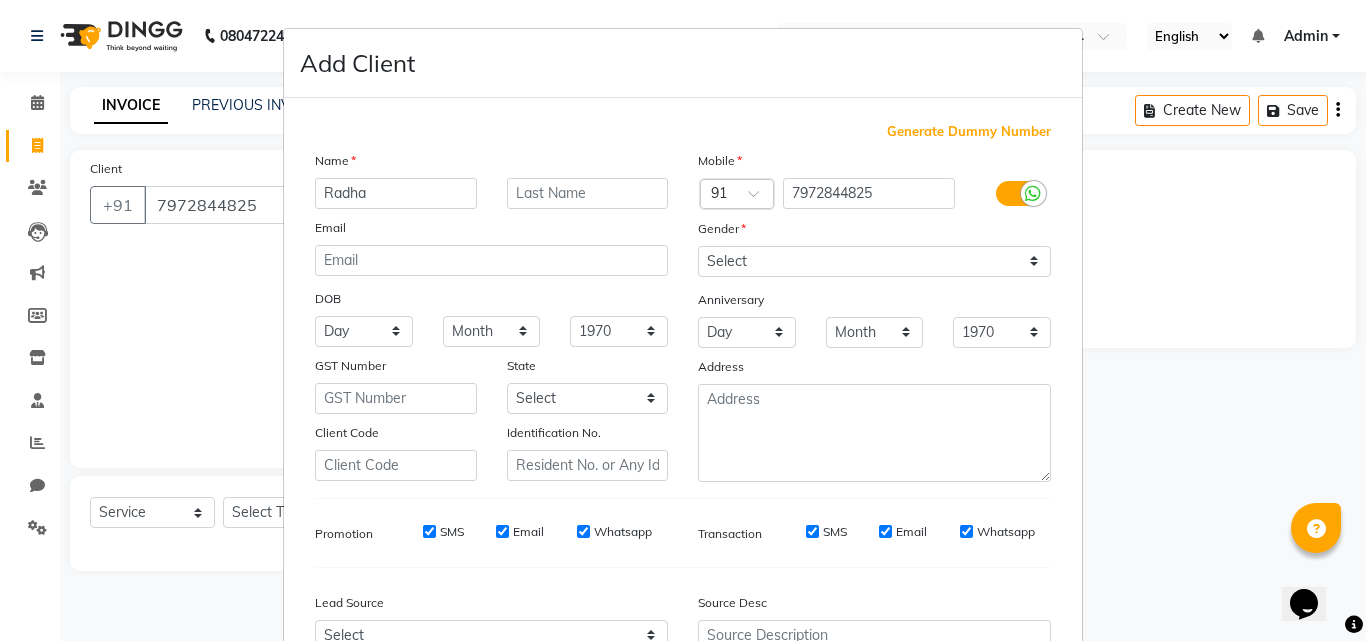 type on "Radha" 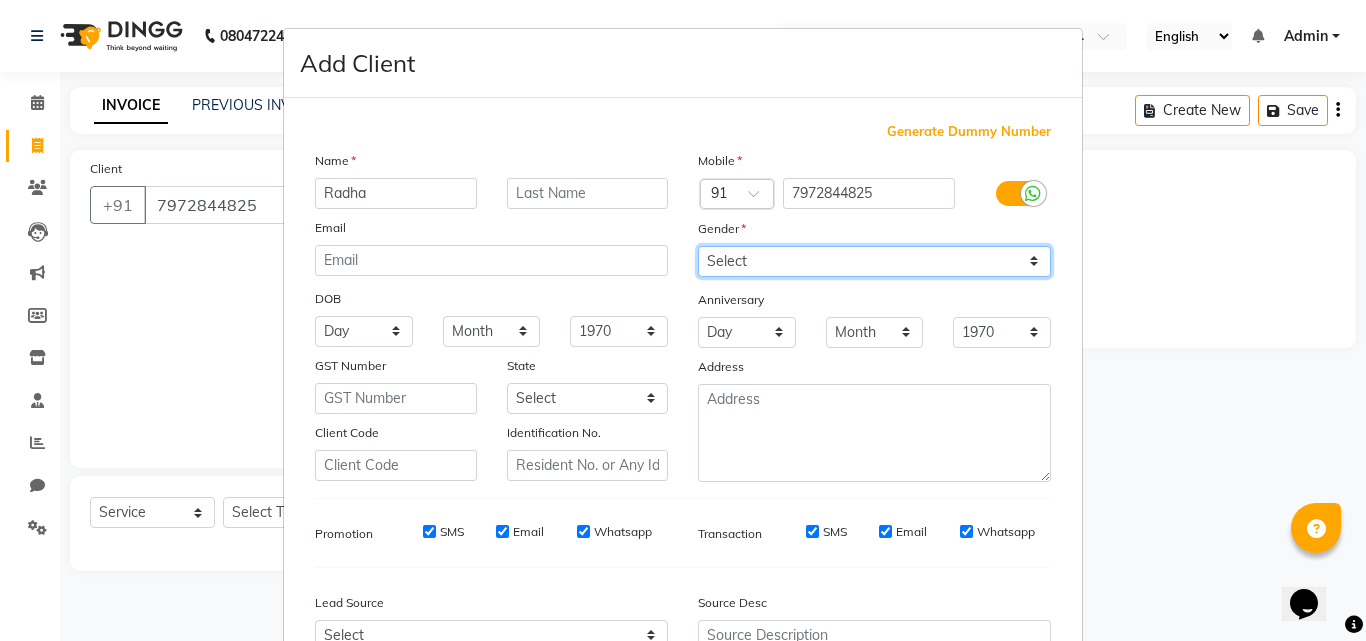 click on "Select [DEMOGRAPHIC_DATA] [DEMOGRAPHIC_DATA] Other Prefer Not To Say" at bounding box center [874, 261] 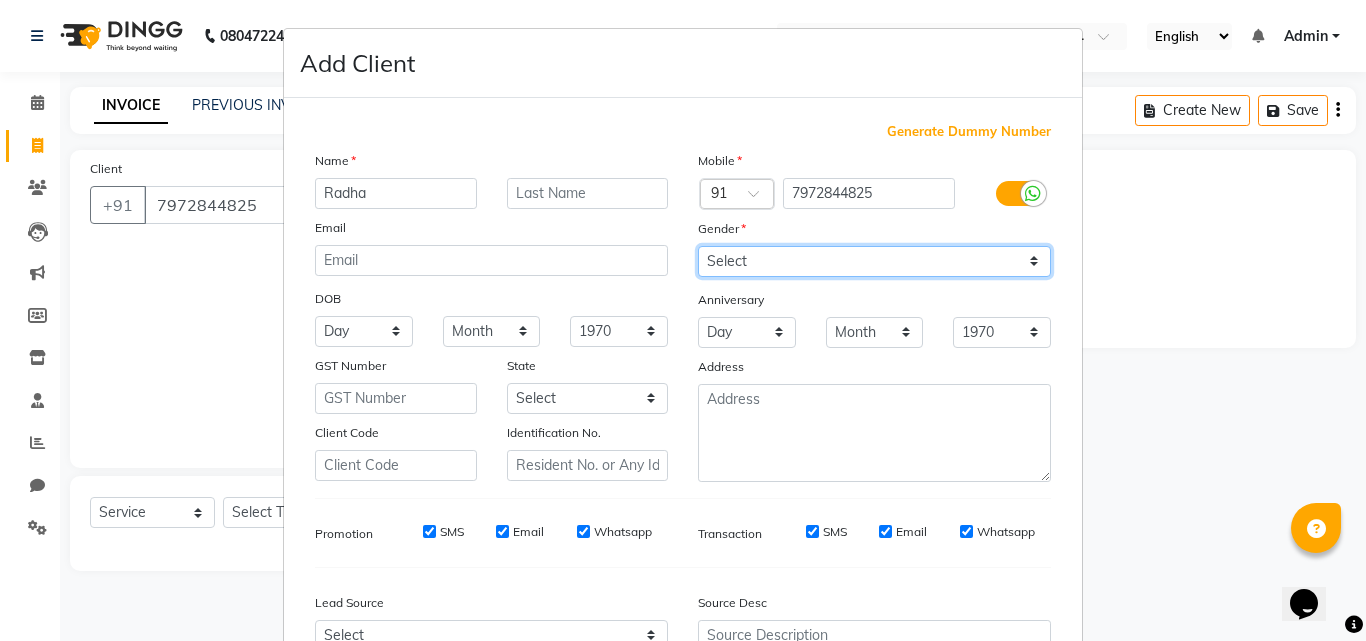 select on "female" 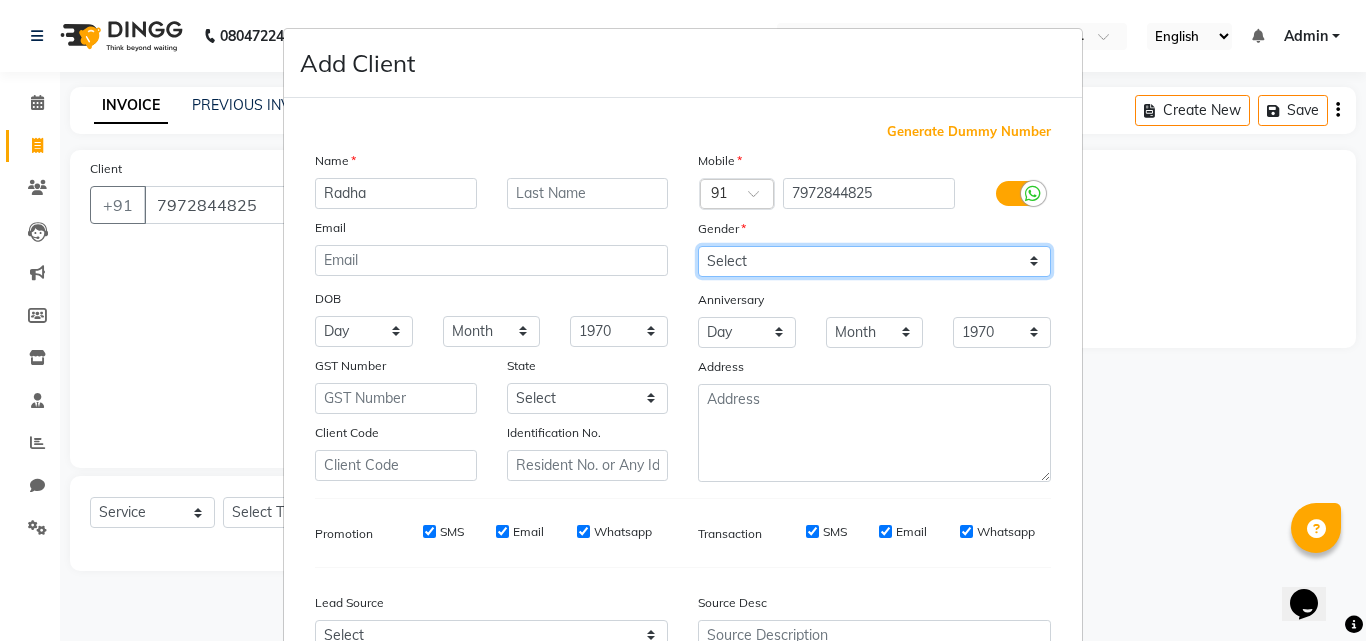 click on "Select [DEMOGRAPHIC_DATA] [DEMOGRAPHIC_DATA] Other Prefer Not To Say" at bounding box center [874, 261] 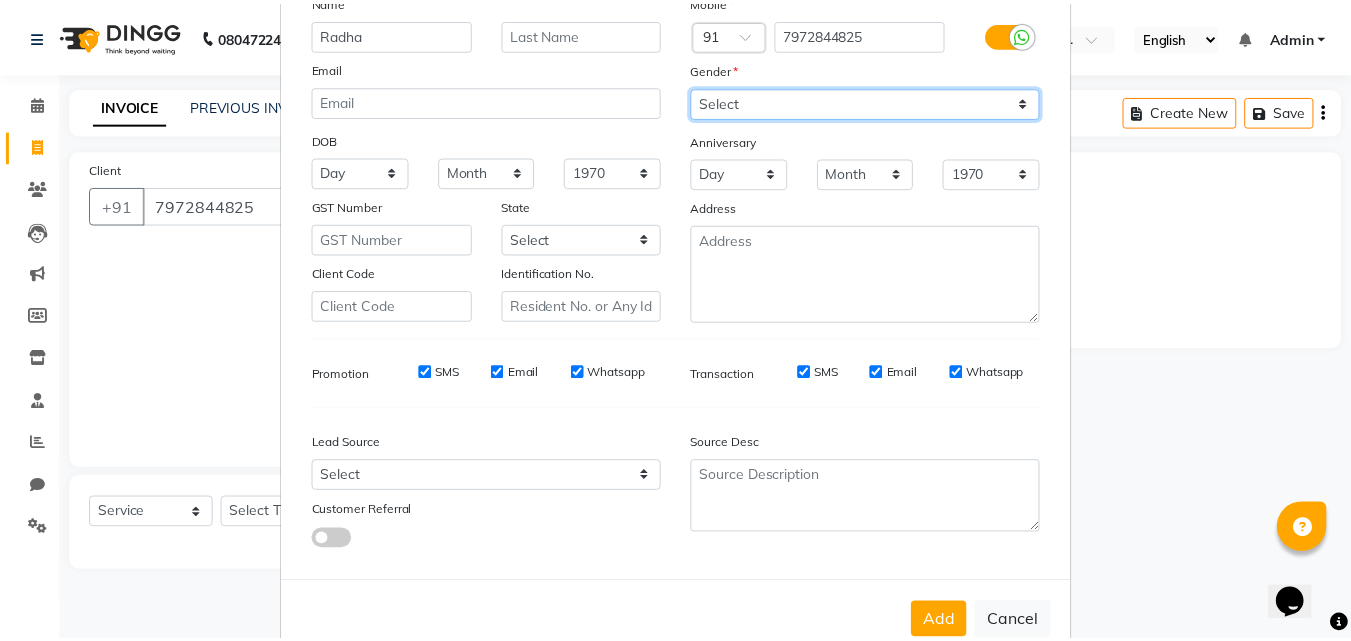 scroll, scrollTop: 200, scrollLeft: 0, axis: vertical 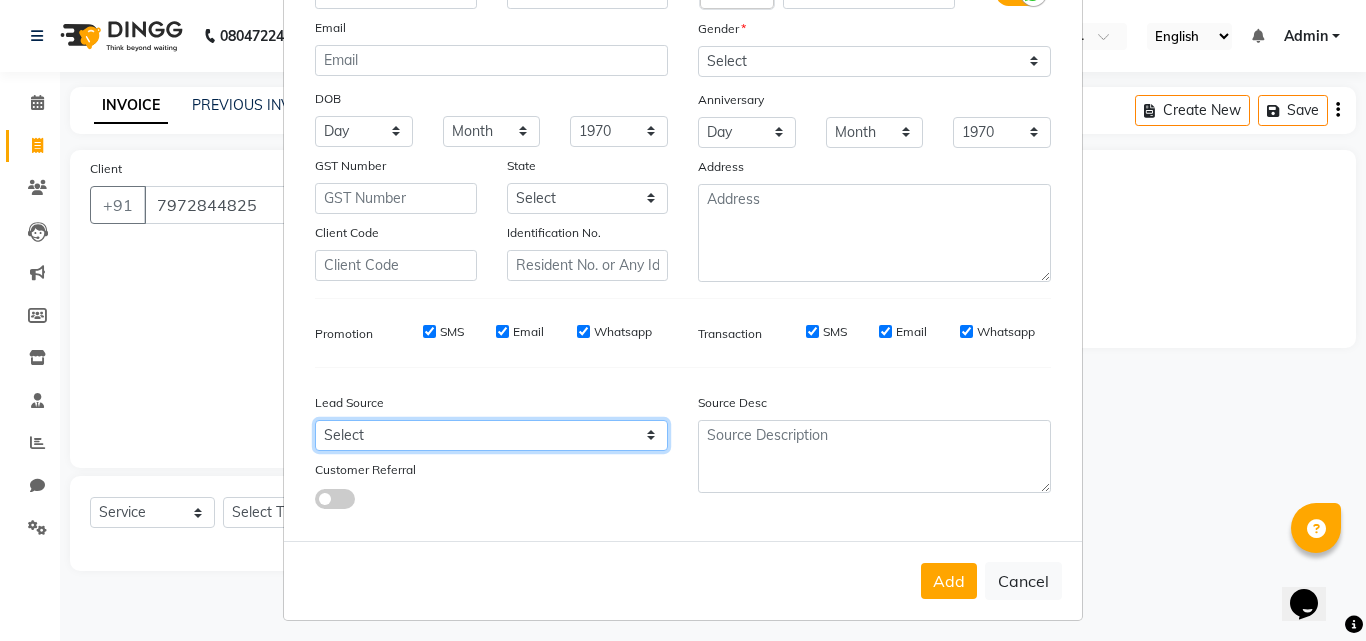 click on "Select Walk-in Referral Internet Friend Word of Mouth Advertisement Facebook JustDial Google Other" at bounding box center (491, 435) 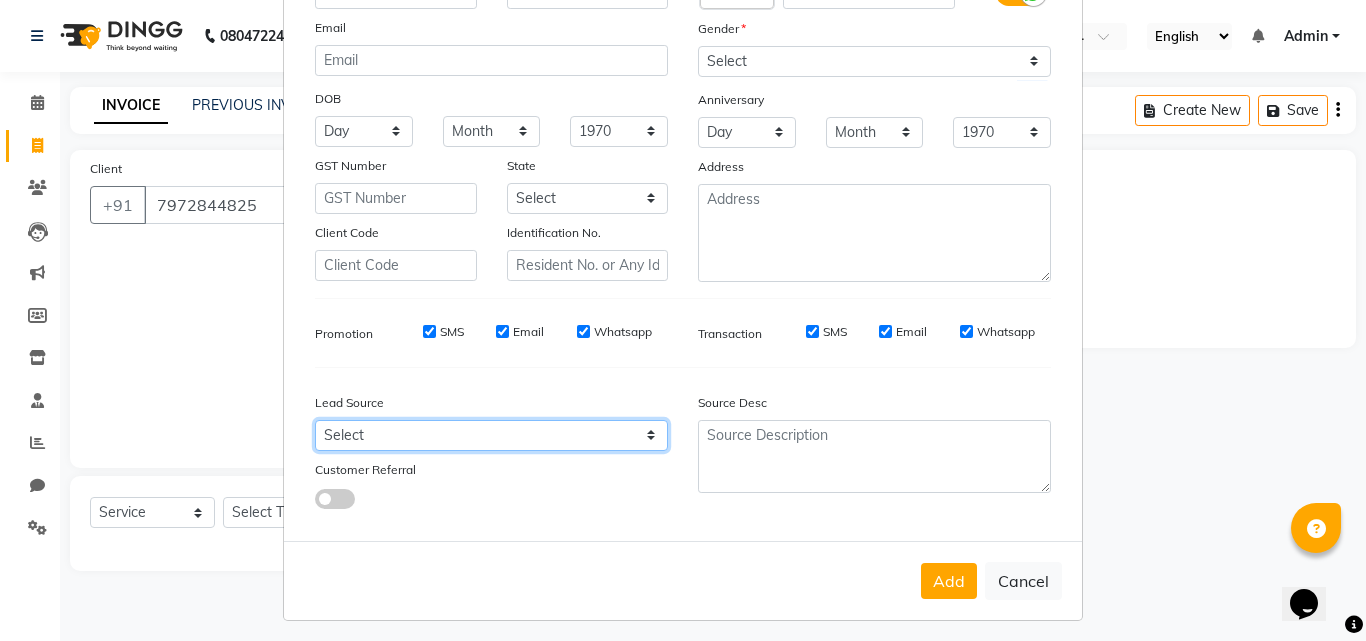 select on "55212" 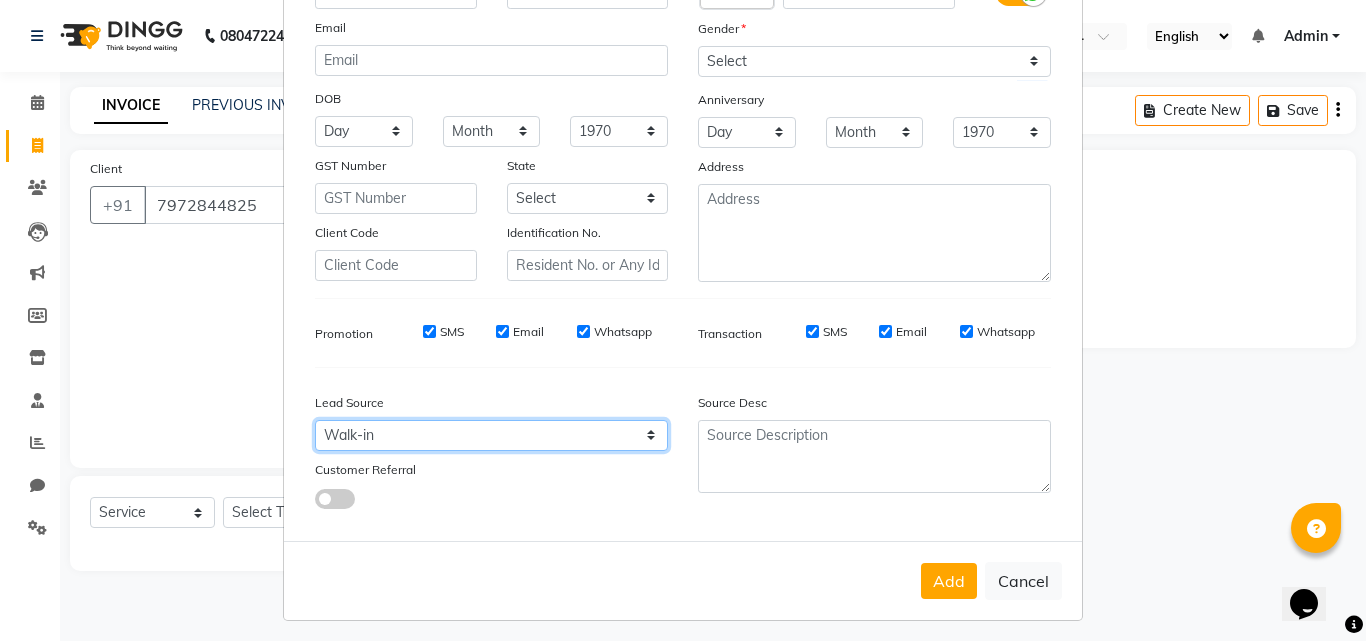 click on "Select Walk-in Referral Internet Friend Word of Mouth Advertisement Facebook JustDial Google Other" at bounding box center [491, 435] 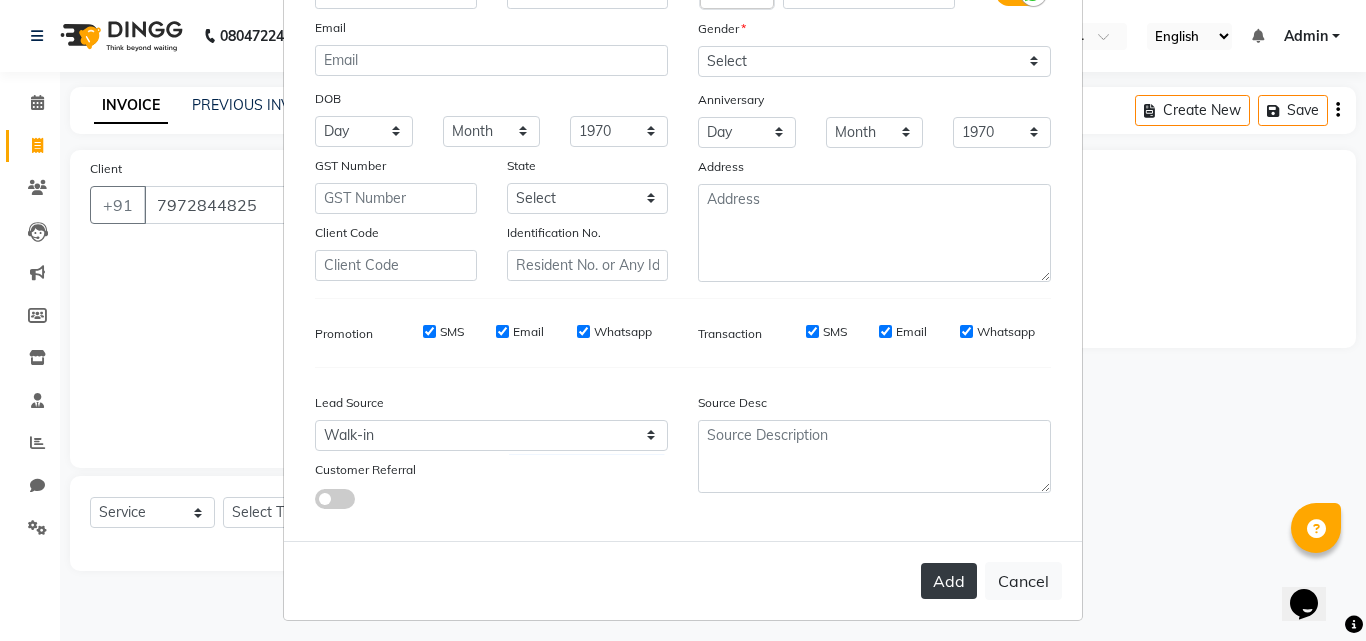 click on "Add" at bounding box center (949, 581) 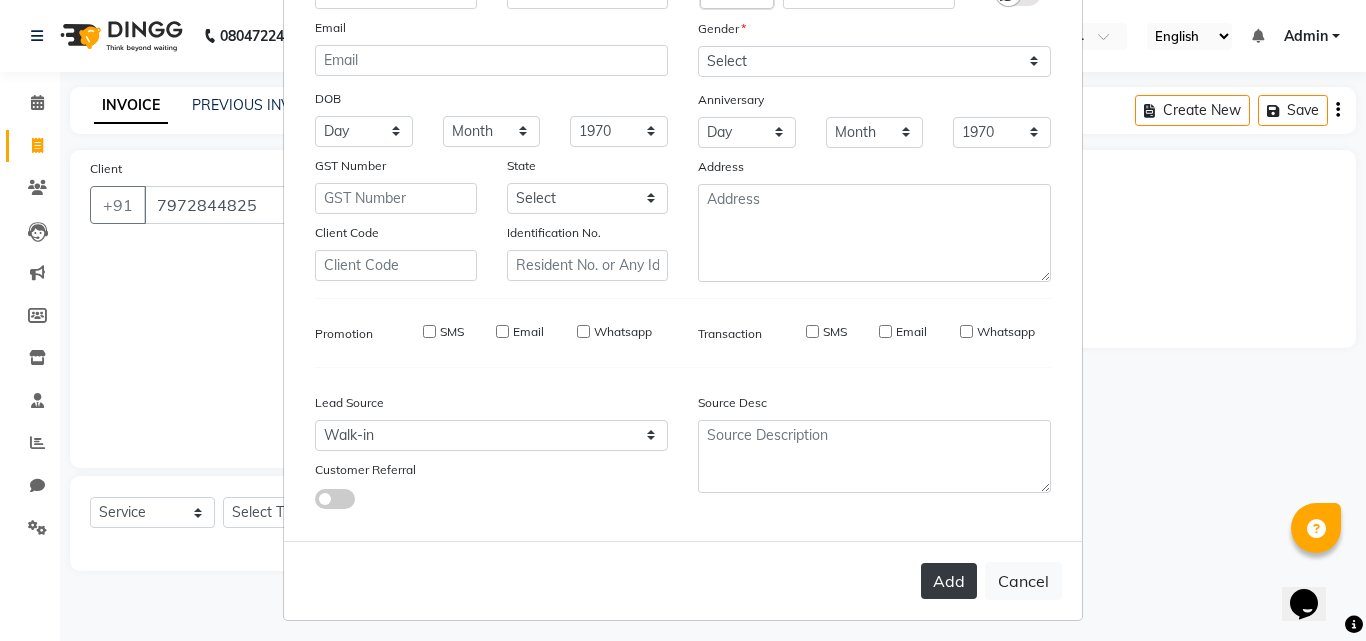 type 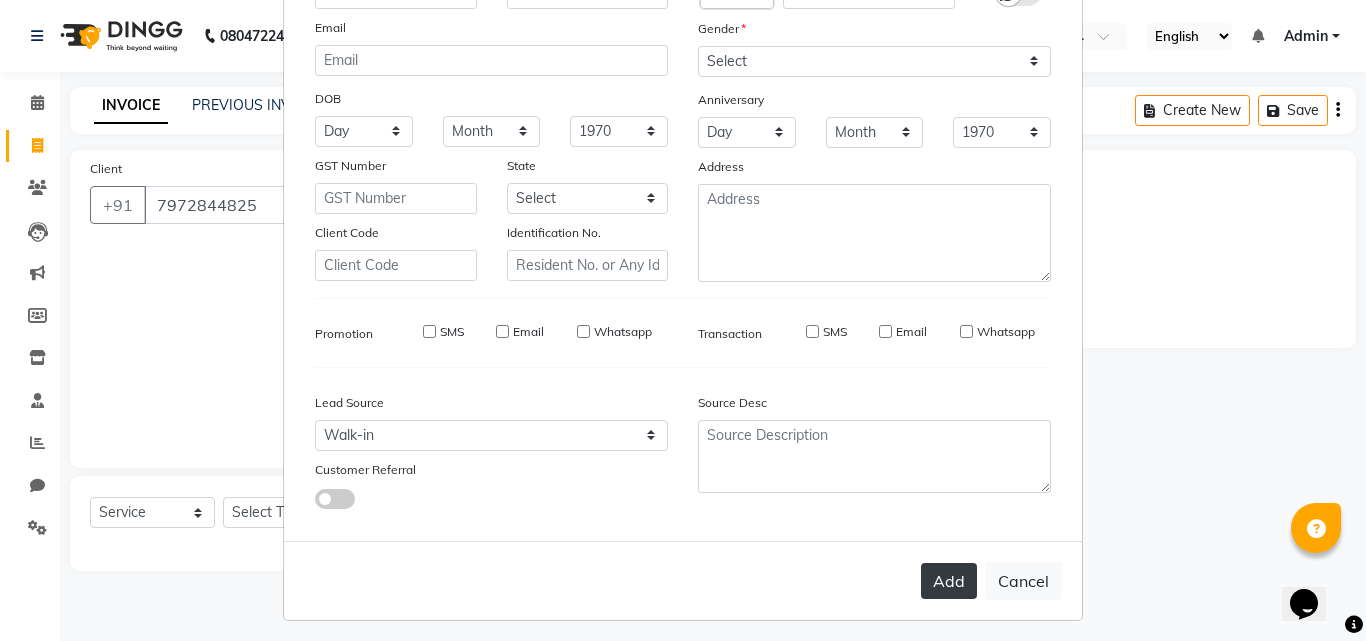 select 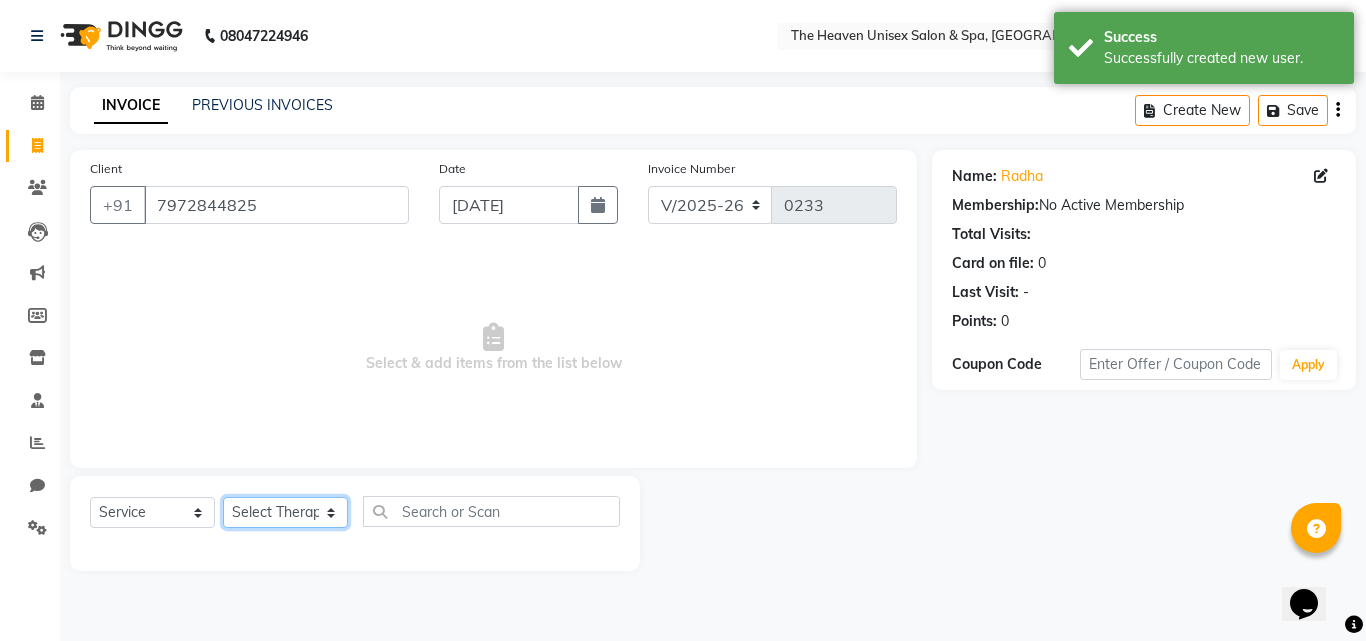 click on "Select Therapist [PERSON_NAME] [PERSON_NAME]  [PERSON_NAME] messy [PERSON_NAME] [PERSON_NAME] [PERSON_NAME]" 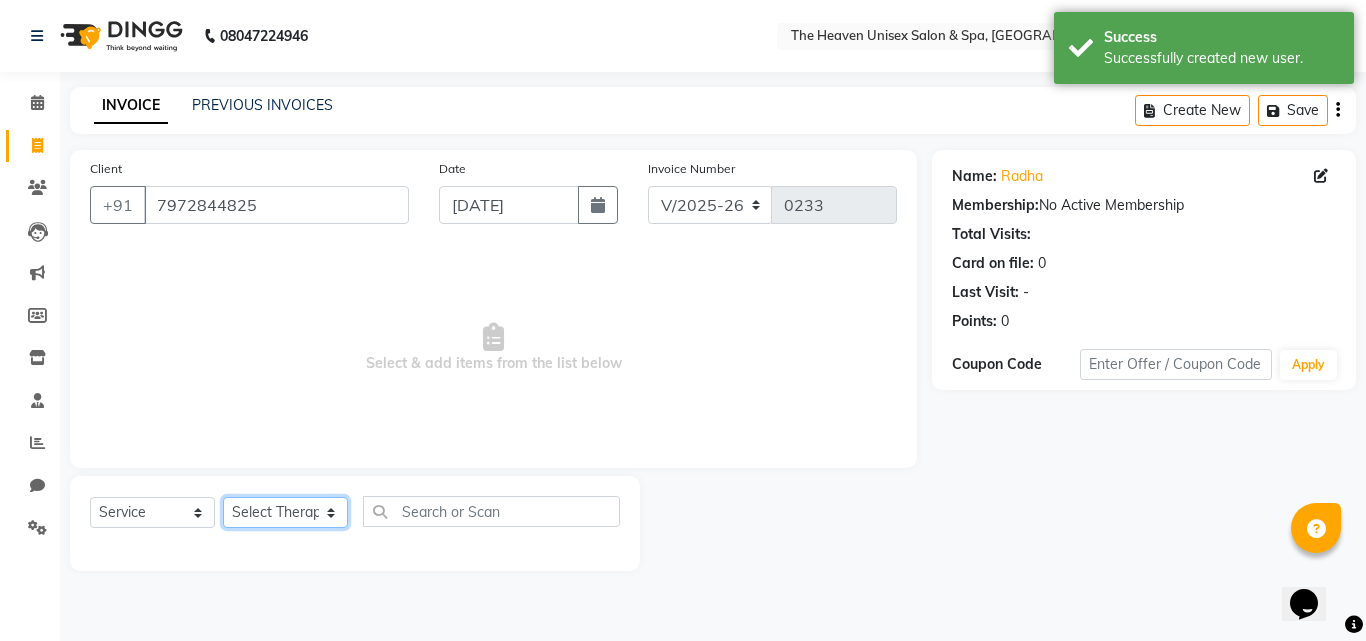 select on "82835" 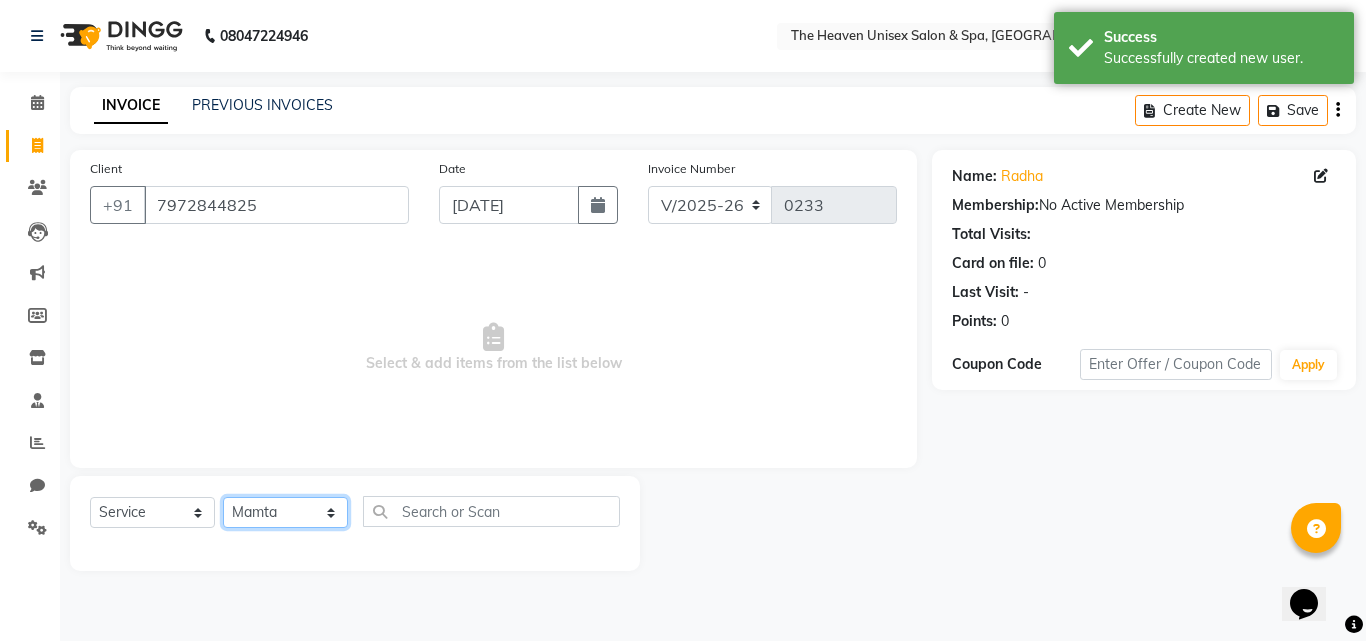 click on "Select Therapist [PERSON_NAME] [PERSON_NAME]  [PERSON_NAME] messy [PERSON_NAME] [PERSON_NAME] [PERSON_NAME]" 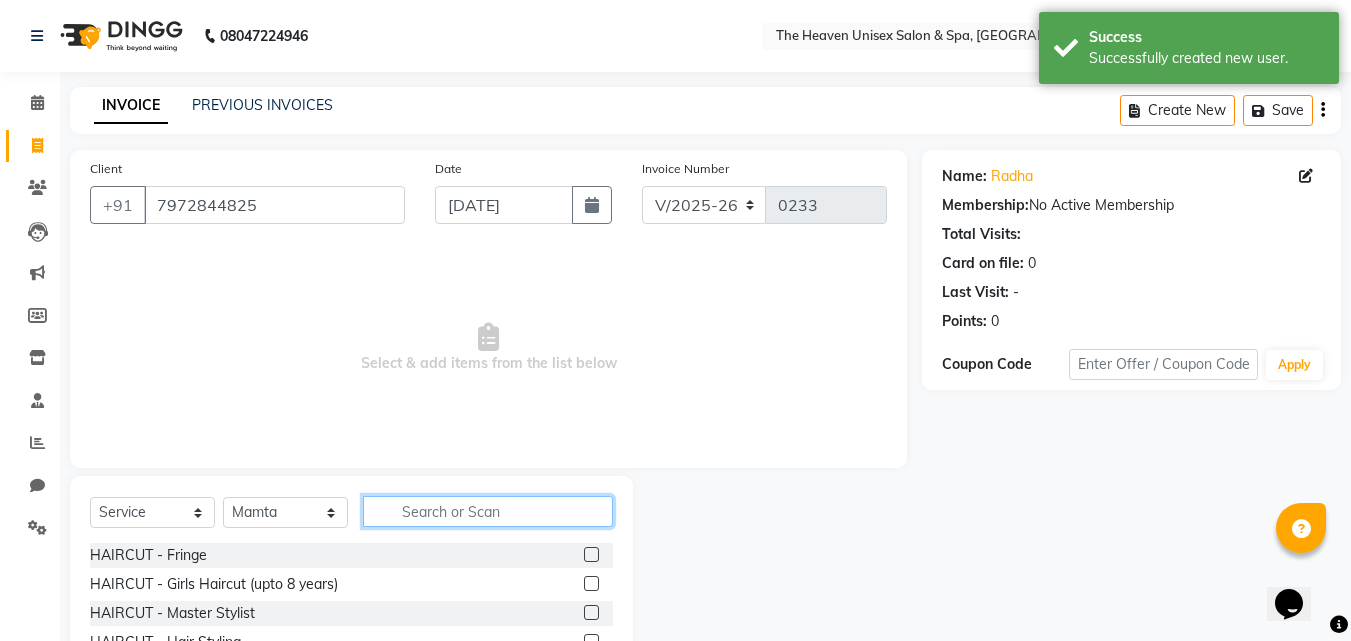 click 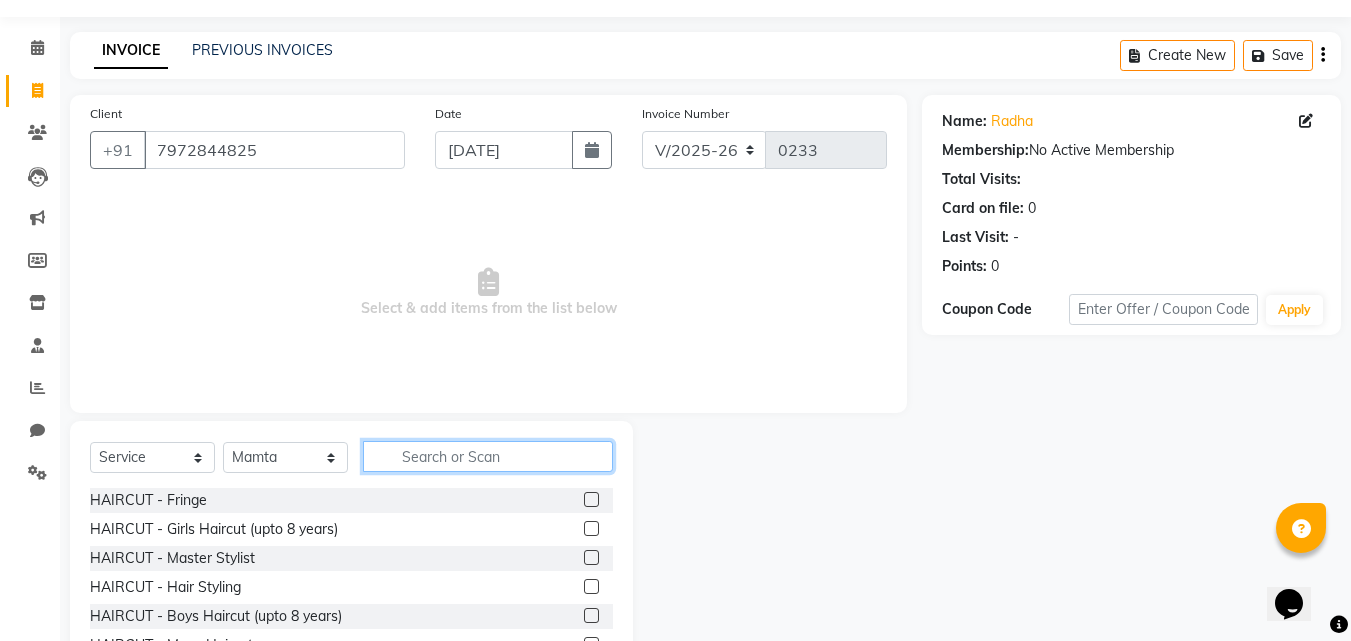 scroll, scrollTop: 100, scrollLeft: 0, axis: vertical 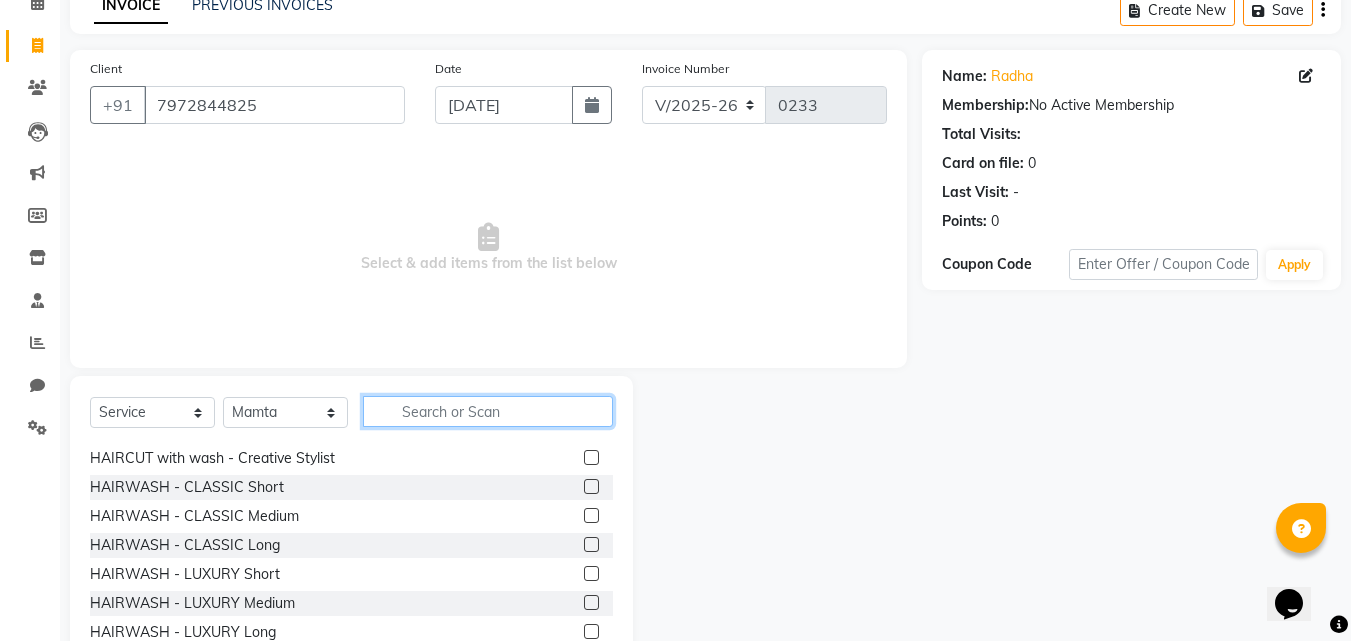 click 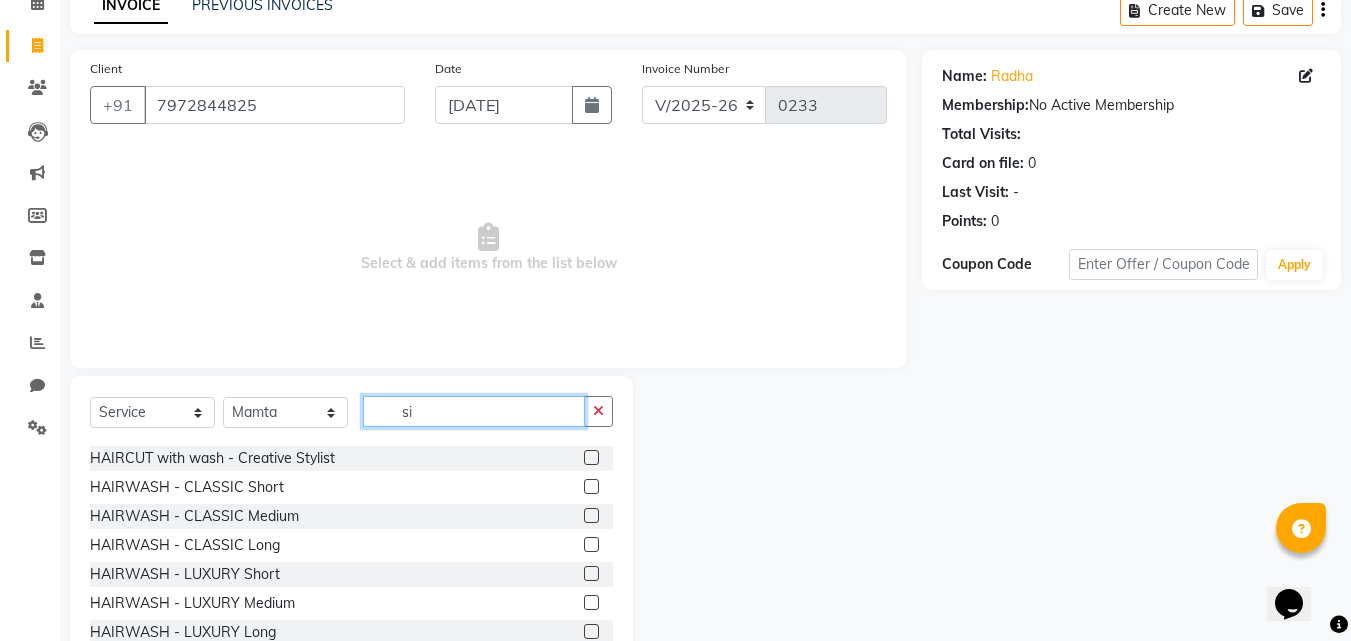 scroll, scrollTop: 0, scrollLeft: 0, axis: both 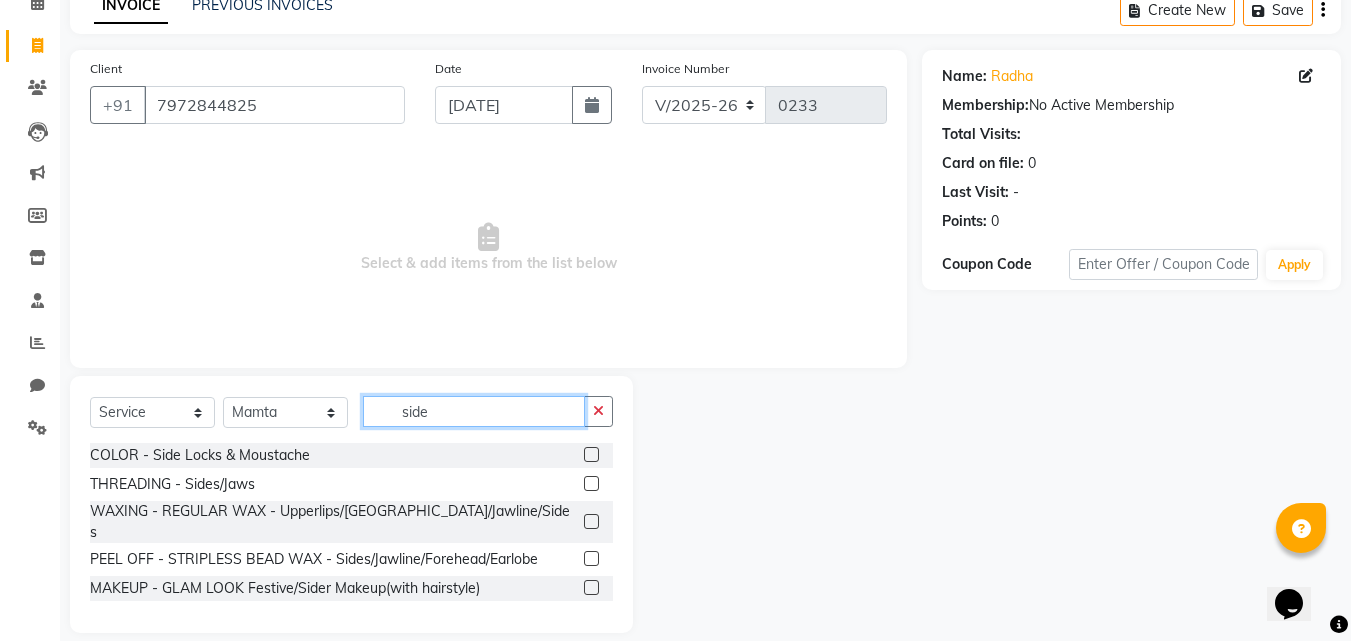 type on "side" 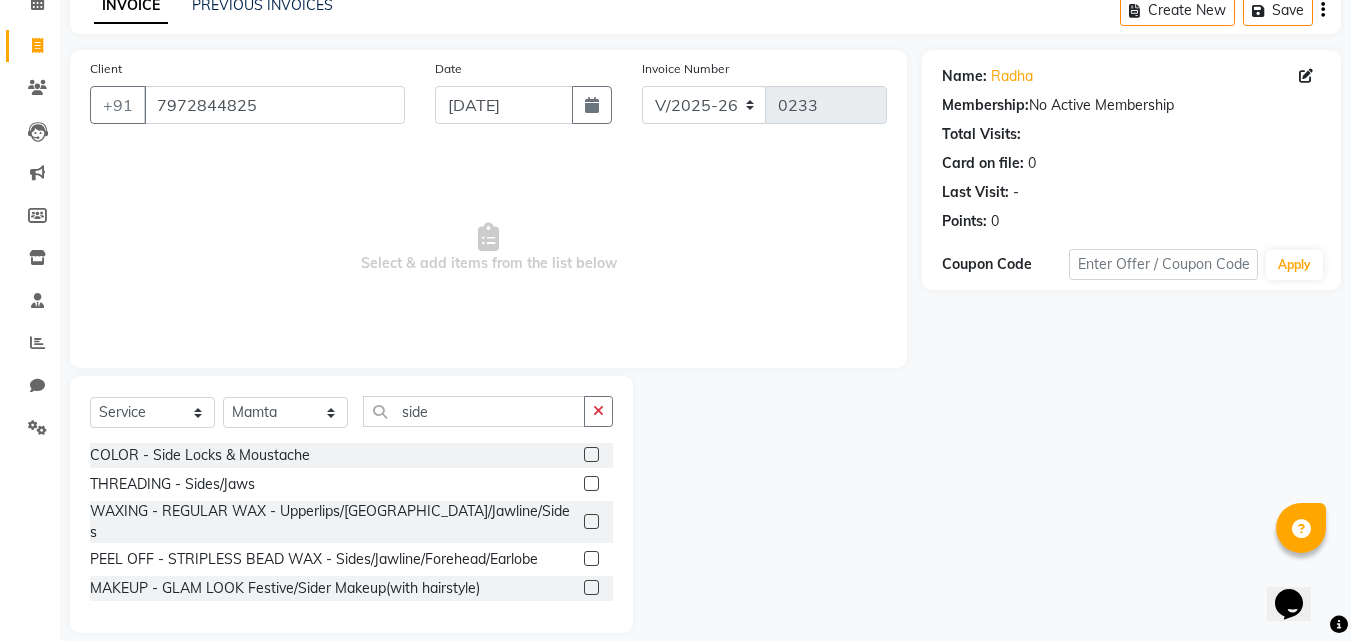 click 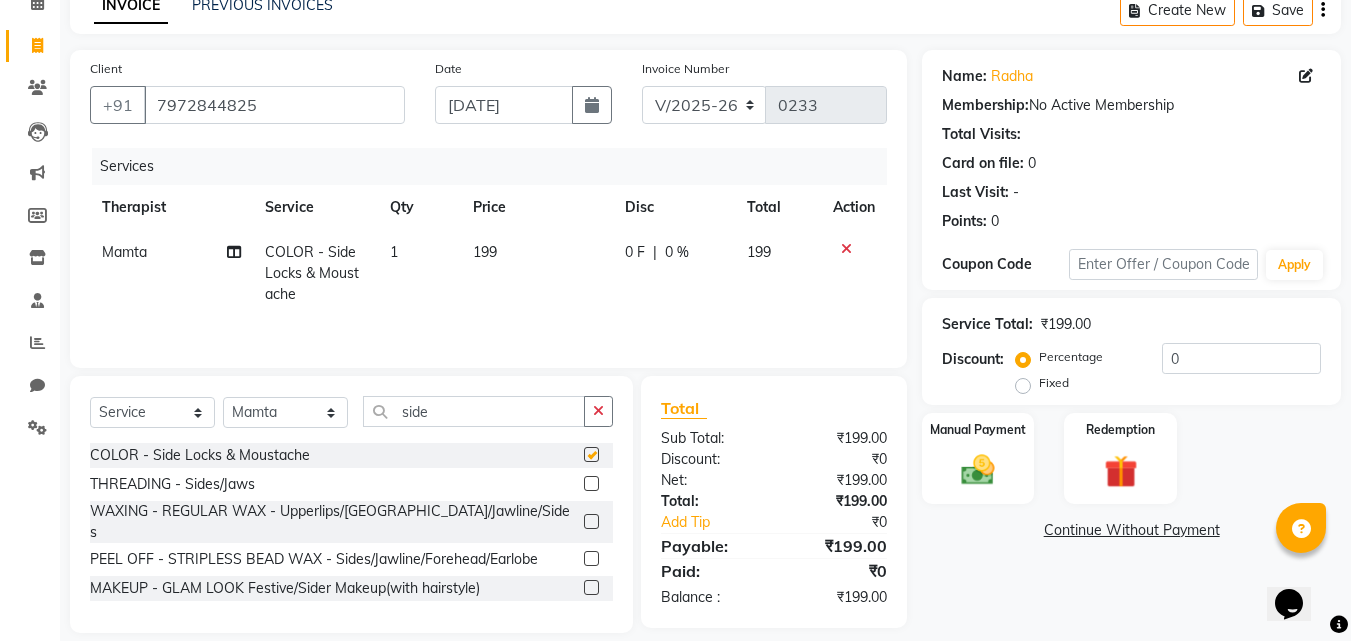 checkbox on "false" 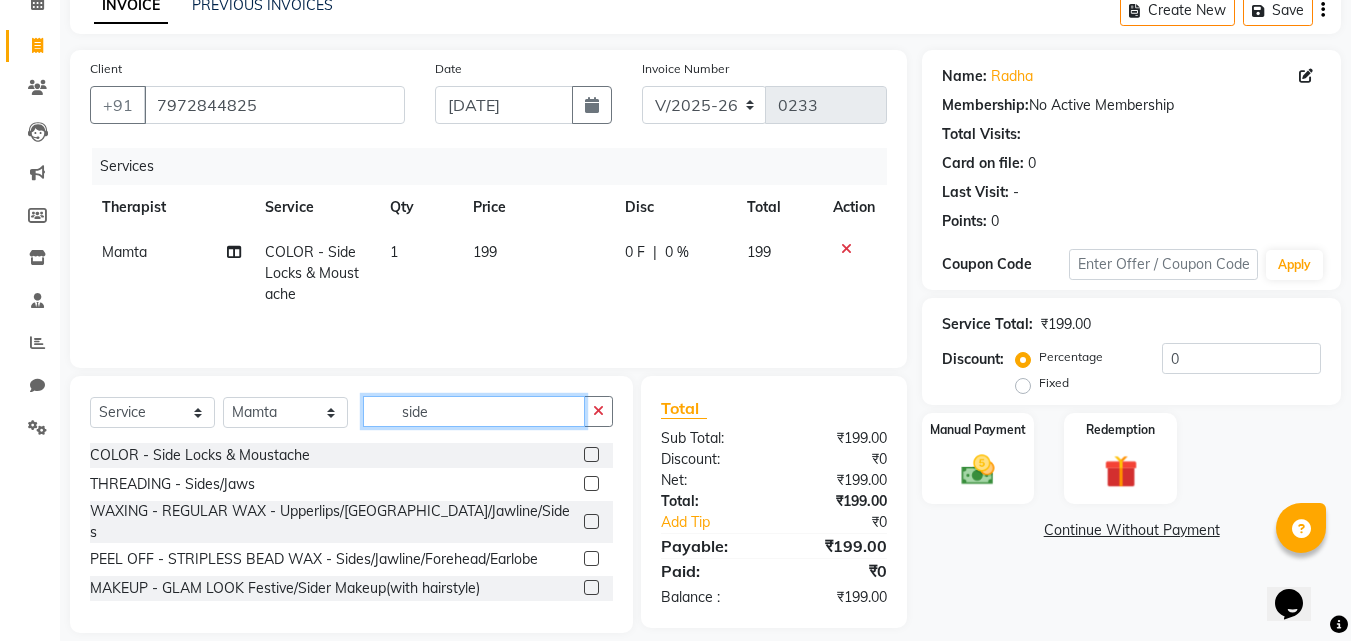 click on "side" 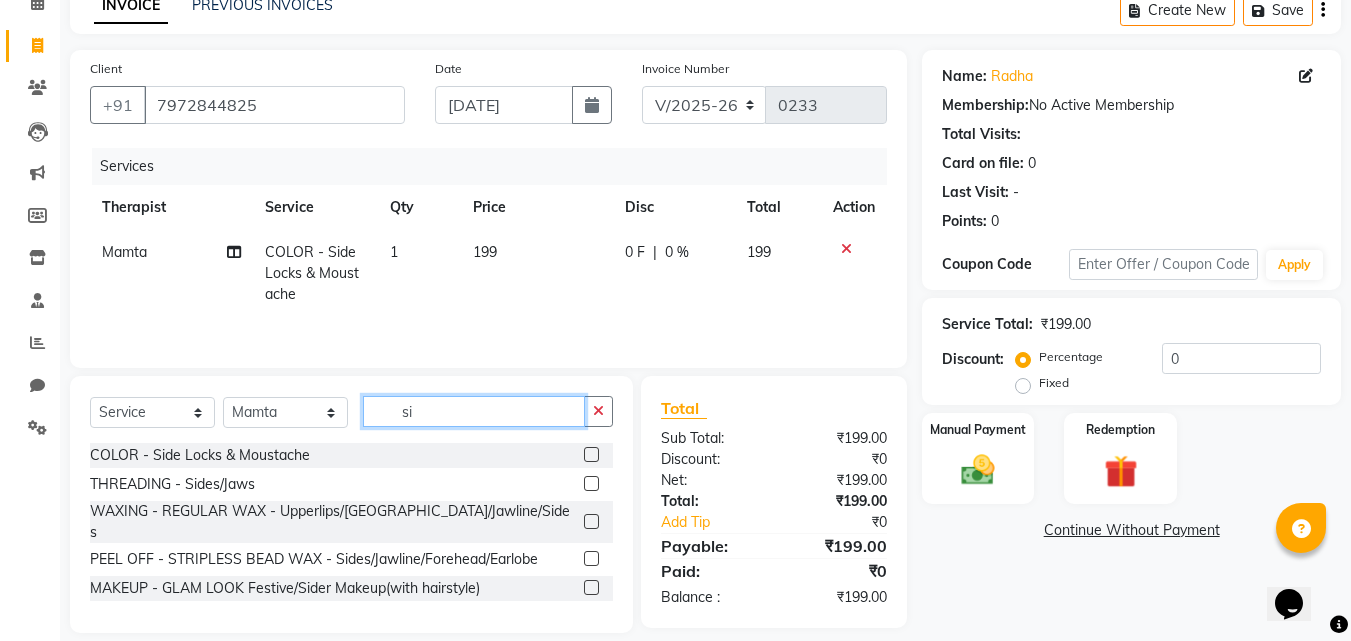 type on "s" 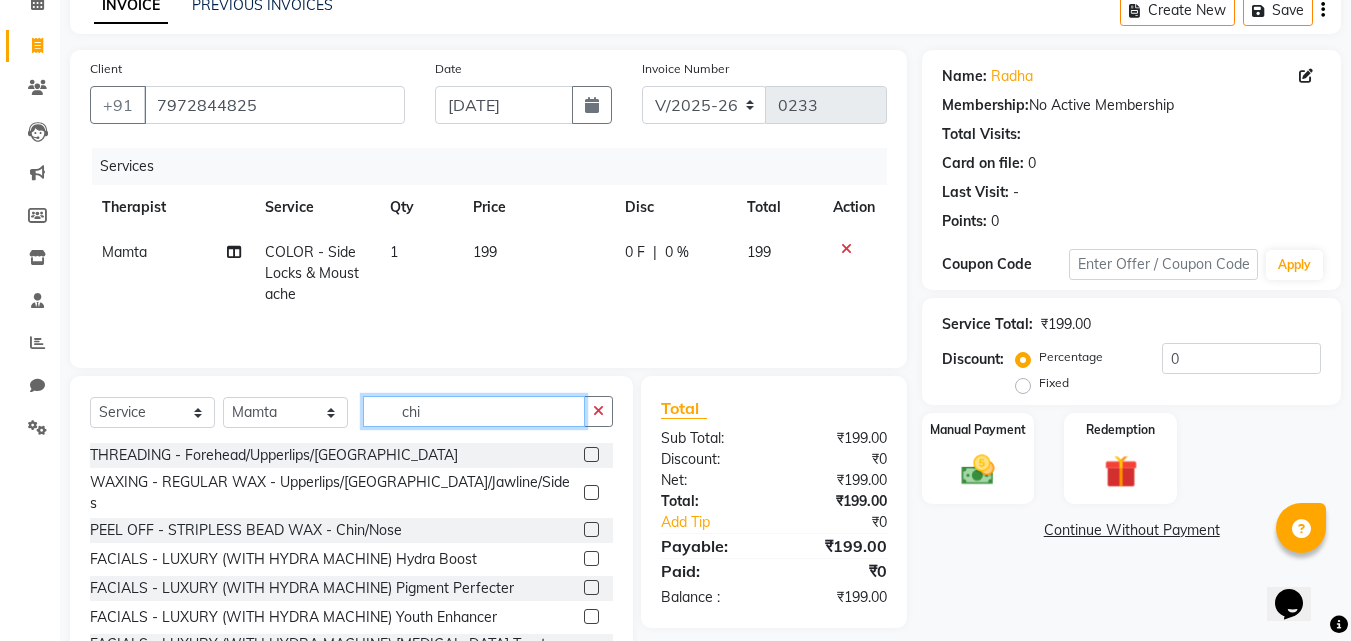 type on "chi" 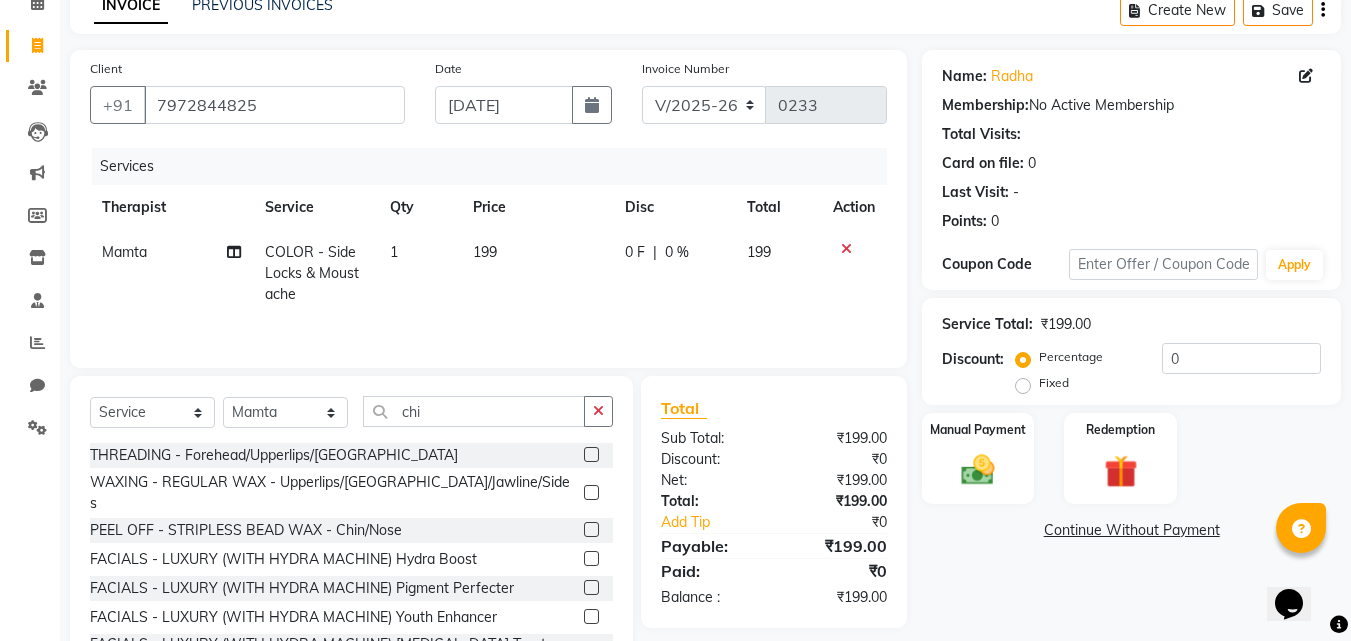 click 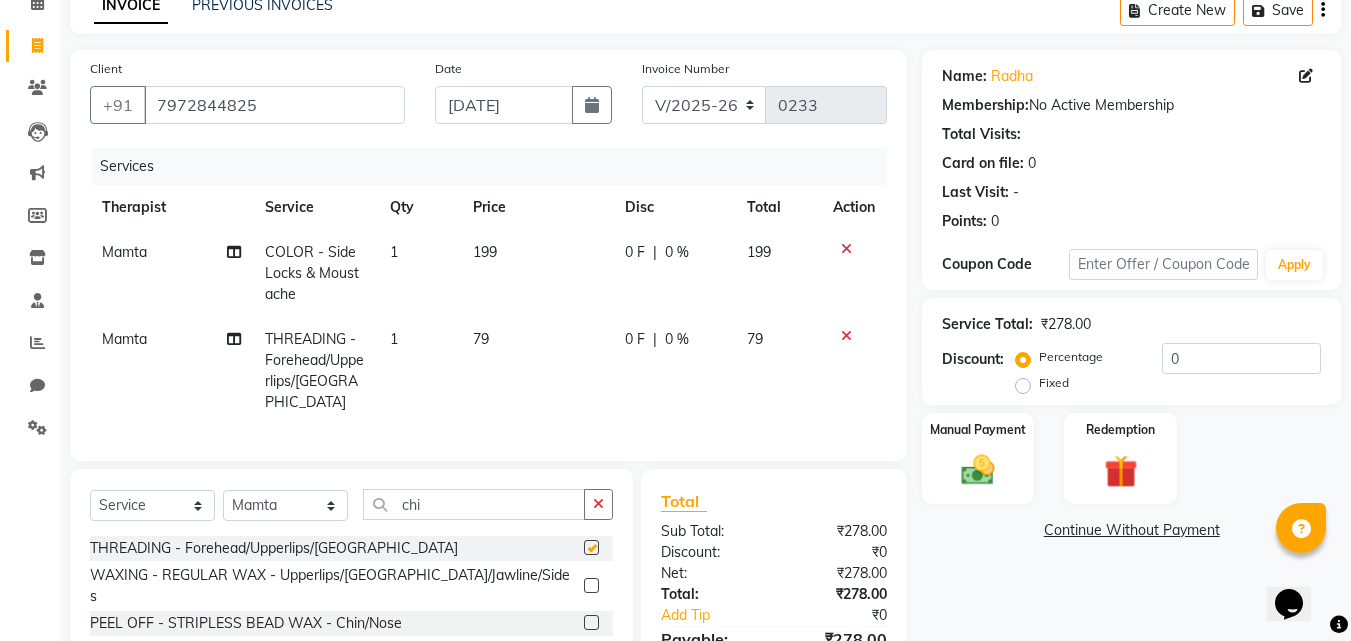 checkbox on "false" 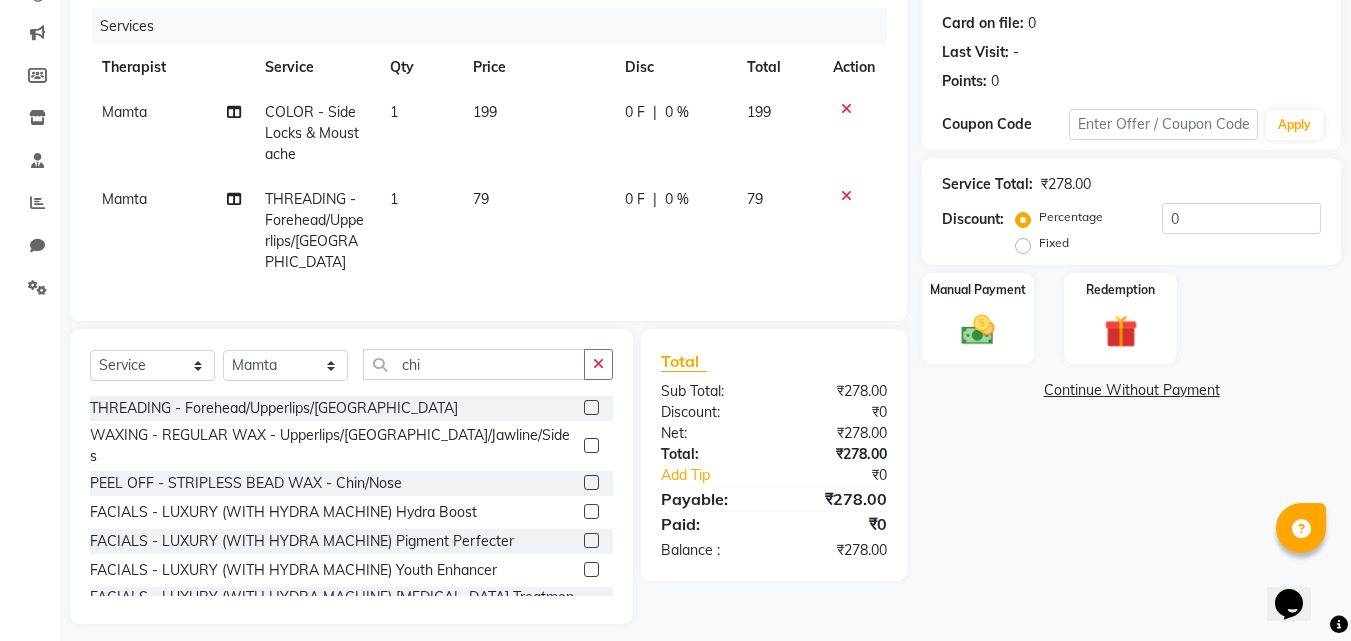 scroll, scrollTop: 247, scrollLeft: 0, axis: vertical 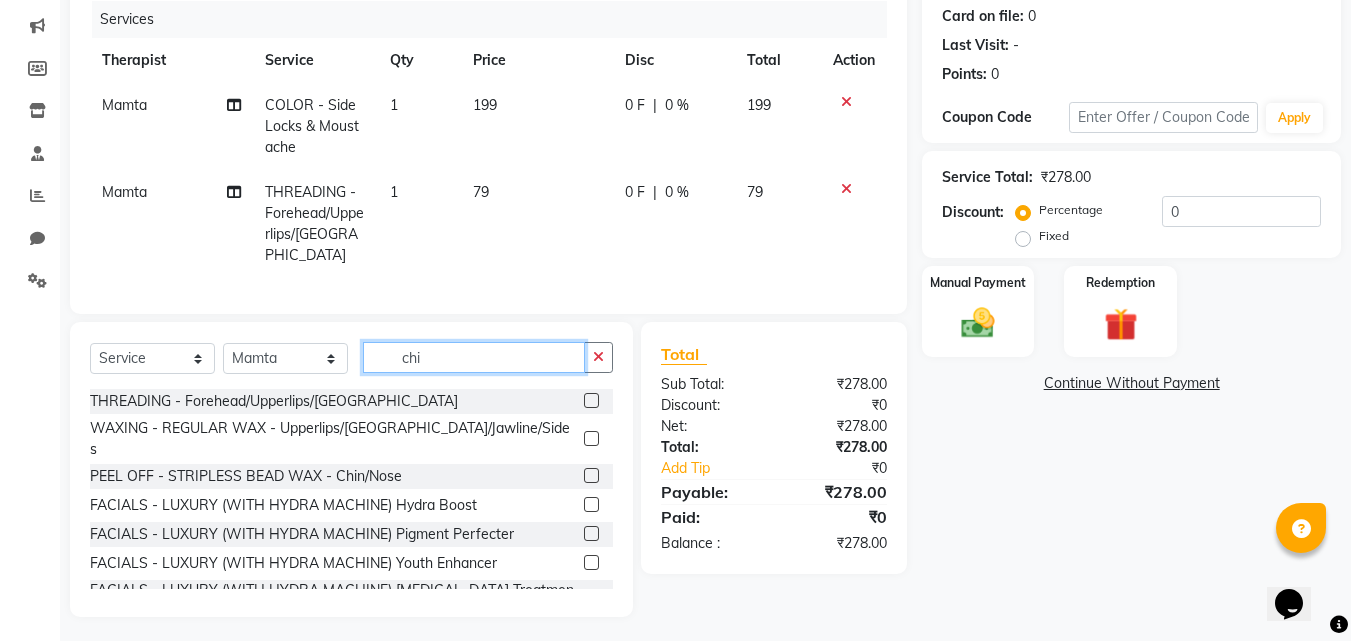 click on "chi" 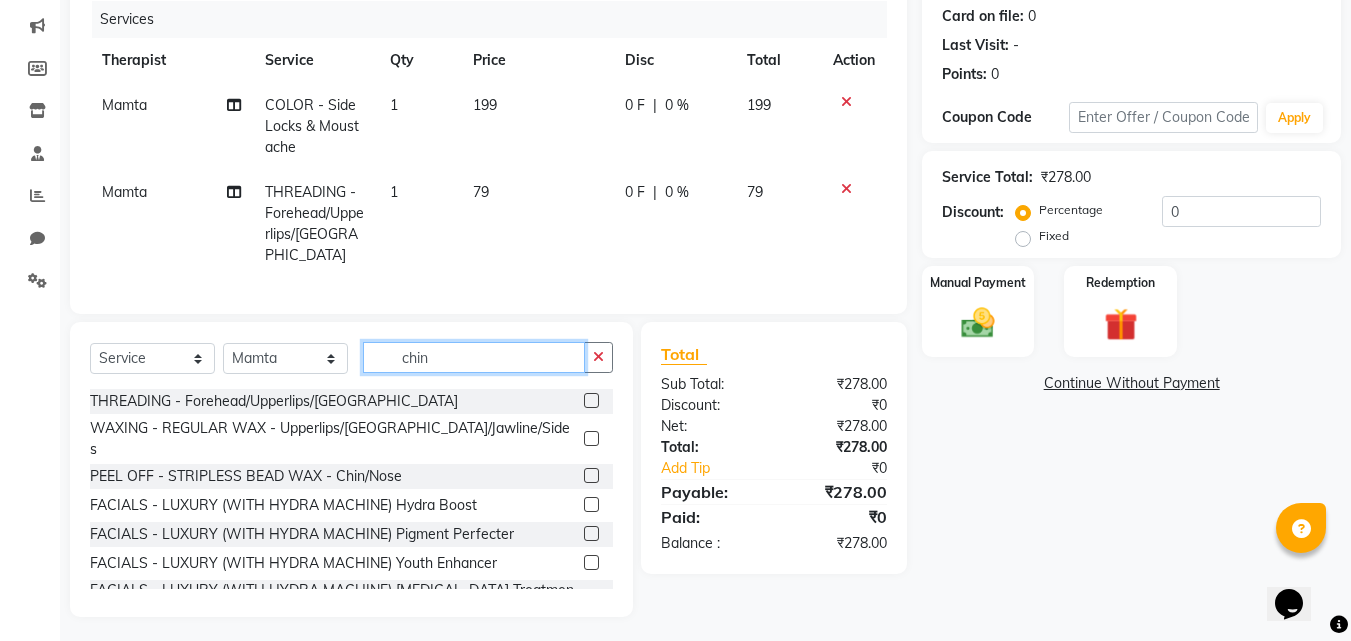 type on "chin" 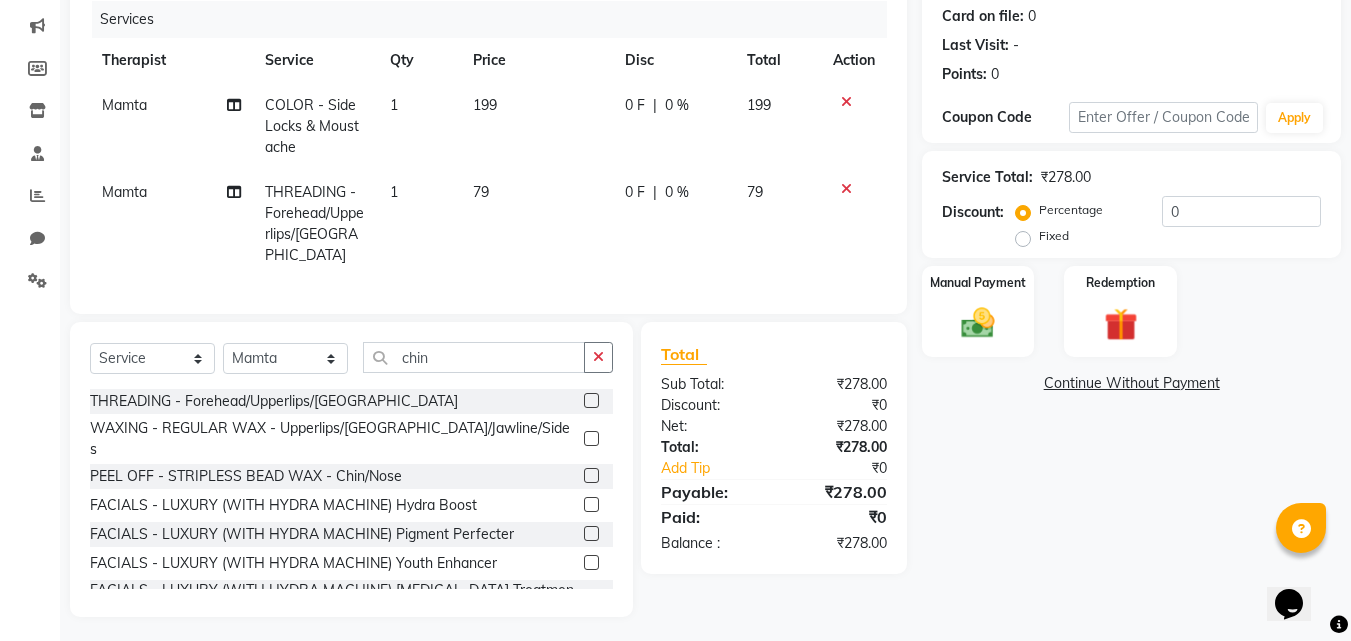 click 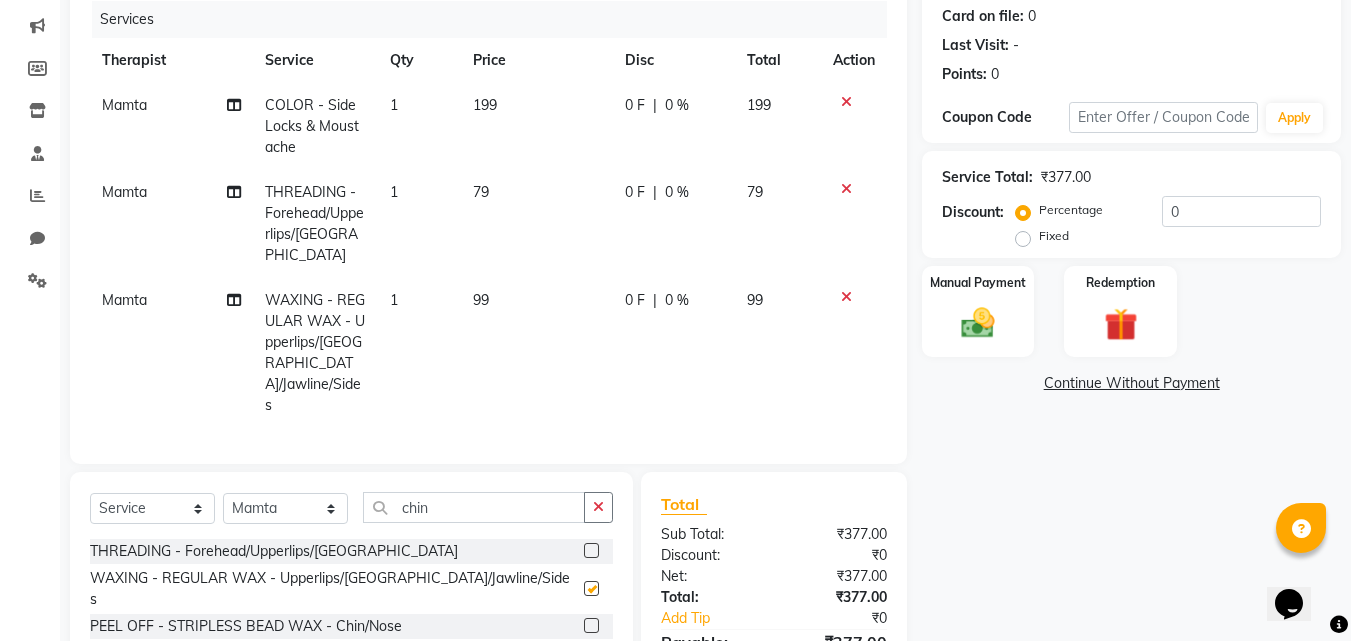 checkbox on "false" 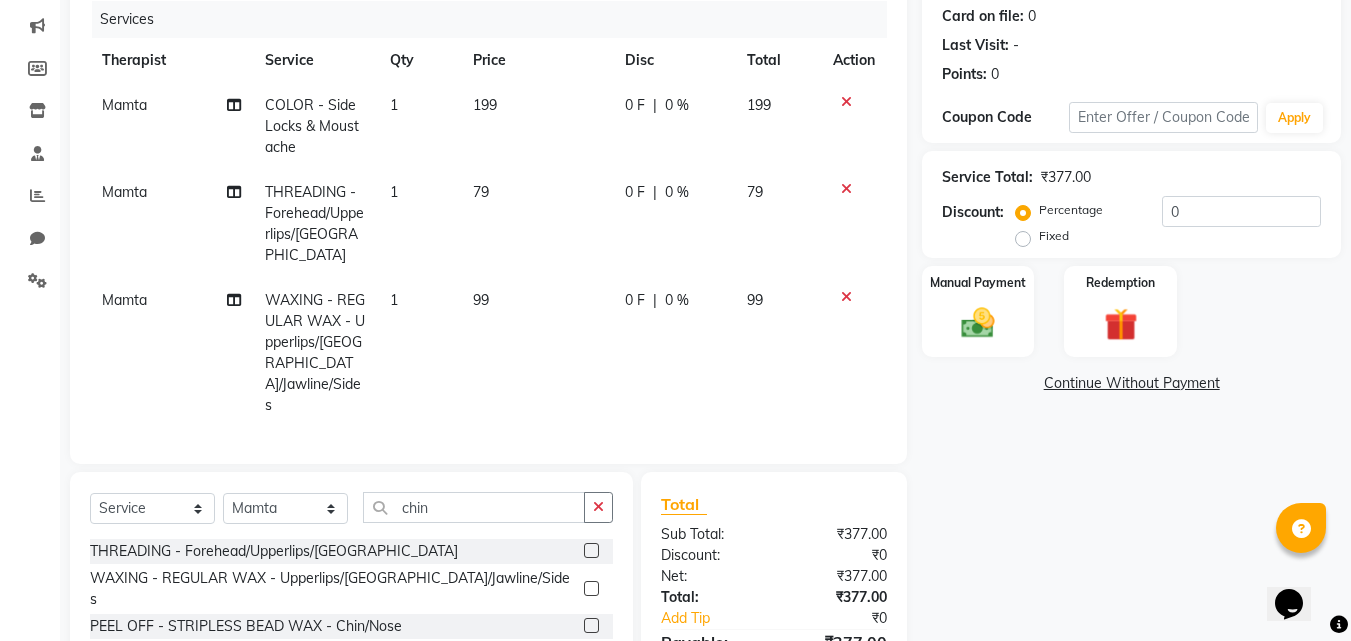 click 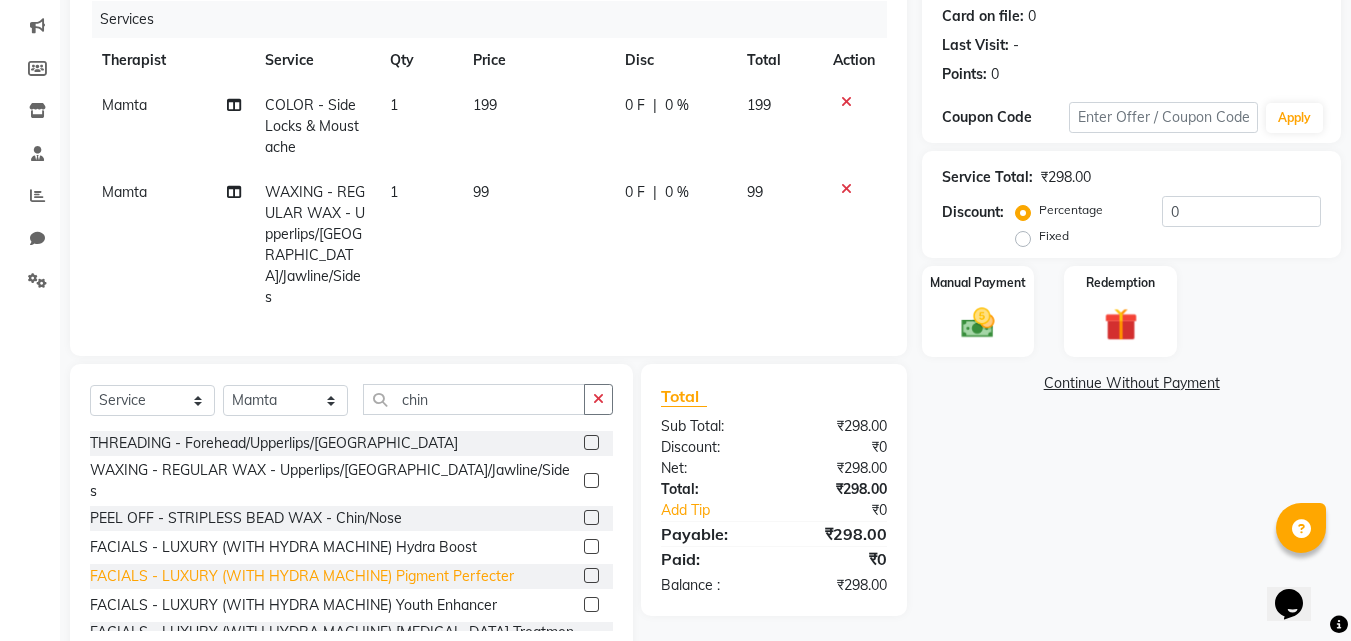 scroll, scrollTop: 3, scrollLeft: 0, axis: vertical 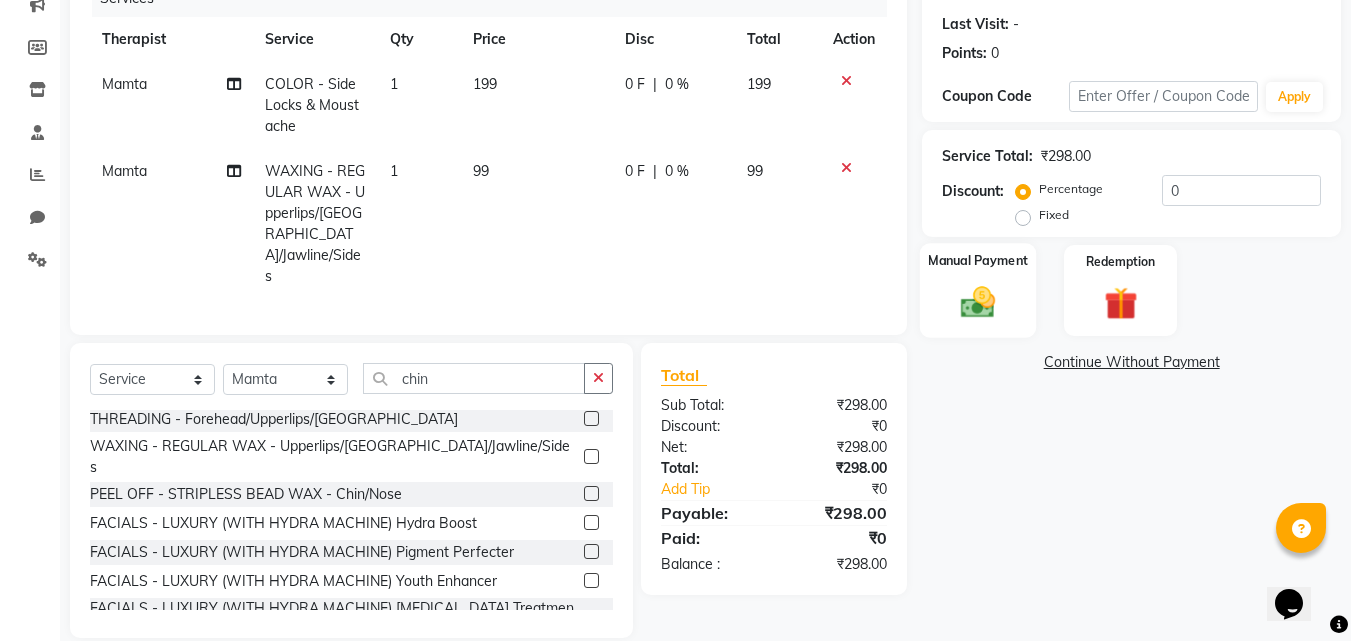 click 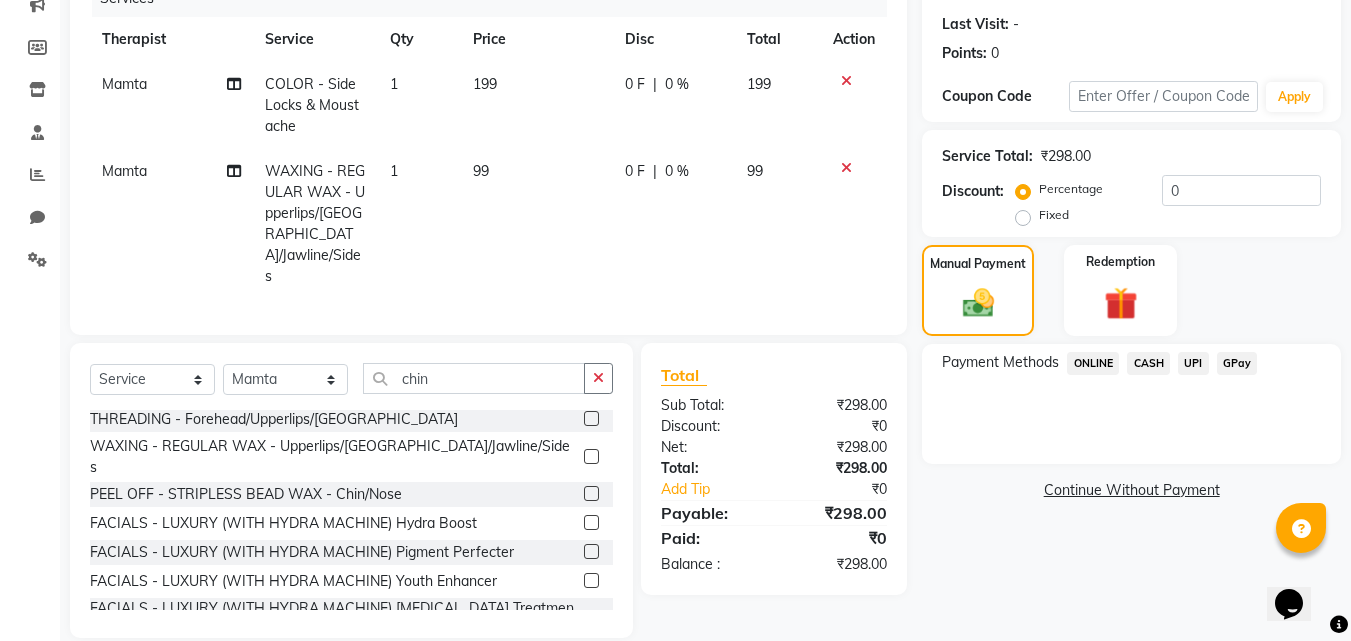 click on "GPay" 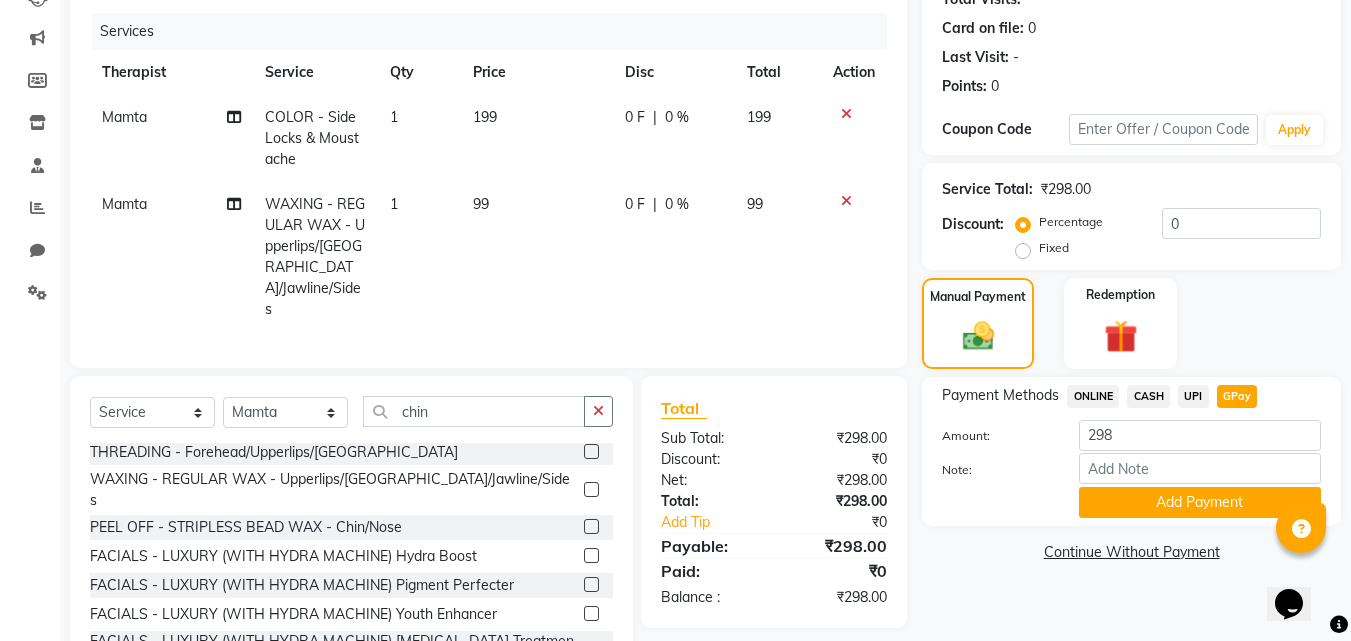 scroll, scrollTop: 268, scrollLeft: 0, axis: vertical 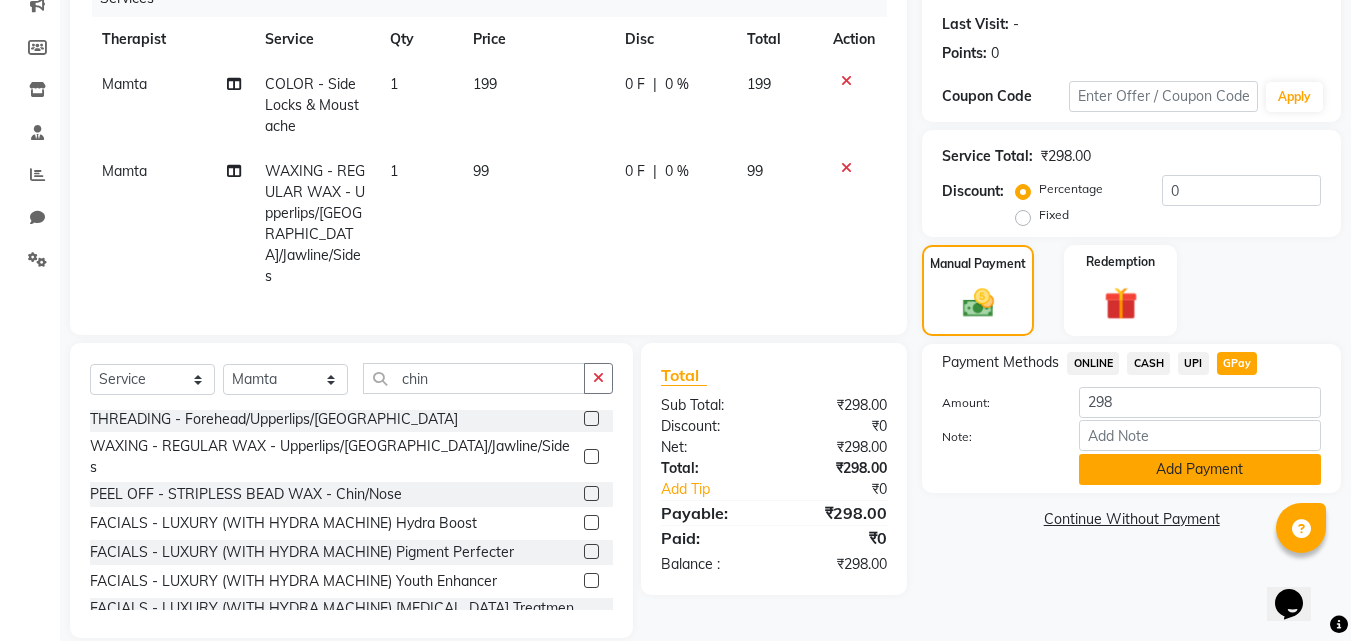 click on "Add Payment" 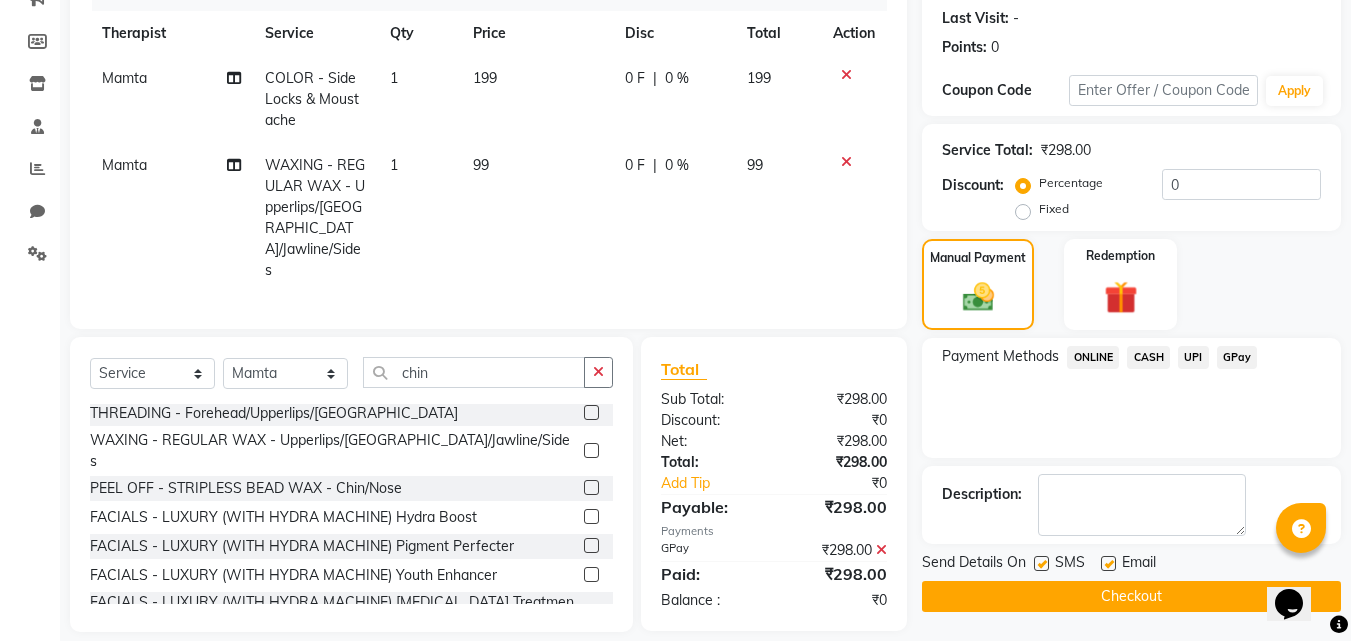 scroll, scrollTop: 275, scrollLeft: 0, axis: vertical 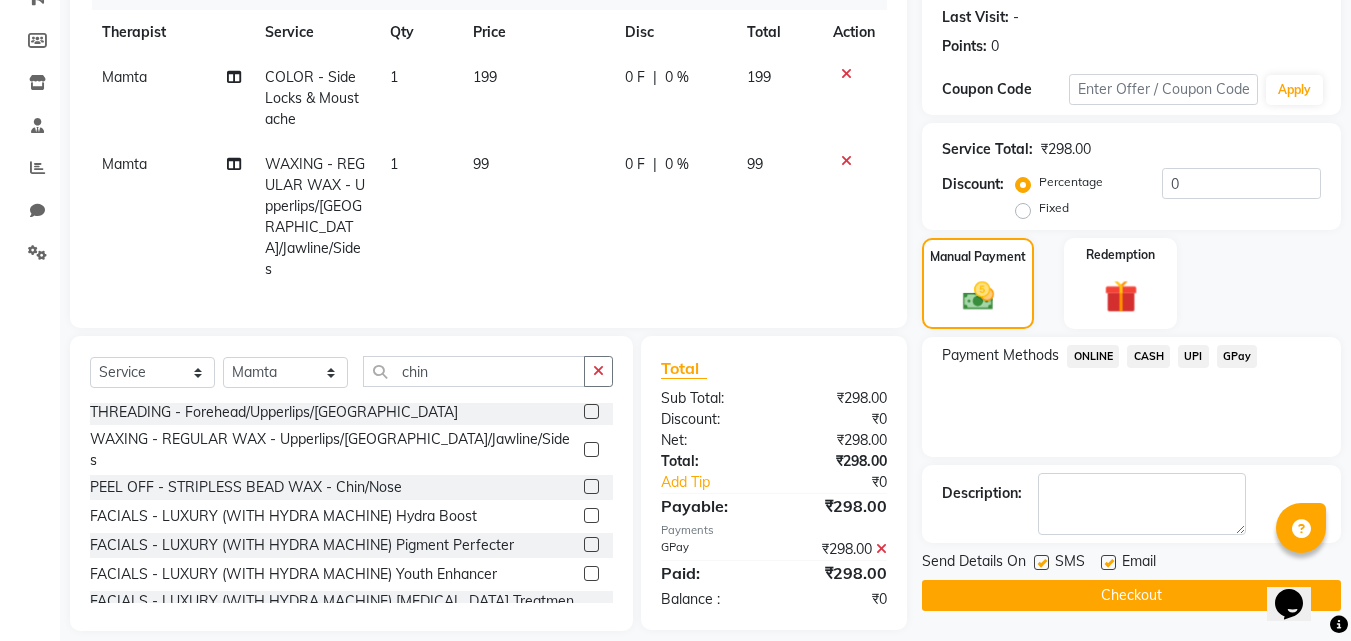 click on "Checkout" 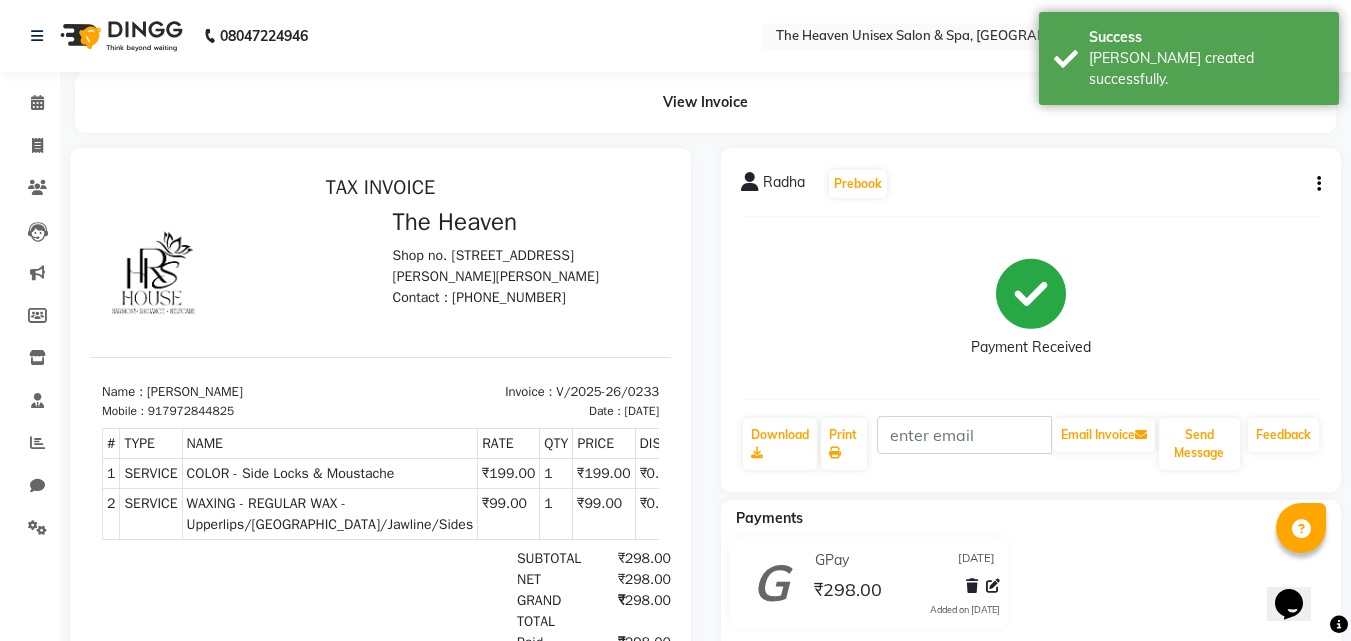 scroll, scrollTop: 16, scrollLeft: 0, axis: vertical 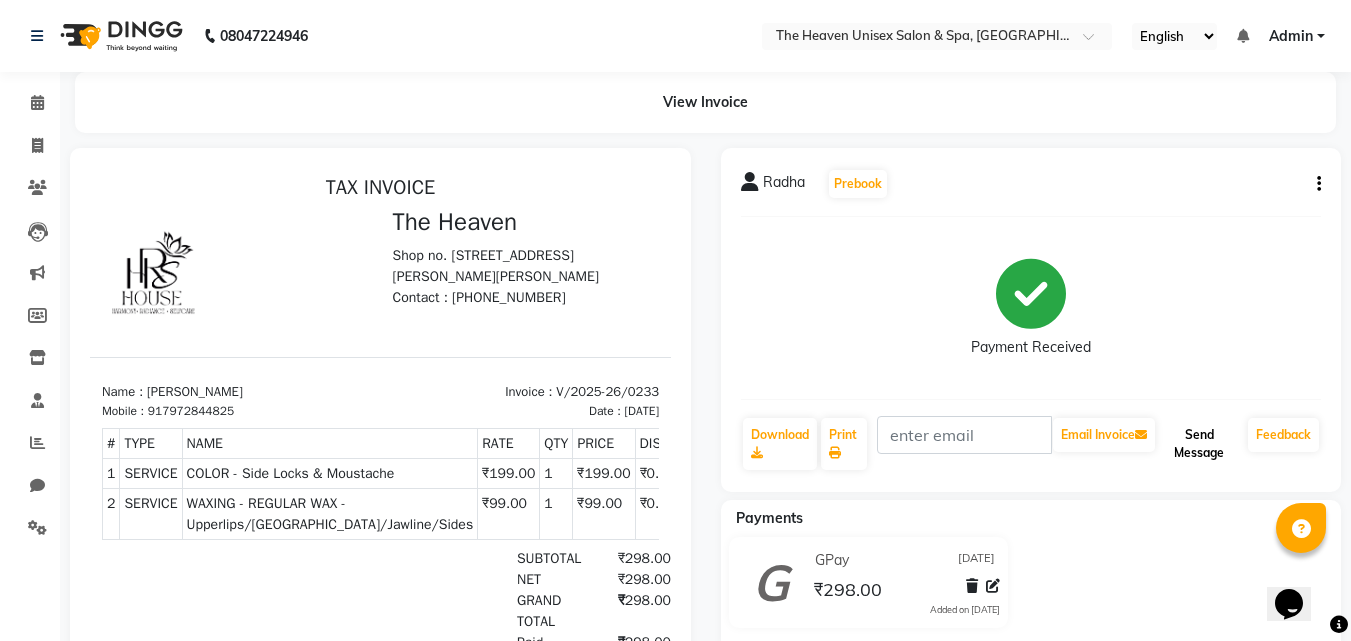 click on "Send Message" 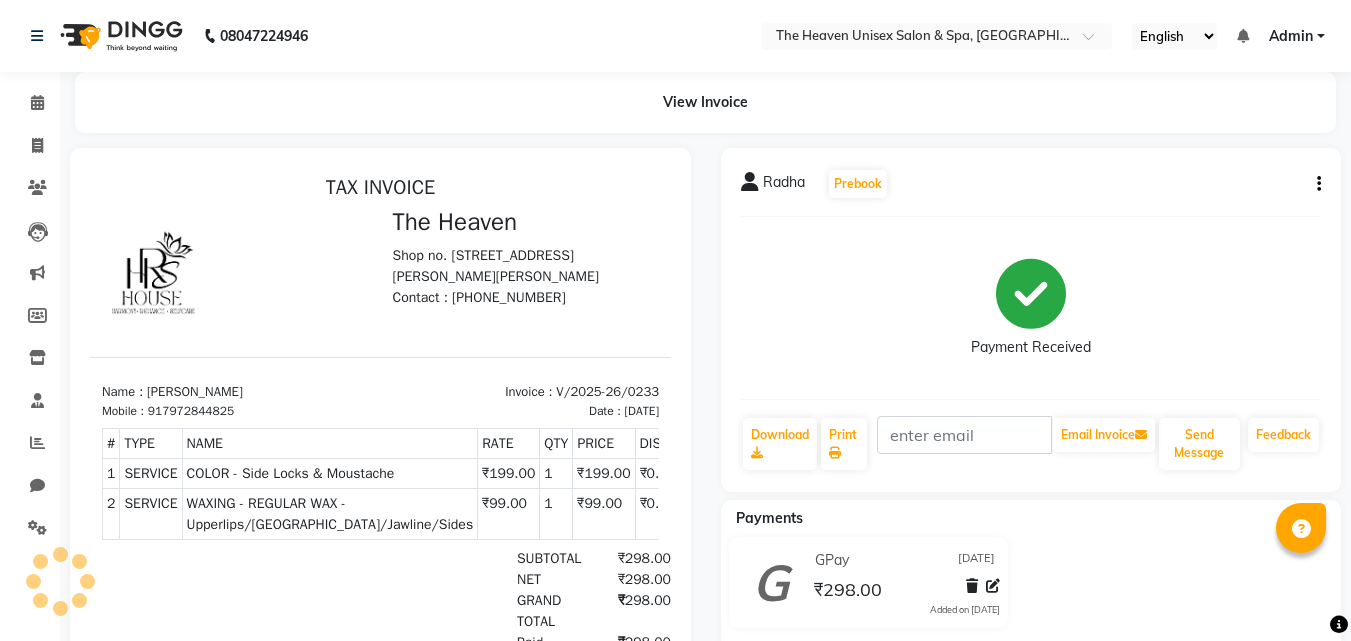 scroll, scrollTop: 0, scrollLeft: 0, axis: both 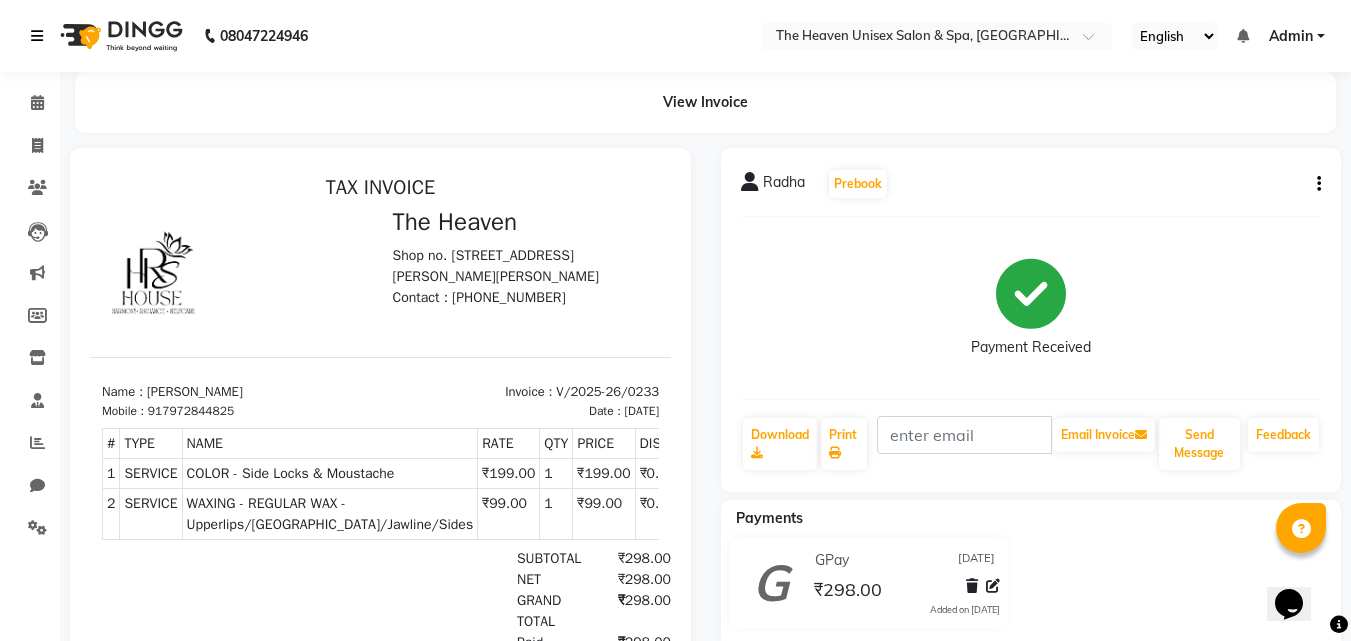 click at bounding box center [37, 36] 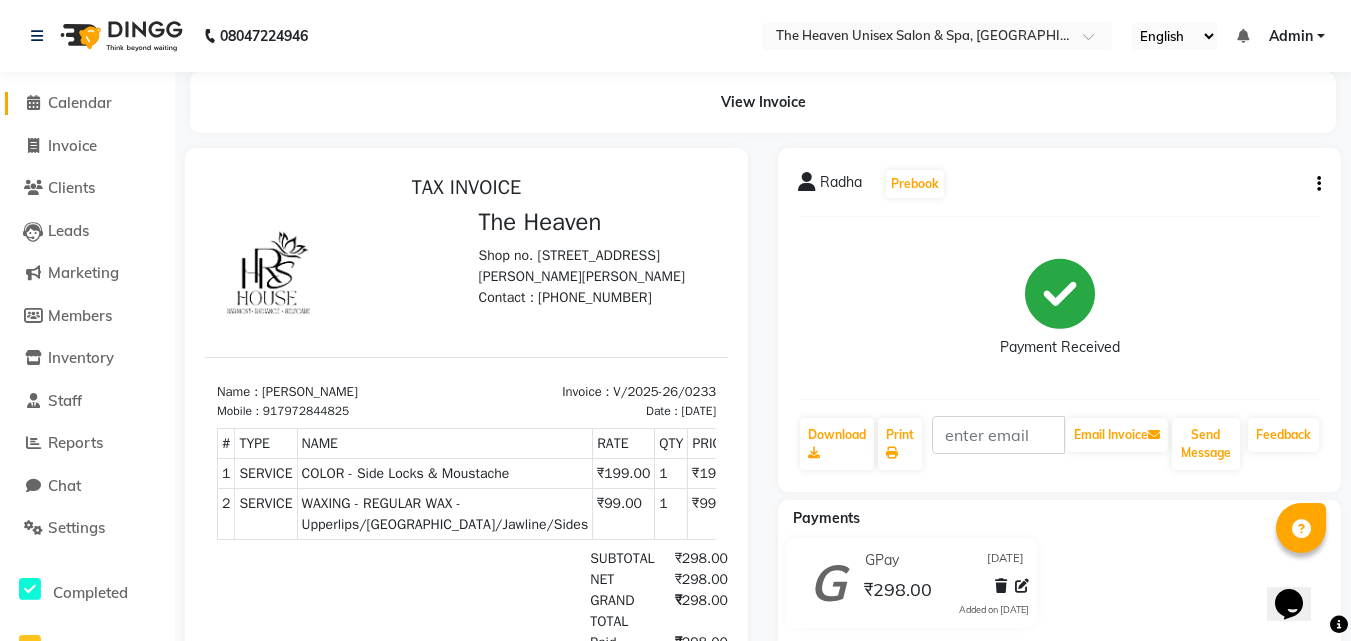 click on "Calendar" 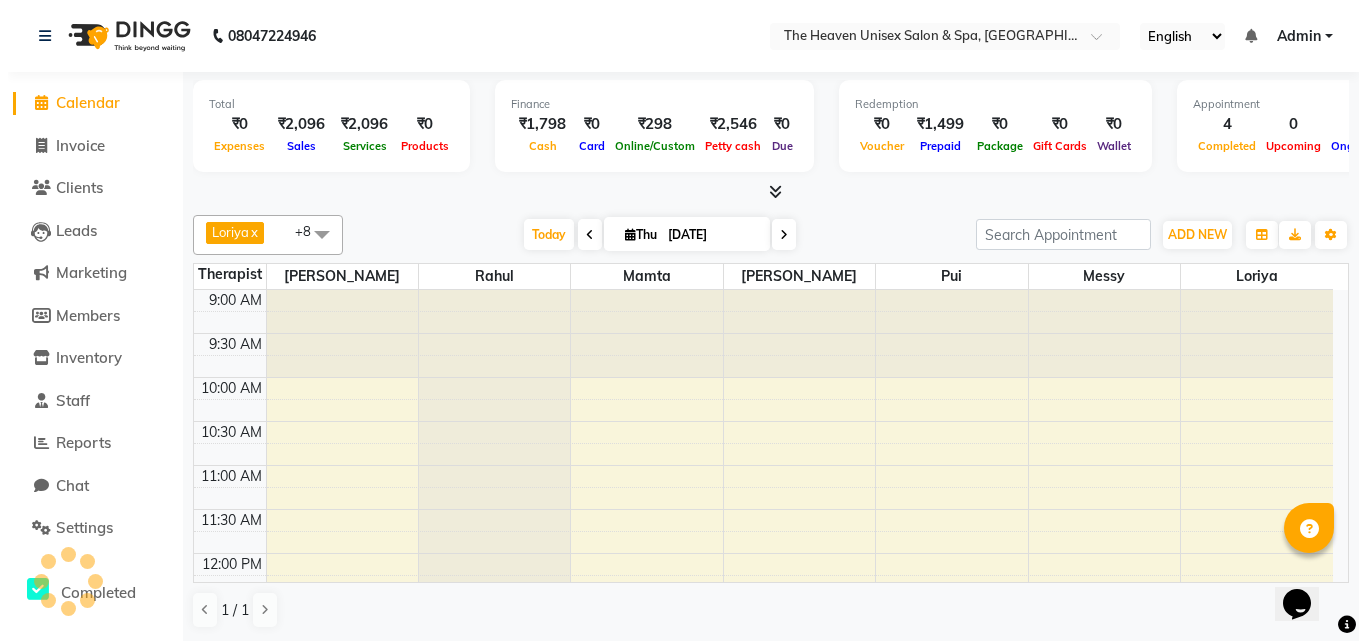 scroll, scrollTop: 0, scrollLeft: 0, axis: both 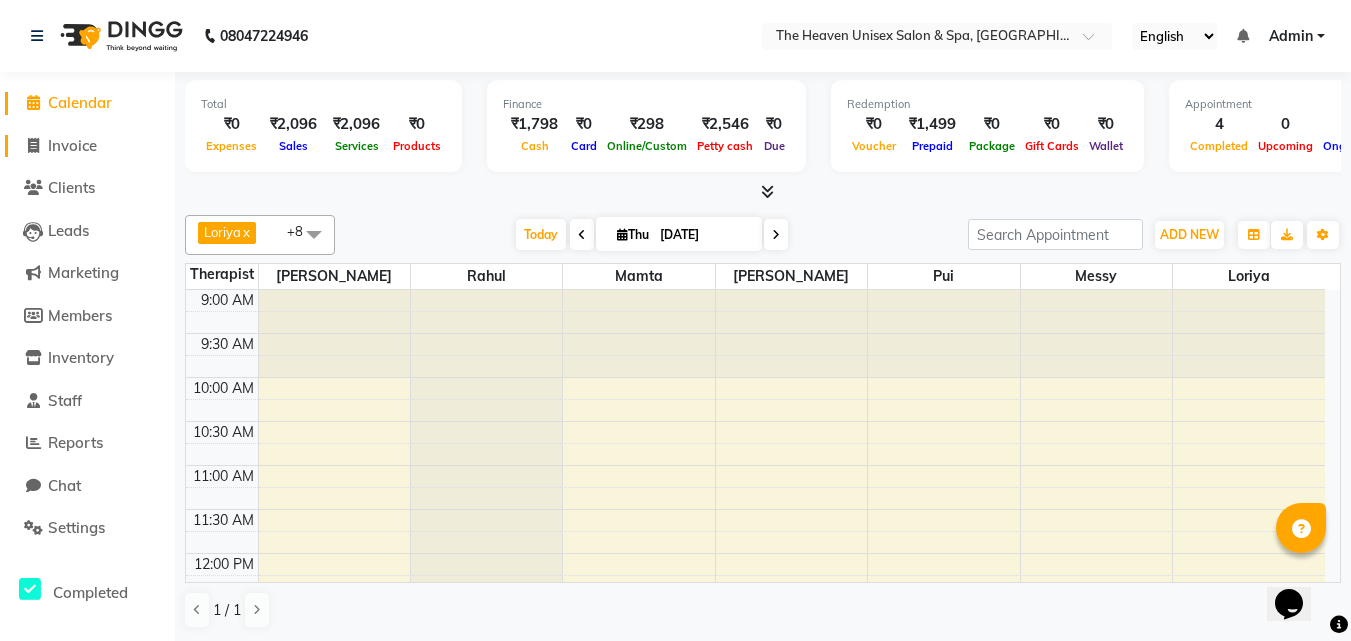 click on "Invoice" 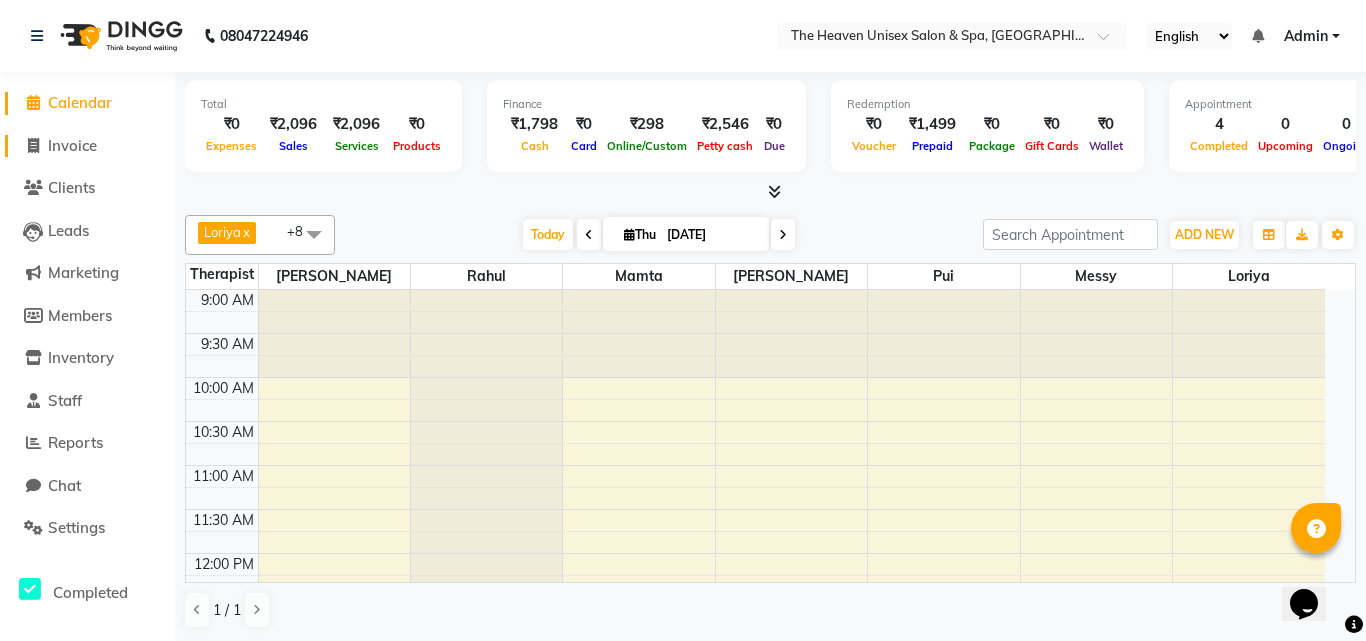 select on "service" 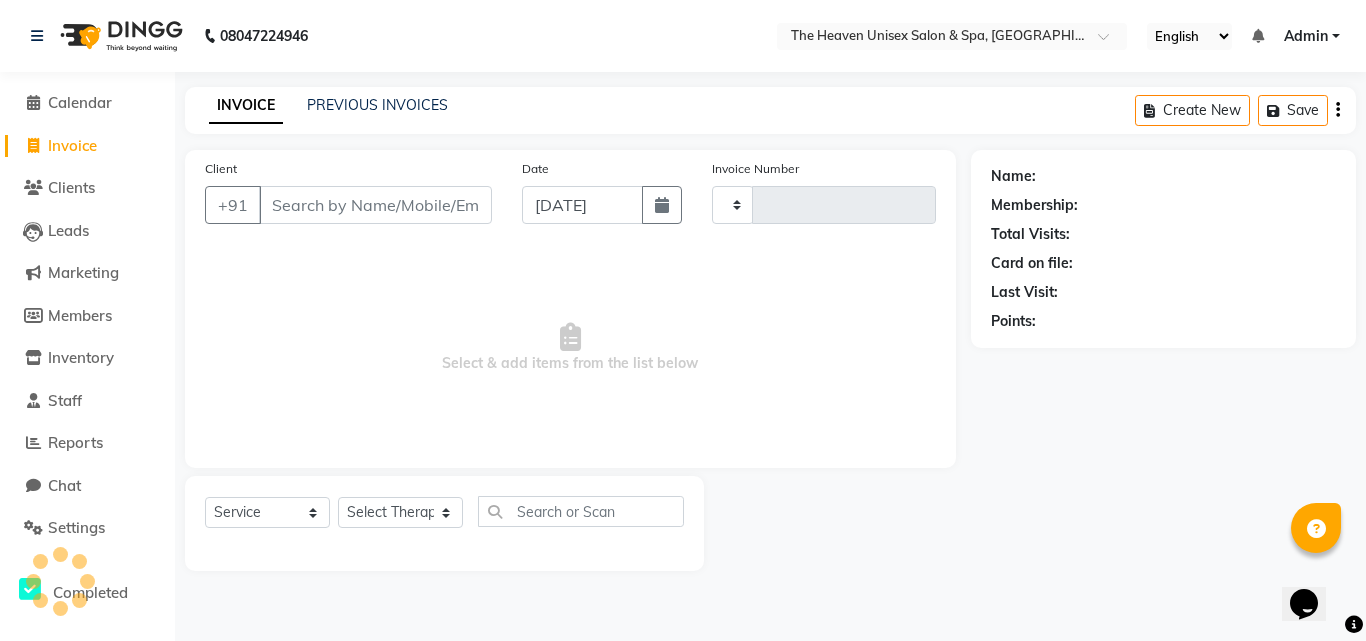 type on "0234" 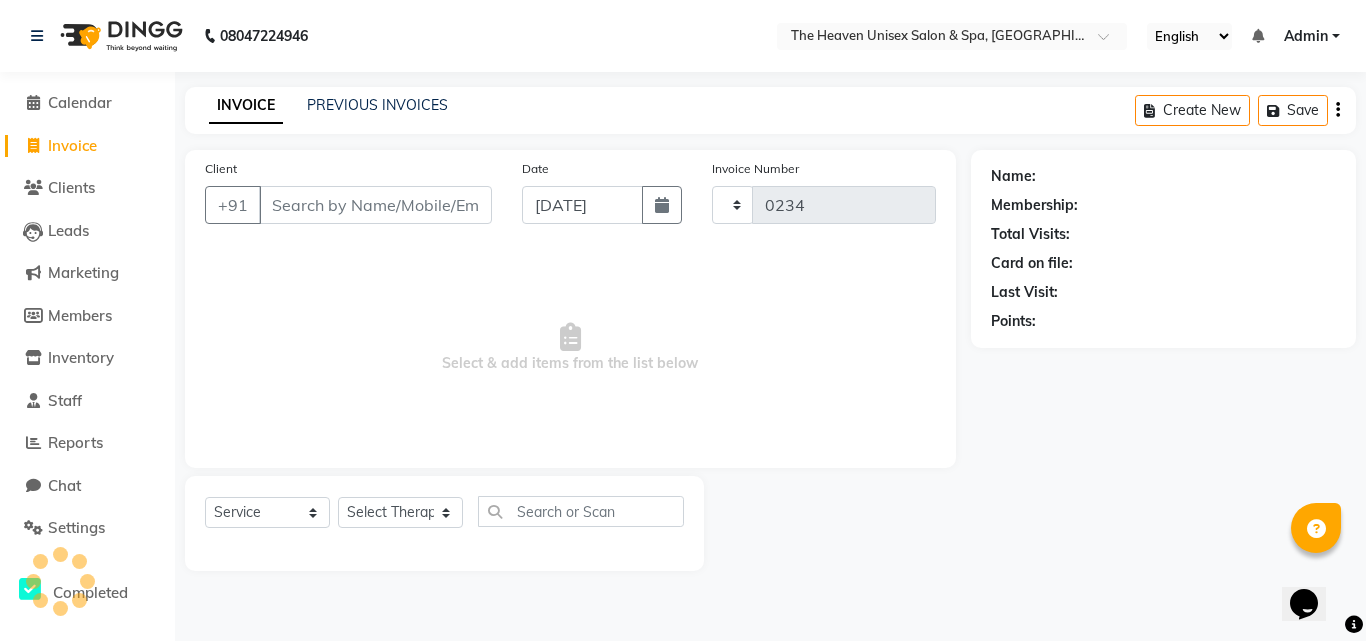 select on "8417" 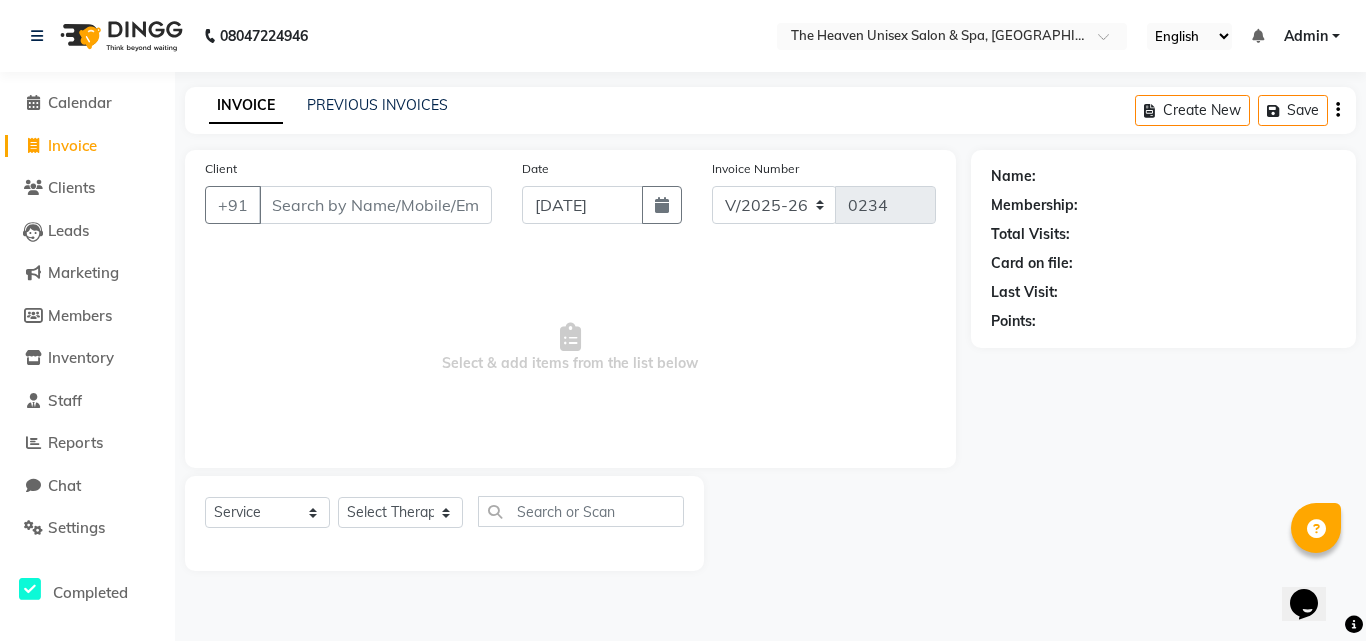 click on "Client" at bounding box center [375, 205] 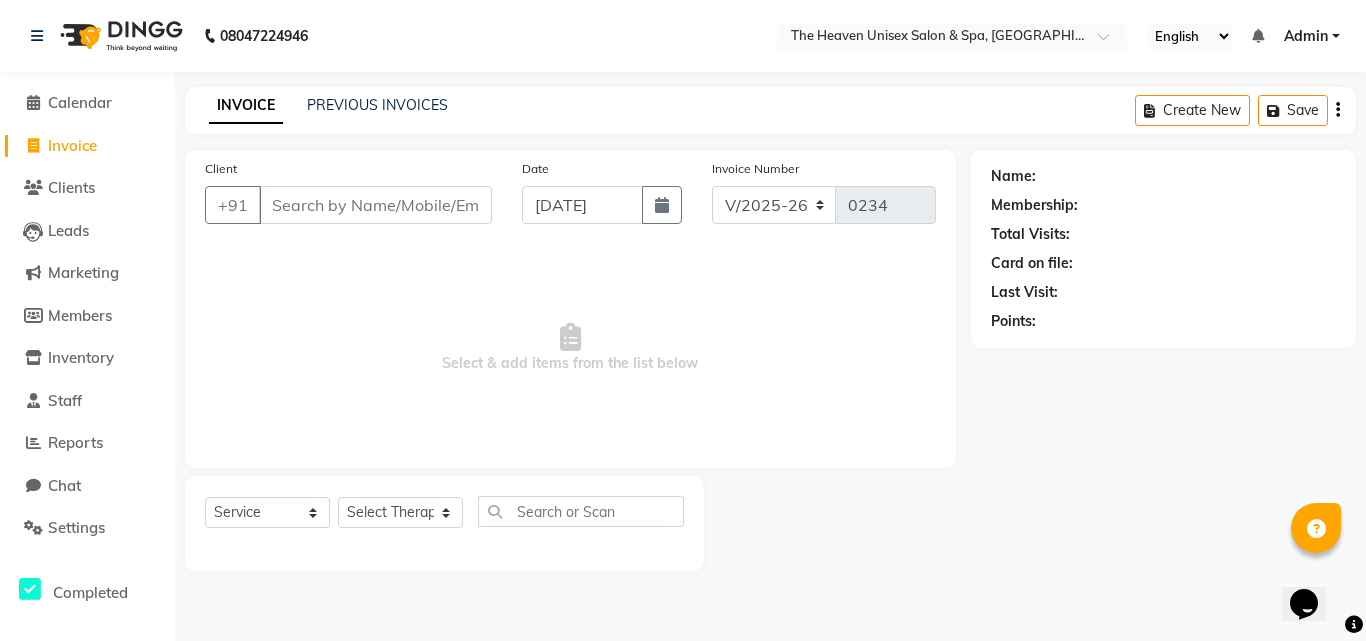 click on "Client" at bounding box center [375, 205] 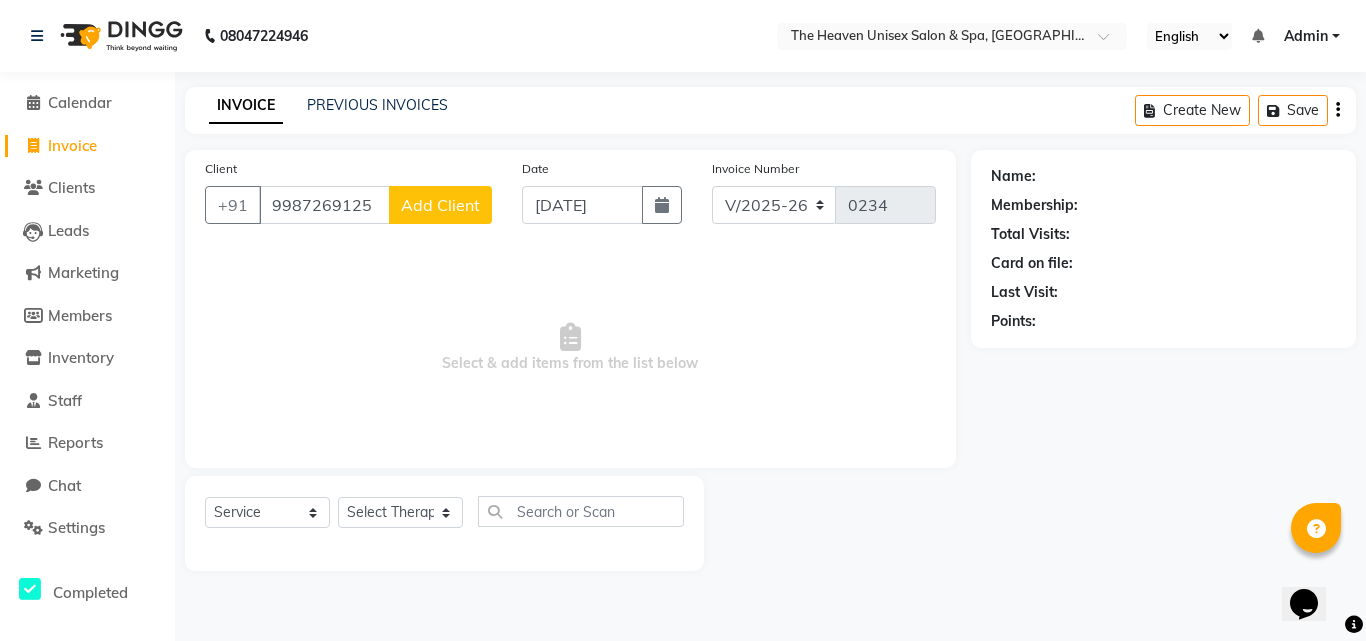 type on "9987269125" 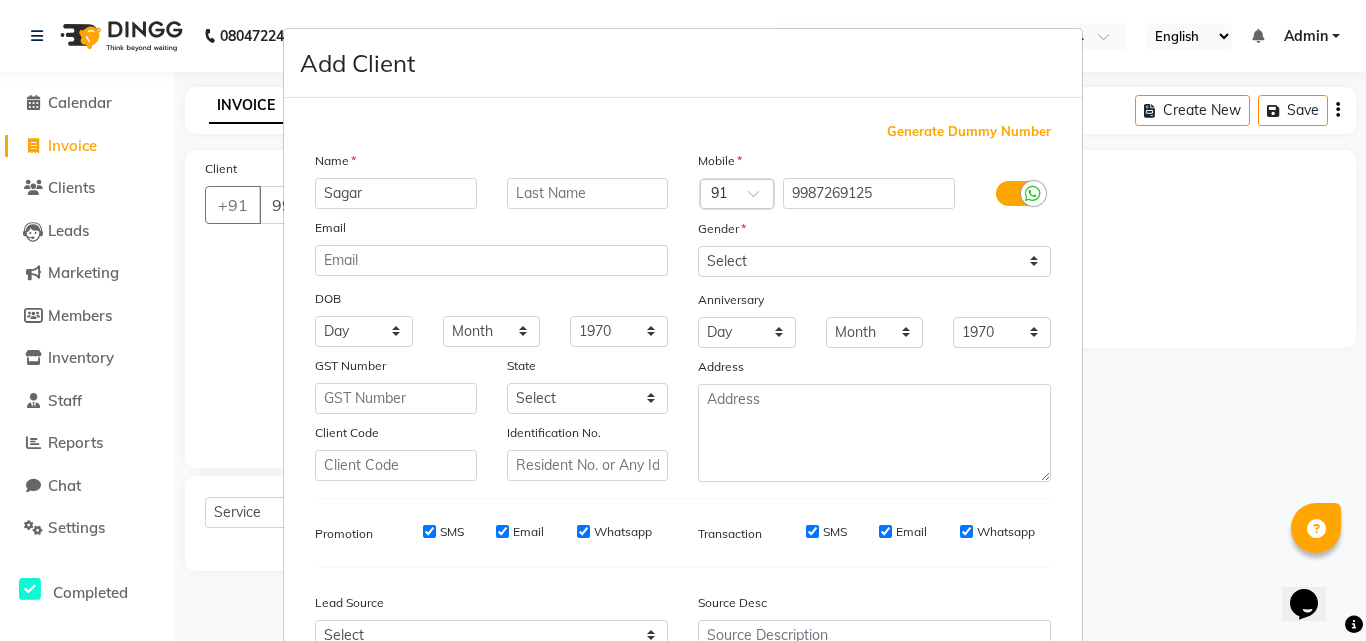 type on "Sagar" 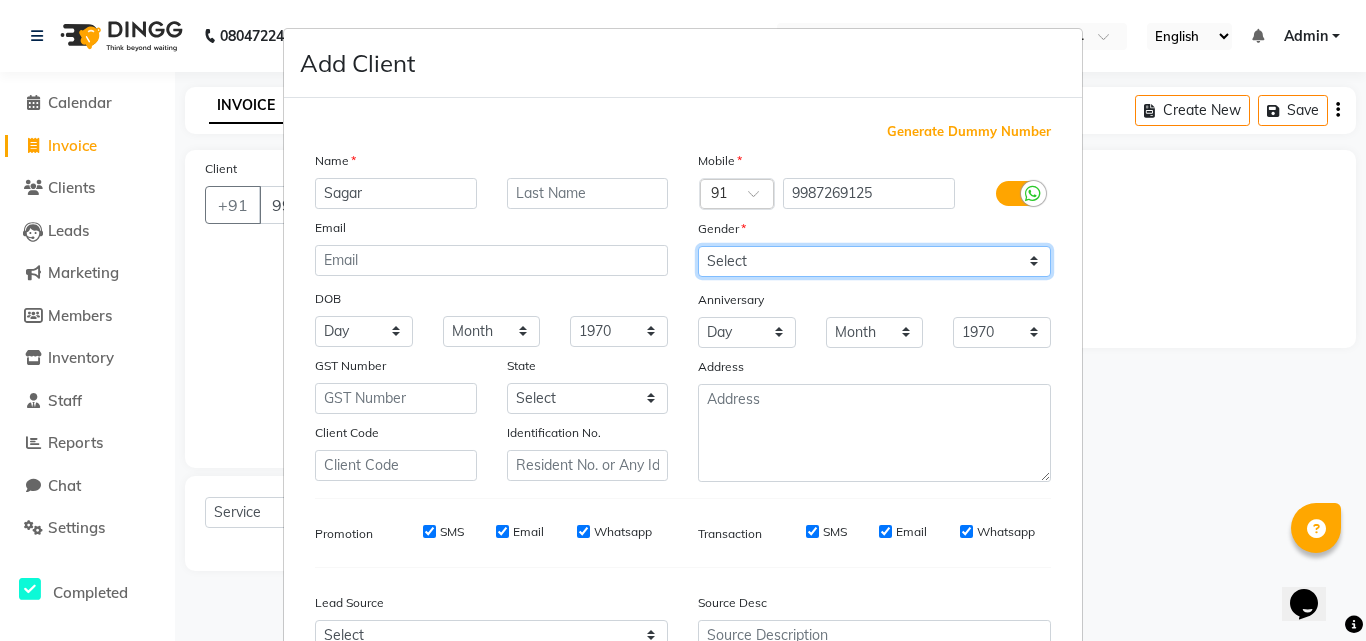click on "Select [DEMOGRAPHIC_DATA] [DEMOGRAPHIC_DATA] Other Prefer Not To Say" at bounding box center [874, 261] 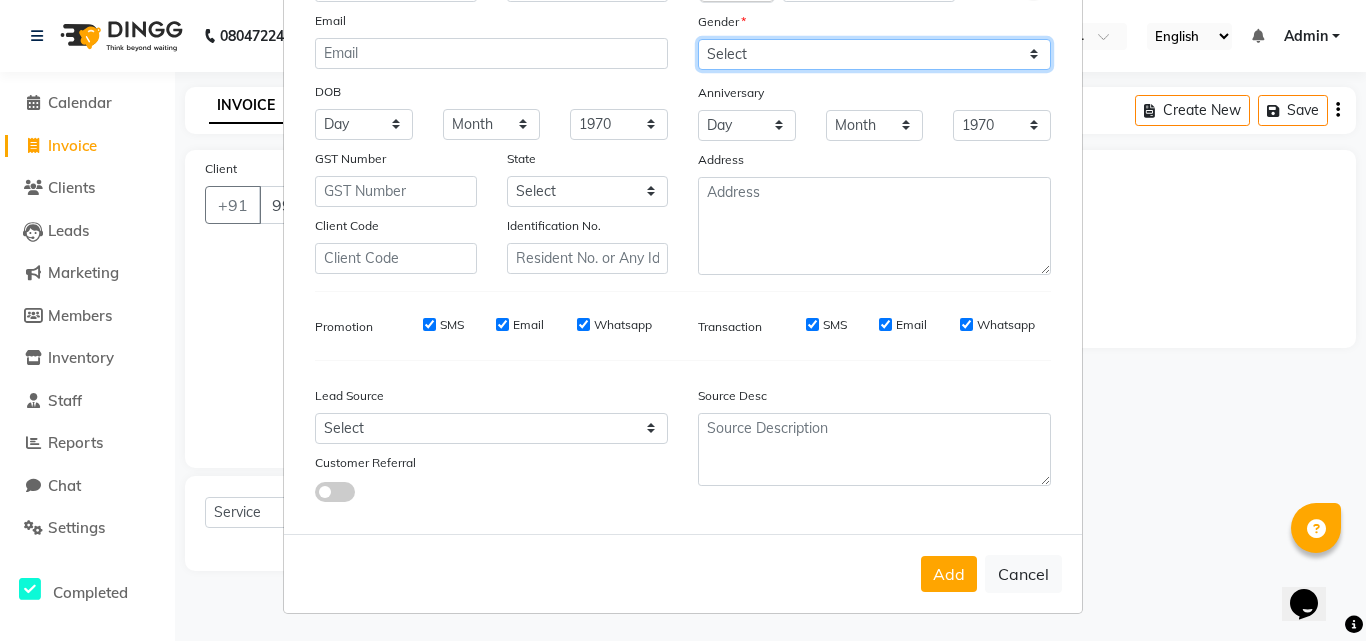 scroll, scrollTop: 208, scrollLeft: 0, axis: vertical 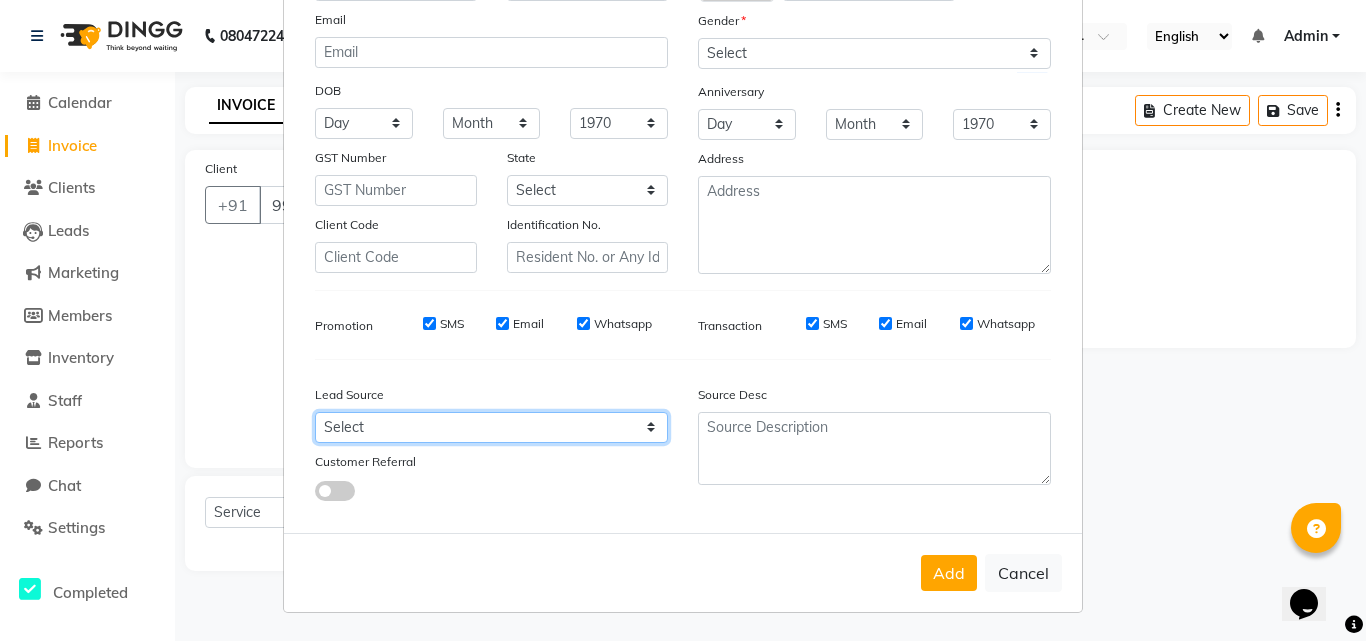 click on "Select Walk-in Referral Internet Friend Word of Mouth Advertisement Facebook JustDial Google Other" at bounding box center (491, 427) 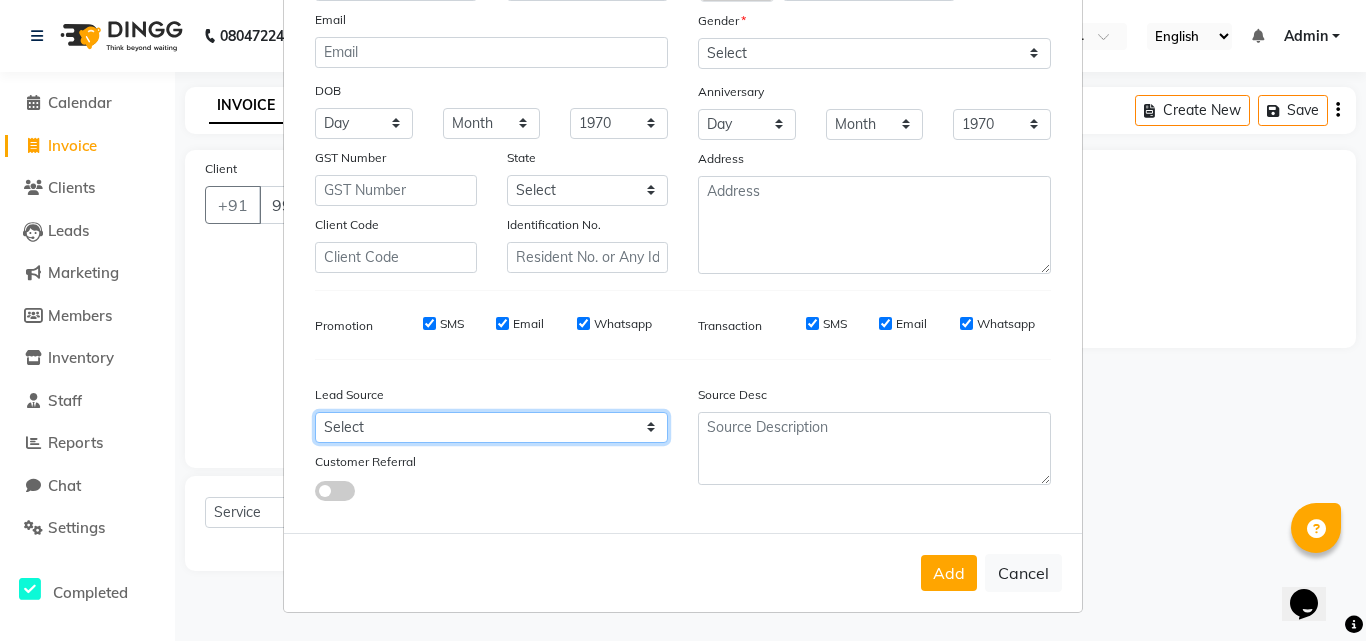 select on "55212" 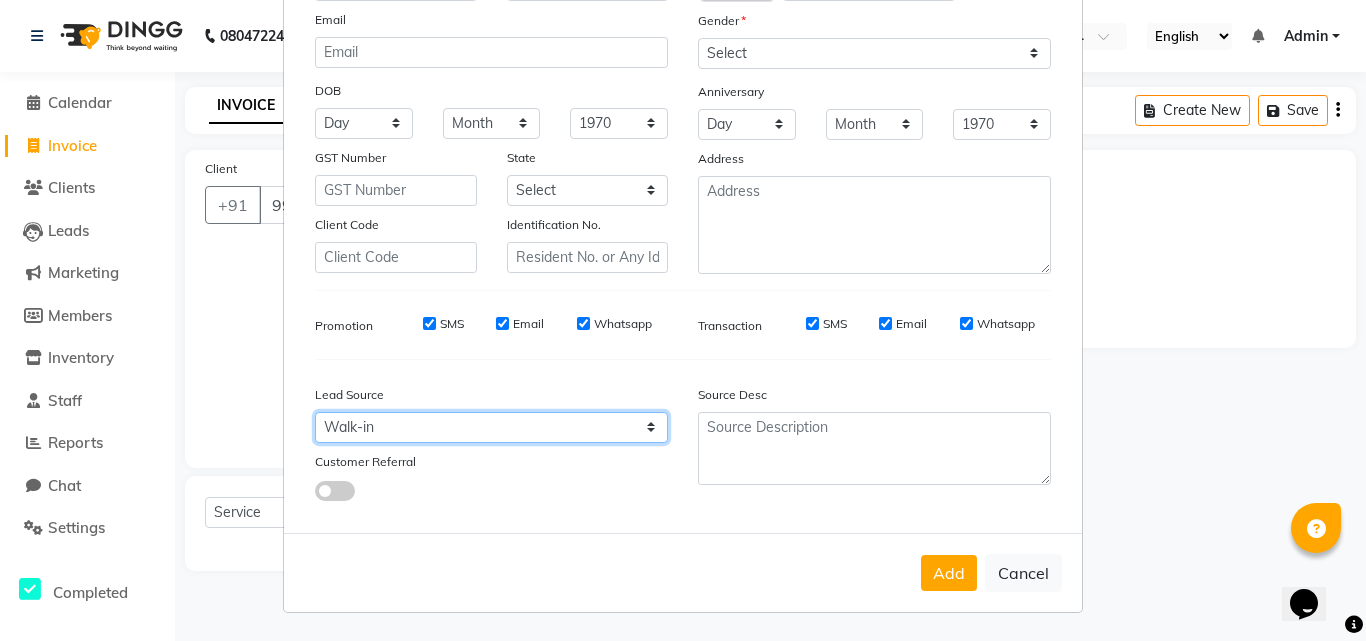click on "Select Walk-in Referral Internet Friend Word of Mouth Advertisement Facebook JustDial Google Other" at bounding box center [491, 427] 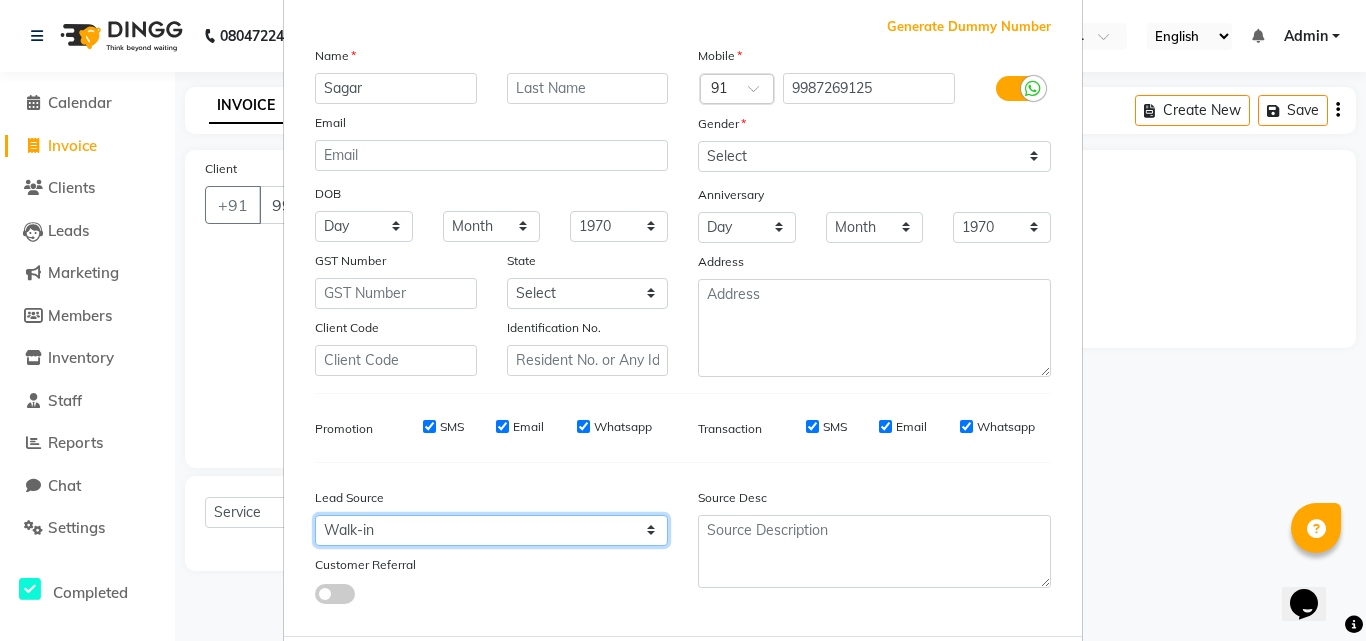 scroll, scrollTop: 208, scrollLeft: 0, axis: vertical 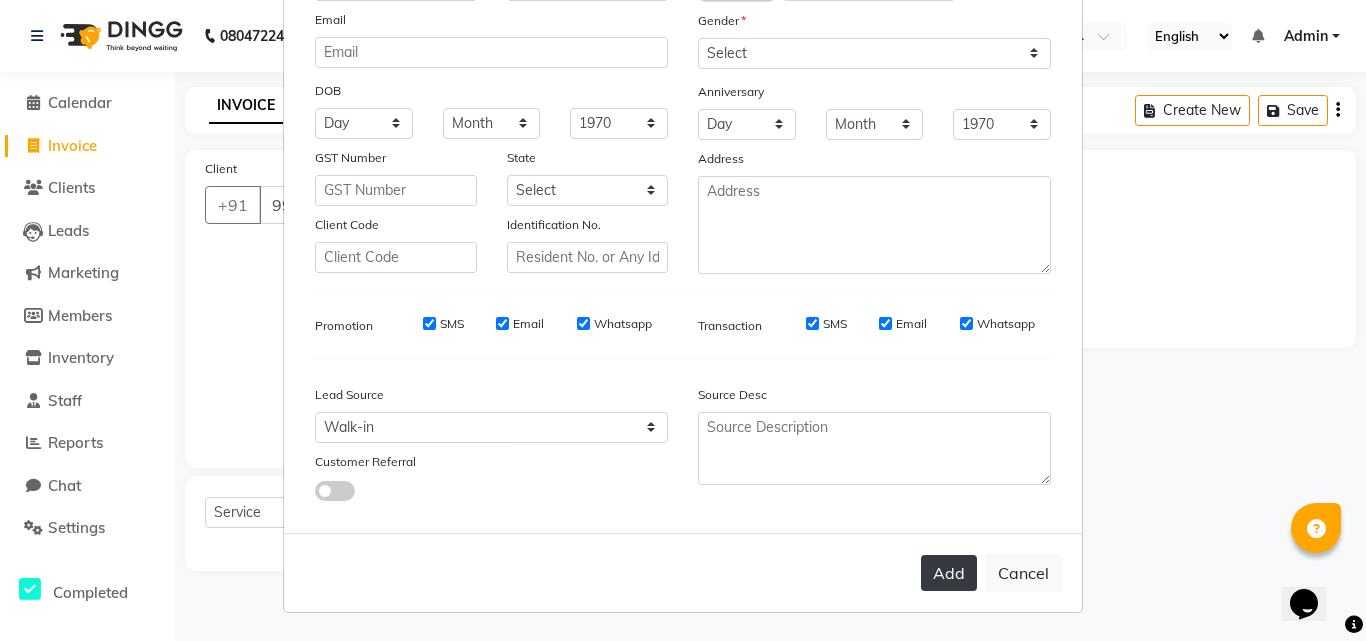 click on "Add" at bounding box center [949, 573] 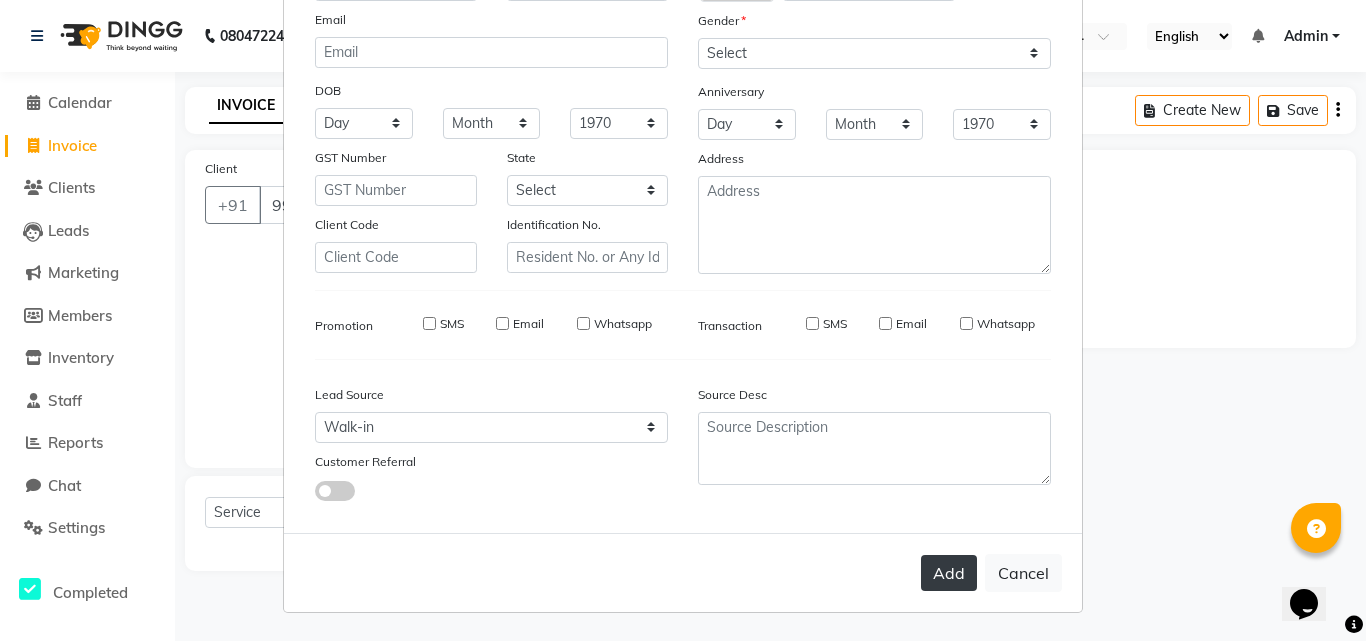 type 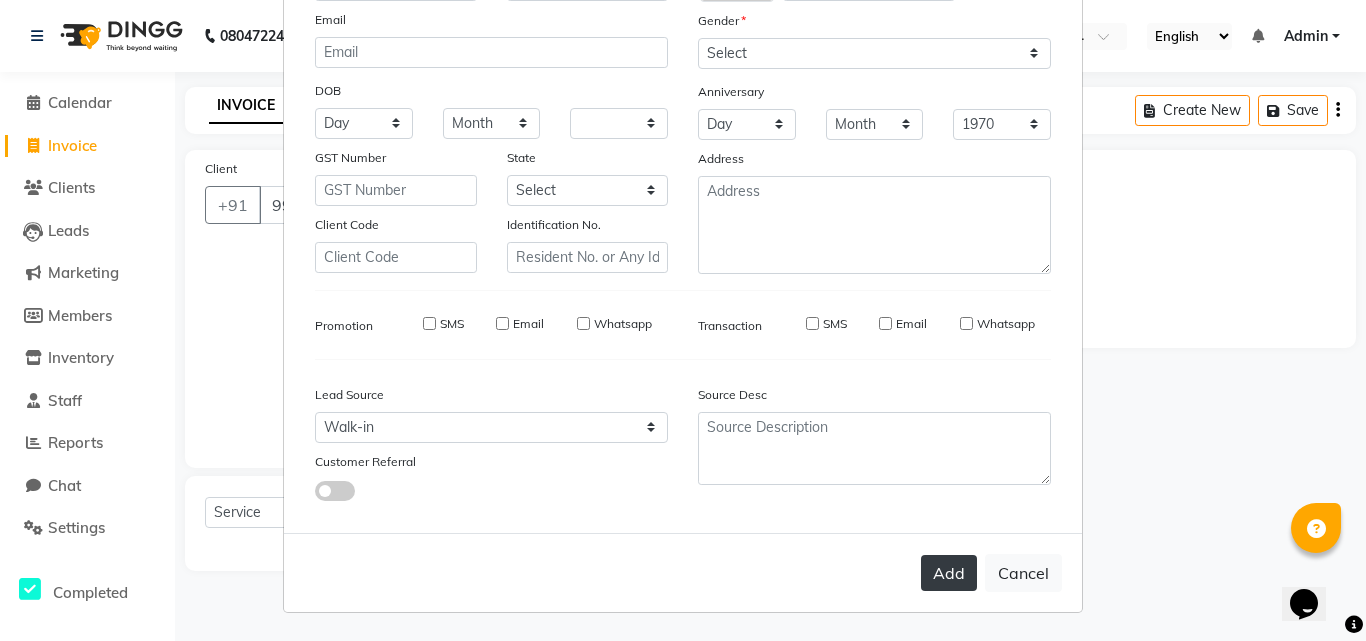 select 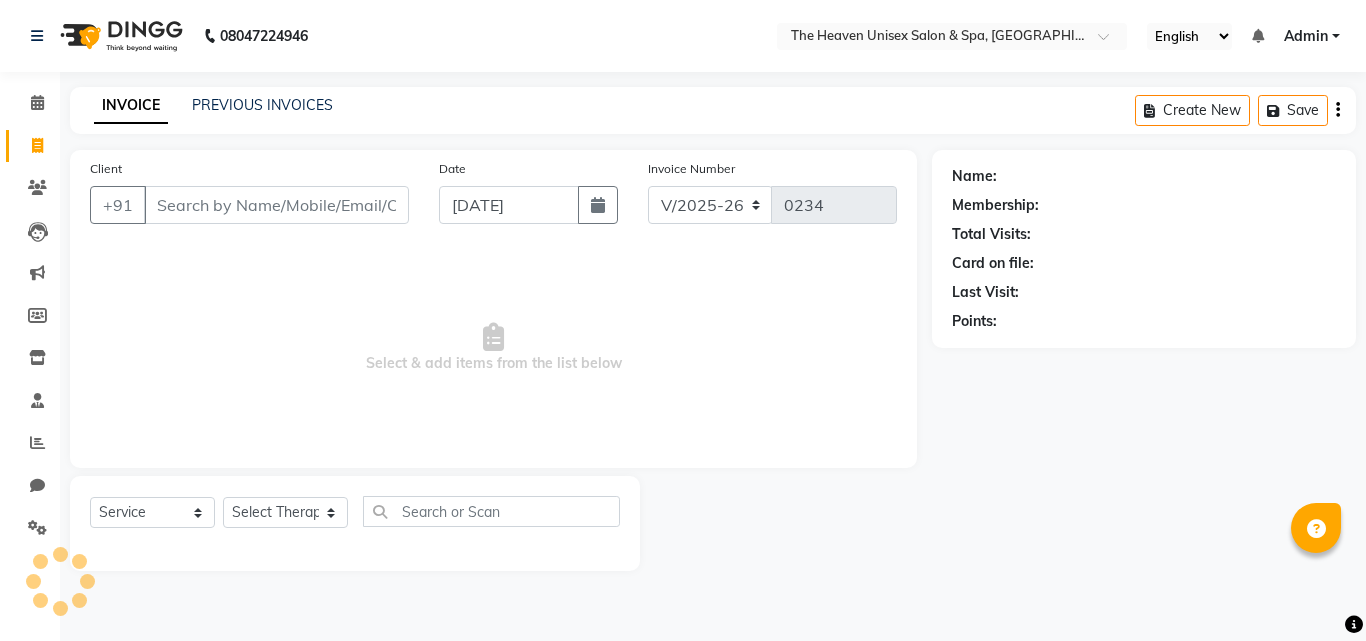 select on "8417" 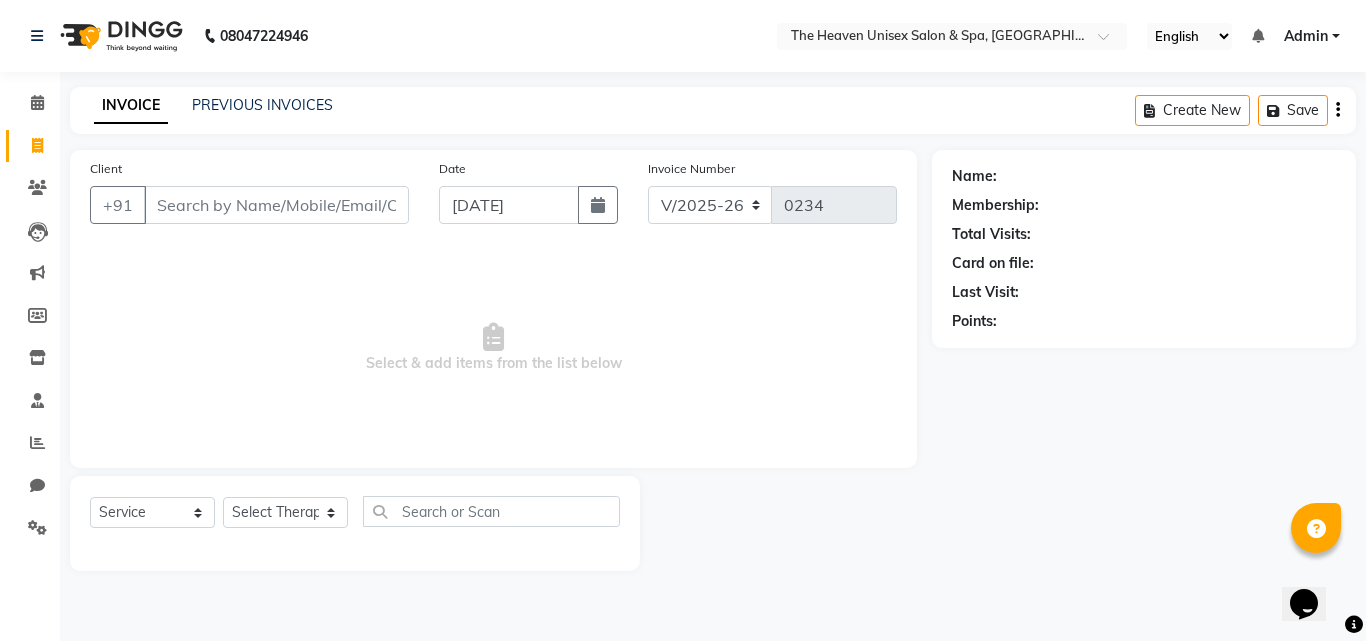 scroll, scrollTop: 0, scrollLeft: 0, axis: both 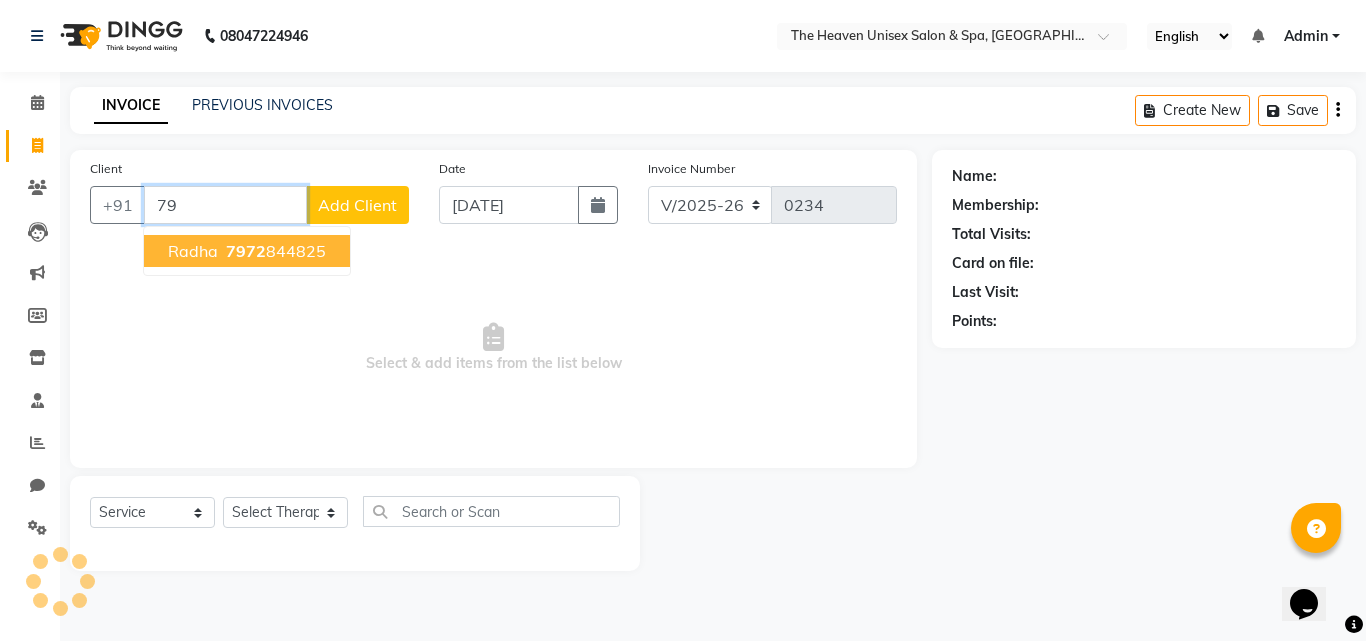 type on "7" 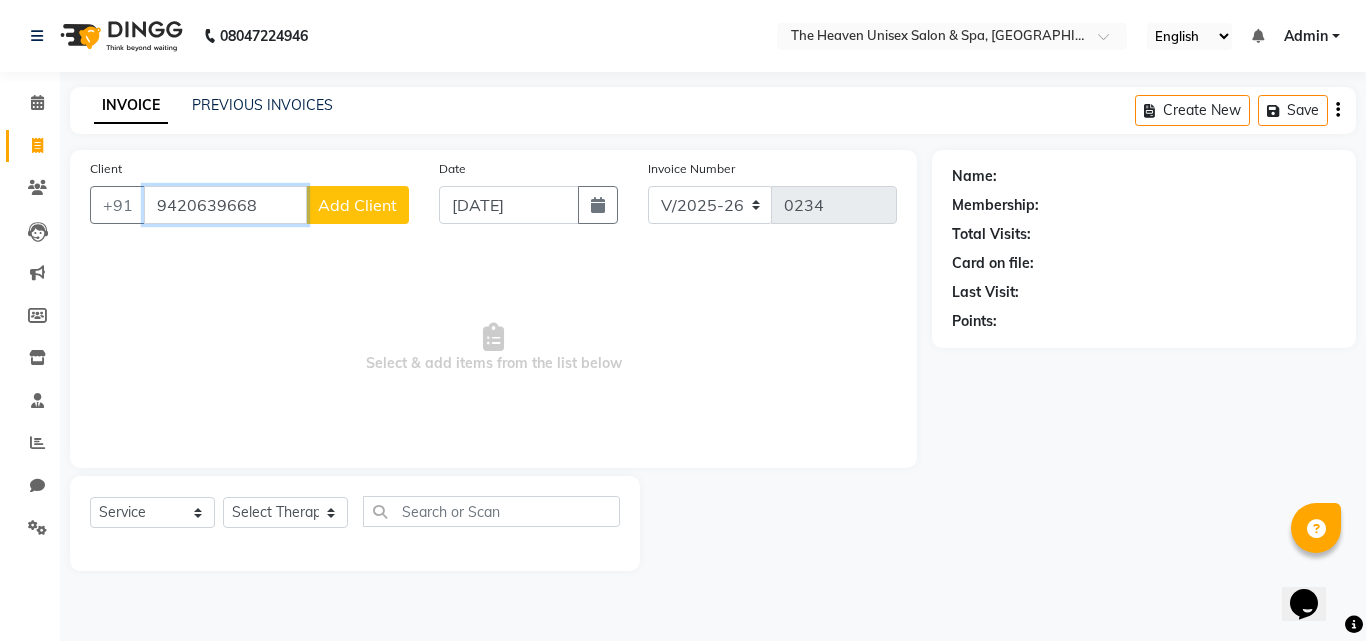 type on "9420639668" 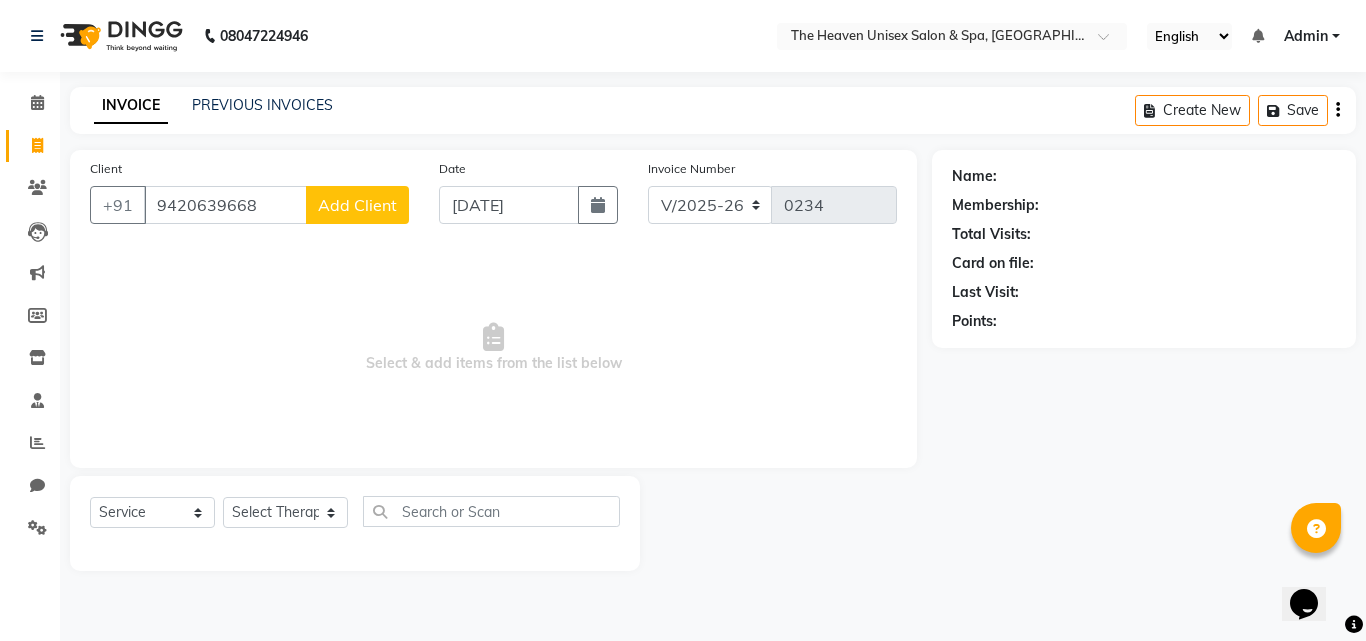 click on "Add Client" 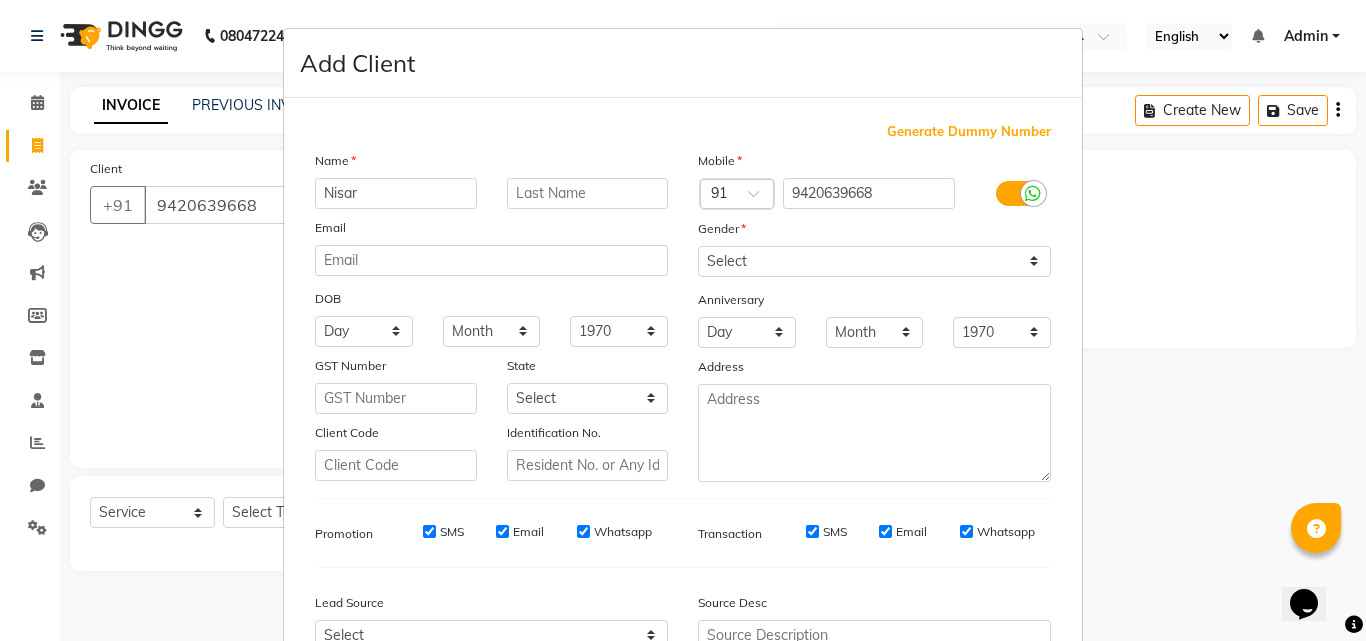 type on "Nisar" 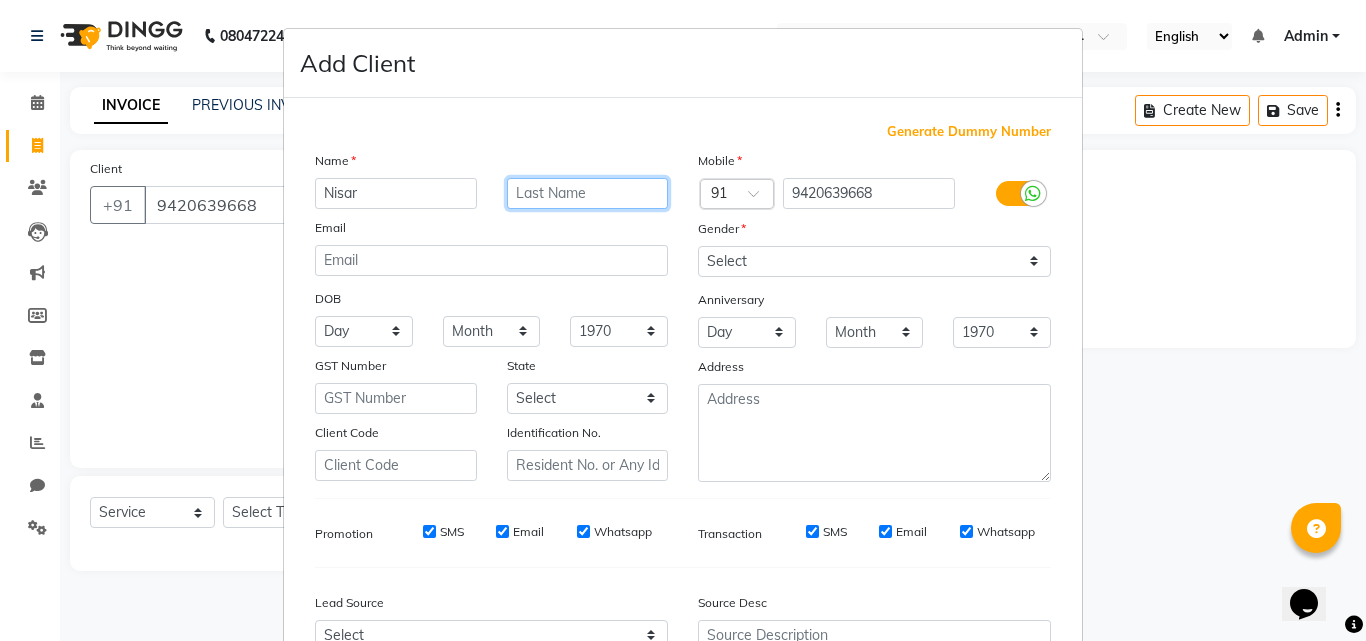 click at bounding box center [588, 193] 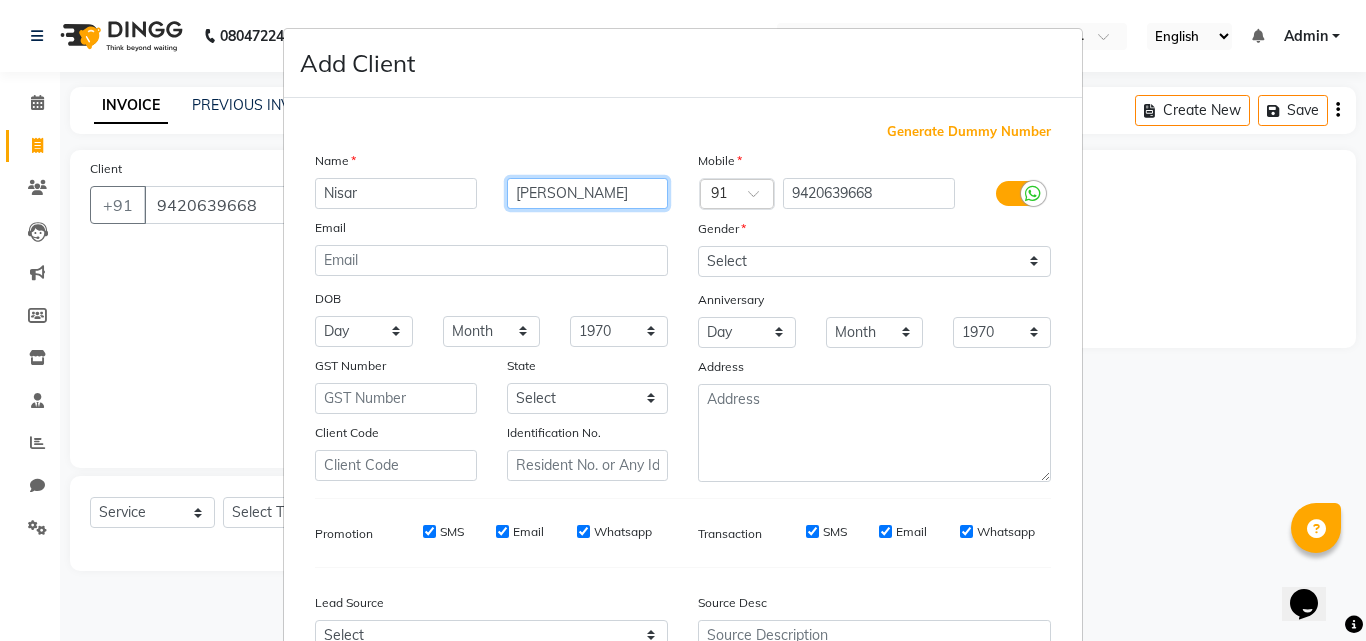 type on "[PERSON_NAME]" 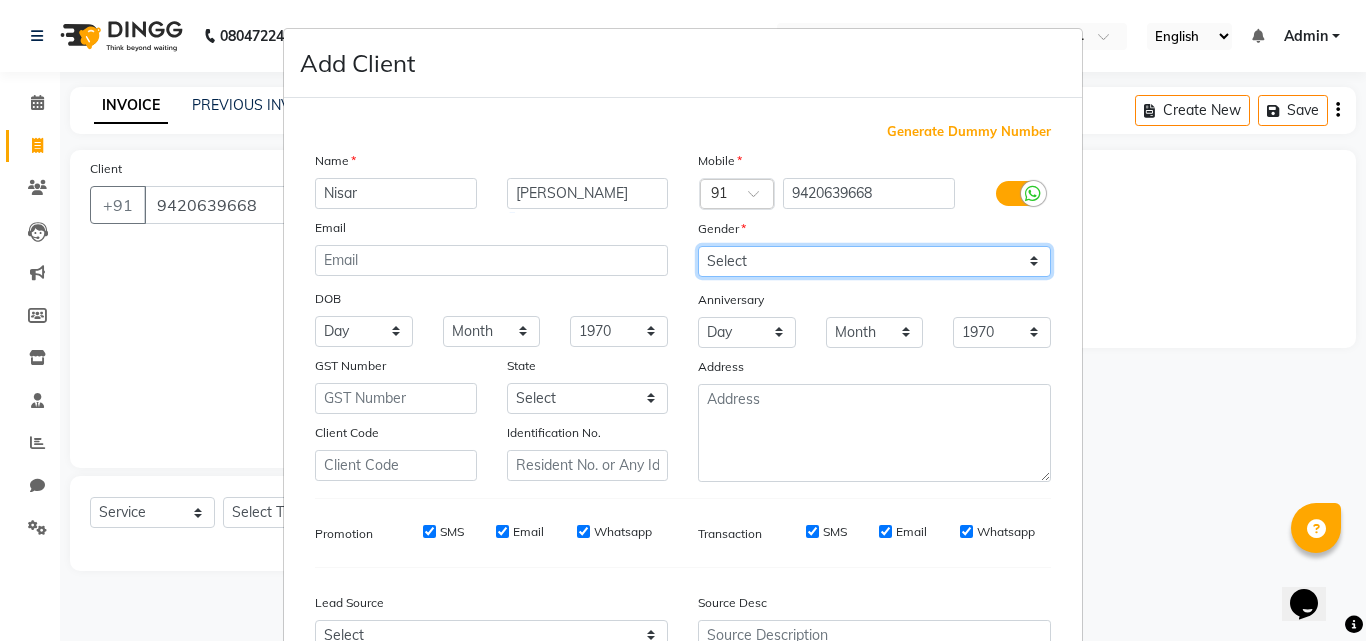 click on "Select [DEMOGRAPHIC_DATA] [DEMOGRAPHIC_DATA] Other Prefer Not To Say" at bounding box center [874, 261] 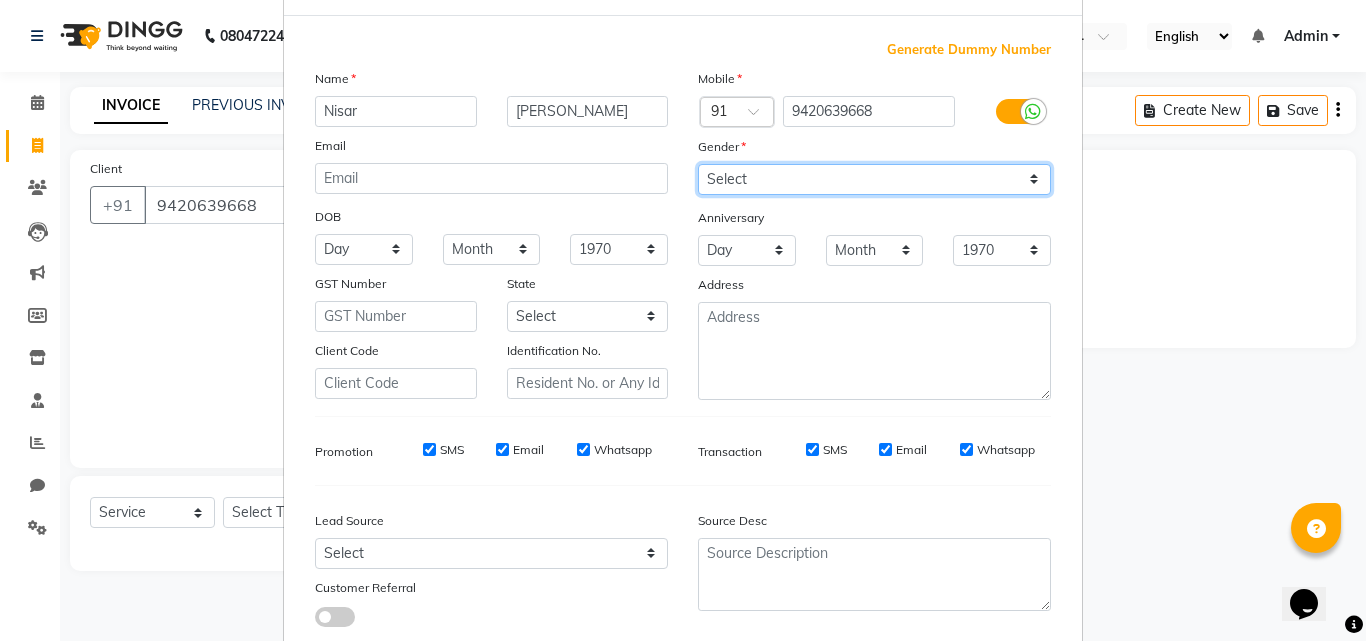 scroll, scrollTop: 200, scrollLeft: 0, axis: vertical 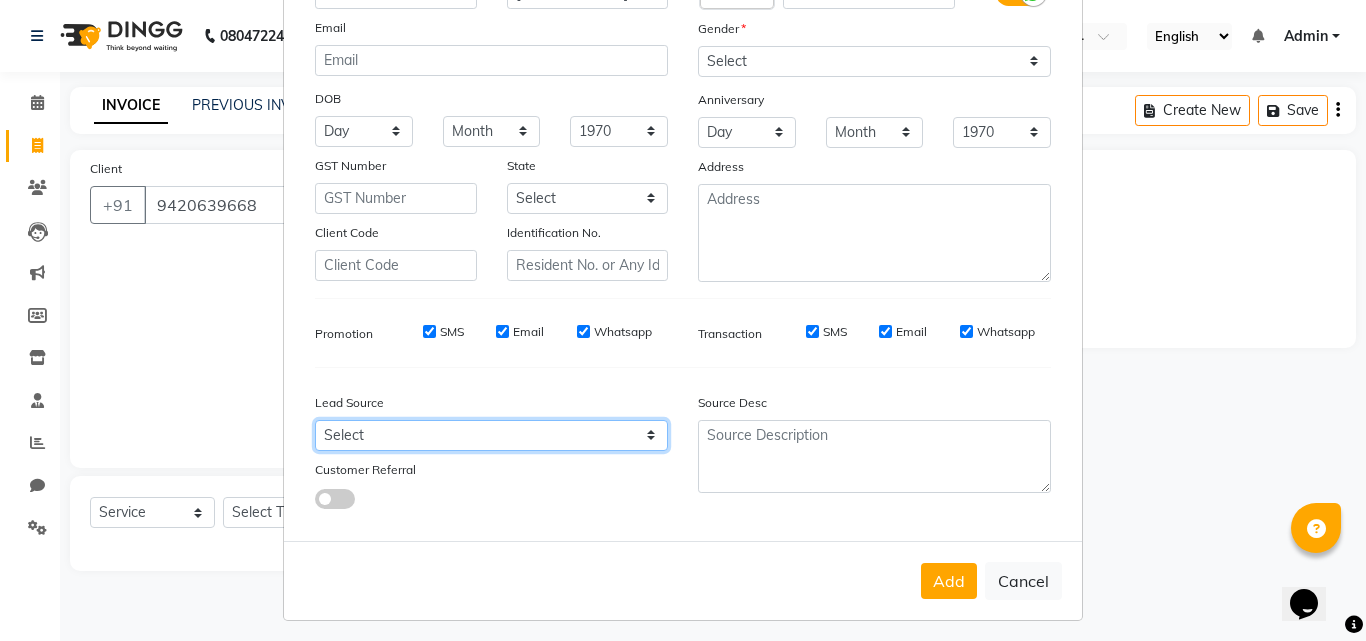 click on "Select Walk-in Referral Internet Friend Word of Mouth Advertisement Facebook JustDial Google Other" at bounding box center (491, 435) 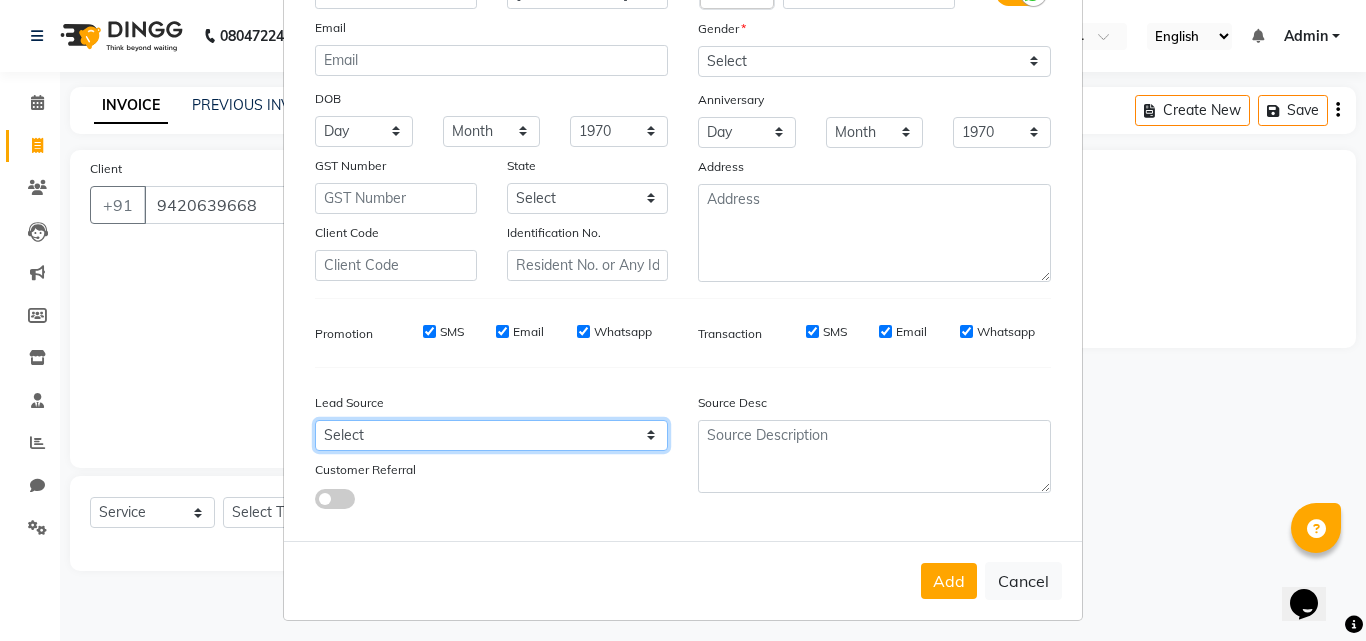 select on "55212" 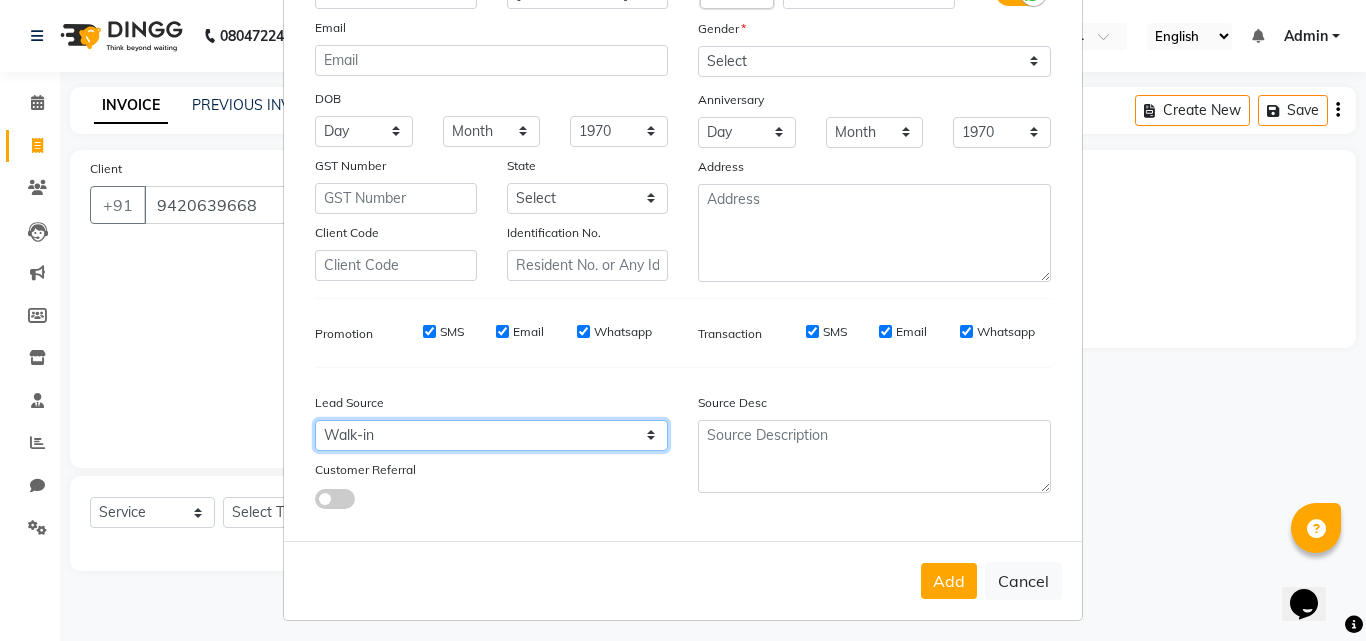 click on "Select Walk-in Referral Internet Friend Word of Mouth Advertisement Facebook JustDial Google Other" at bounding box center (491, 435) 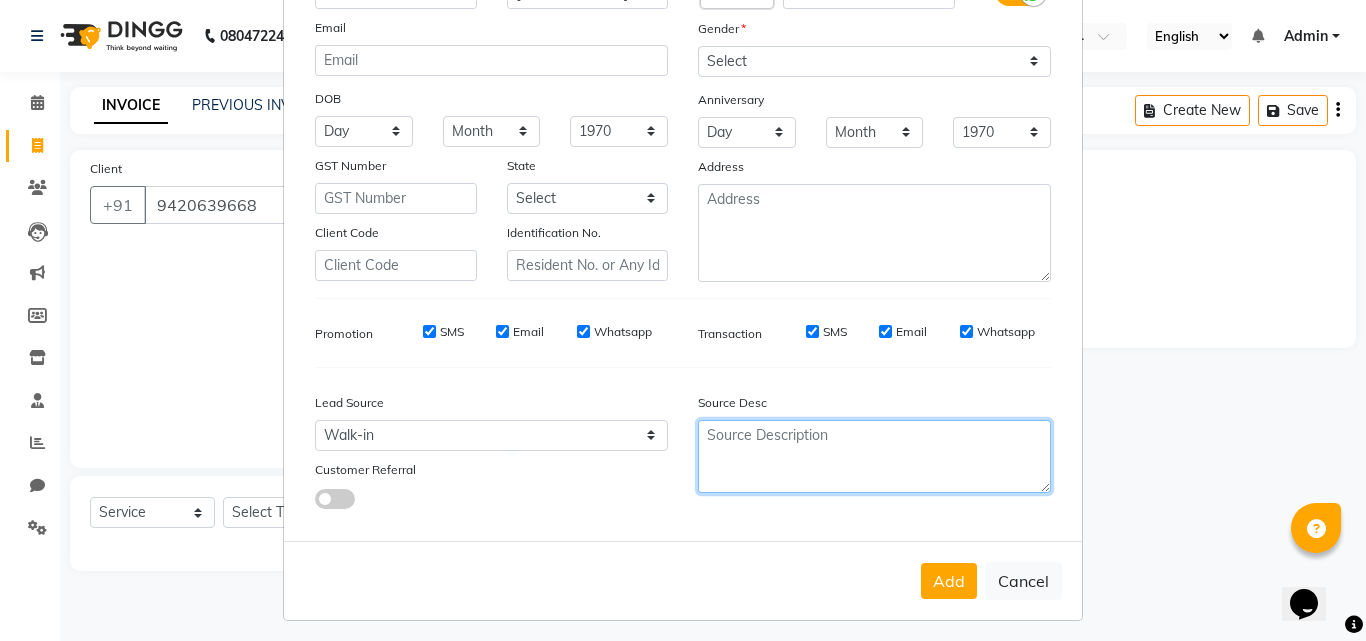 click at bounding box center [874, 456] 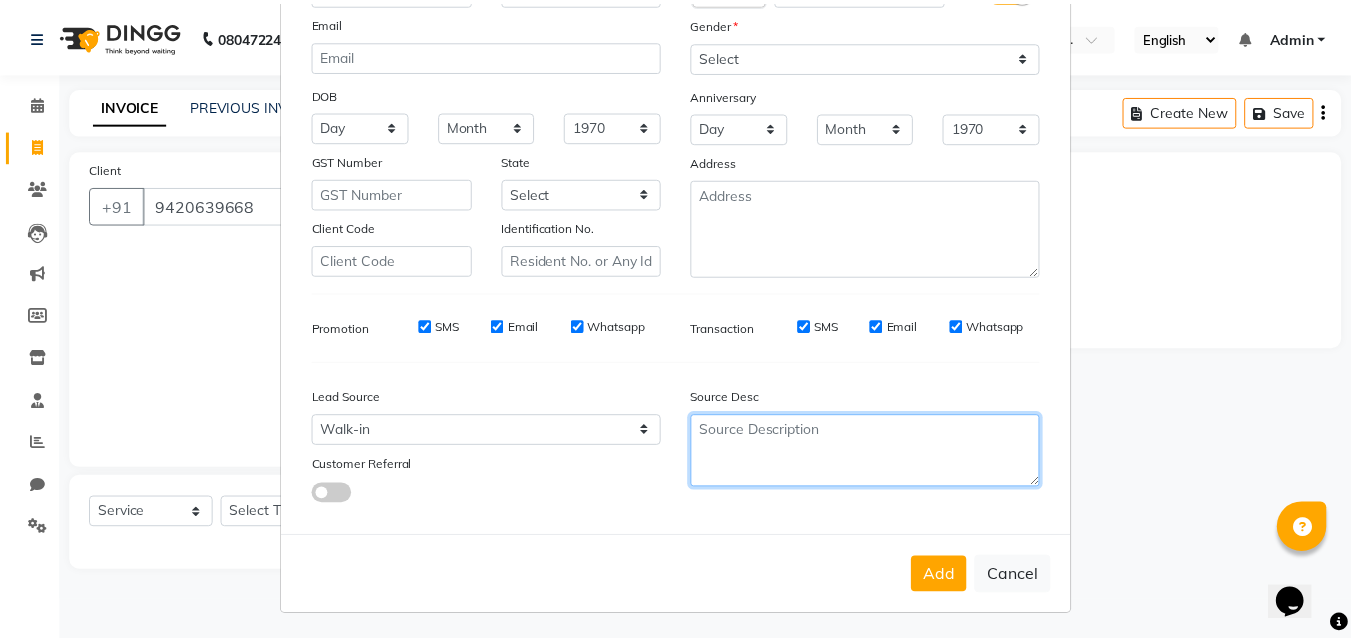 scroll, scrollTop: 208, scrollLeft: 0, axis: vertical 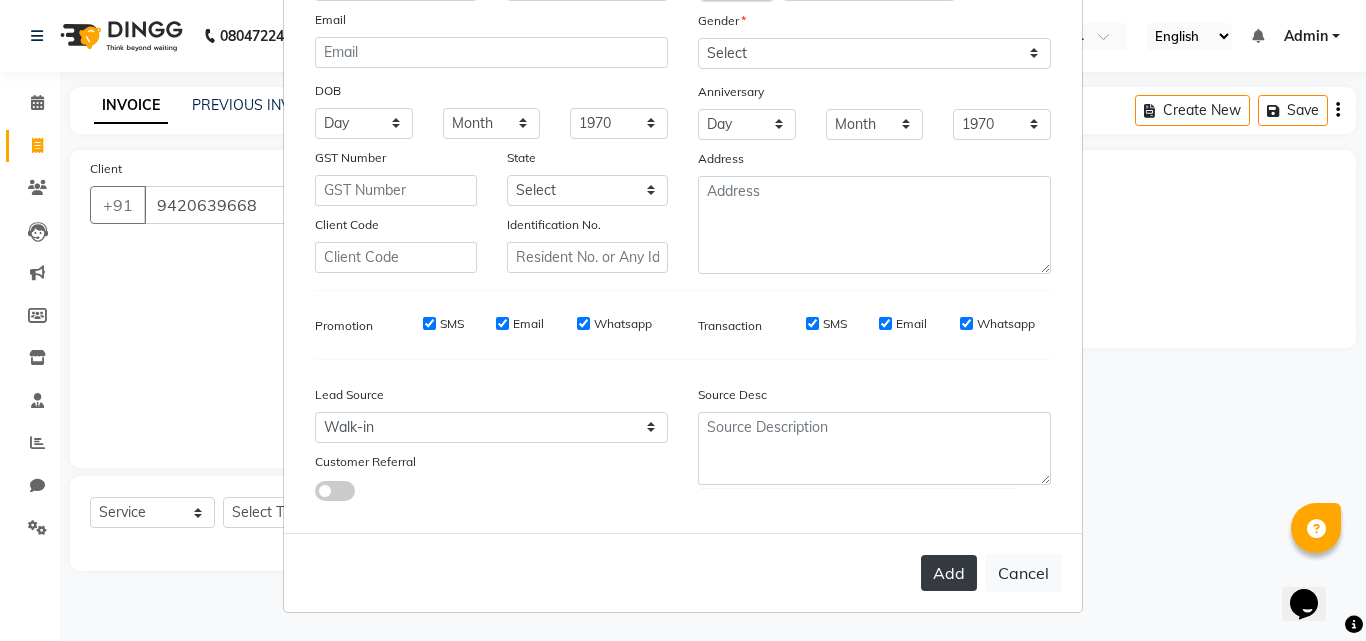 click on "Add" at bounding box center (949, 573) 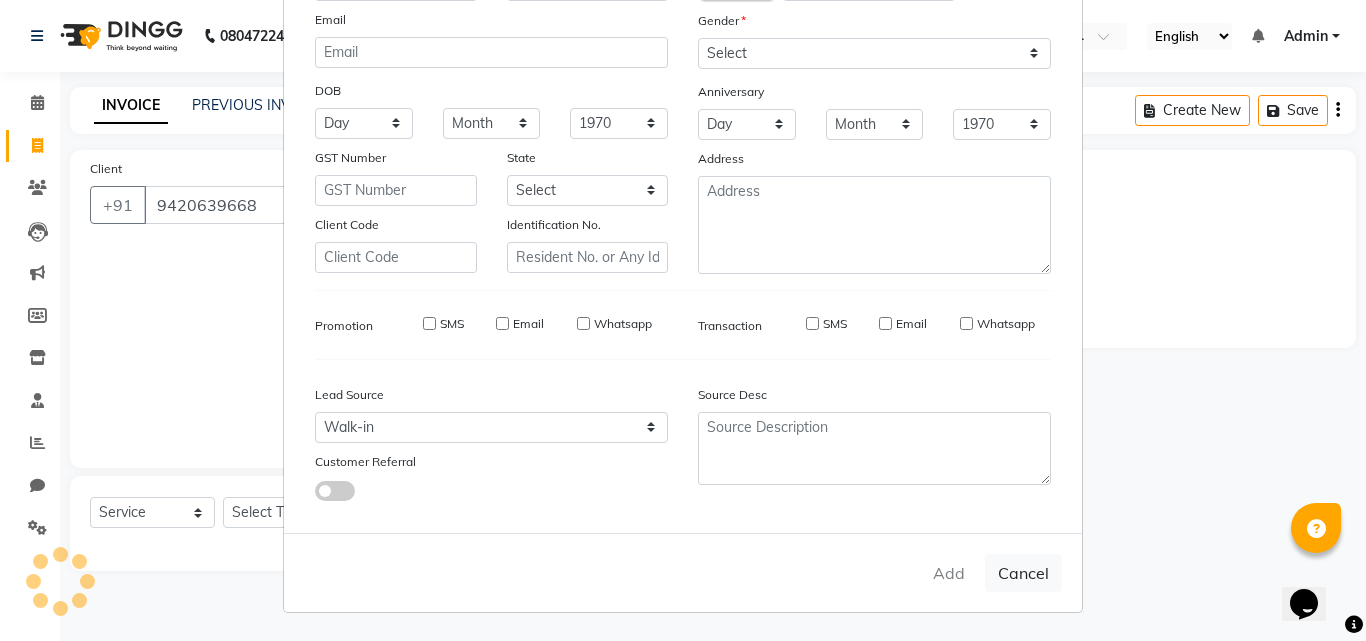type 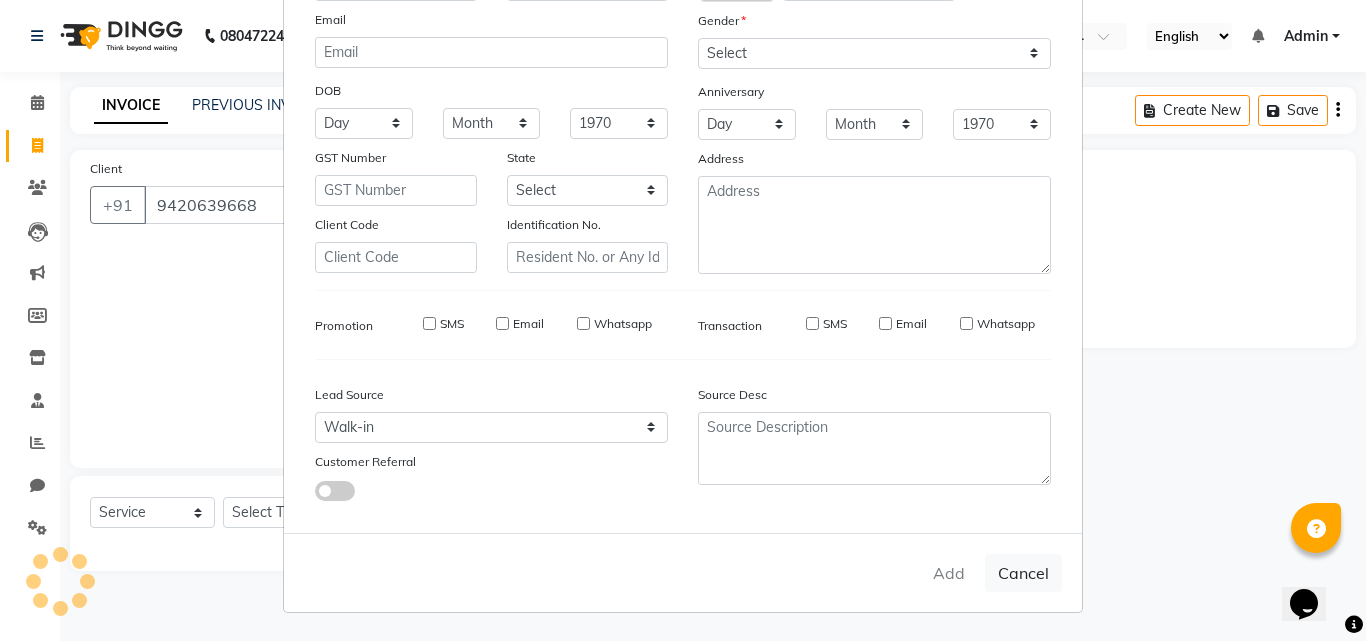 type 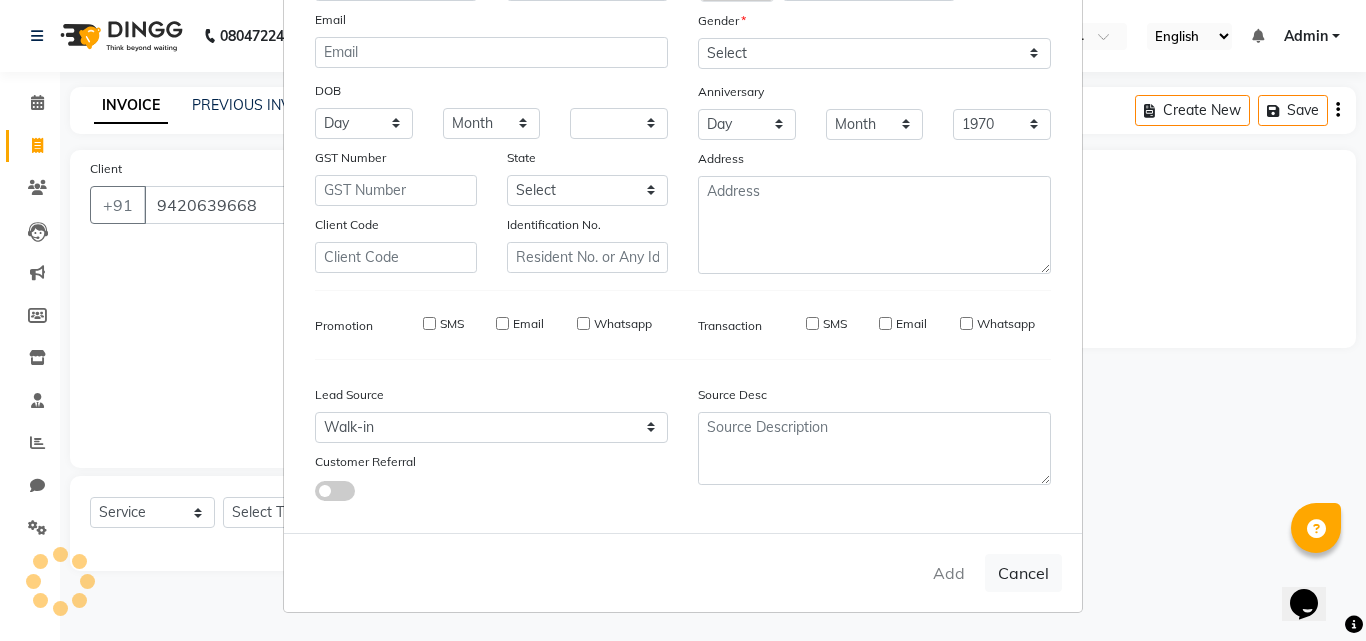 select 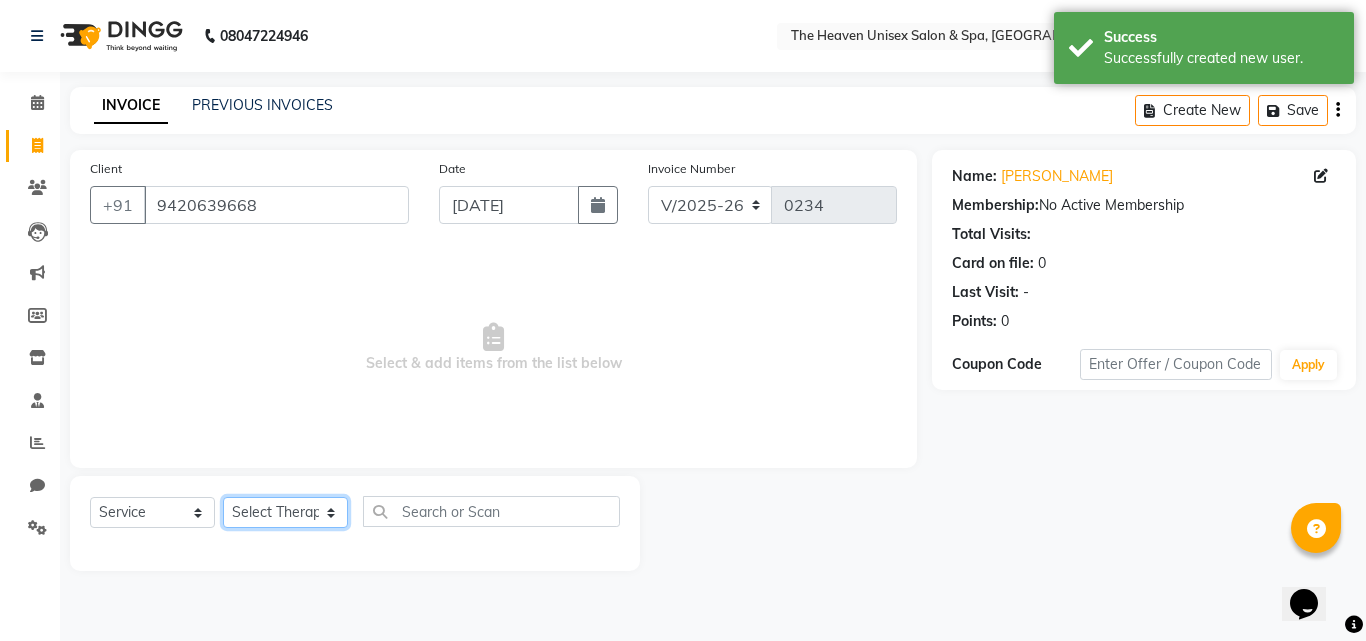 click on "Select Therapist [PERSON_NAME] [PERSON_NAME]  [PERSON_NAME] messy [PERSON_NAME] [PERSON_NAME] [PERSON_NAME]" 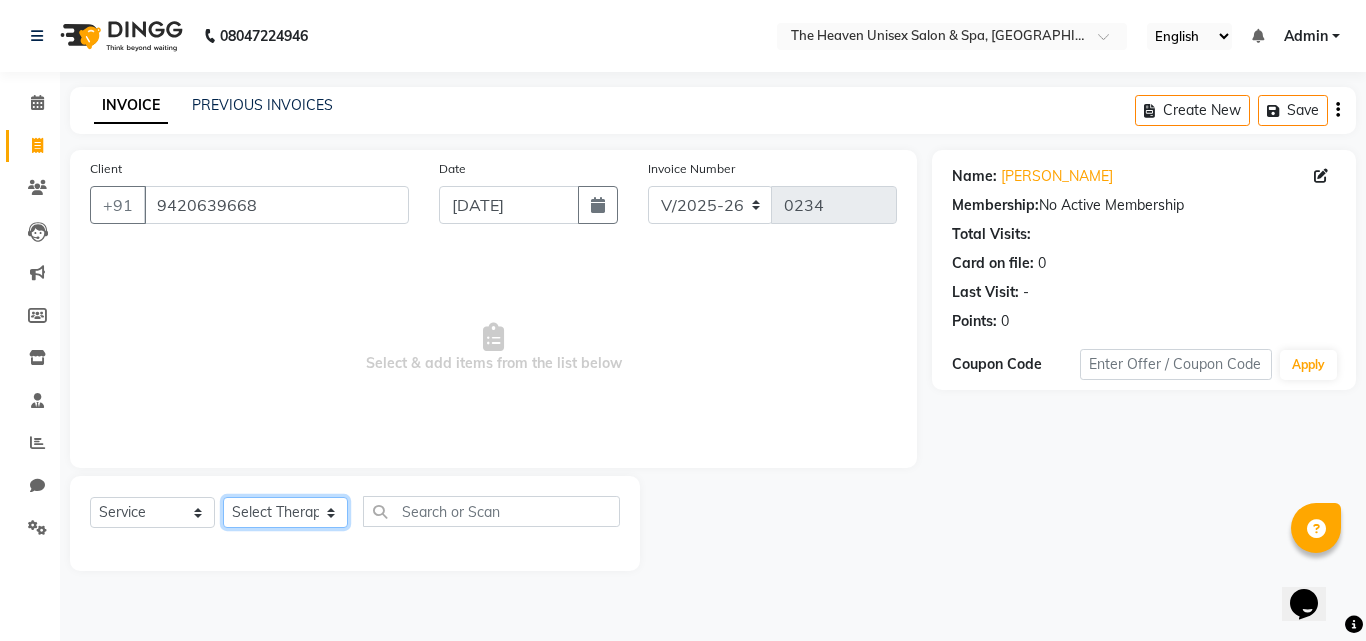 select on "82833" 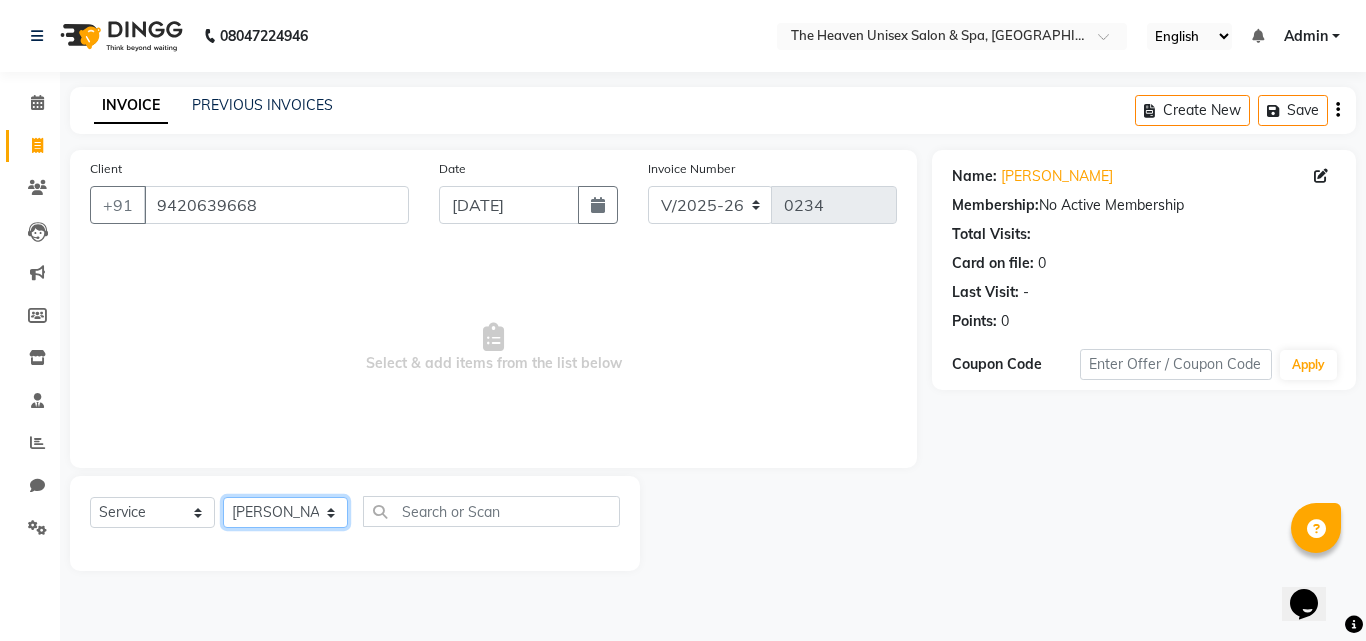 click on "Select Therapist [PERSON_NAME] [PERSON_NAME]  [PERSON_NAME] messy [PERSON_NAME] [PERSON_NAME] [PERSON_NAME]" 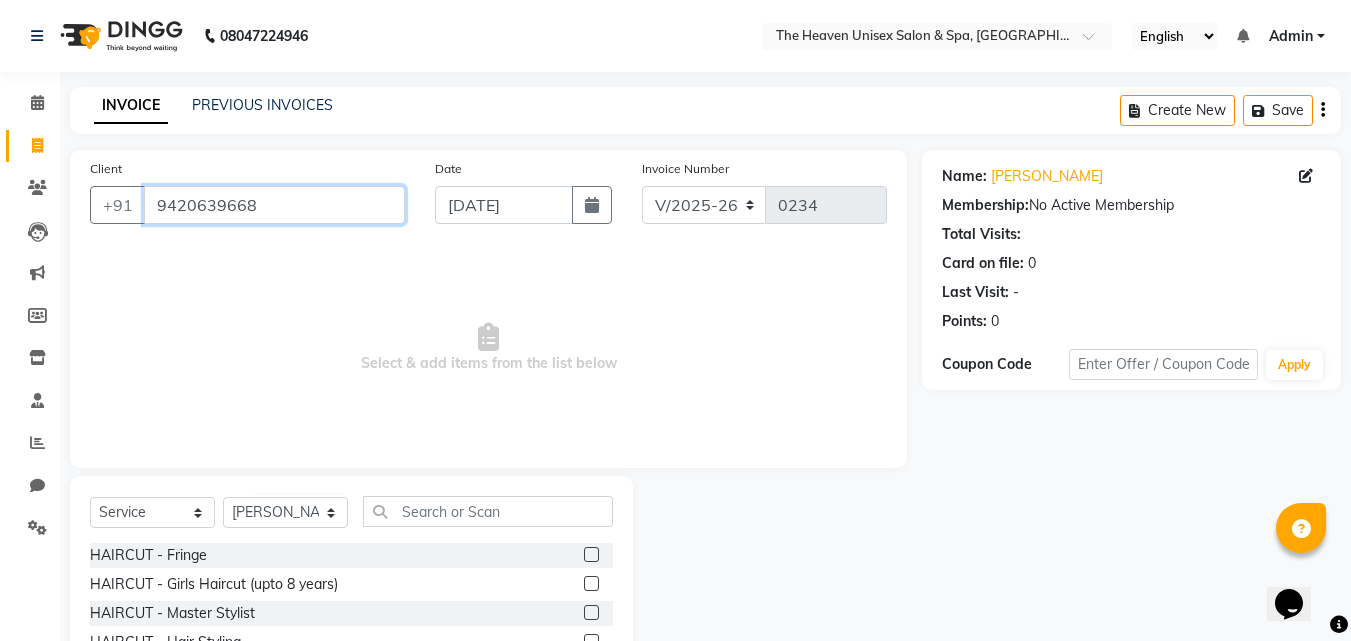 click on "9420639668" at bounding box center (274, 205) 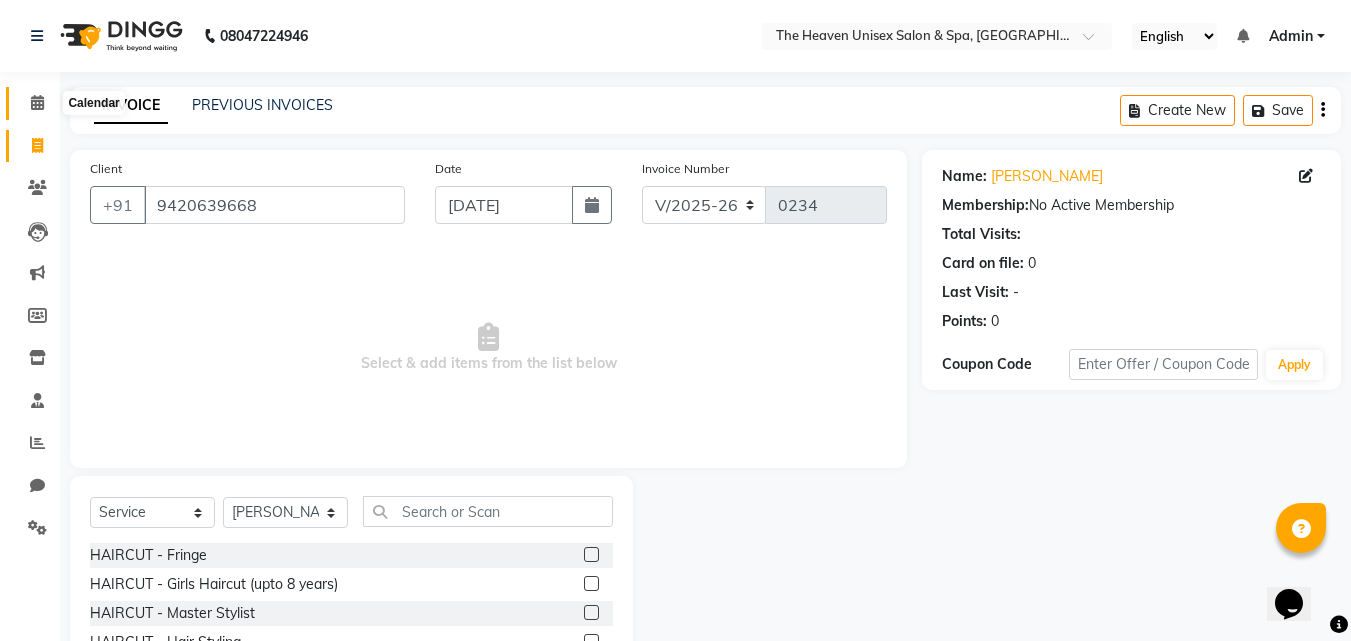 click 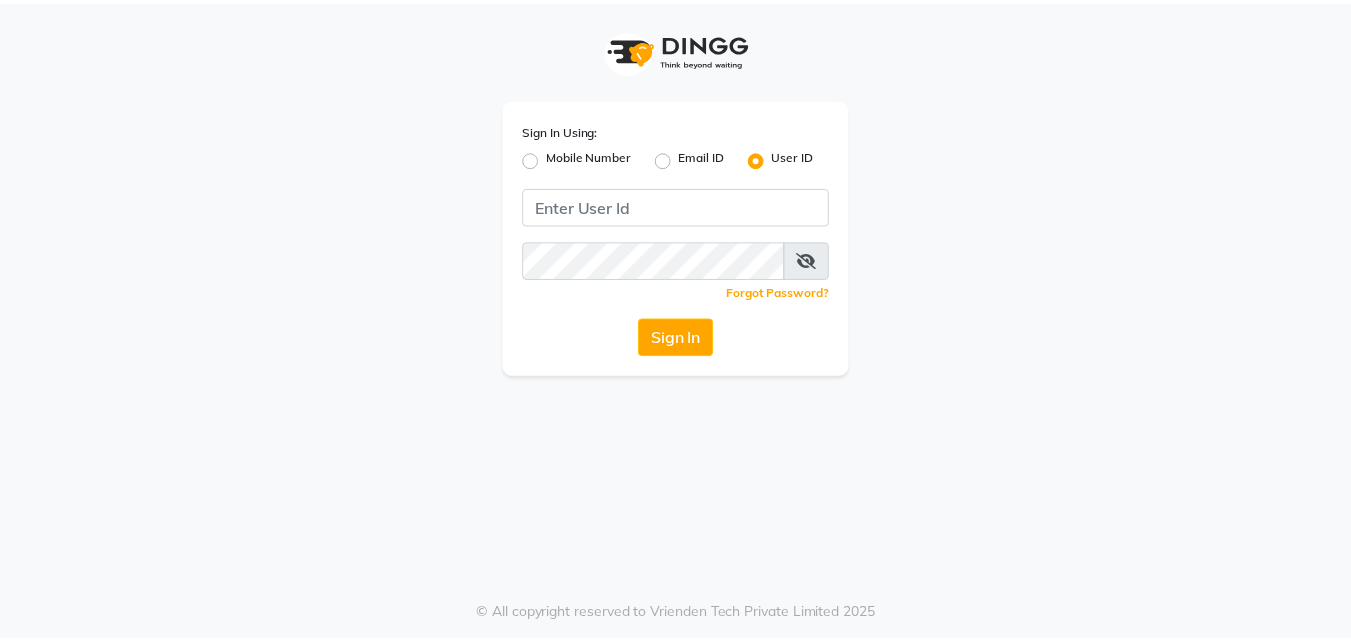 scroll, scrollTop: 0, scrollLeft: 0, axis: both 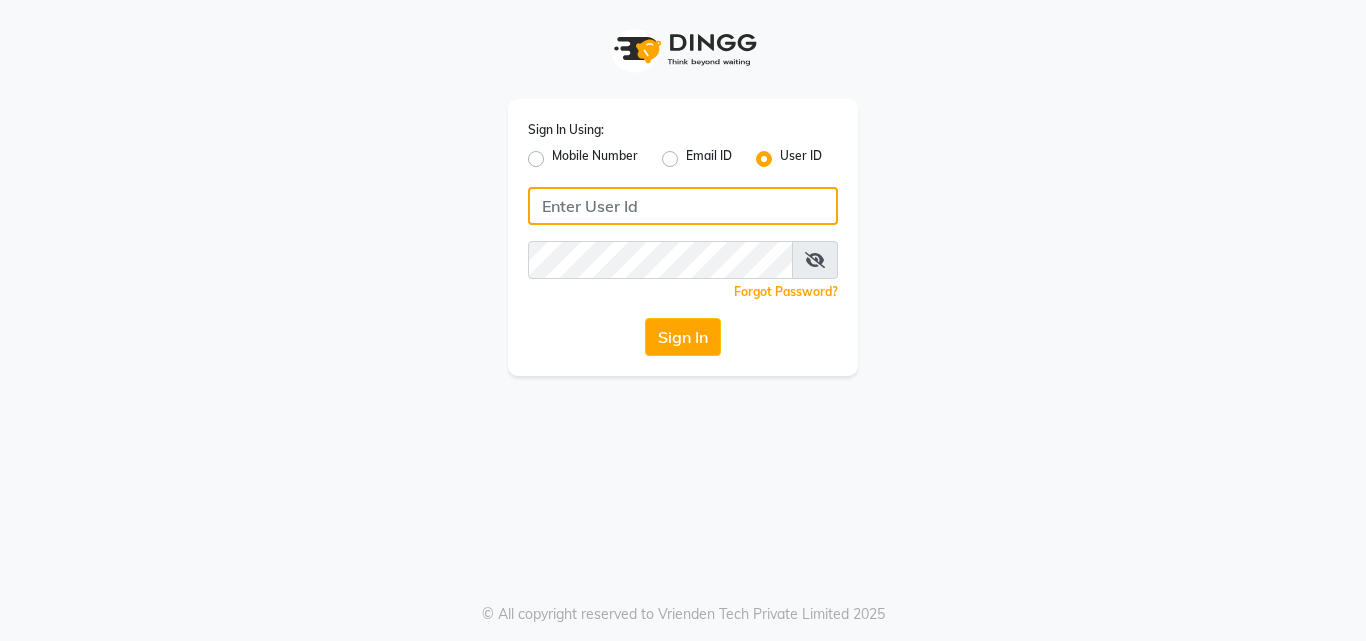 click 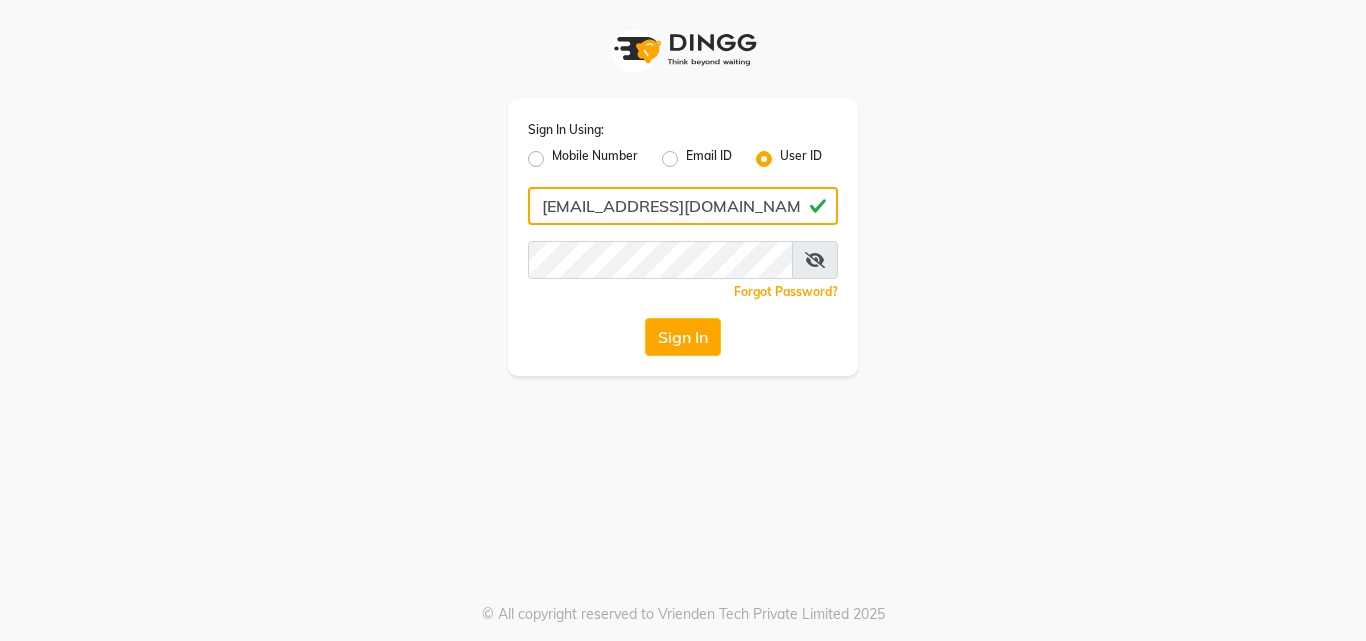 click on "[EMAIL_ADDRESS][DOMAIN_NAME]" 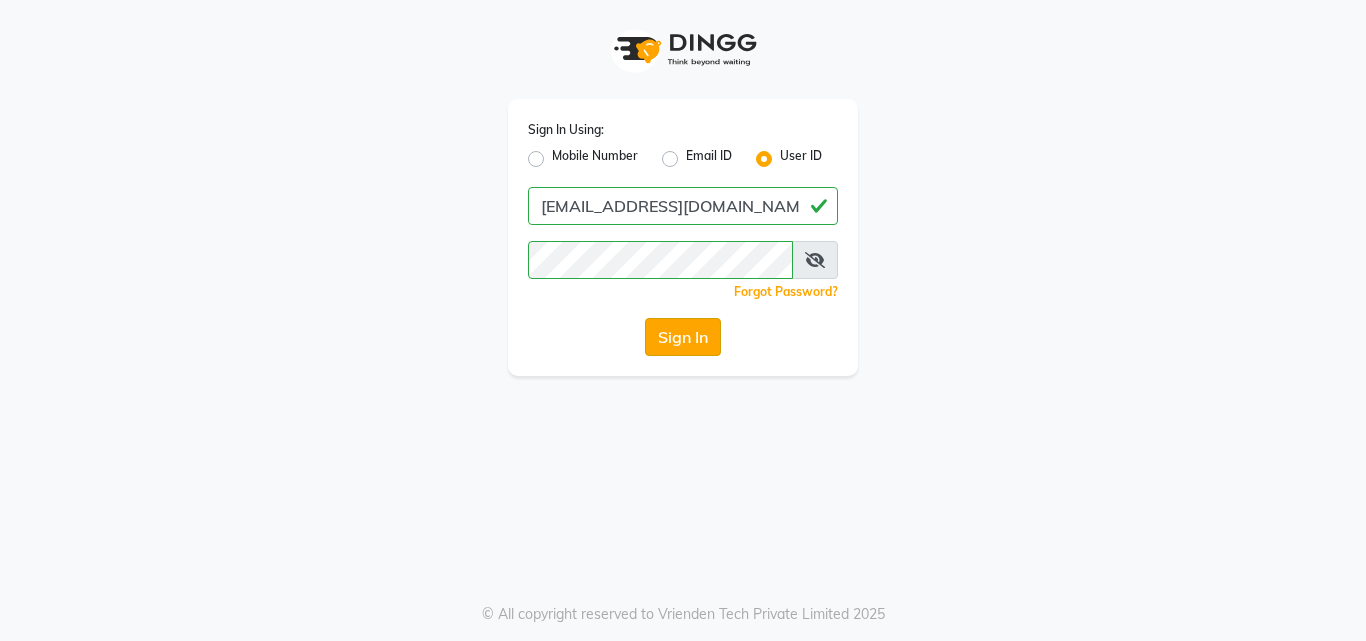 click on "Sign In" 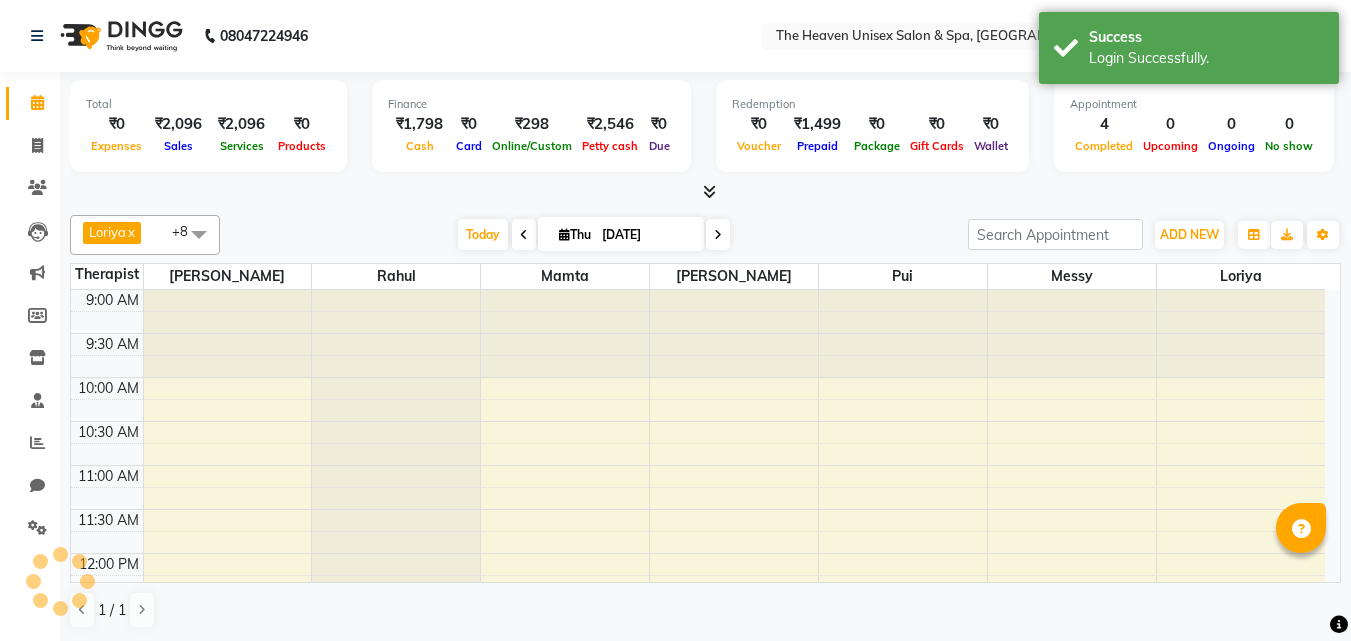scroll, scrollTop: 0, scrollLeft: 0, axis: both 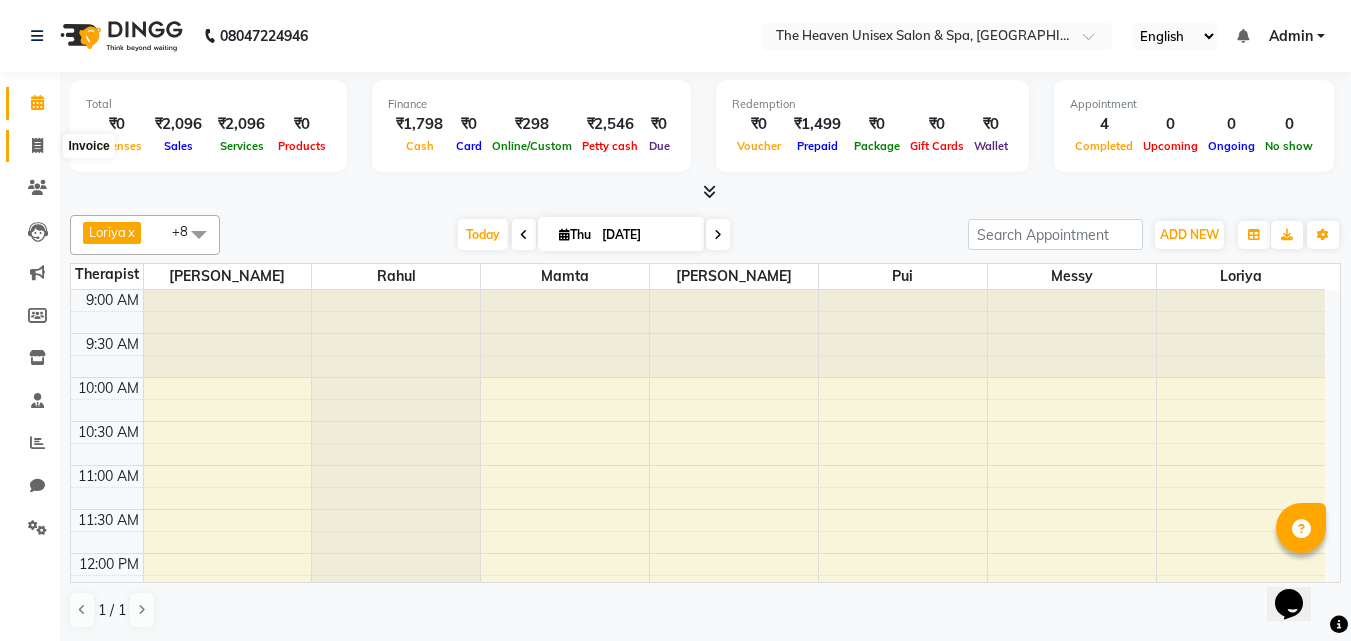 click 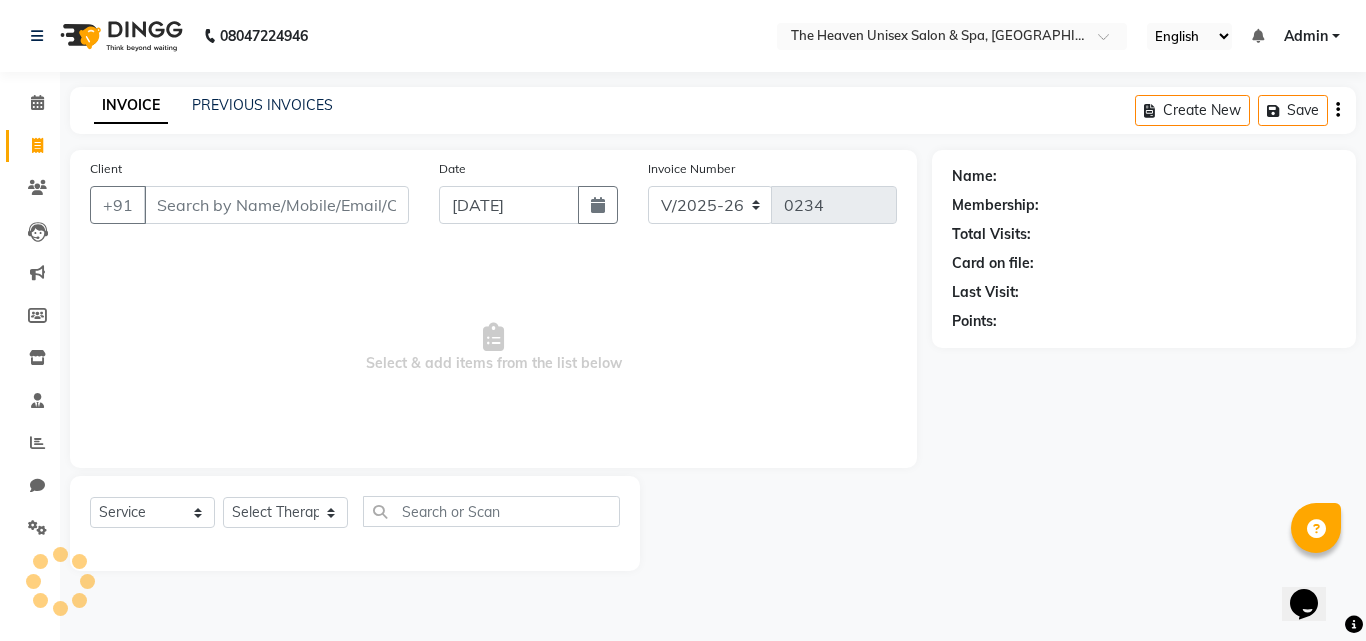 click on "Client" at bounding box center [276, 205] 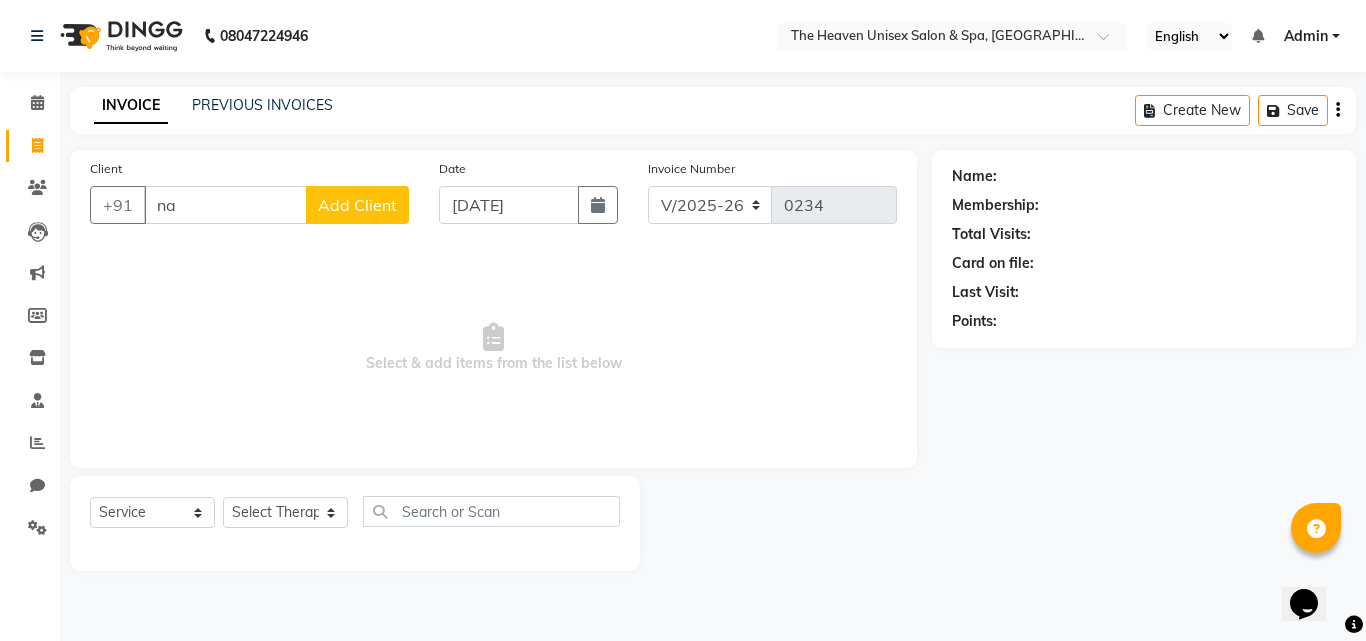 type on "n" 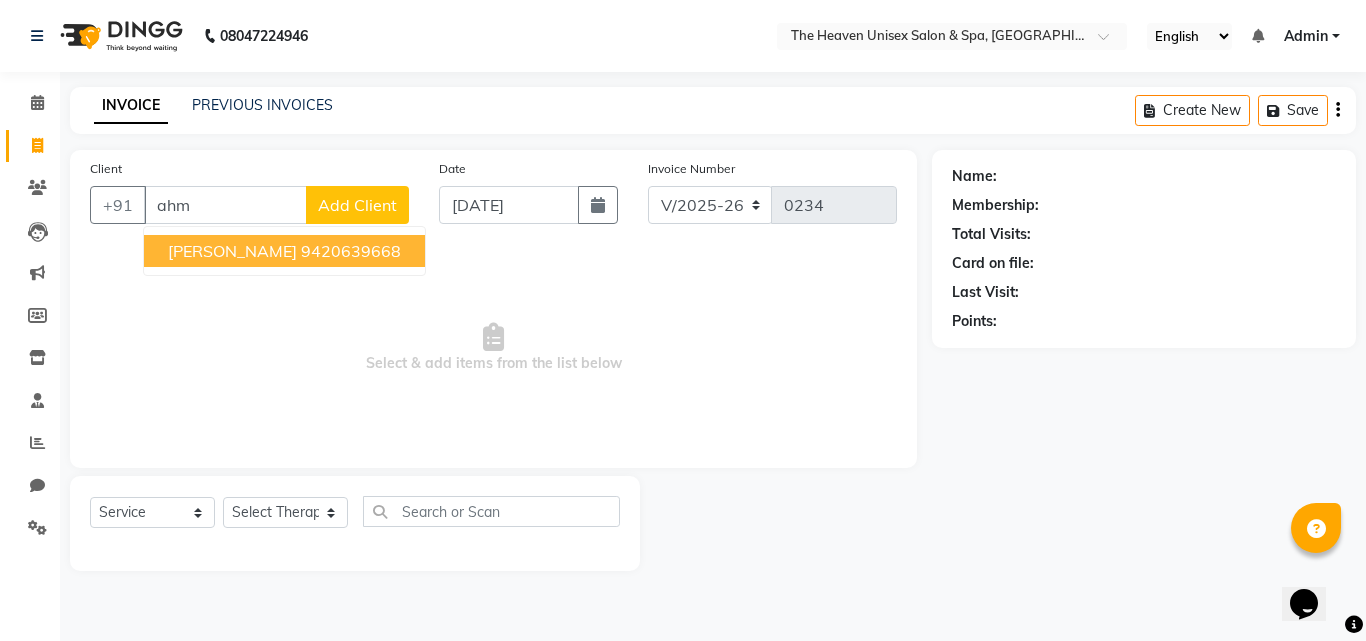 click on "[PERSON_NAME]" at bounding box center (232, 251) 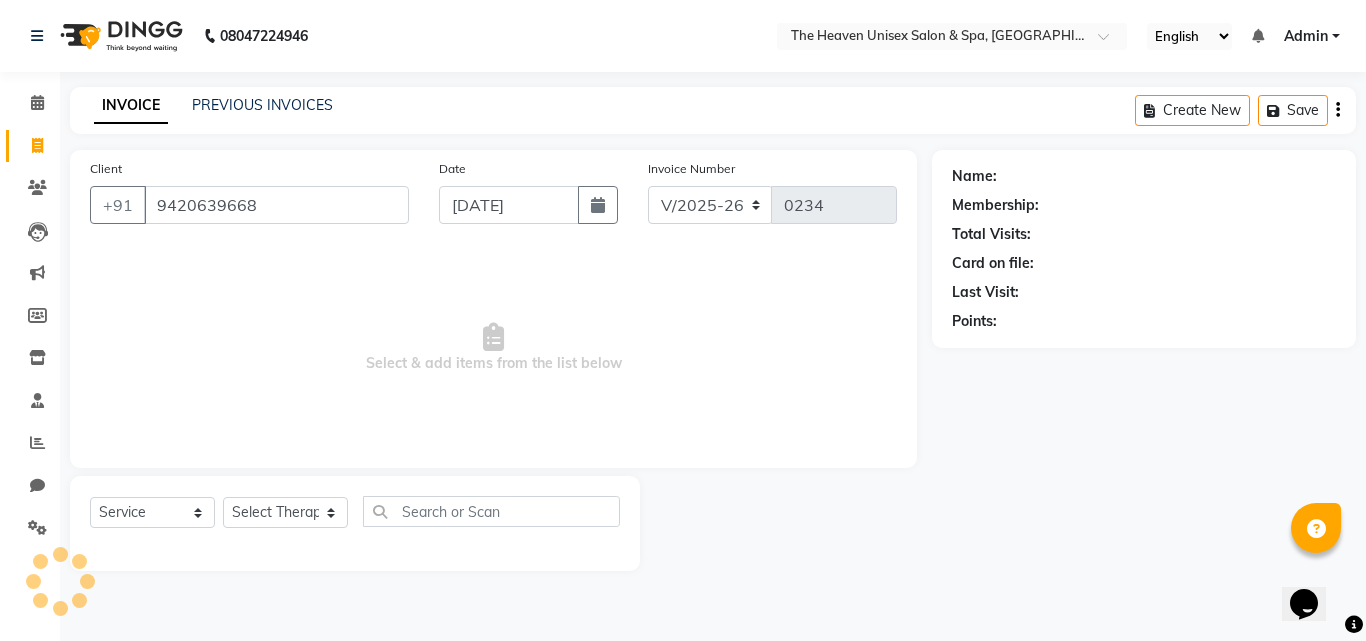 type on "9420639668" 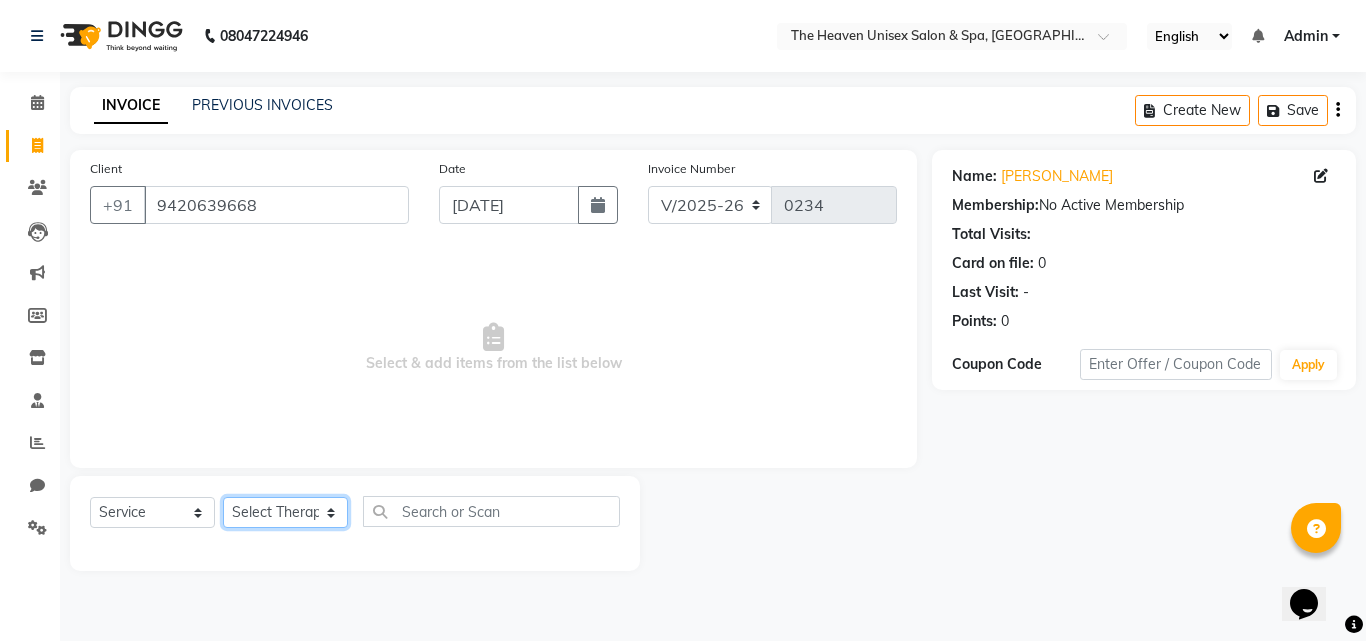 click on "Select Therapist [PERSON_NAME] [PERSON_NAME]  [PERSON_NAME] messy [PERSON_NAME] [PERSON_NAME] [PERSON_NAME]" 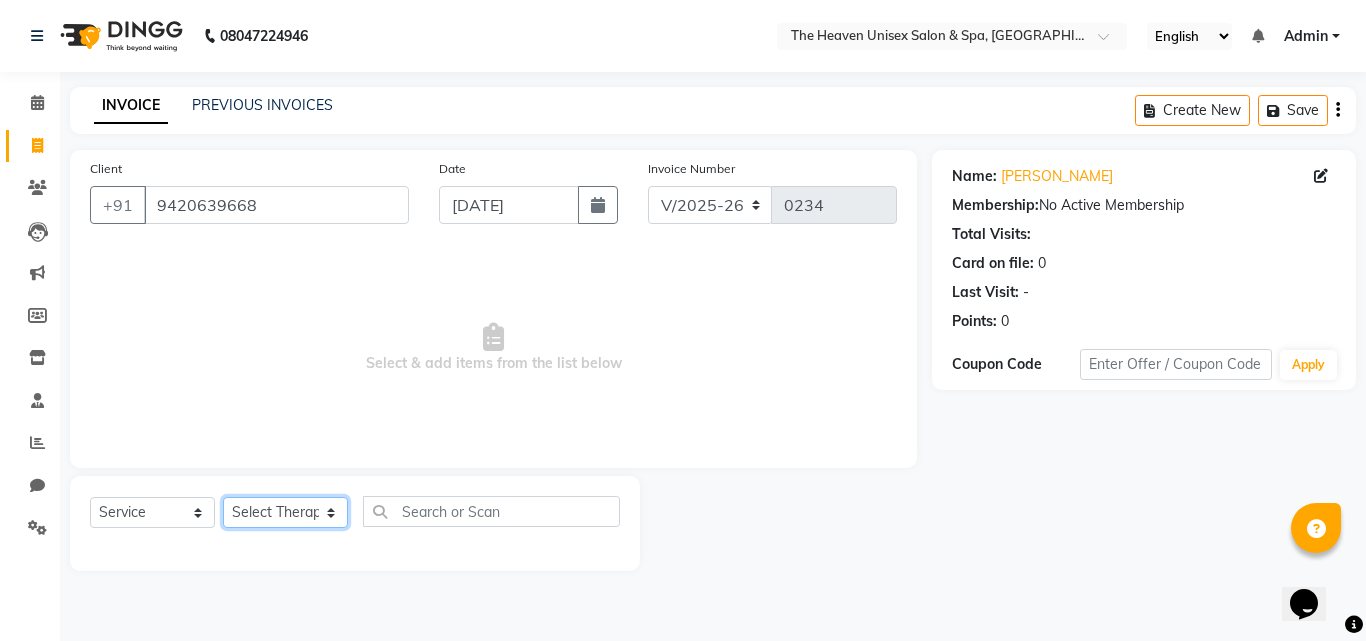 select on "82833" 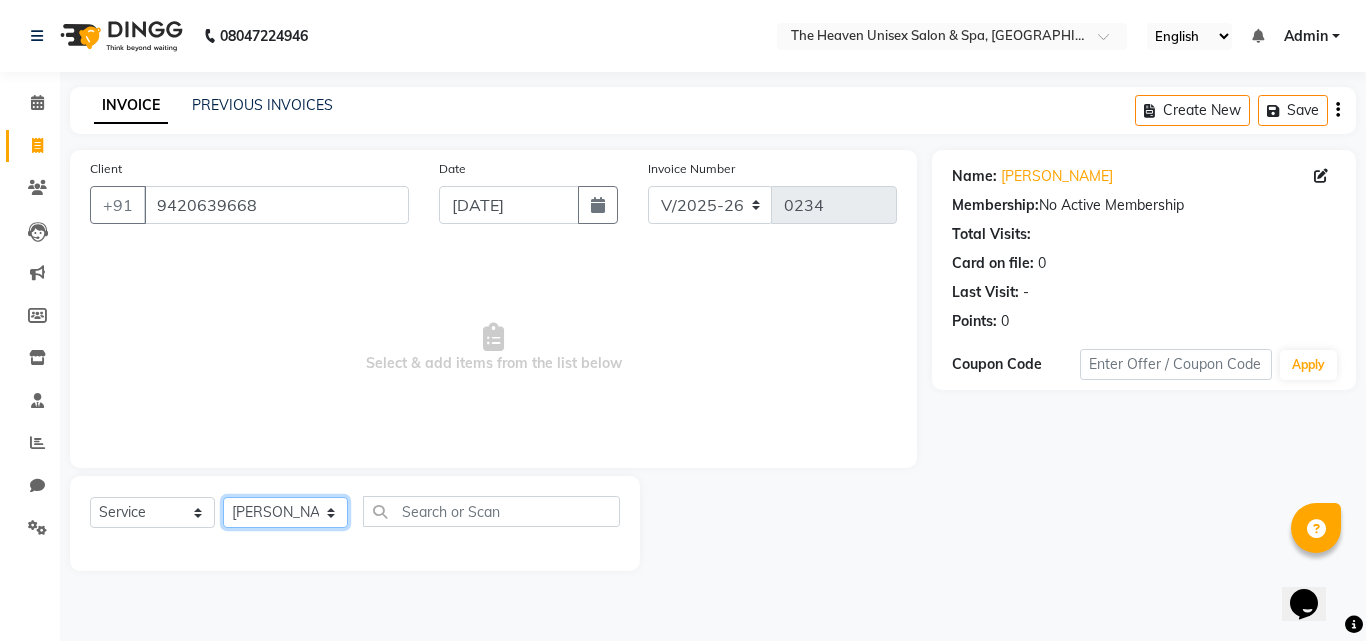 click on "Select Therapist [PERSON_NAME] [PERSON_NAME]  [PERSON_NAME] messy [PERSON_NAME] [PERSON_NAME] [PERSON_NAME]" 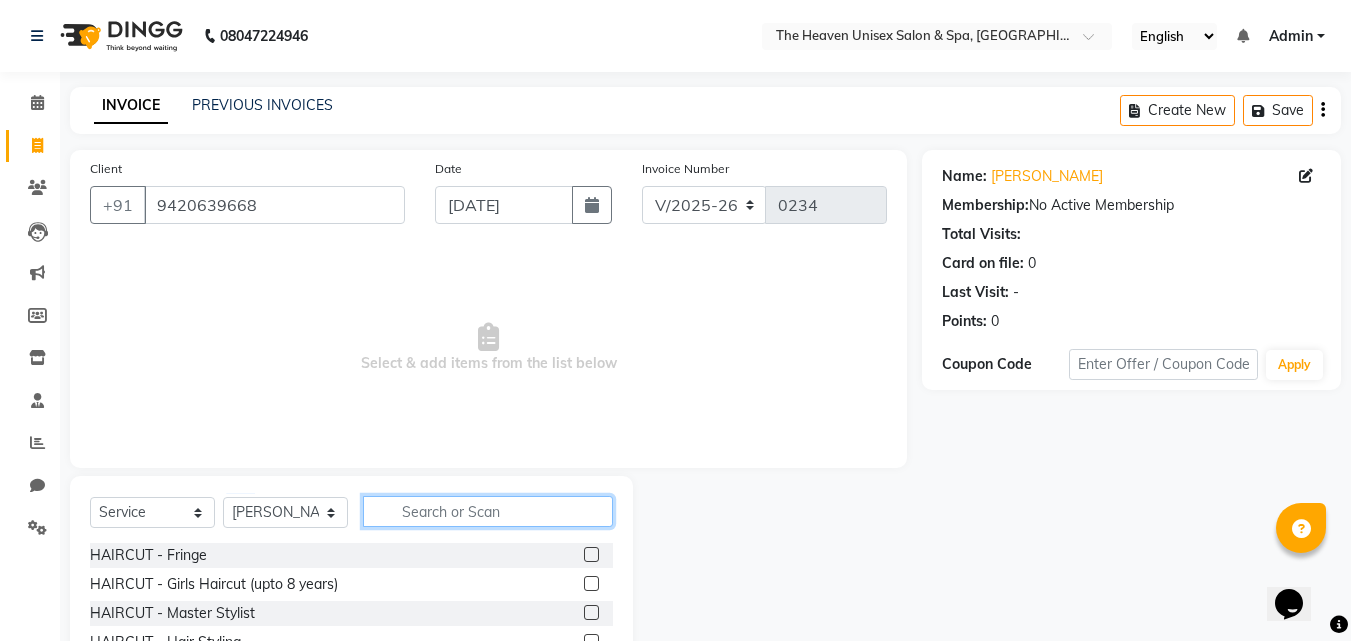click 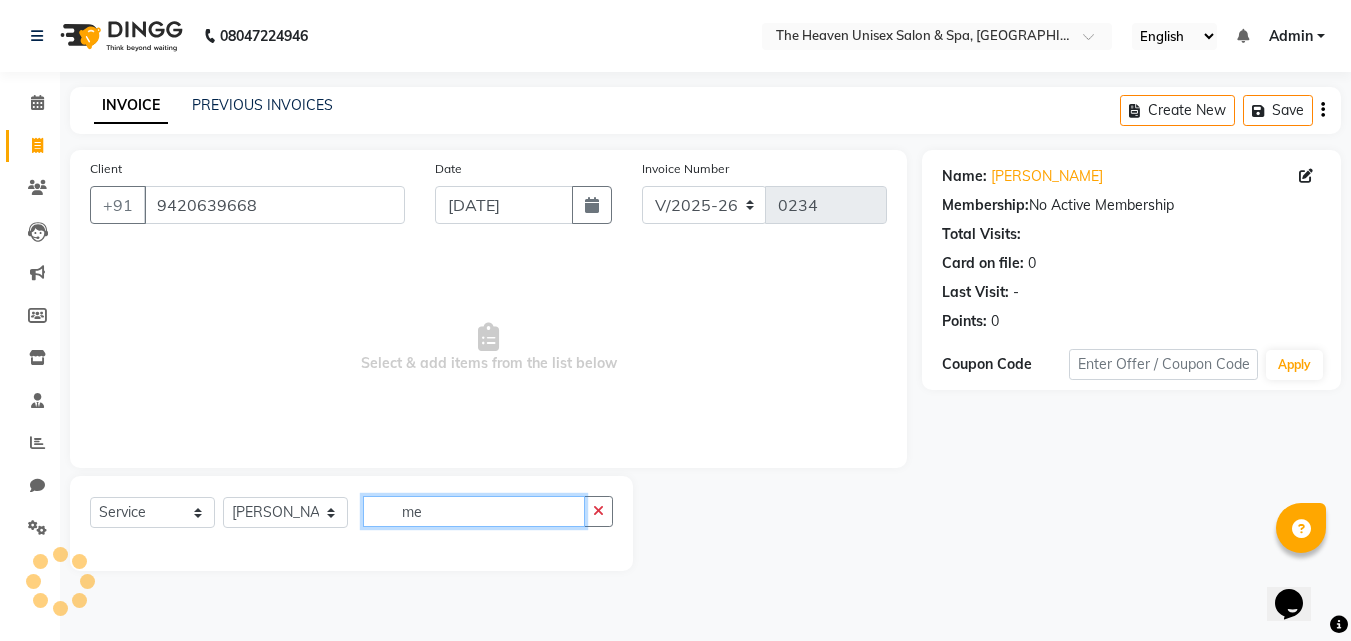 type on "m" 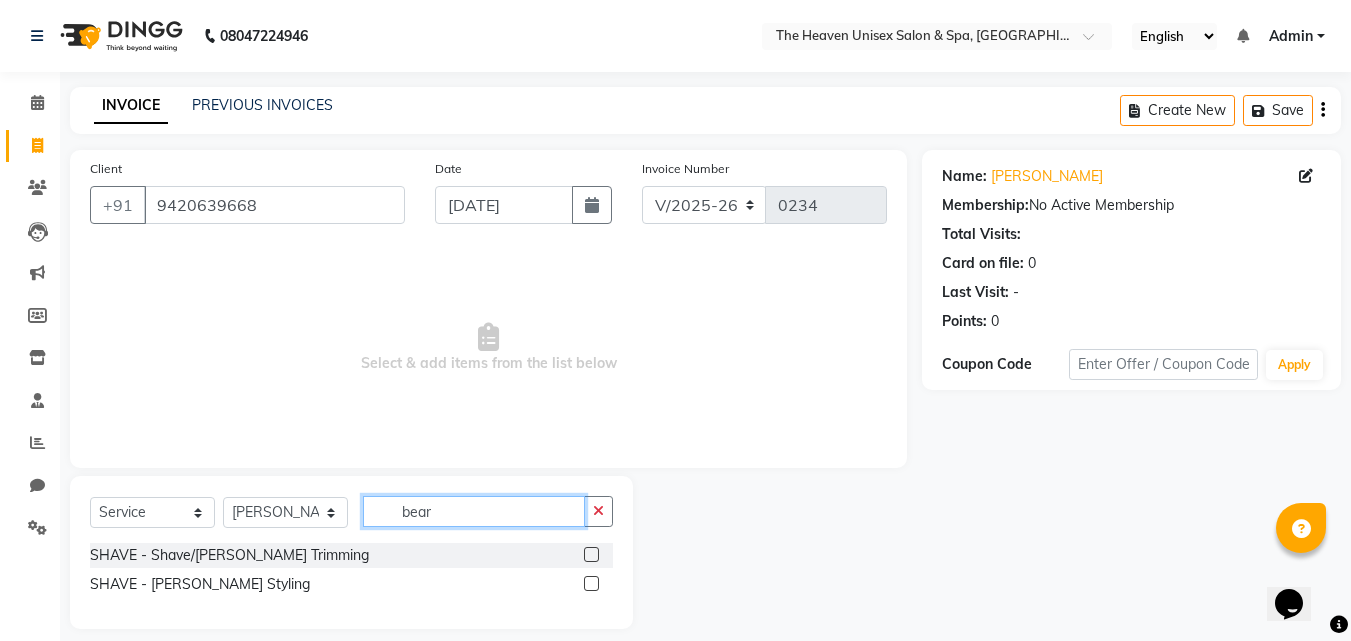 type on "bear" 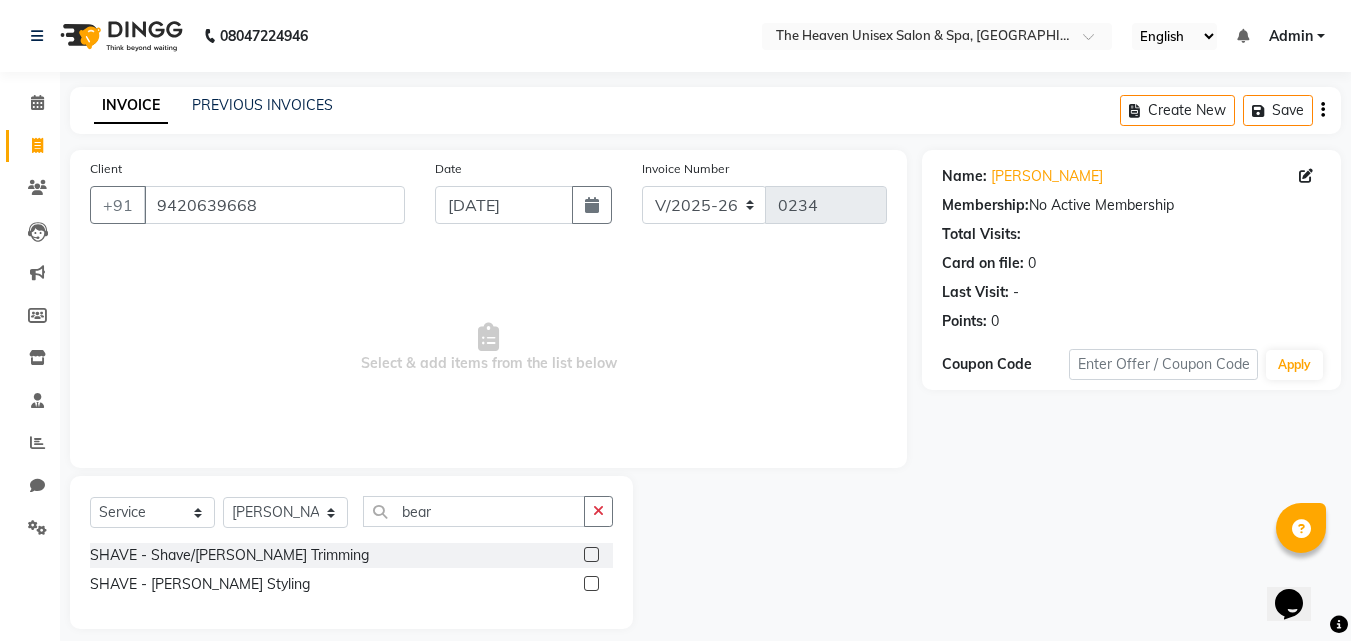 click 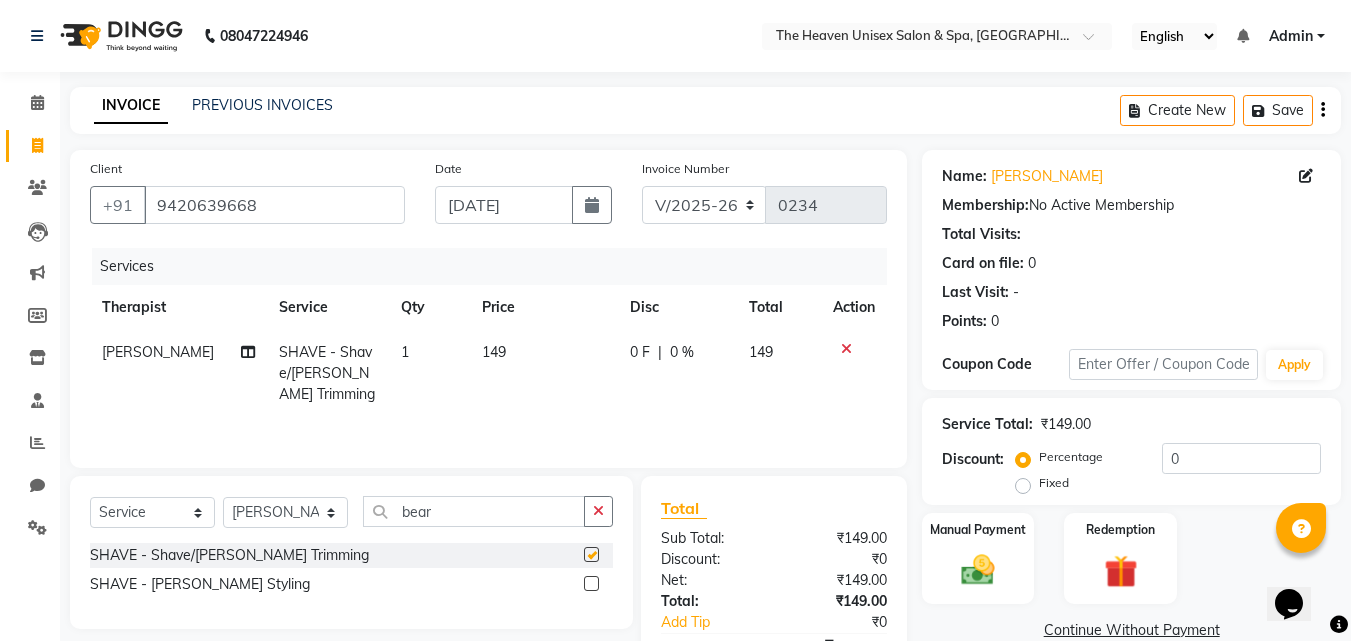 checkbox on "false" 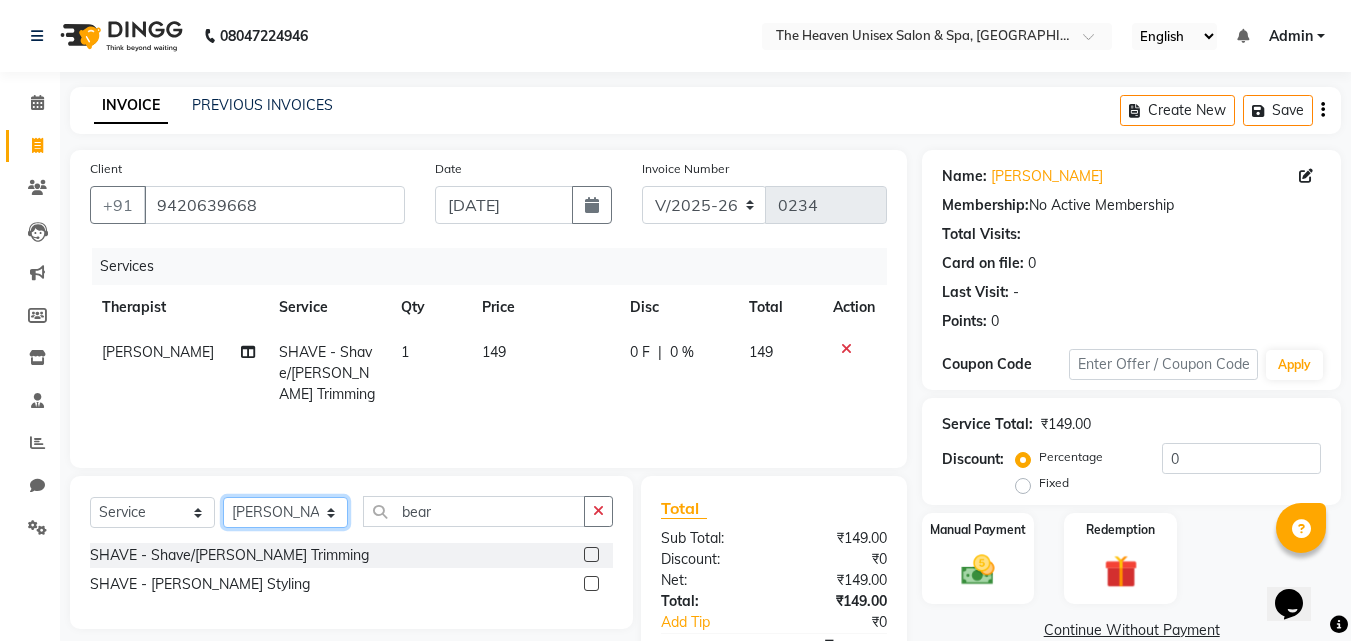 click on "Select Therapist [PERSON_NAME] [PERSON_NAME]  [PERSON_NAME] messy [PERSON_NAME] [PERSON_NAME] [PERSON_NAME]" 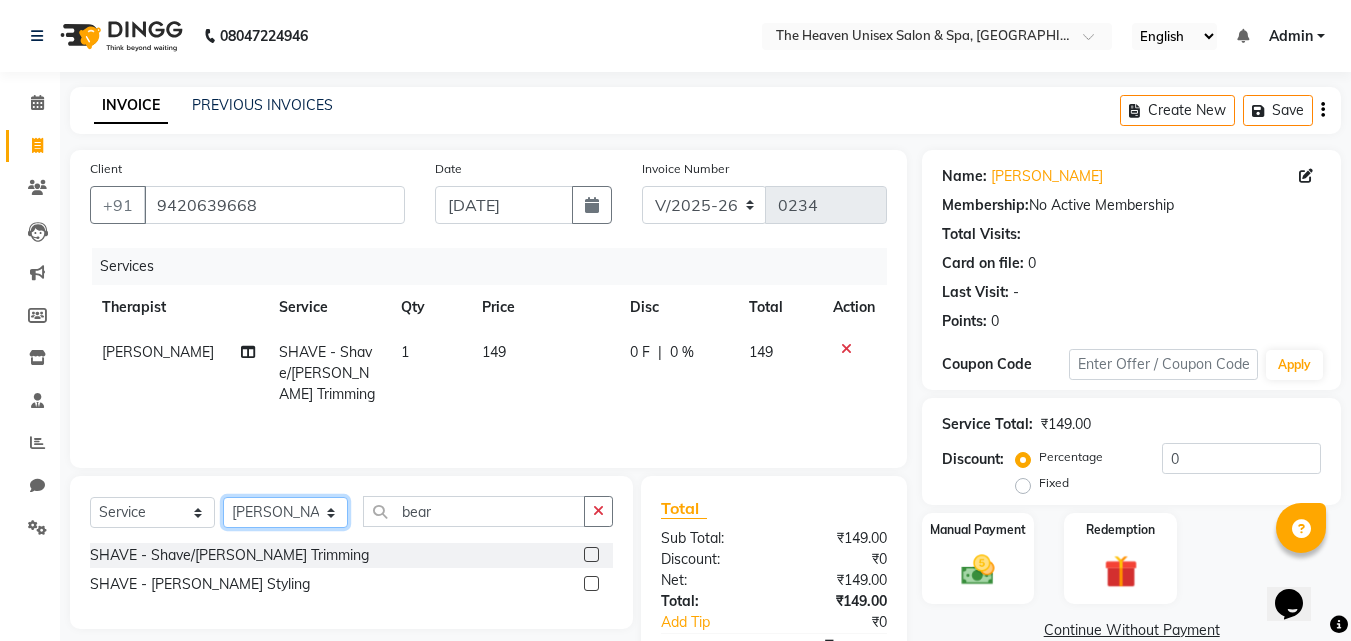 select on "83454" 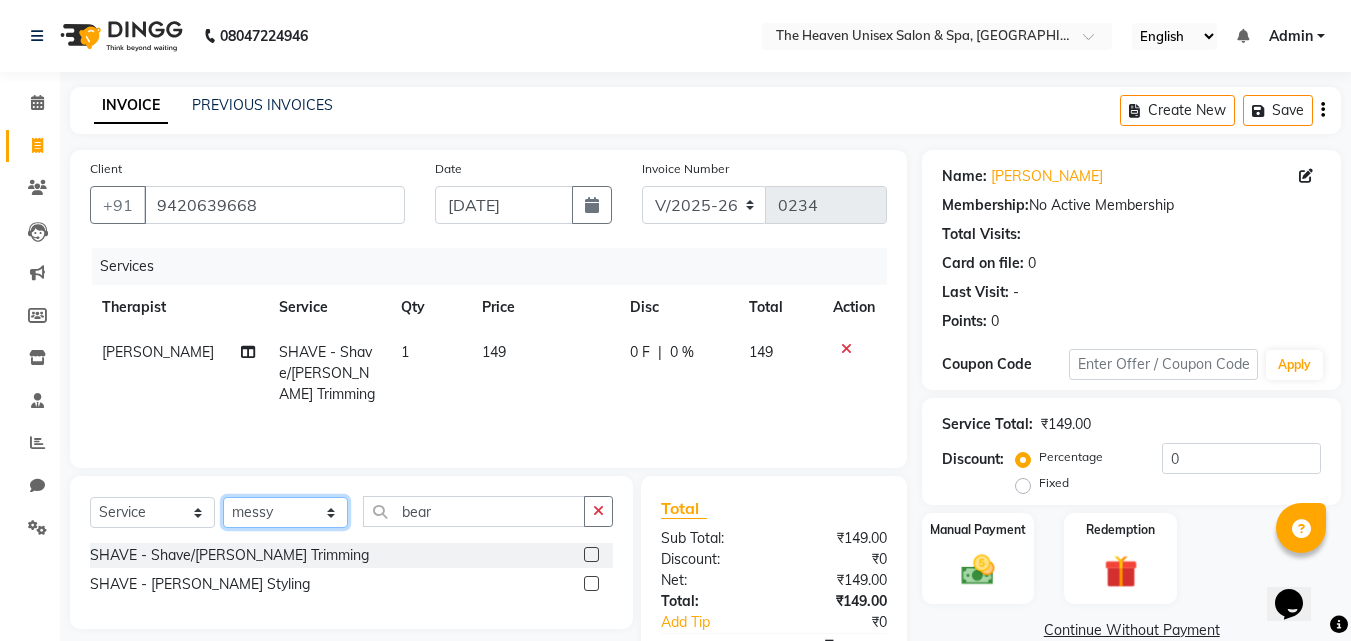 click on "Select Therapist [PERSON_NAME] [PERSON_NAME]  [PERSON_NAME] messy [PERSON_NAME] [PERSON_NAME] [PERSON_NAME]" 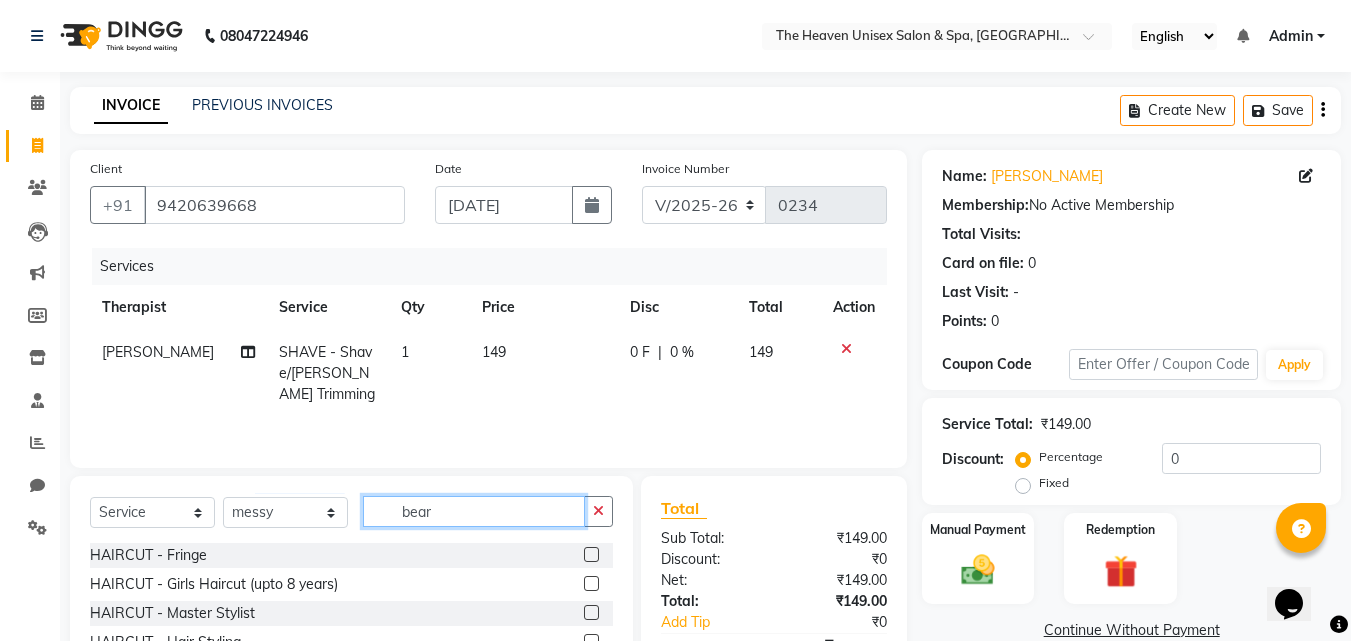 click on "bear" 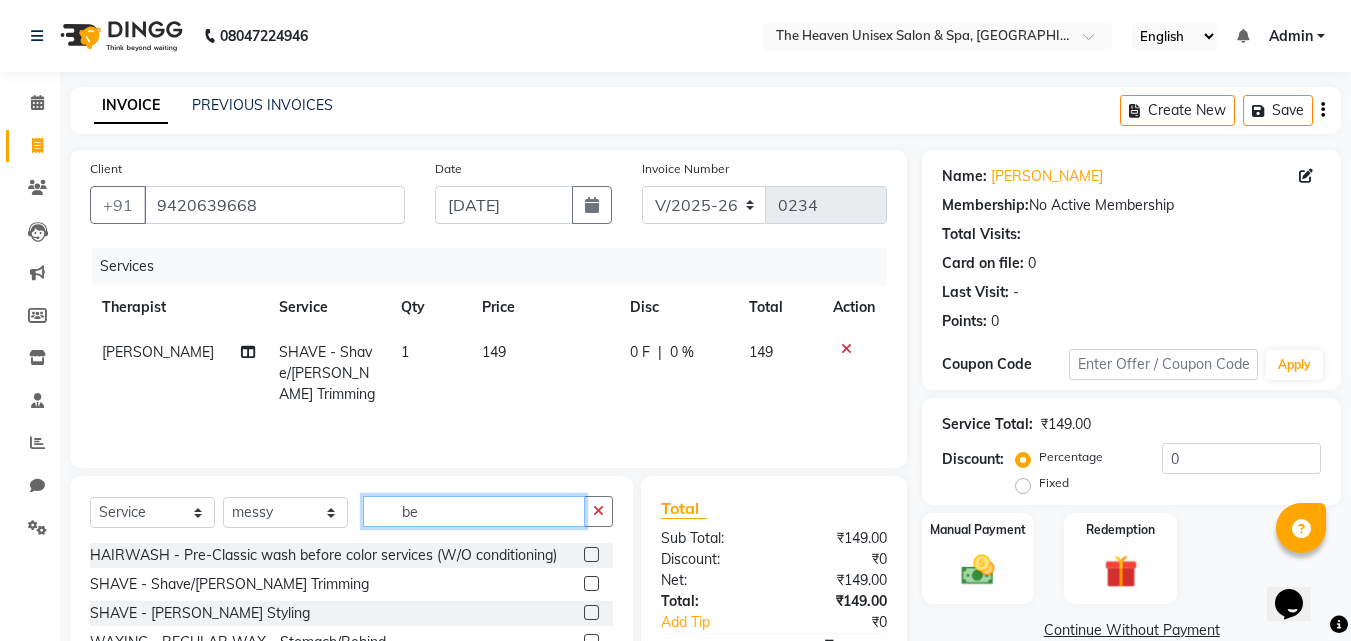 type on "b" 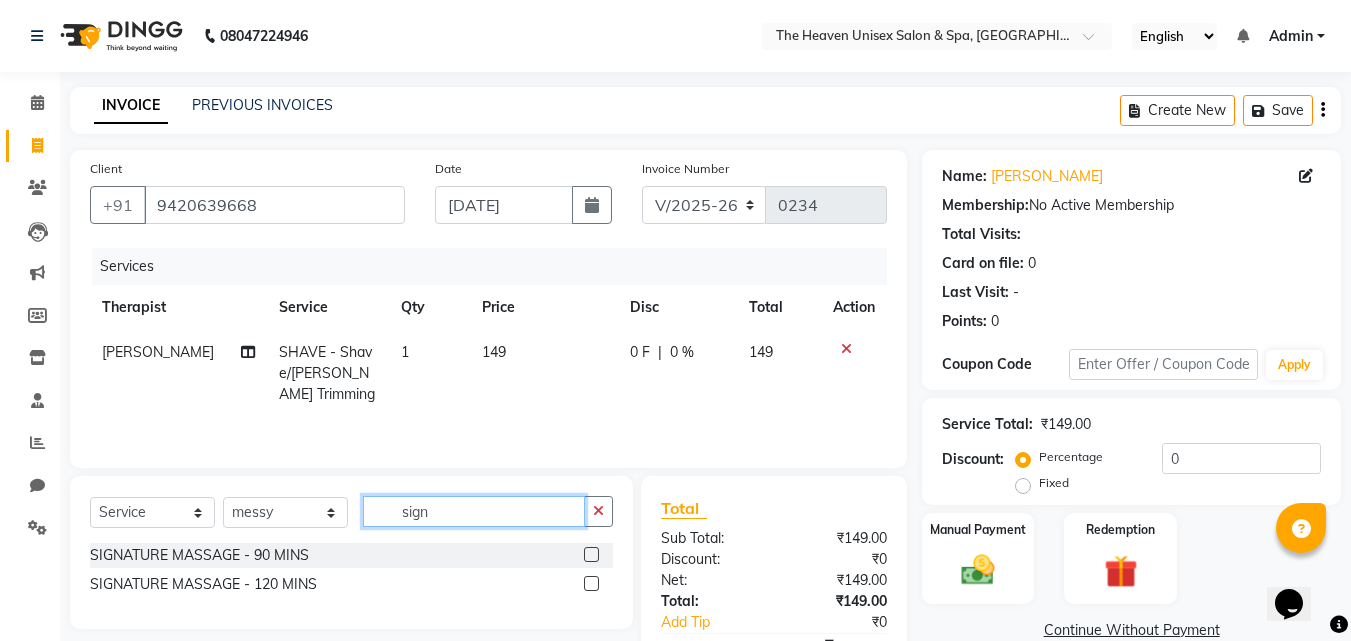 type on "sign" 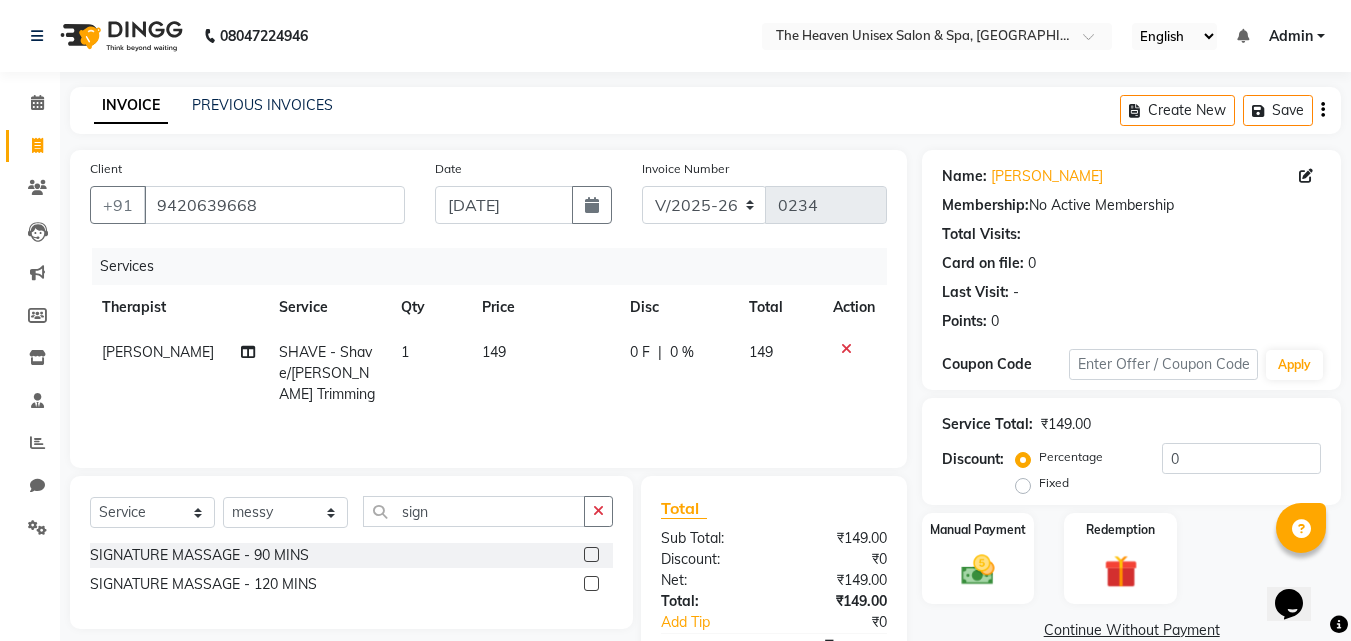 click 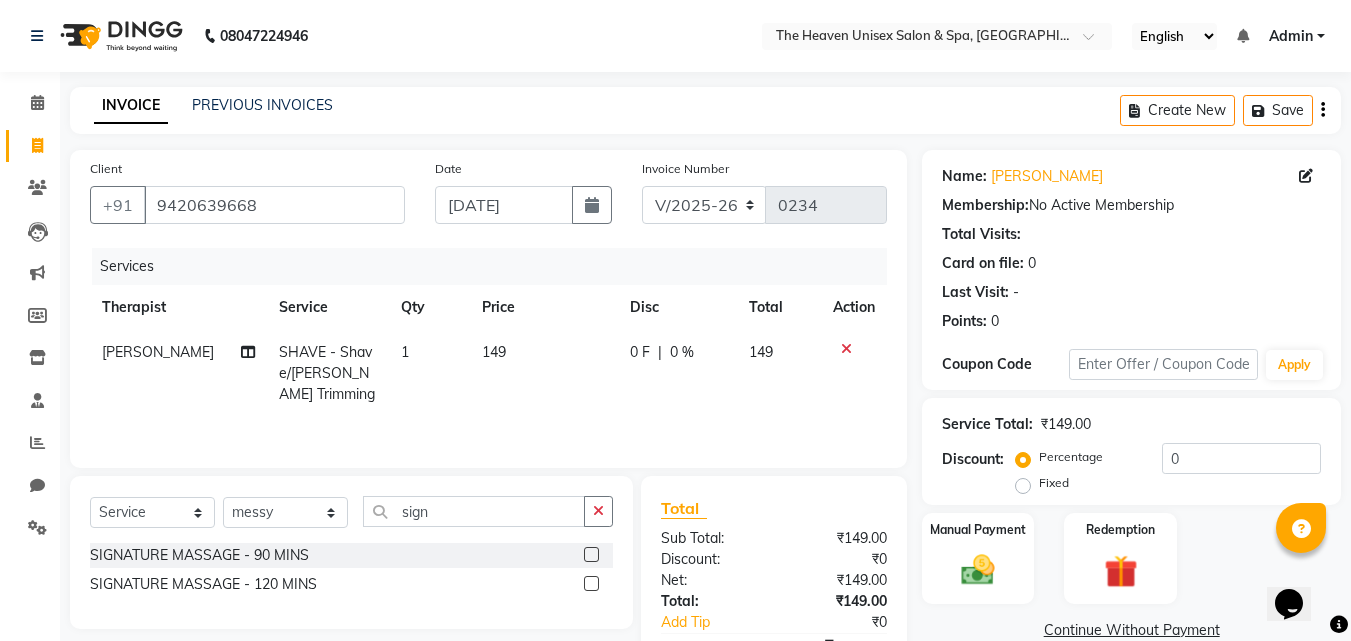 click at bounding box center [590, 555] 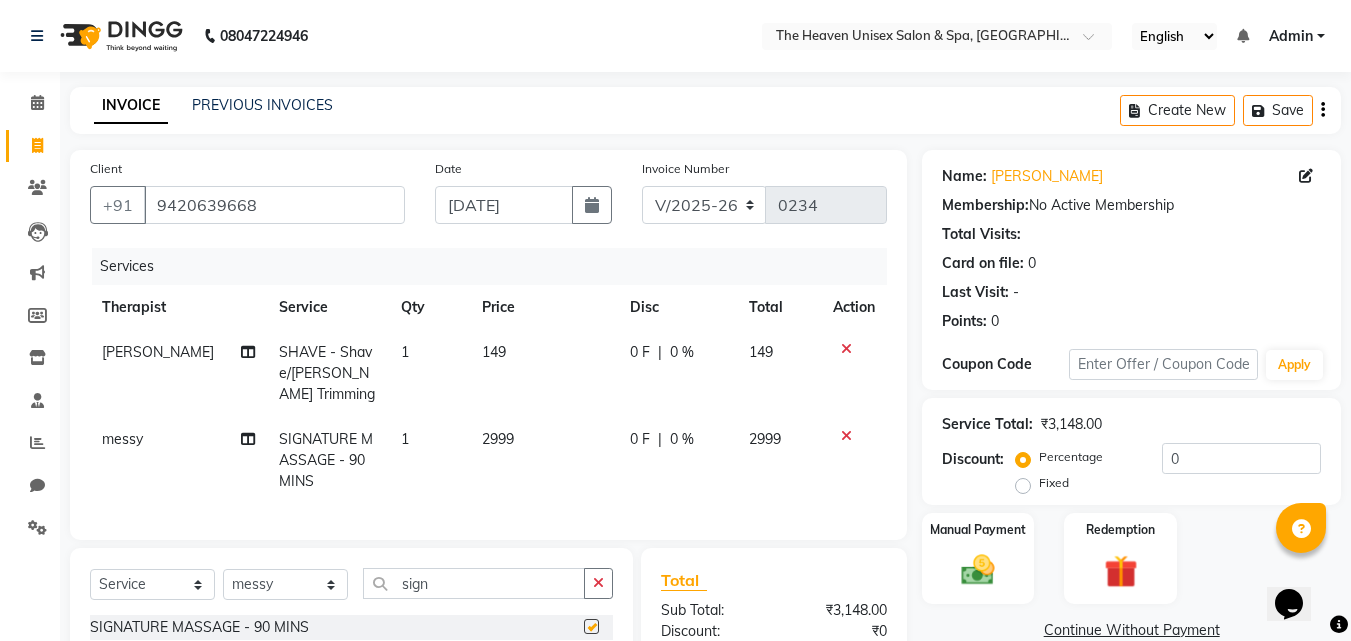 checkbox on "false" 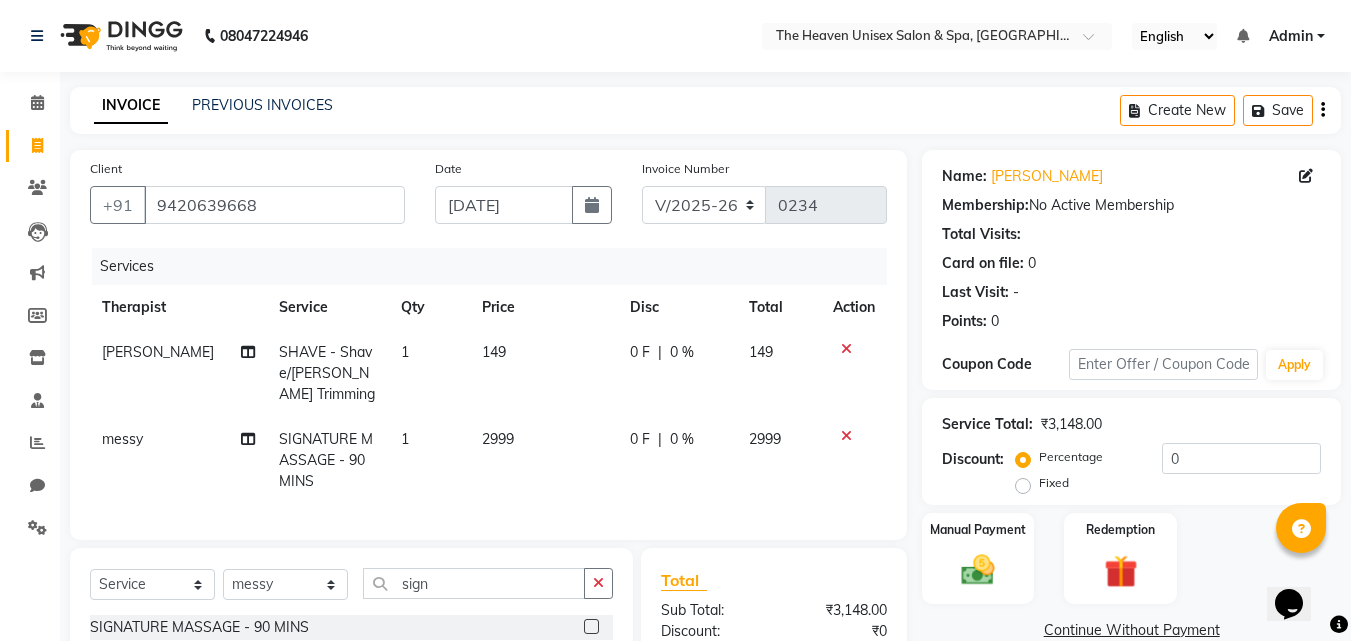 click on "0 %" 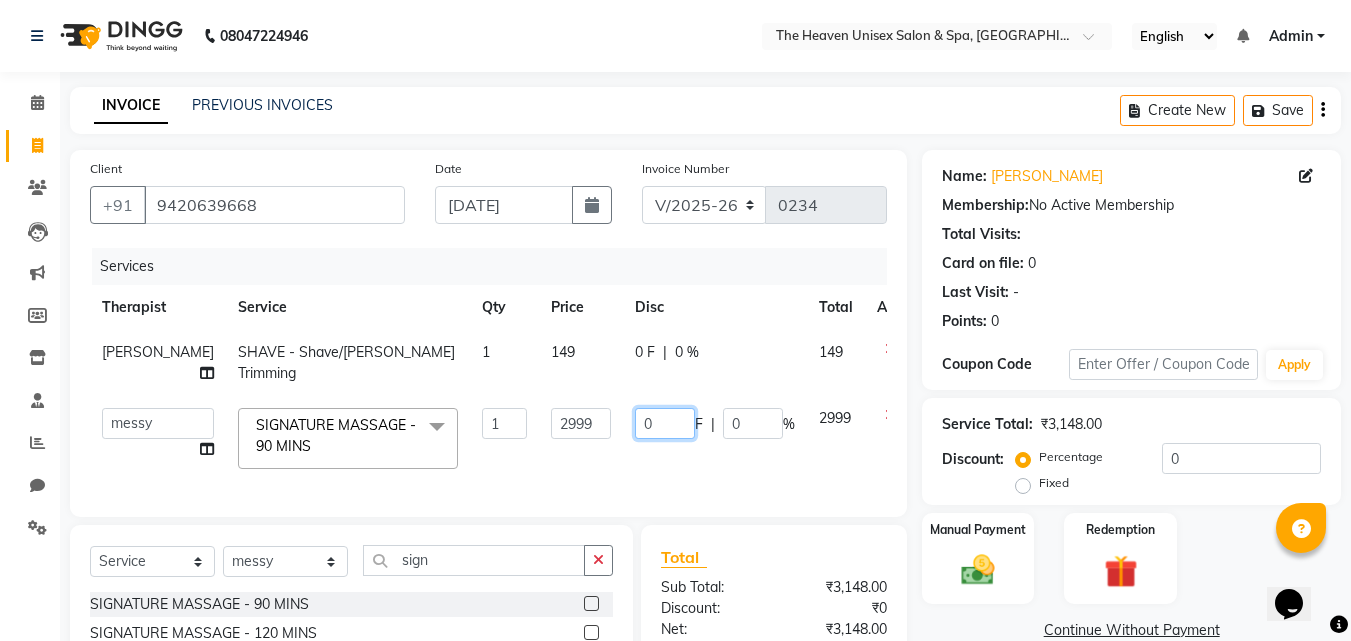 click on "0" 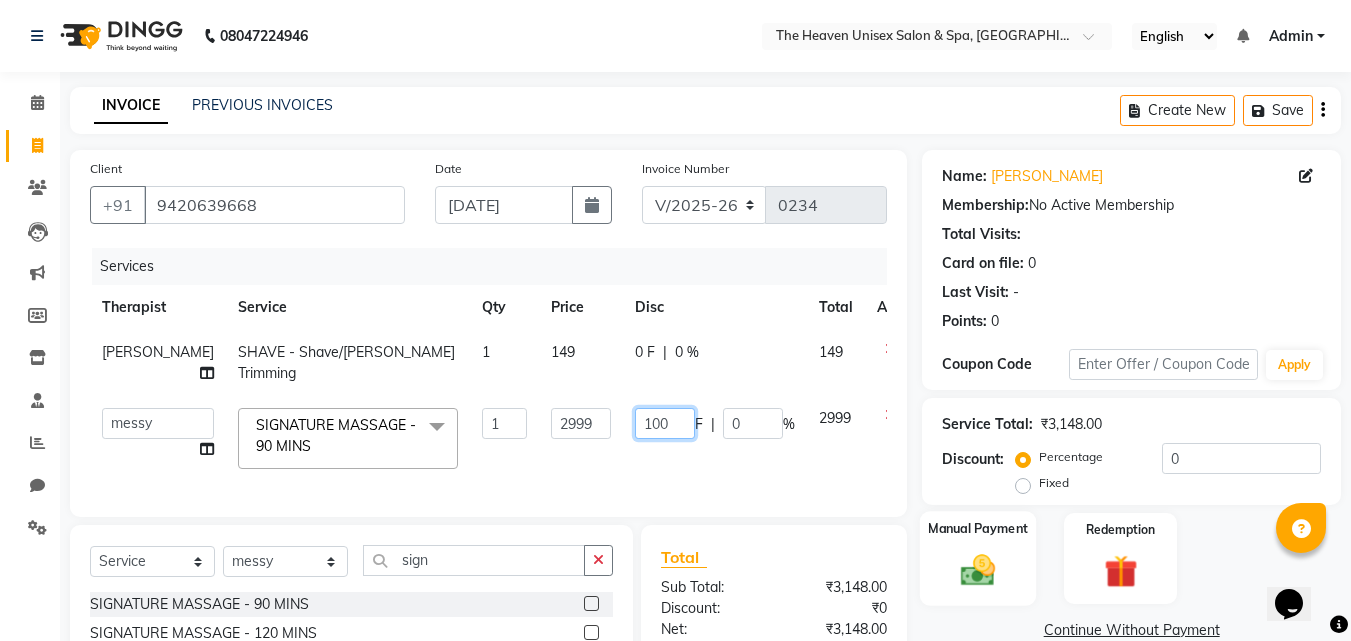 type on "1000" 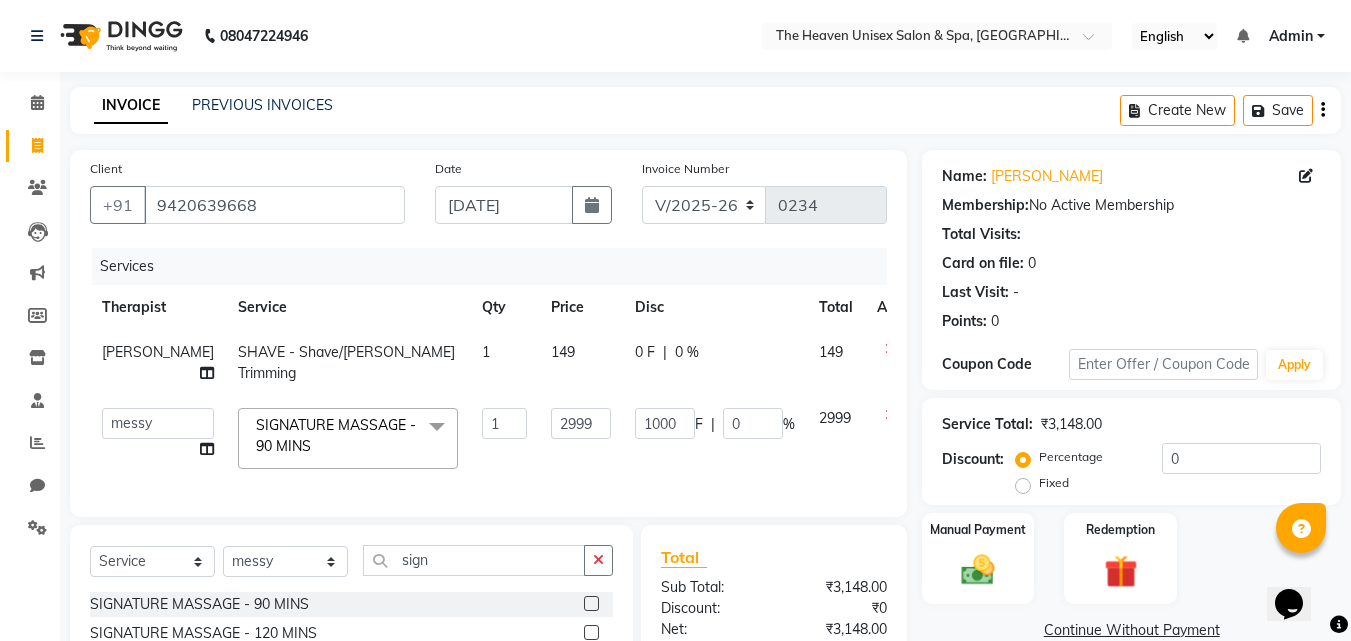 click on "Client +91 9420639668 Date 10-07-2025 Invoice Number V/2025 V/2025-26 0234 Services Therapist Service Qty Price Disc Total Action Meraj SHAVE - Shave/Beard Trimming 1 149 0 F | 0 % 149  Becky   Himanshu Singh    Loriya   Mamta   Meraj   messy   pui   Rahul   Rashmi   riddhi  SIGNATURE MASSAGE - 90 MINS  x HAIRCUT - Fringe HAIRCUT - Girls Haircut (upto 8 years) HAIRCUT - Master Stylist HAIRCUT - Hair Styling HAIRCUT - Boys Haircut (upto 8 years) HAIRCUT - Mens Haircut HAIRCUT with wash - Master Stylist HAIRCUT with wash - Creative Stylist HAIRWASH - CLASSIC Short HAIRWASH - CLASSIC Medium HAIRWASH - CLASSIC Long HAIRWASH - LUXURY Short HAIRWASH - LUXURY Medium HAIRWASH - LUXURY Long HAIRWASH - Pre-Classic wash before color services (W/O conditioning) HAIRWASH - CLASSIC HAIRWASH - LUXURY STYLING - BLOW DRY Short STYLING - BLOW DRY Medium STYLING - BLOW DRY Long STYLING - IRONING Short STYLING - IRONING Medium STYLING - IRONING Long STYLING - TONGS Short STYLING - TONGS Medium STYLING - TONGS Long 1 2999 1000 F" 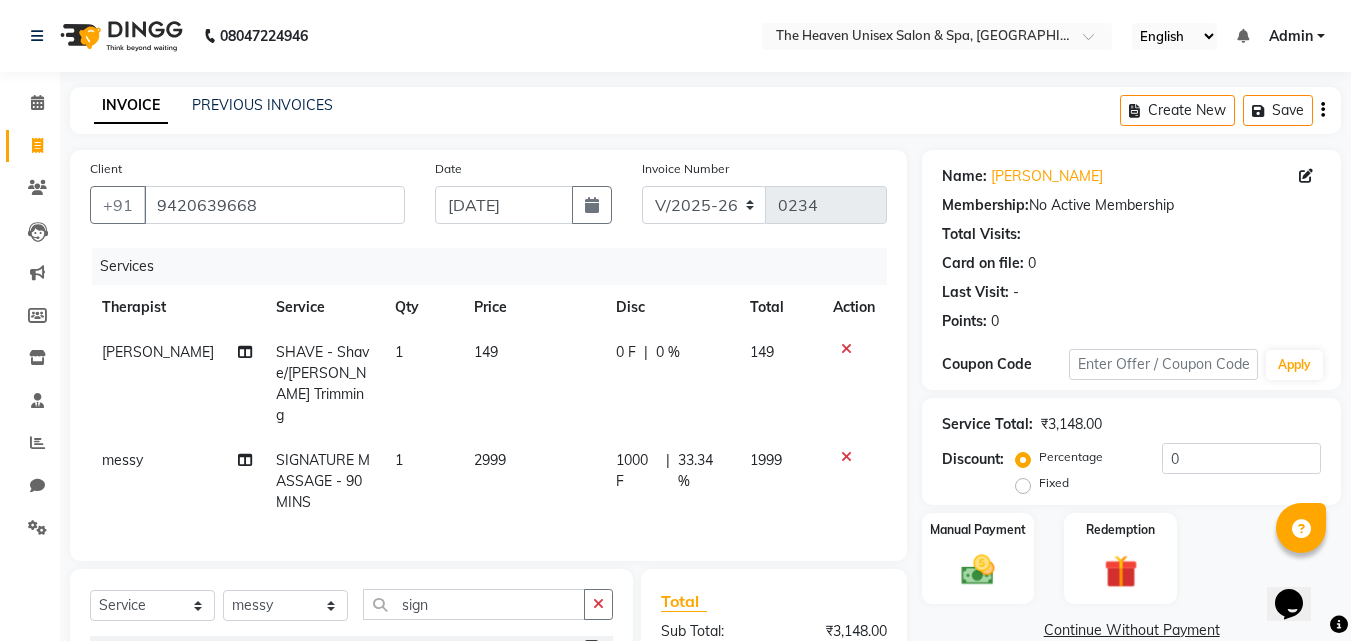 click on "0 %" 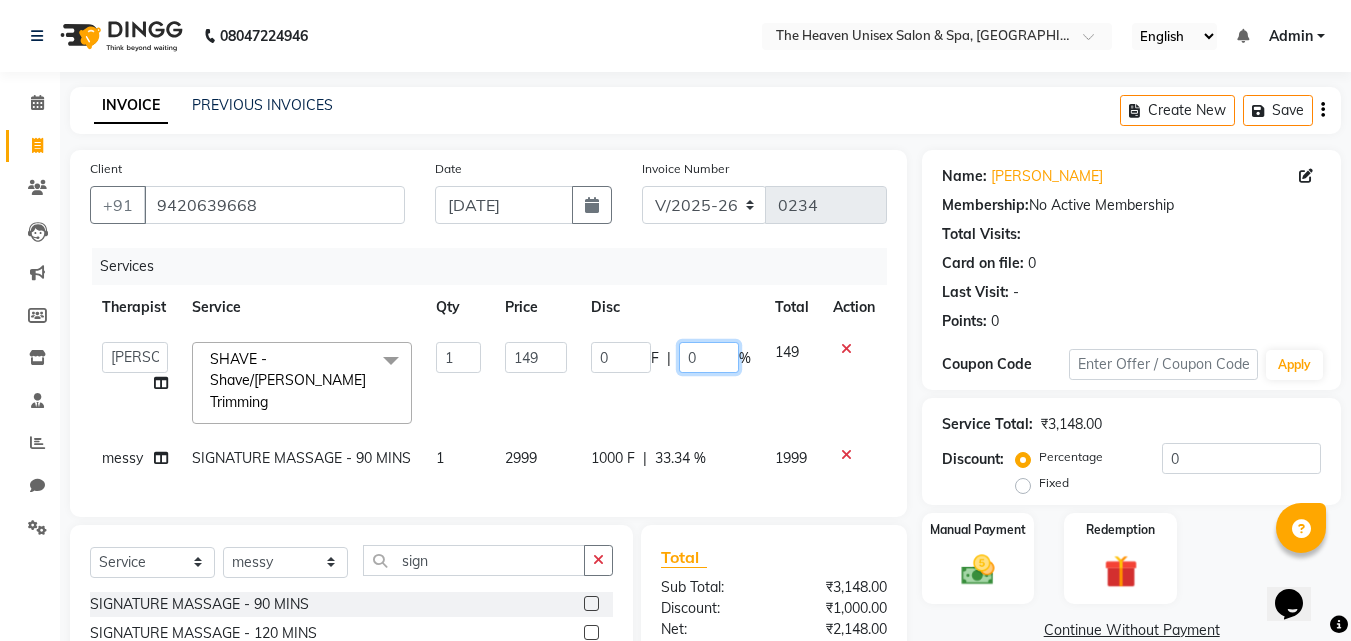 click on "0" 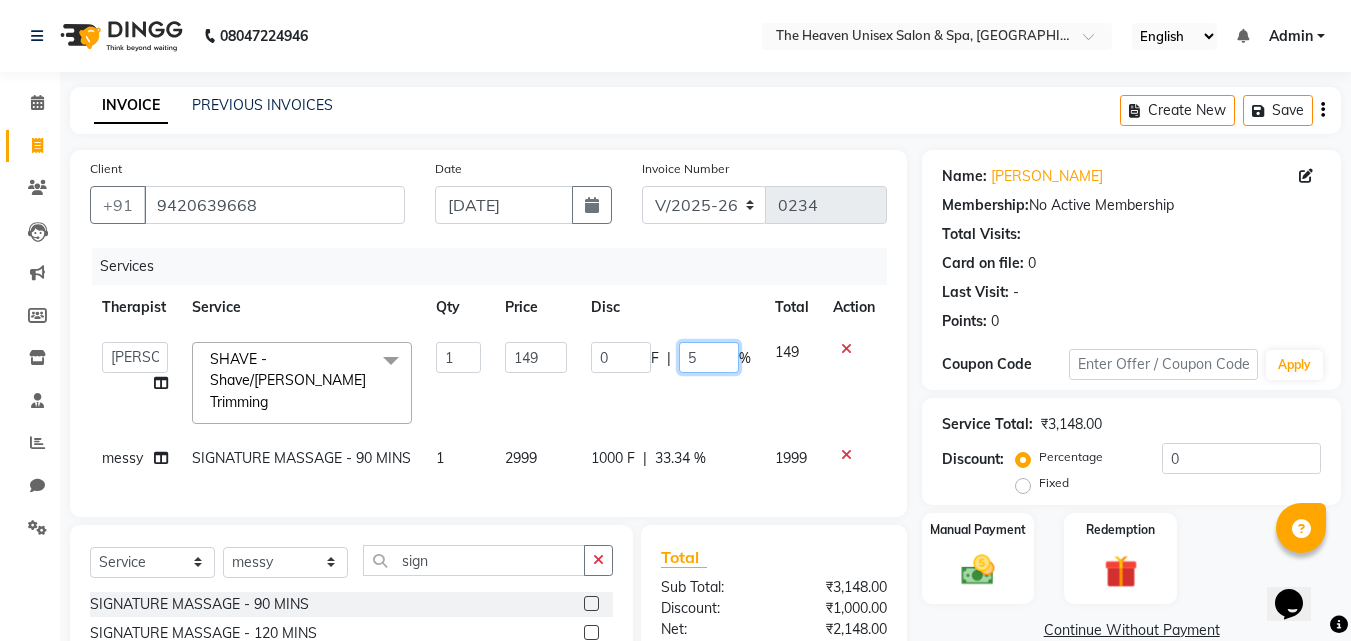 type on "50" 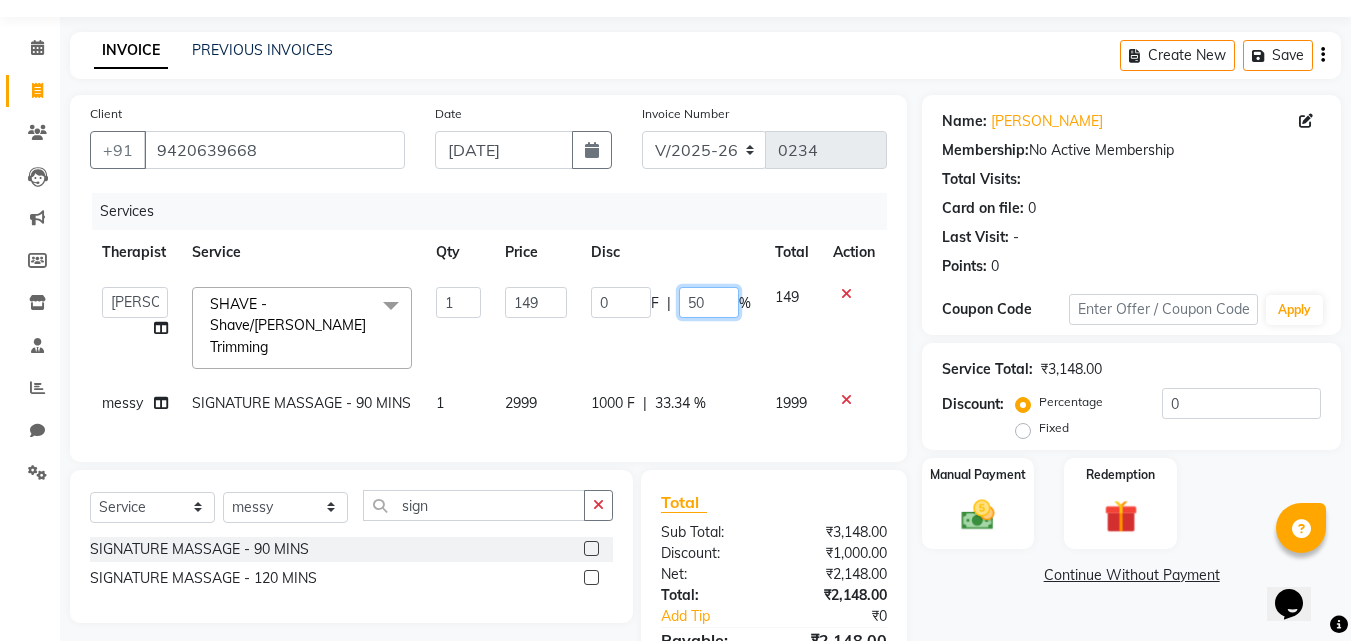 scroll, scrollTop: 100, scrollLeft: 0, axis: vertical 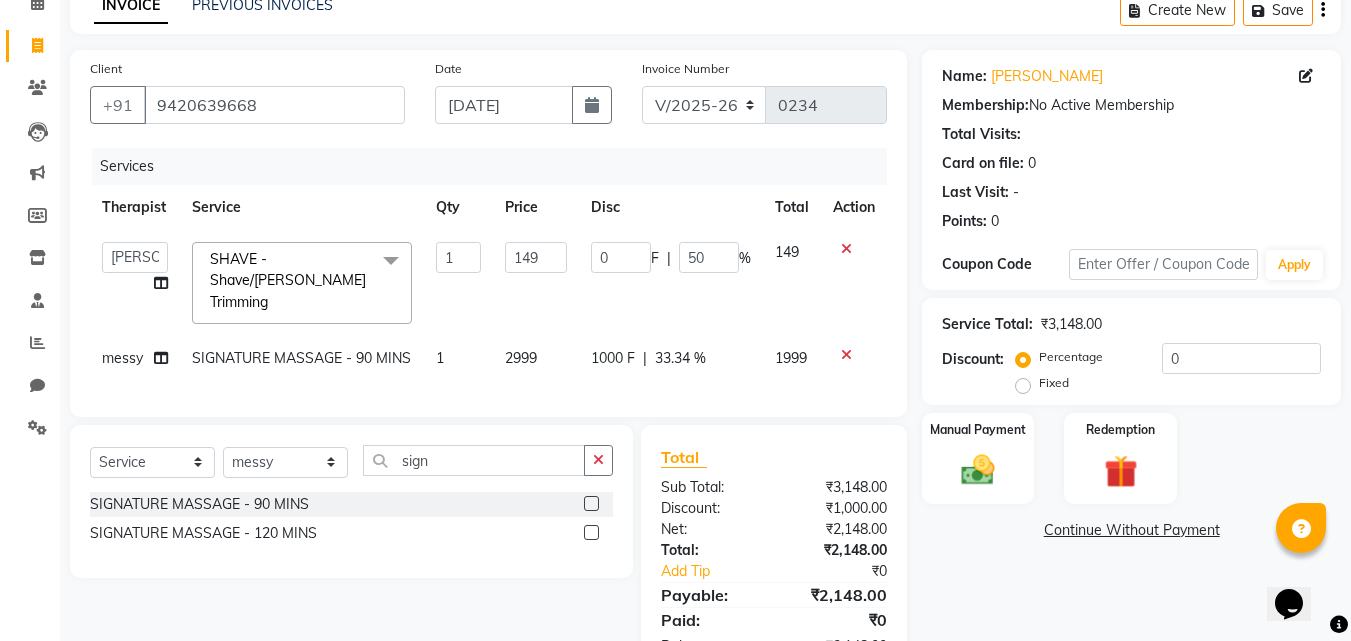 click on "Name: Nisar Ahmed Membership:  No Active Membership  Total Visits:   Card on file:  0 Last Visit:   - Points:   0  Coupon Code Apply Service Total:  ₹3,148.00  Discount:  Percentage   Fixed  0 Manual Payment Redemption  Continue Without Payment" 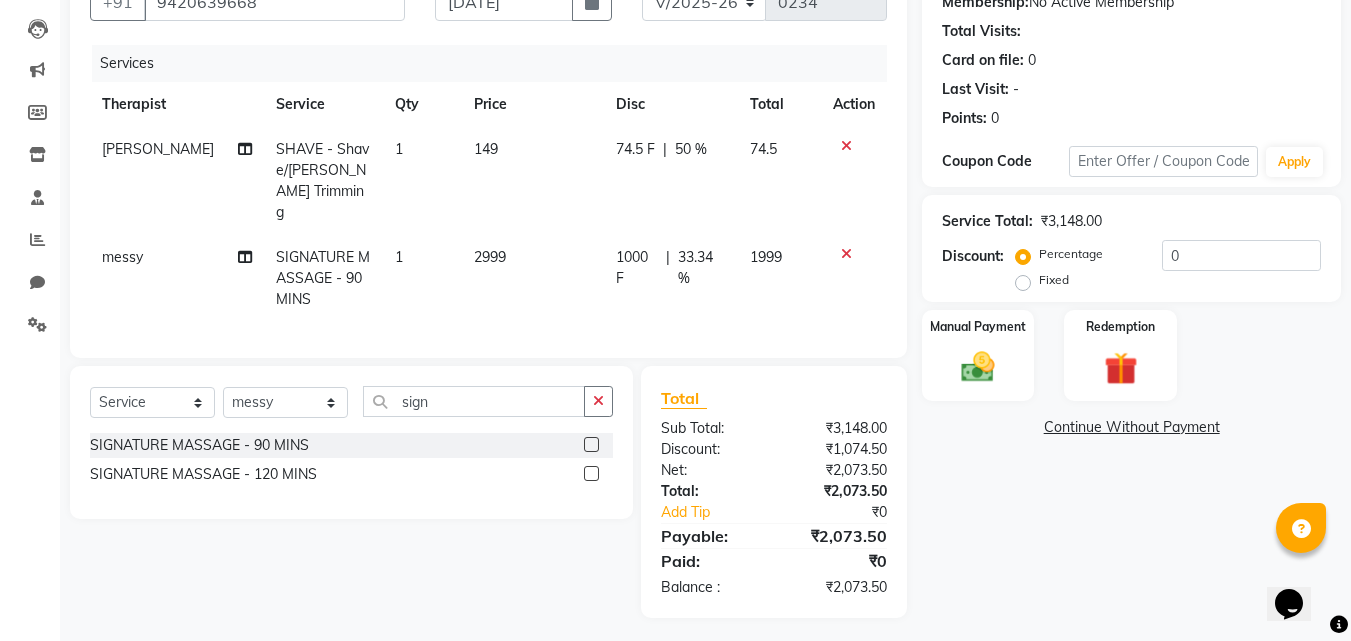 scroll, scrollTop: 204, scrollLeft: 0, axis: vertical 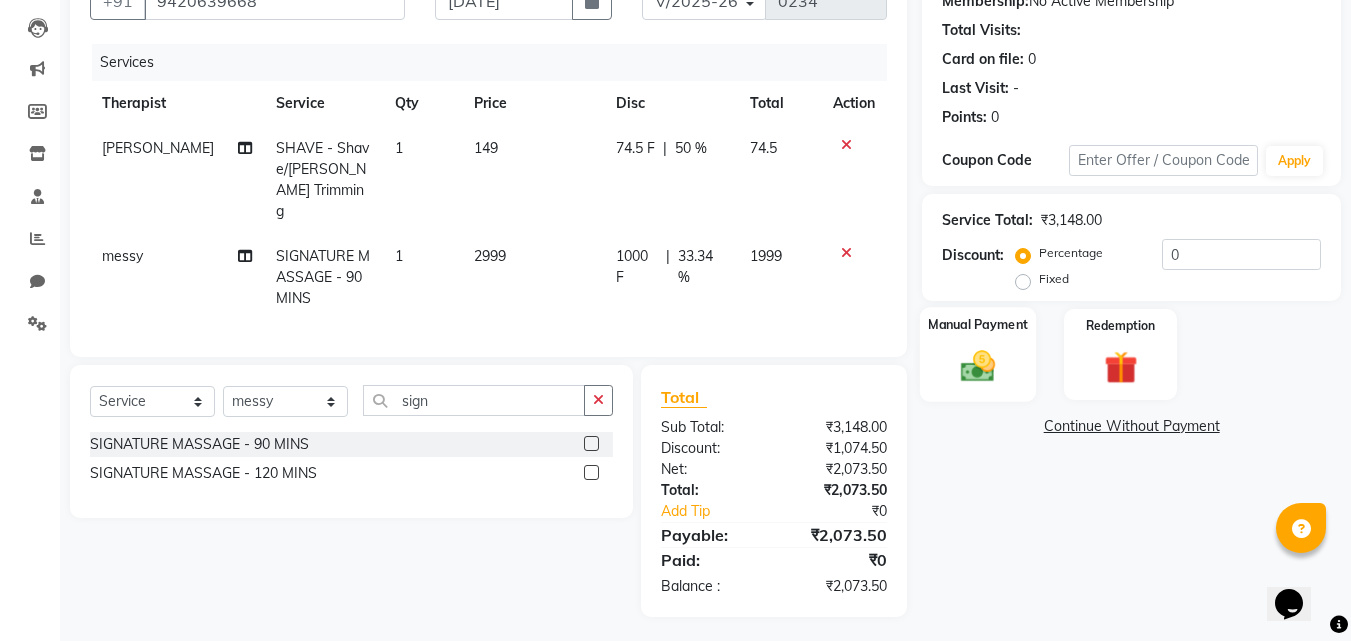 click 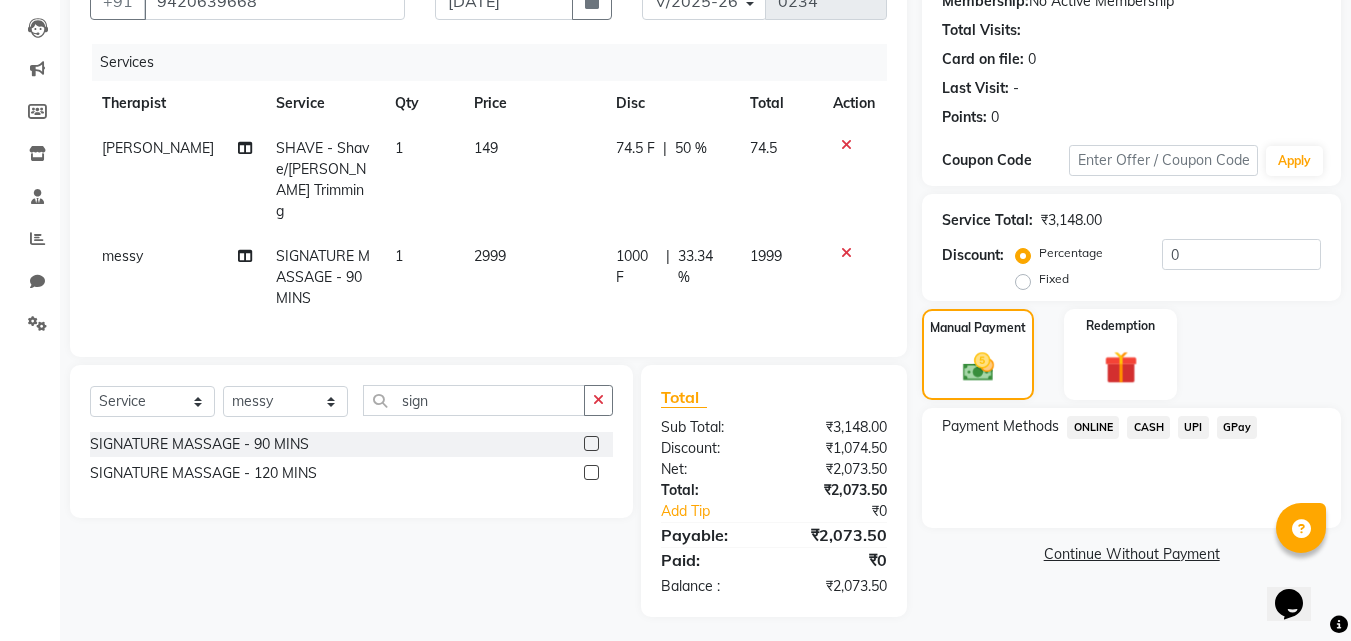 click on "CASH" 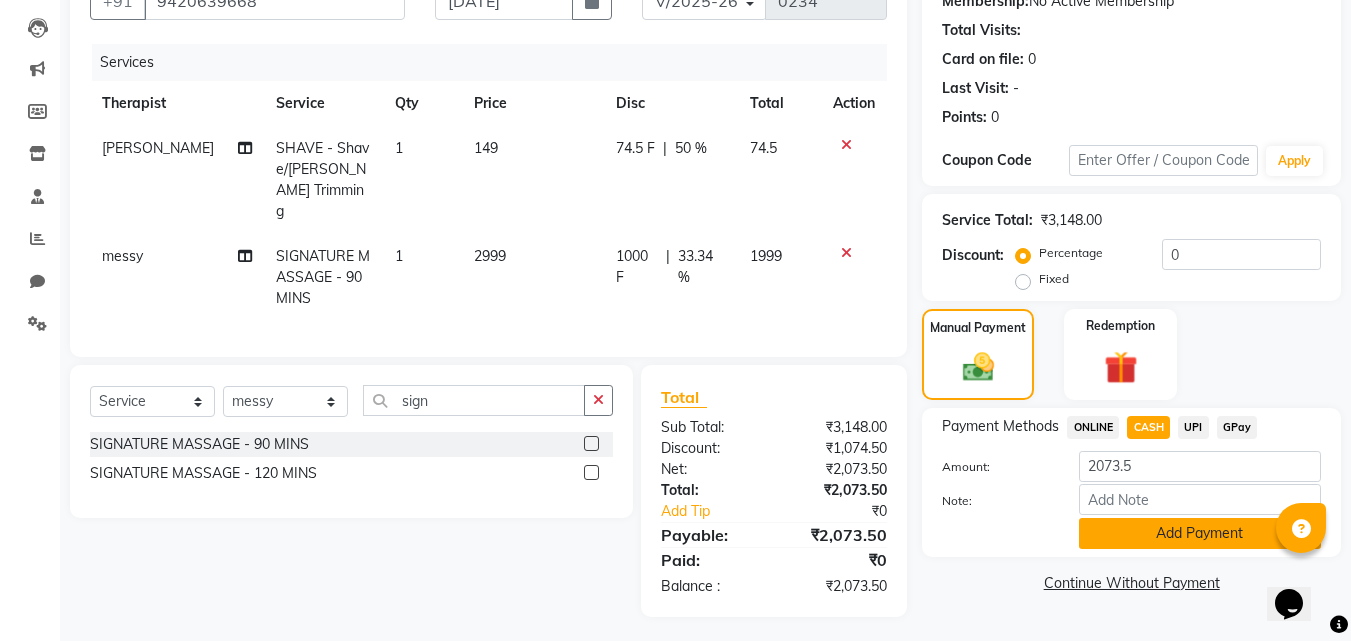 click on "Add Payment" 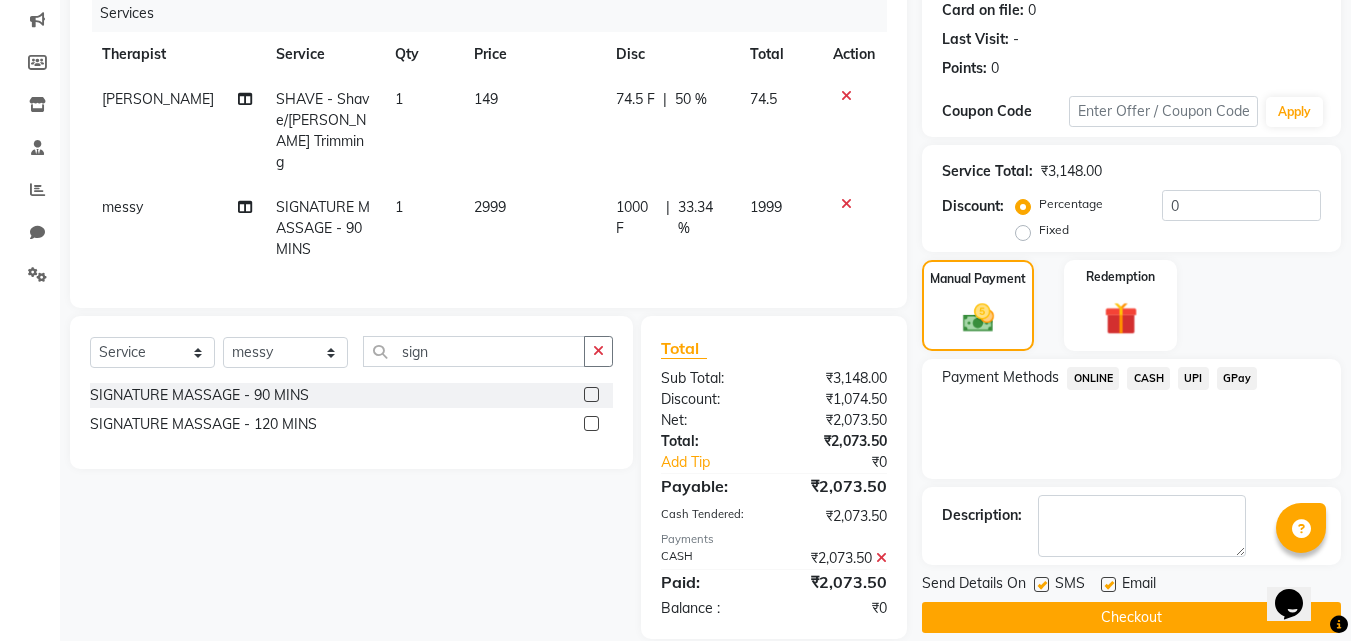 scroll, scrollTop: 275, scrollLeft: 0, axis: vertical 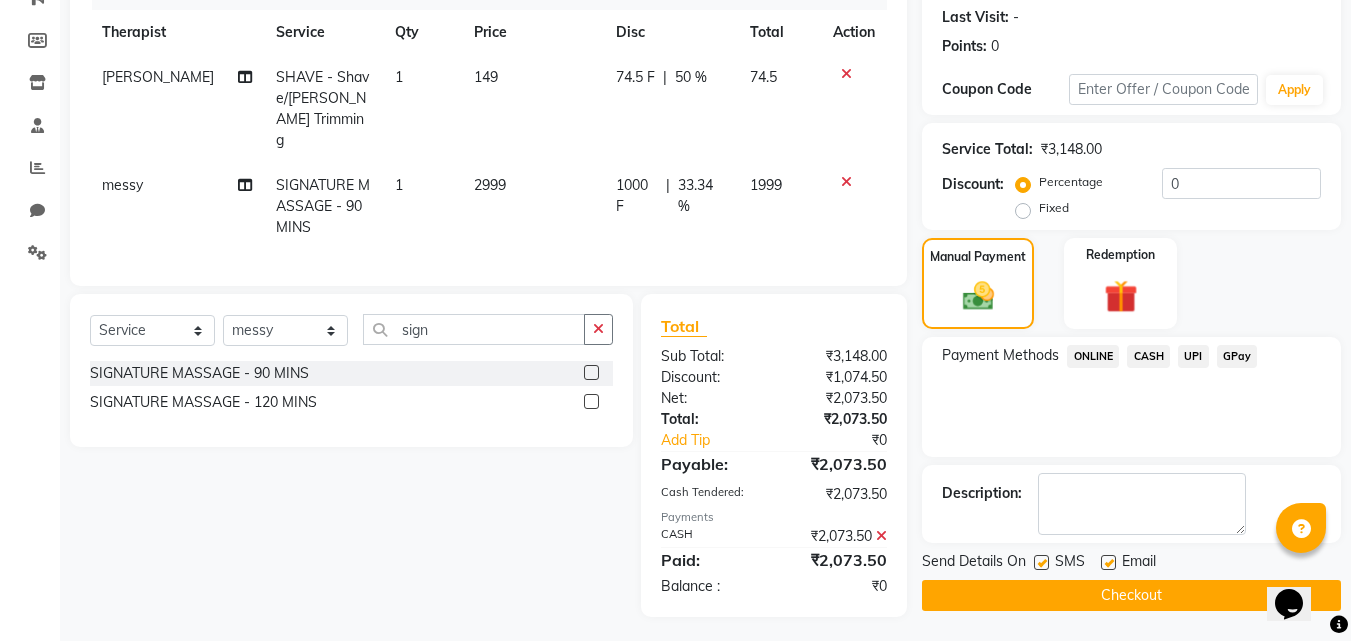 click on "Checkout" 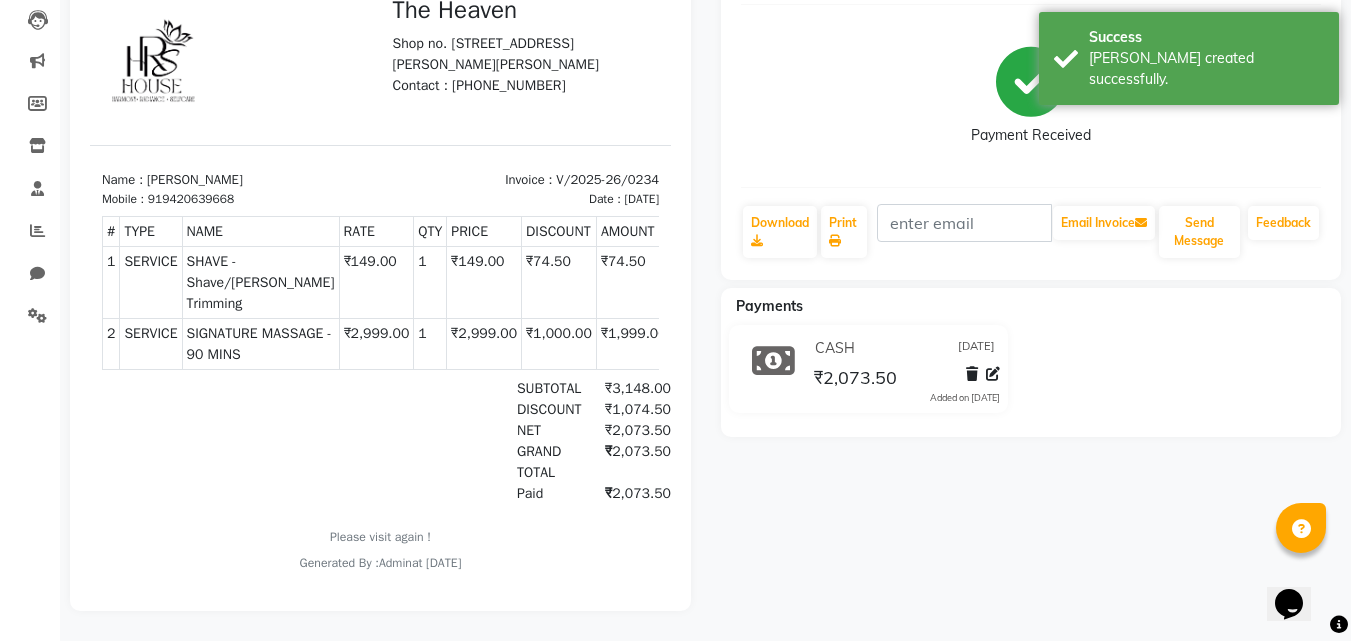 scroll, scrollTop: 227, scrollLeft: 0, axis: vertical 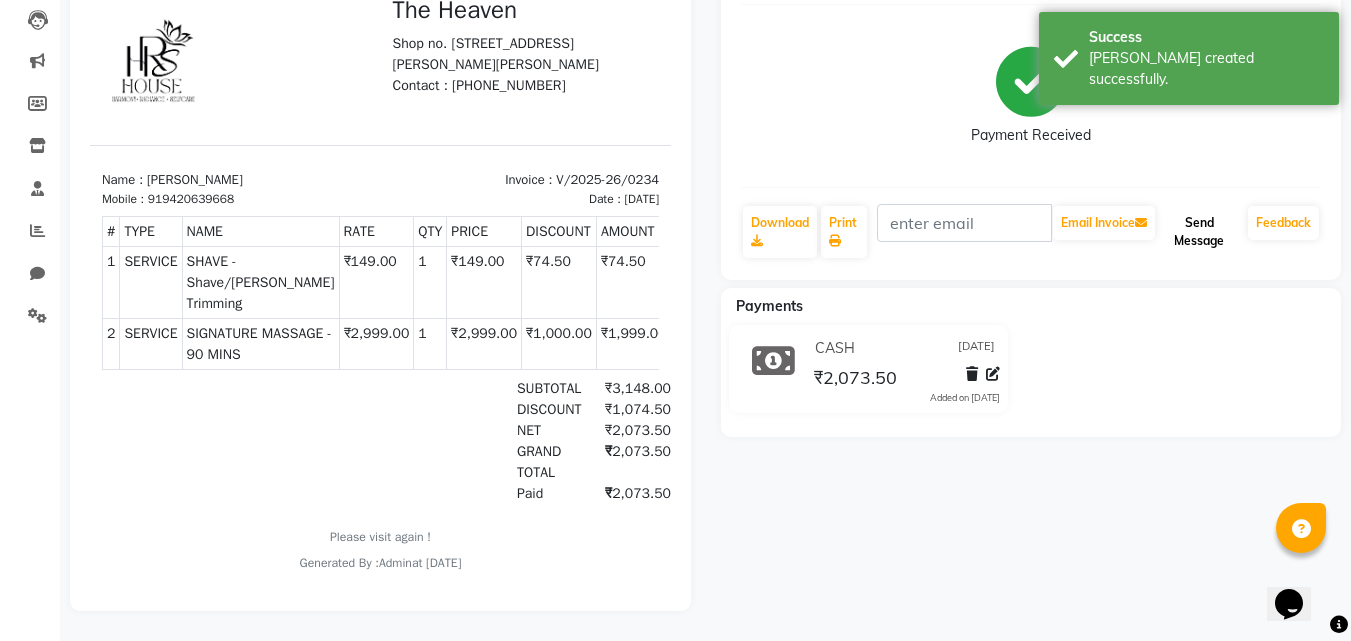 click on "Send Message" 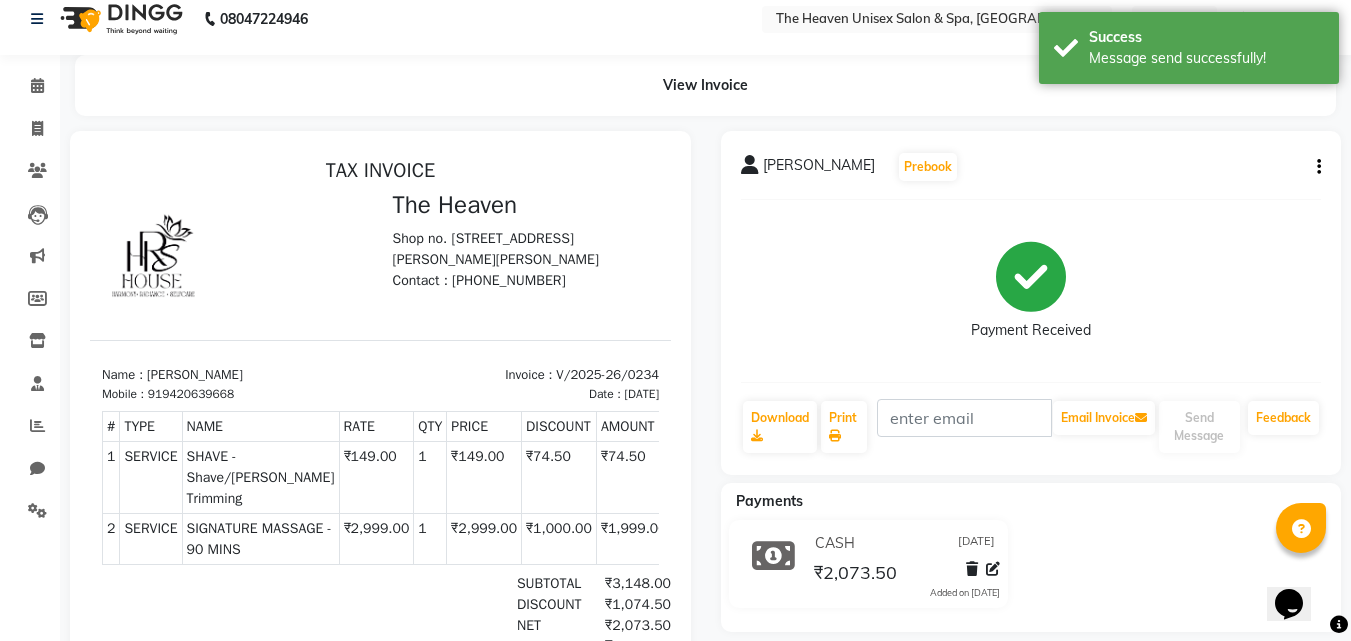 scroll, scrollTop: 0, scrollLeft: 0, axis: both 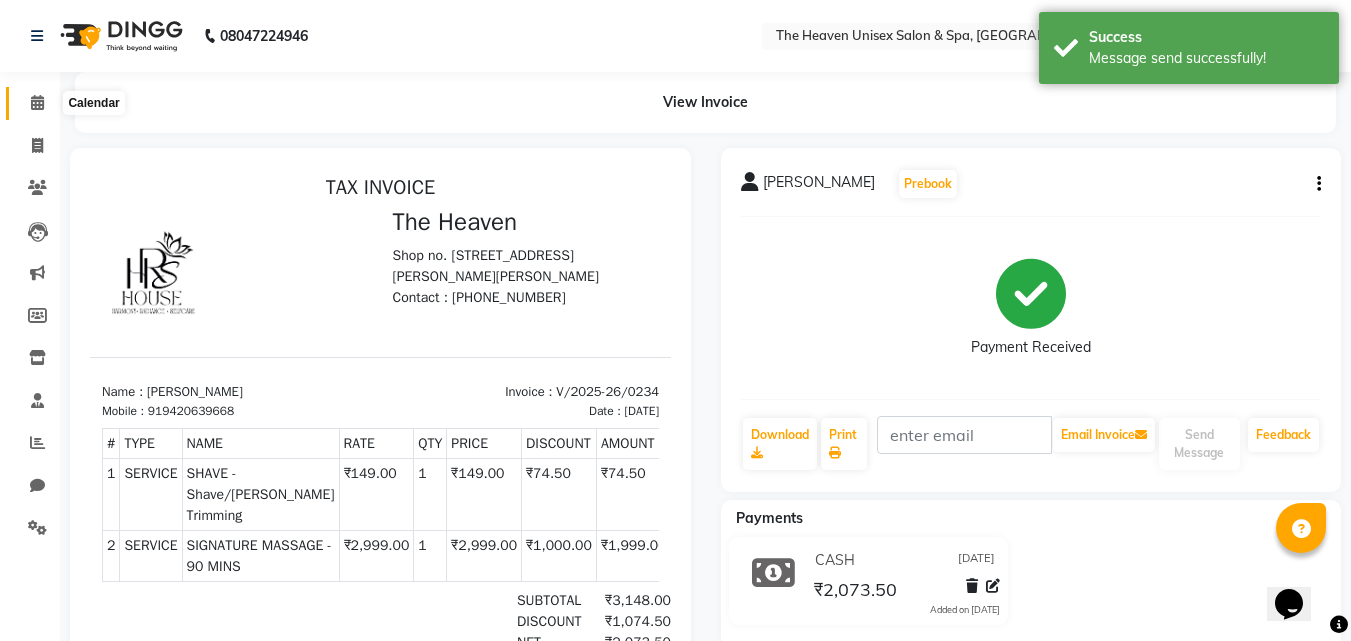 click 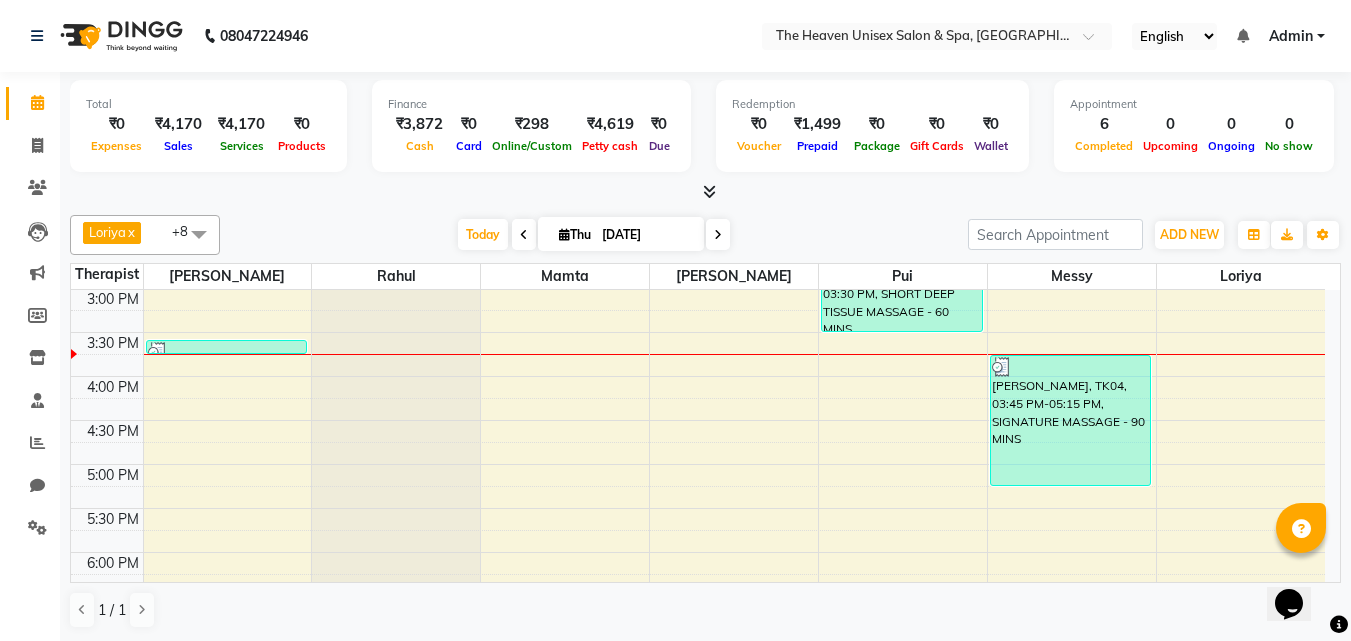scroll, scrollTop: 0, scrollLeft: 0, axis: both 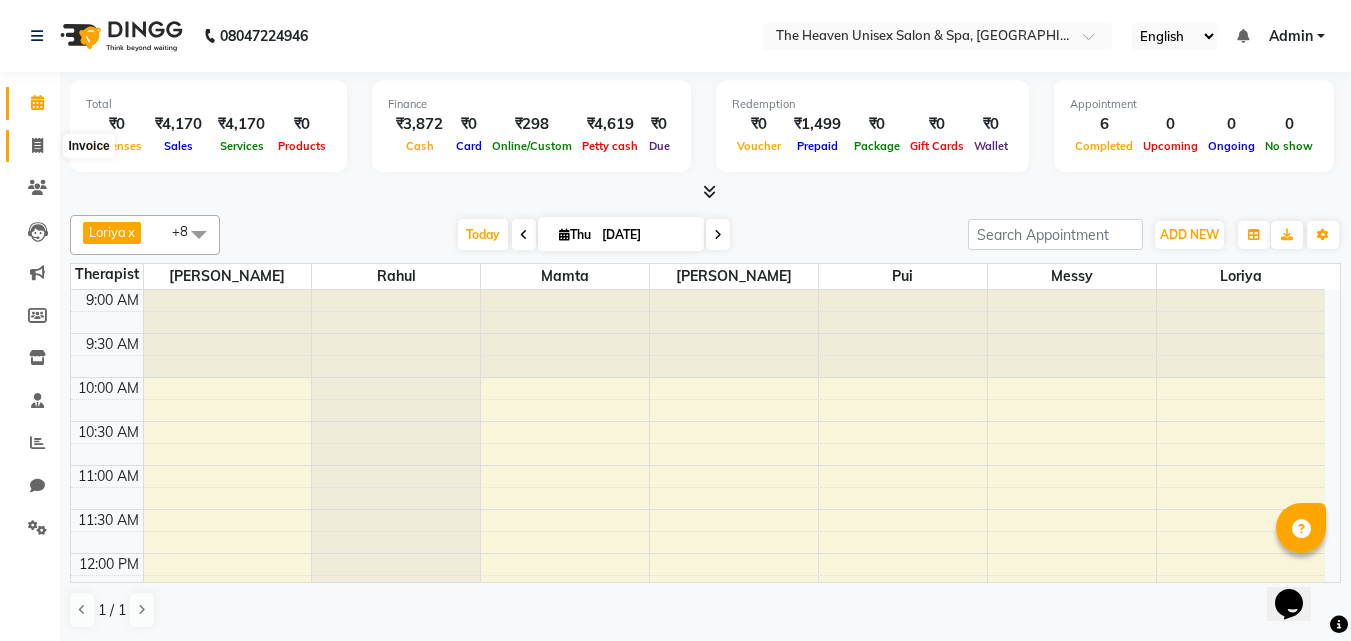 drag, startPoint x: 43, startPoint y: 154, endPoint x: 16, endPoint y: 105, distance: 55.946404 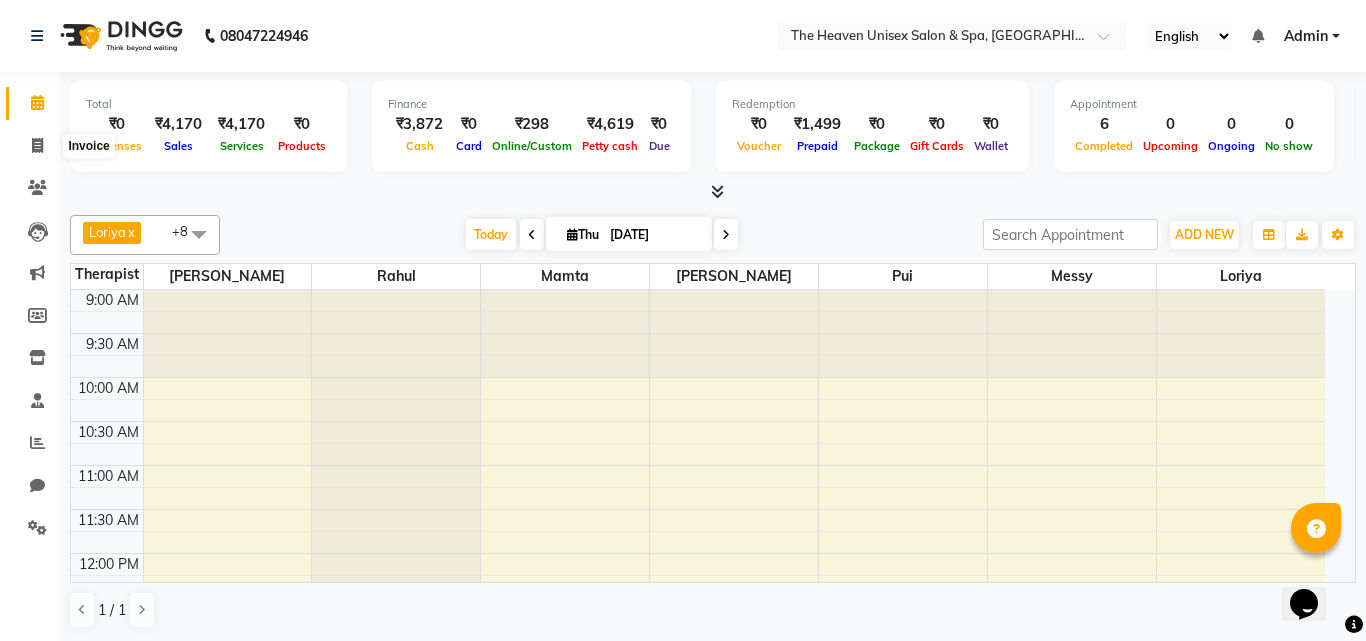 select on "8417" 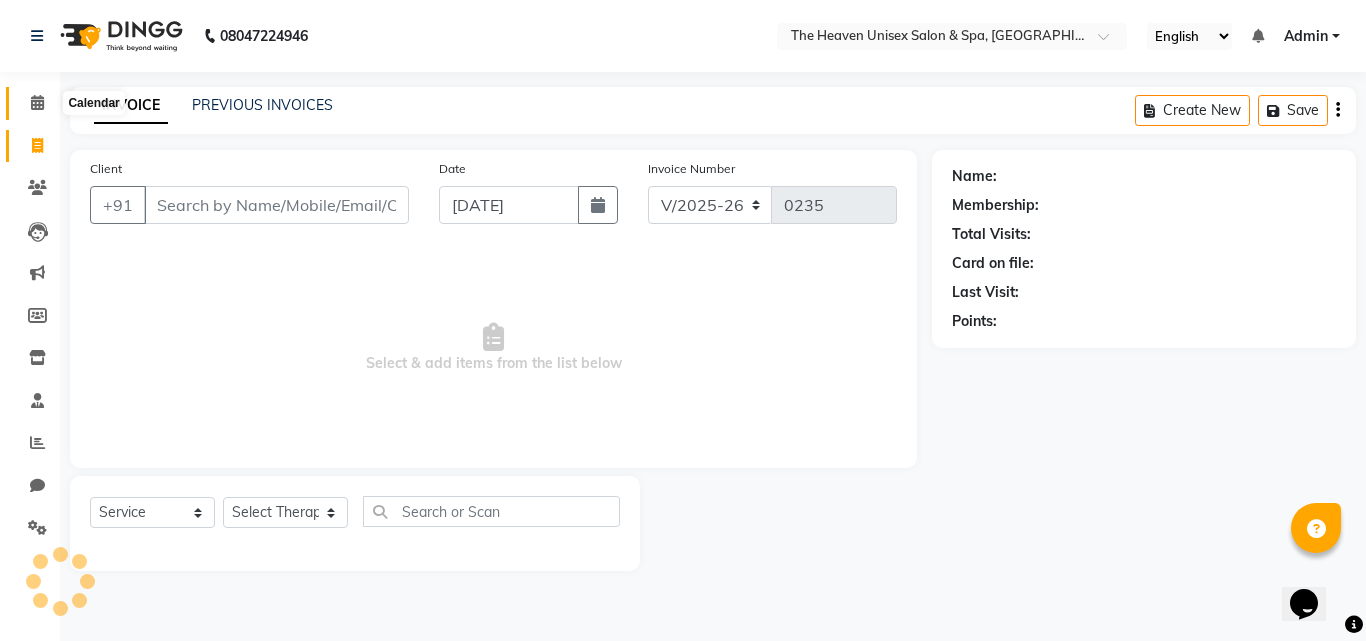 click 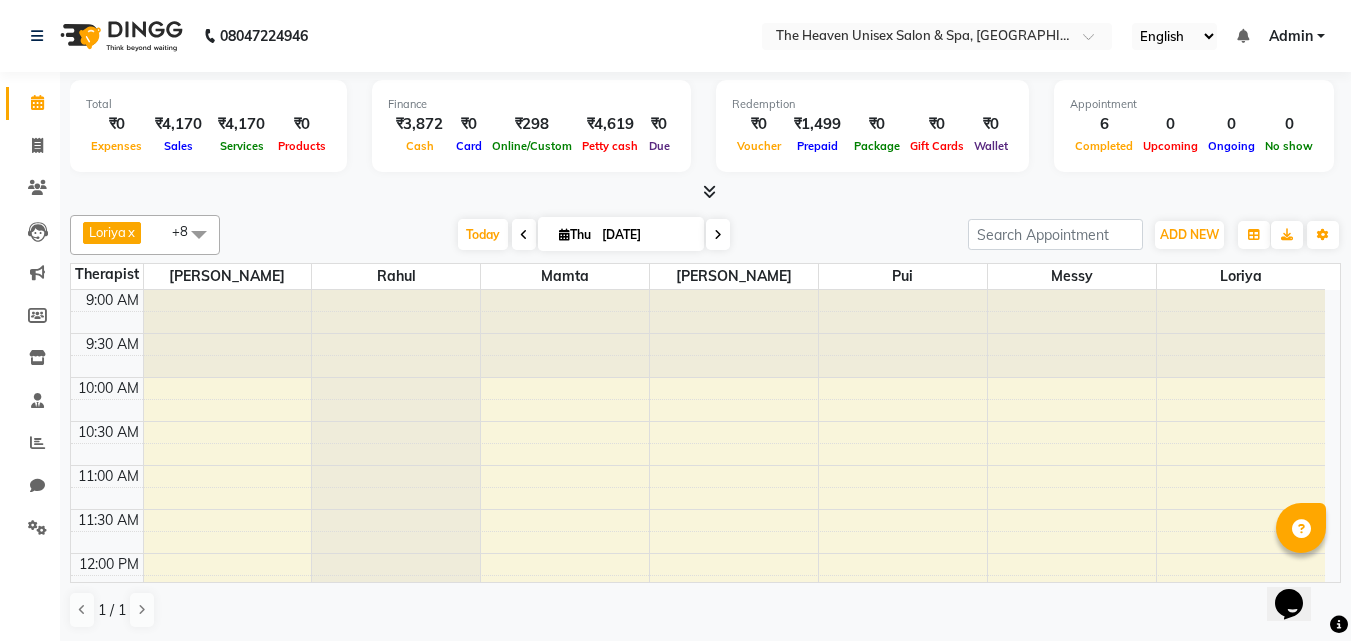 click on "Total" at bounding box center (208, 104) 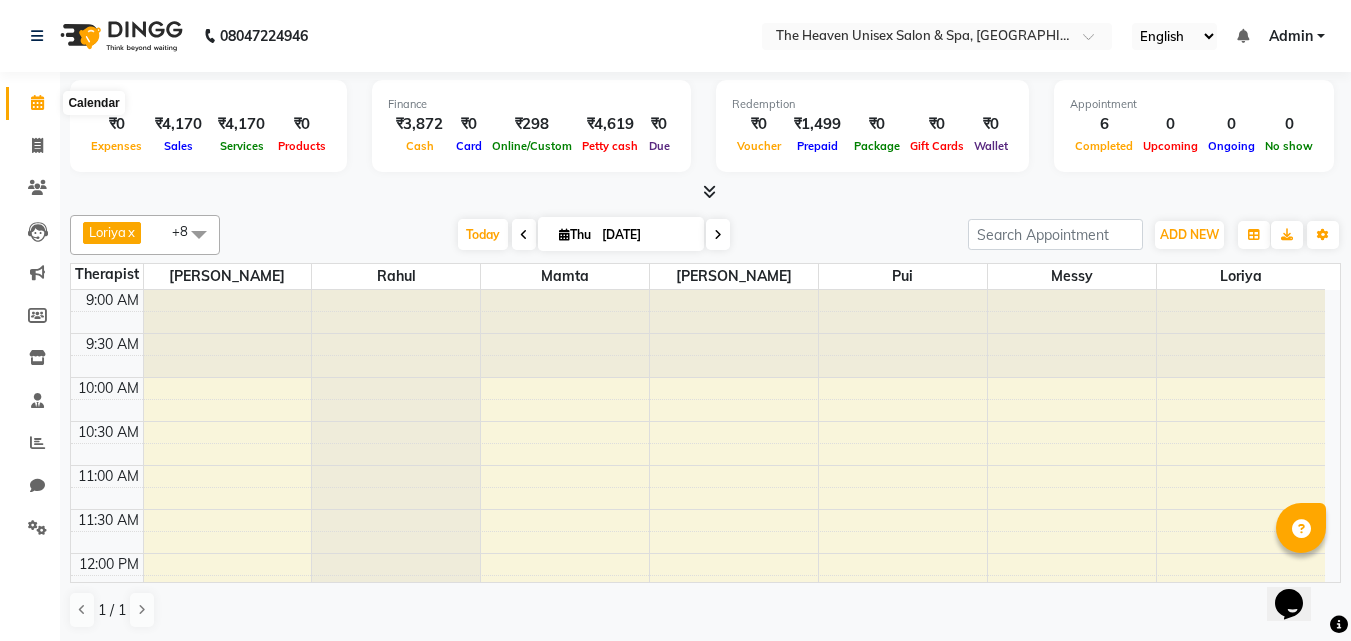 click 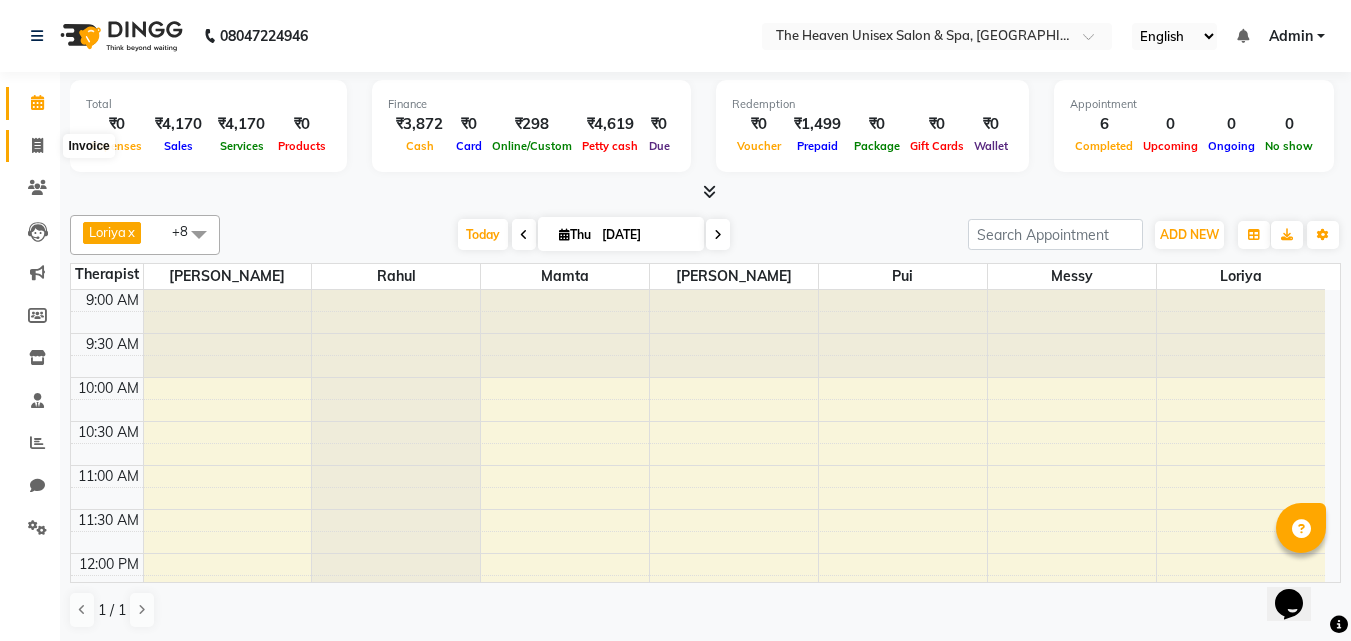click 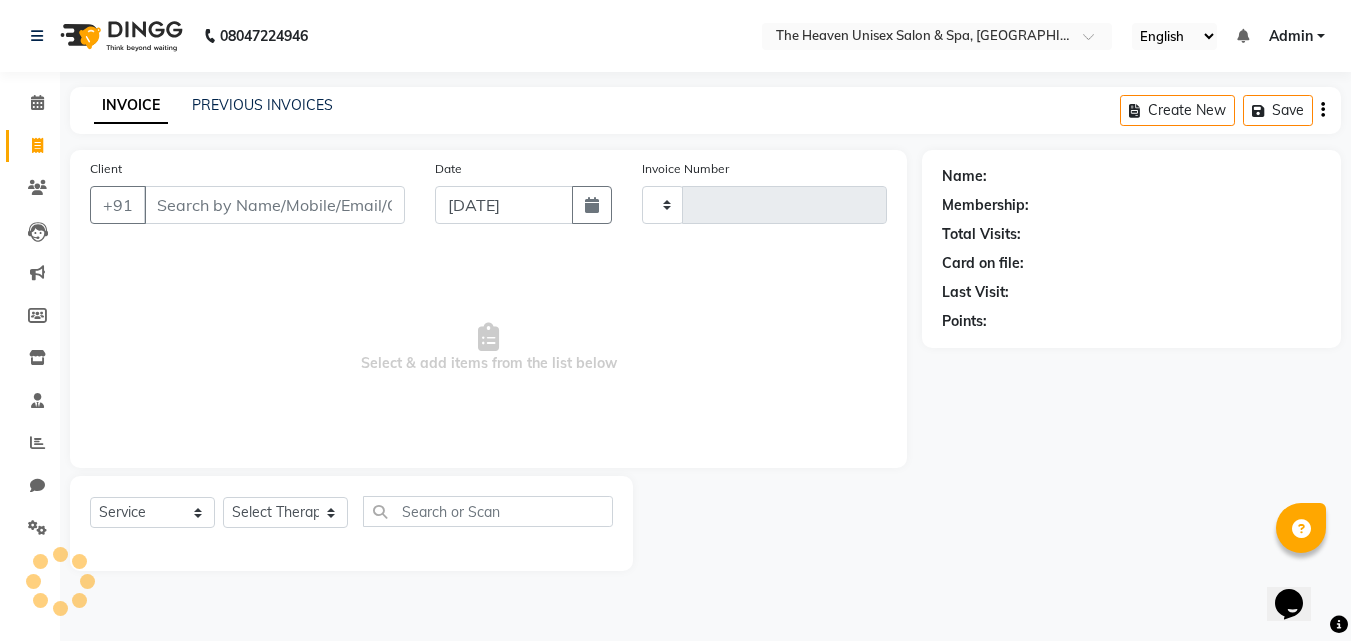 type on "0235" 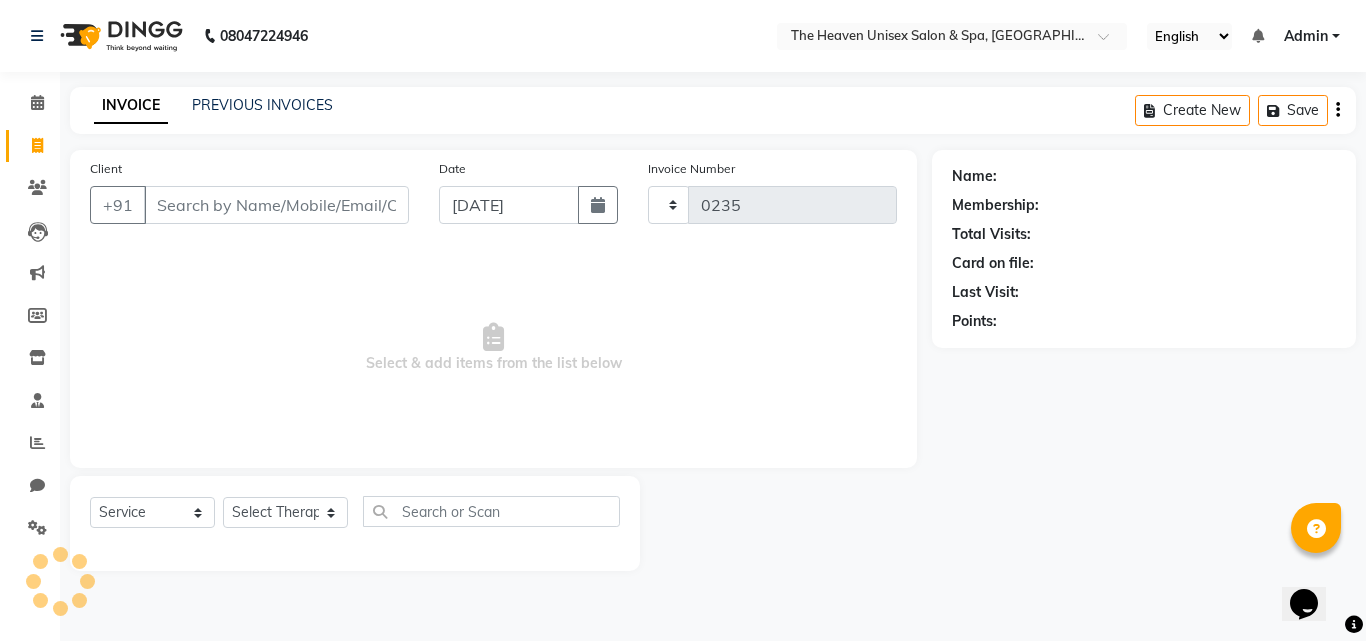 select on "8417" 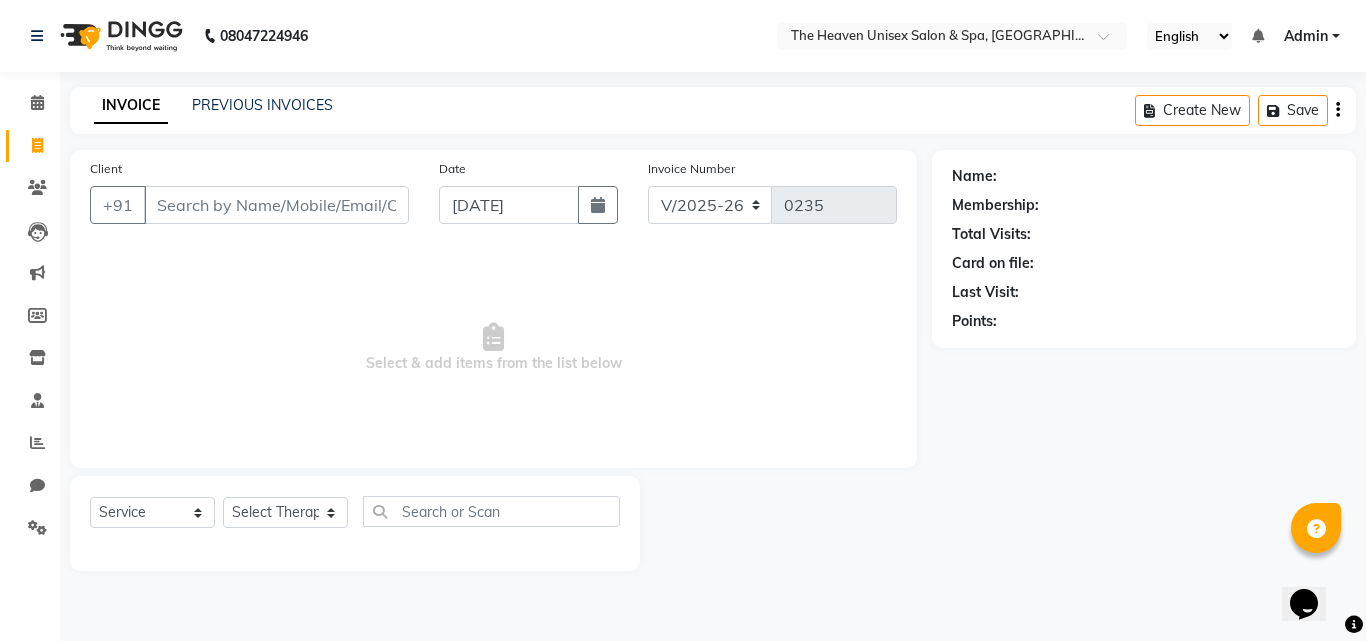 click on "Client" at bounding box center [276, 205] 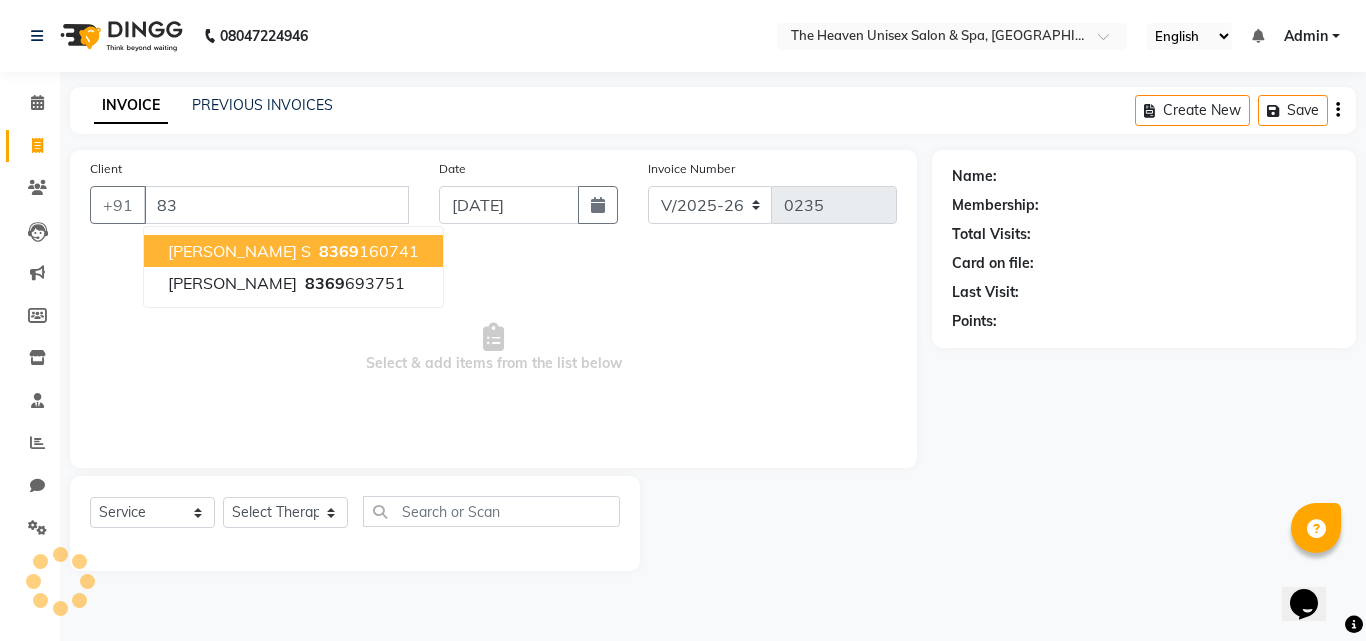 type on "8" 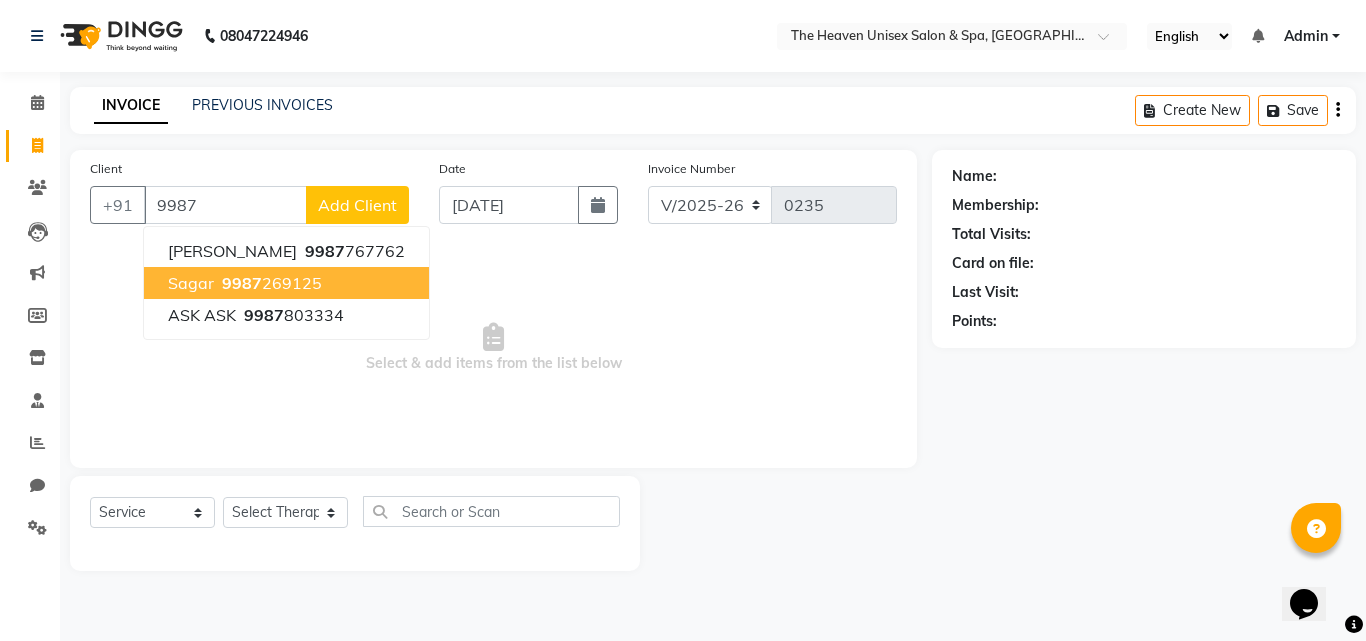 click on "9987 269125" at bounding box center (270, 283) 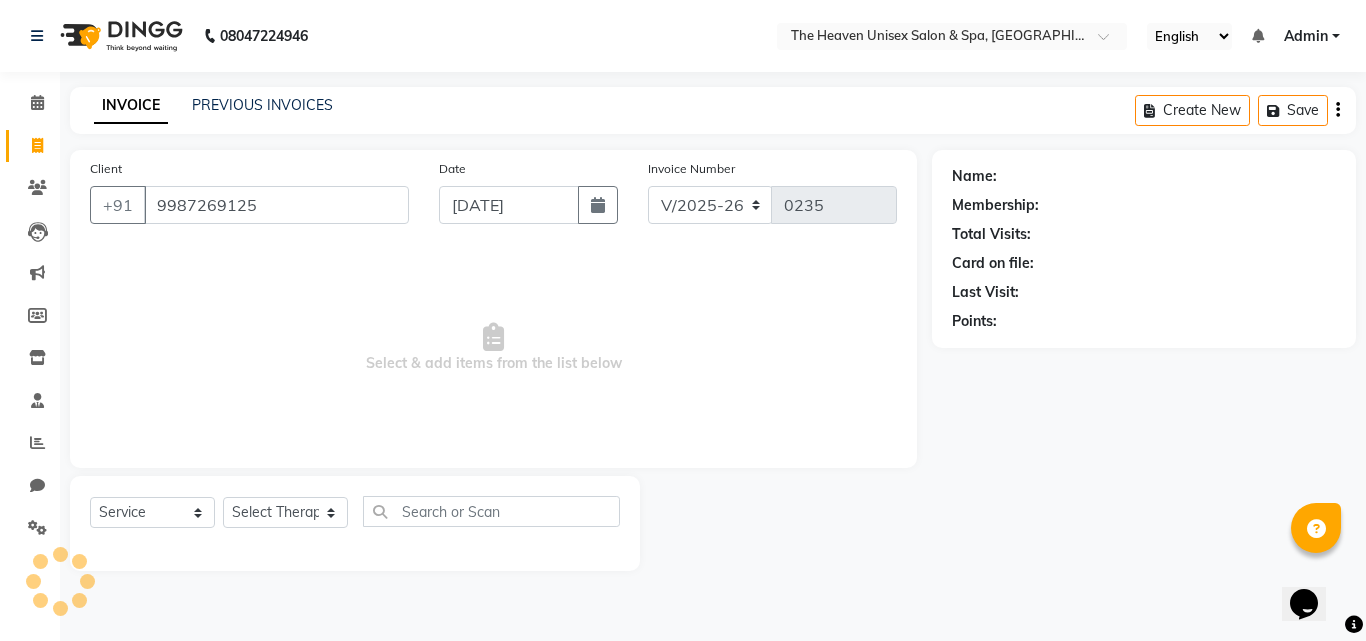 type on "9987269125" 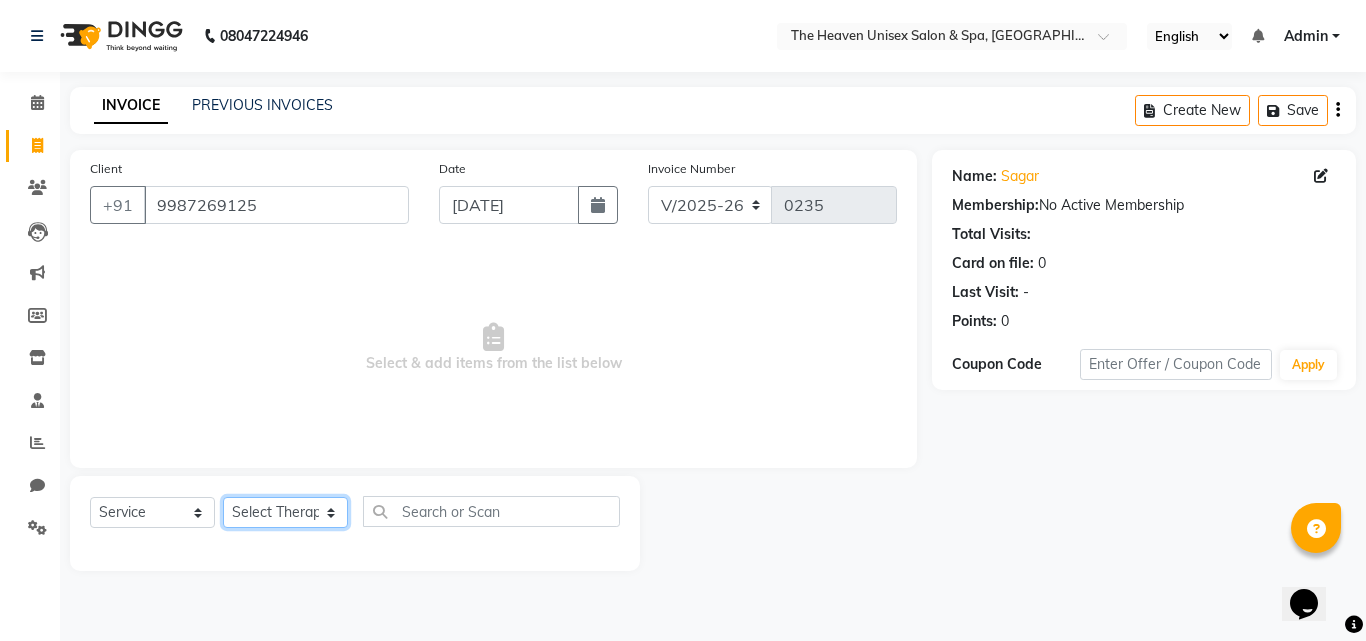 click on "Select Therapist Becky Himanshu Singh  Loriya Mamta Meraj messy pui Rahul Rashmi riddhi" 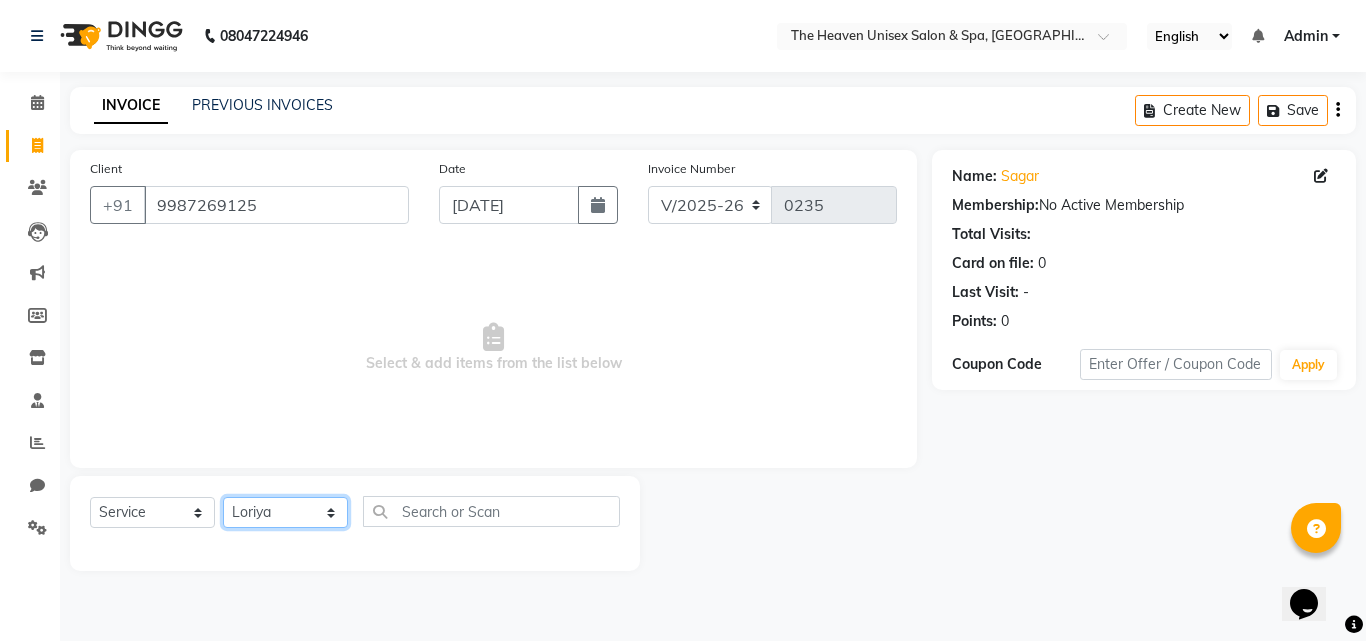 click on "Select Therapist Becky Himanshu Singh  Loriya Mamta Meraj messy pui Rahul Rashmi riddhi" 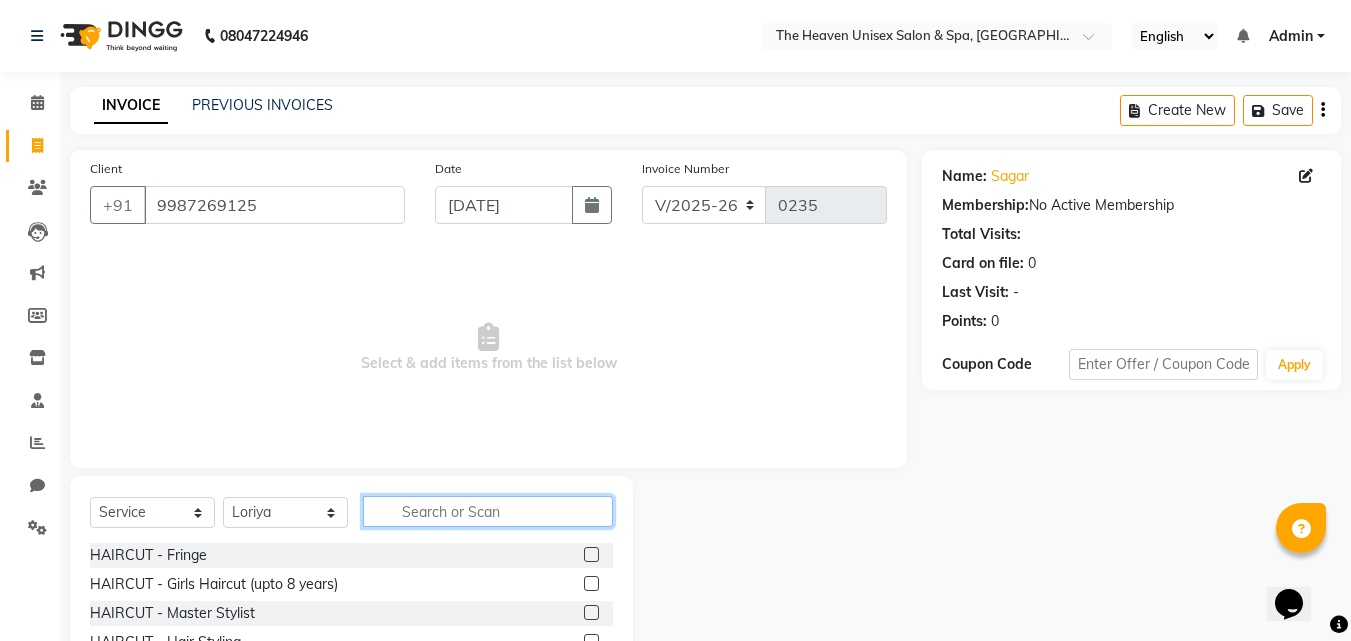 click 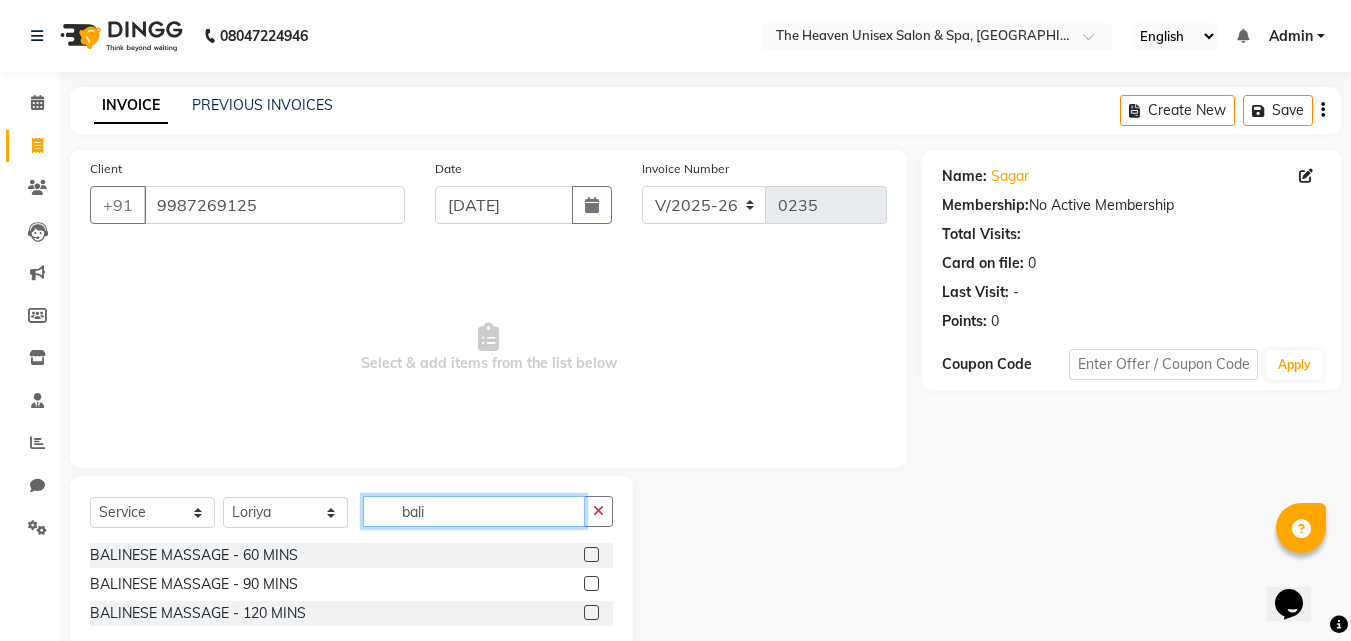 type on "bali" 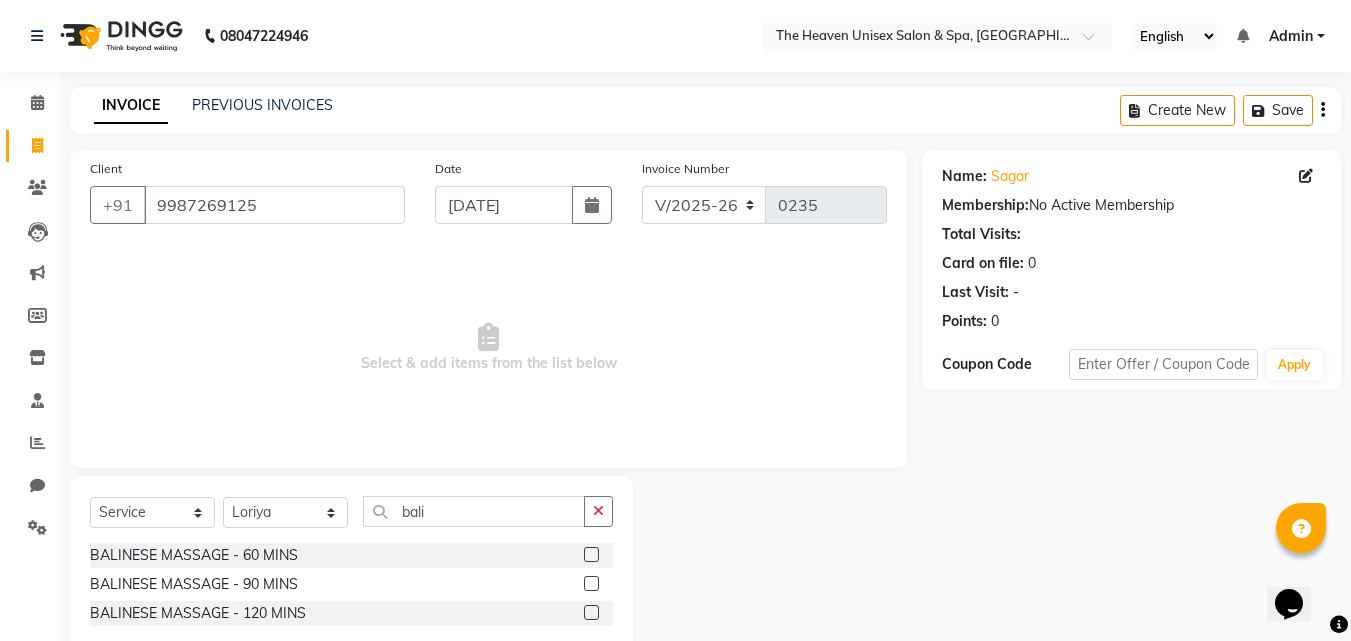click 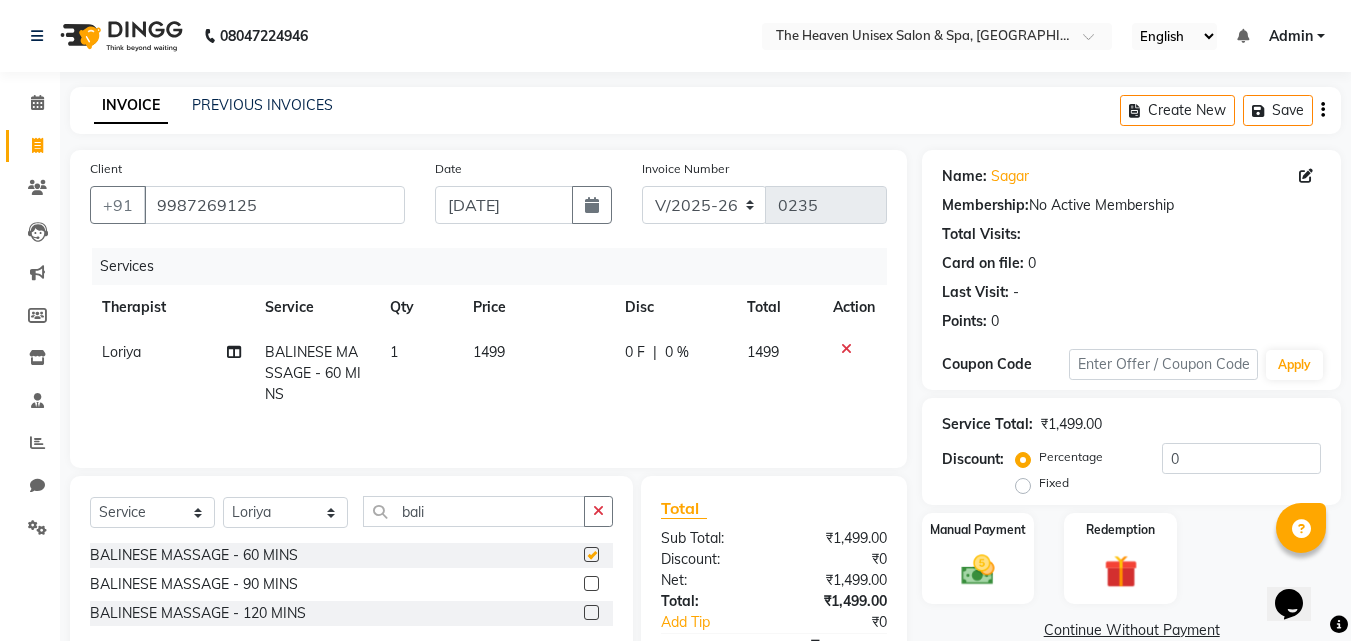 checkbox on "false" 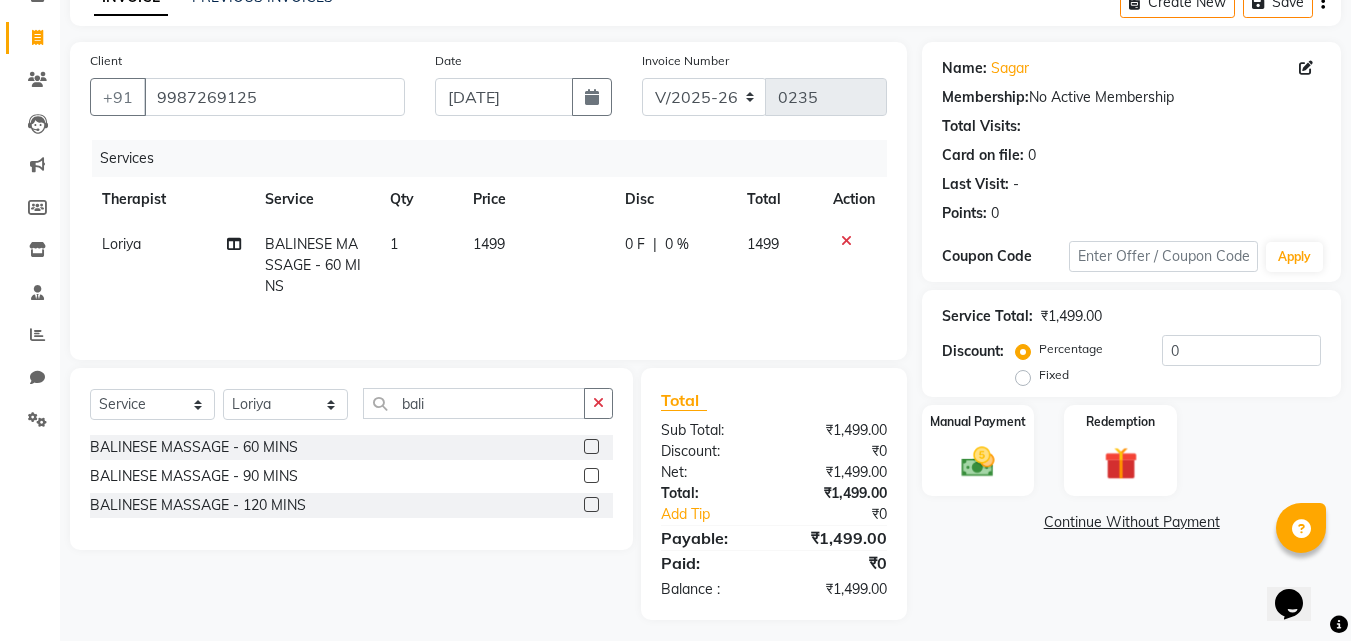 scroll, scrollTop: 117, scrollLeft: 0, axis: vertical 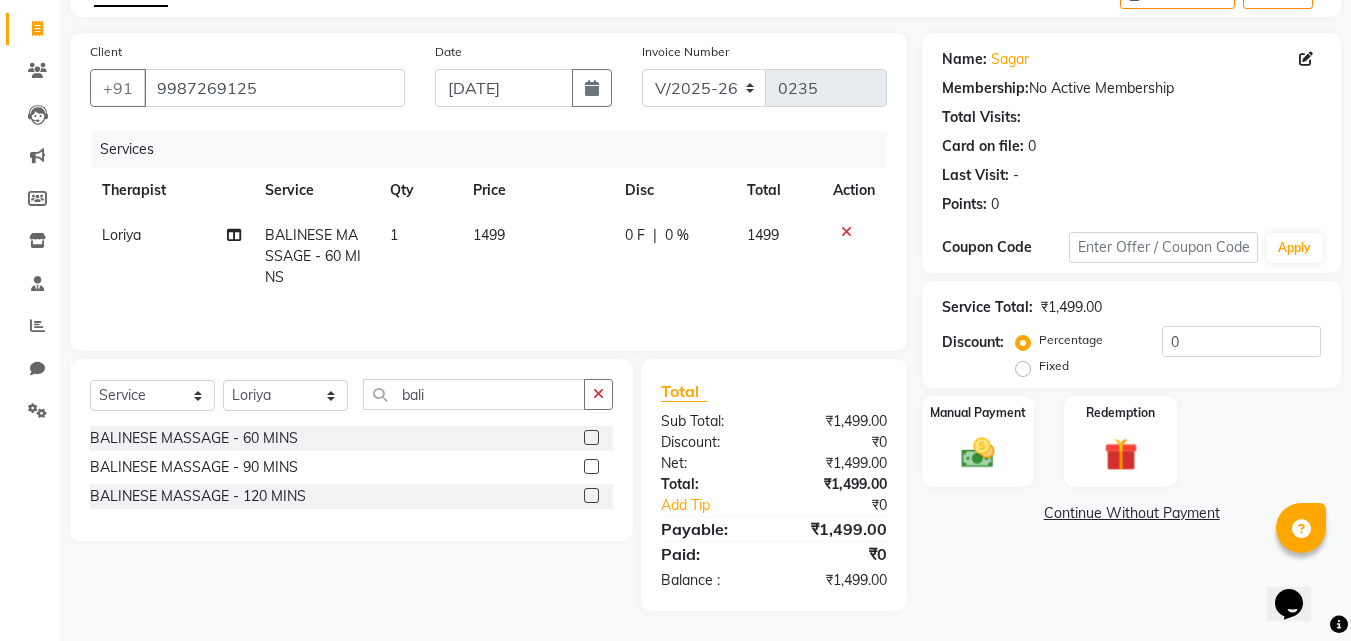 click on "Fixed" 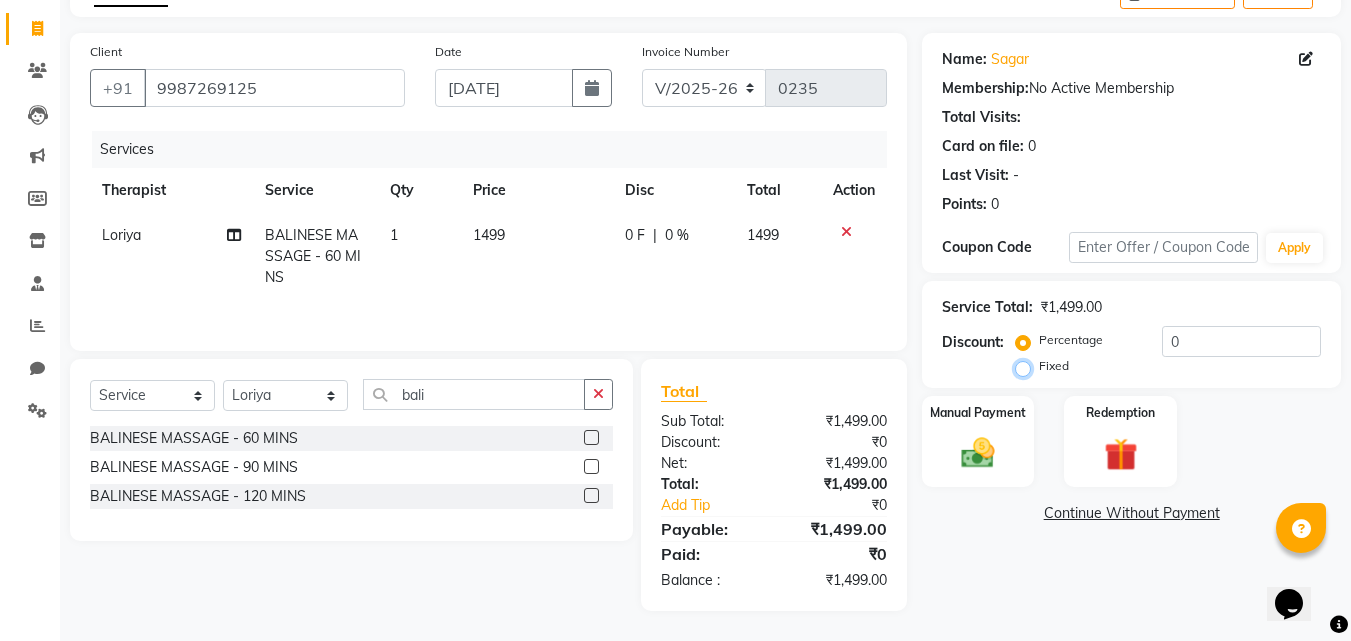 click on "Fixed" at bounding box center [1027, 366] 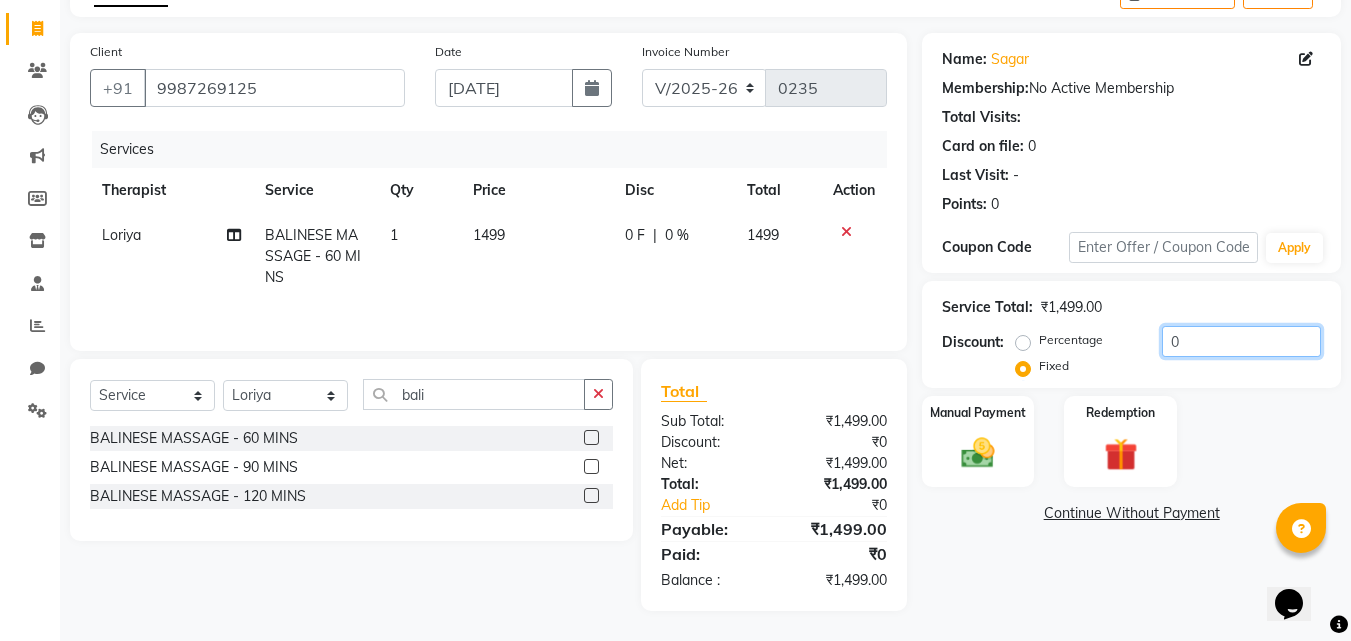 click on "0" 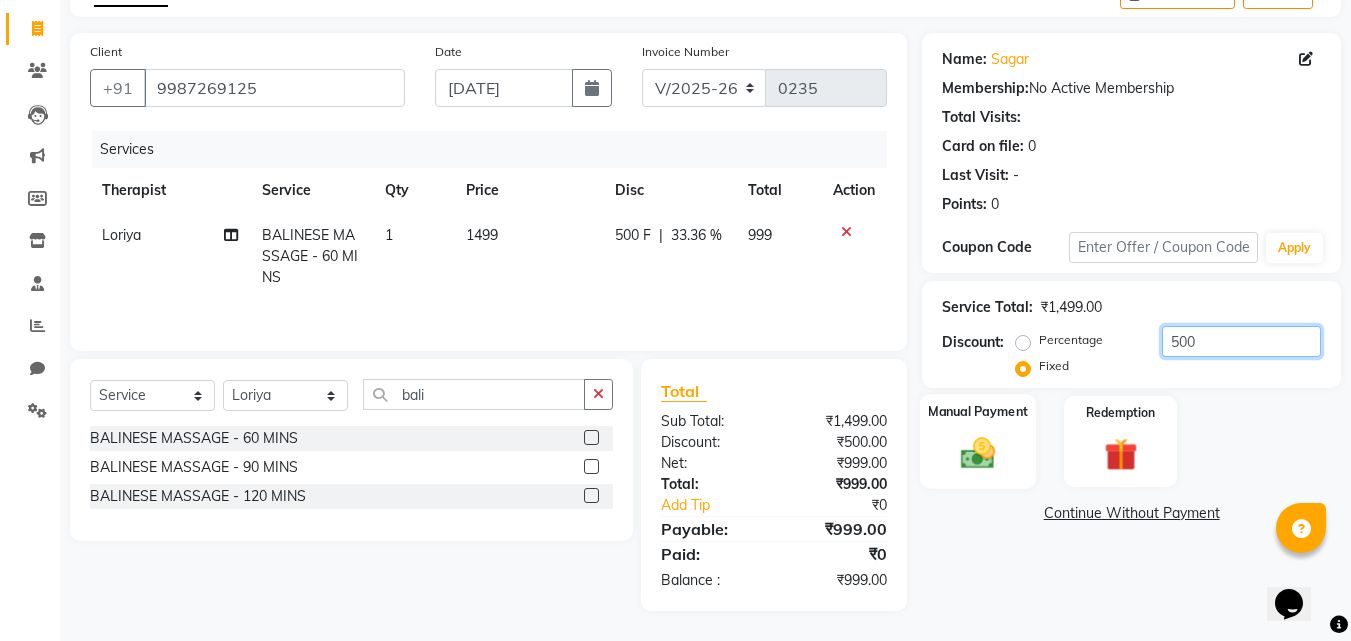 type on "500" 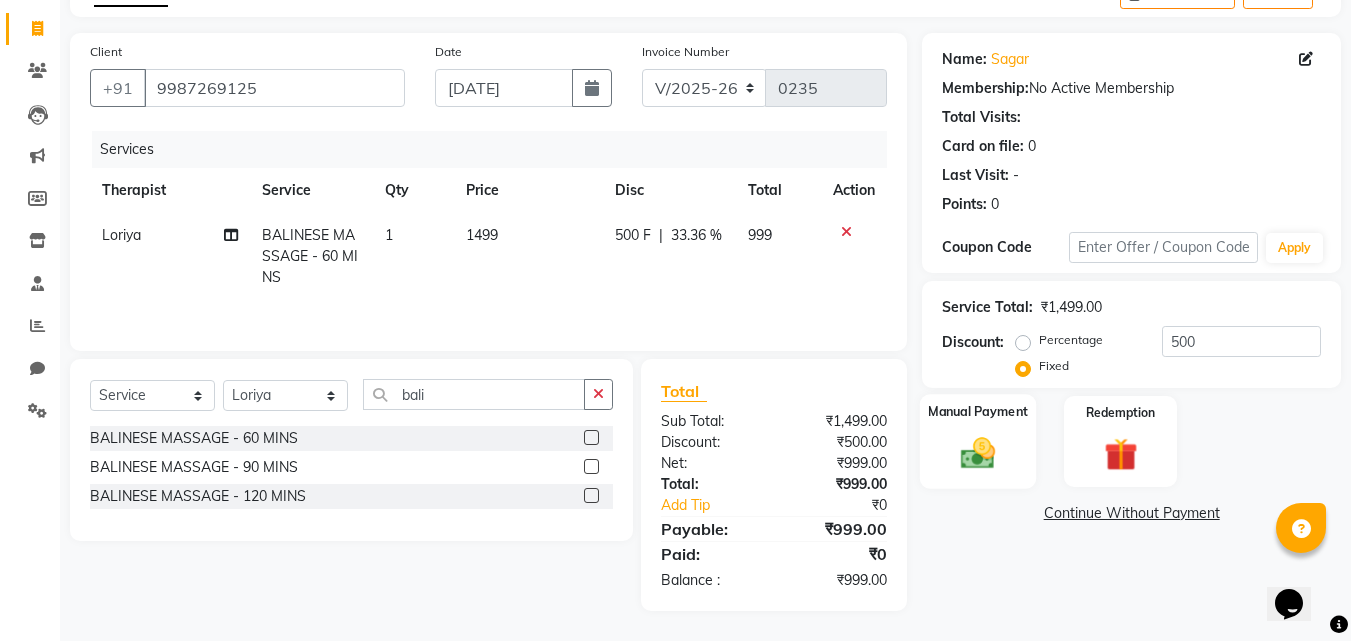 click 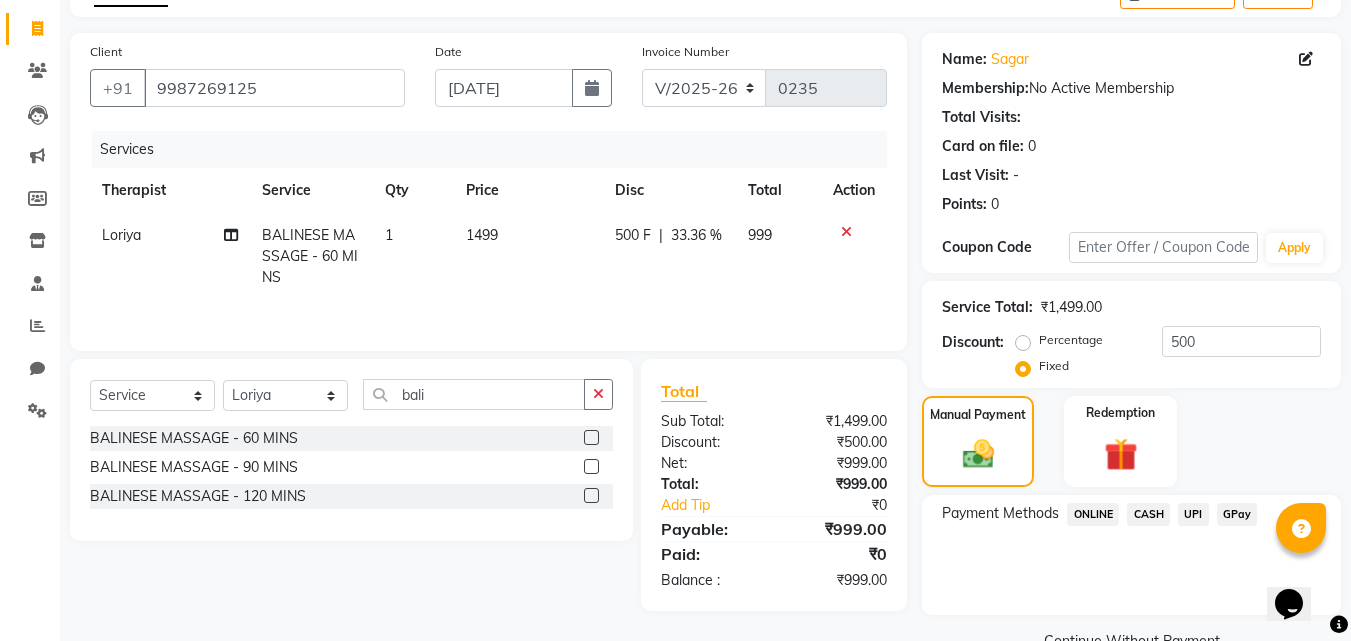 click on "GPay" 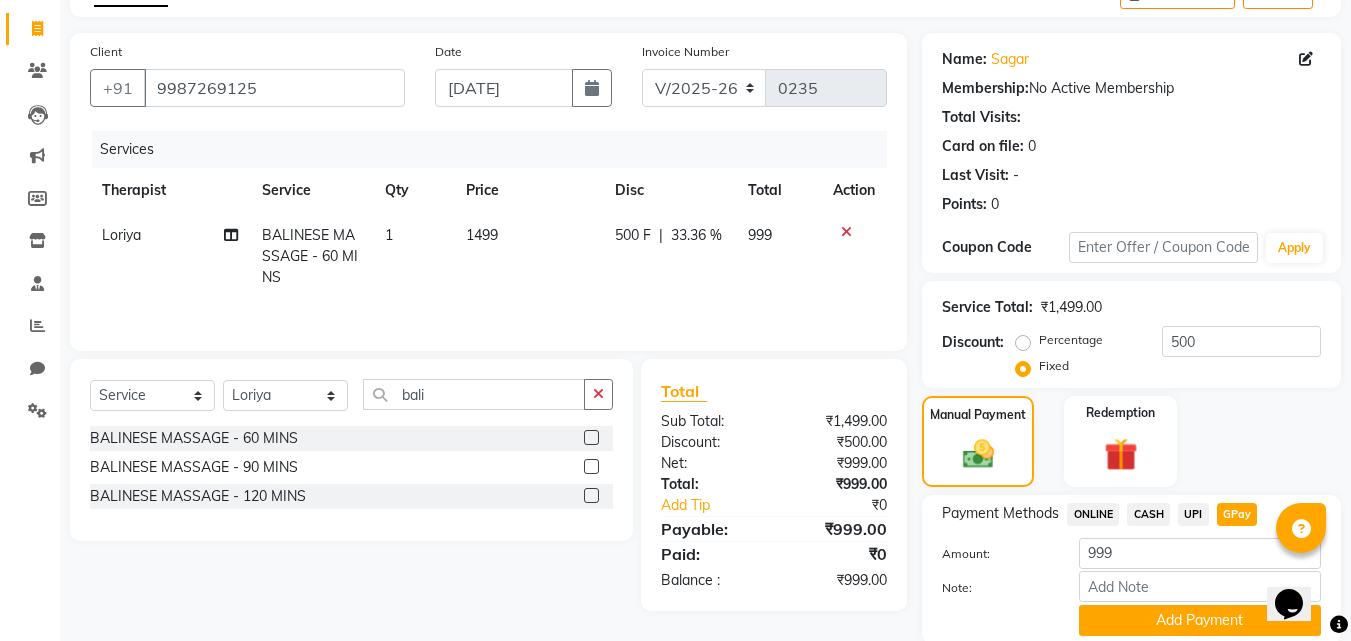 scroll, scrollTop: 191, scrollLeft: 0, axis: vertical 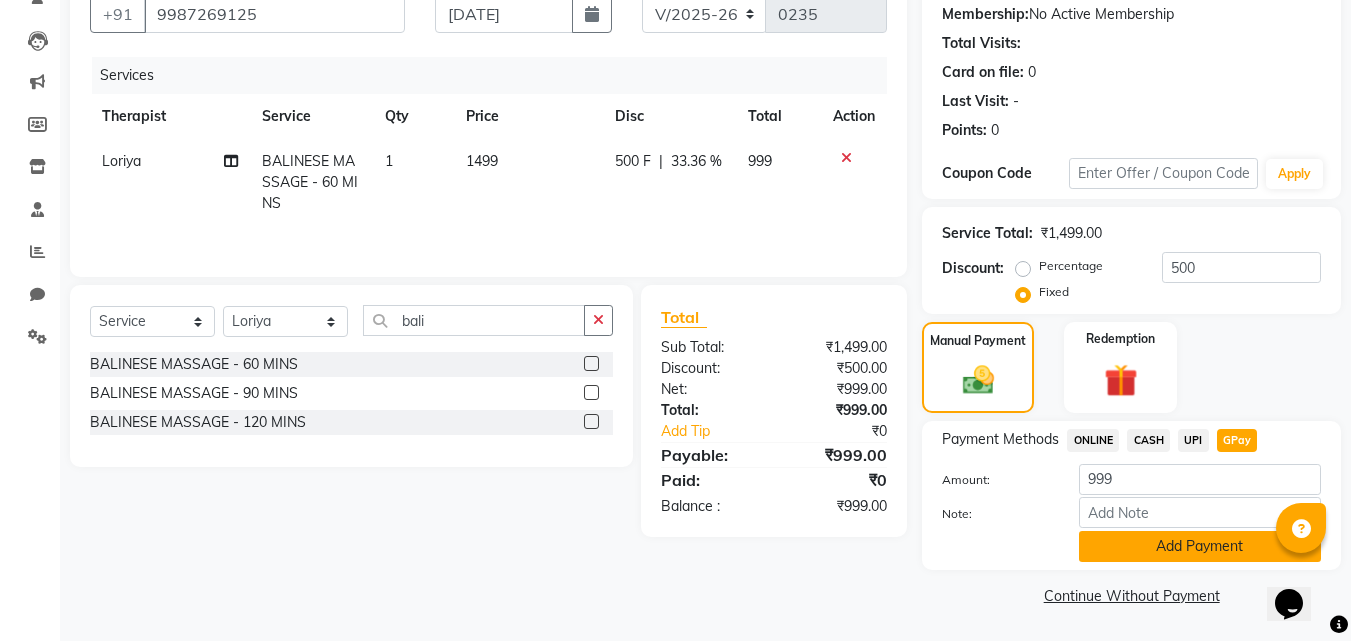 click on "Add Payment" 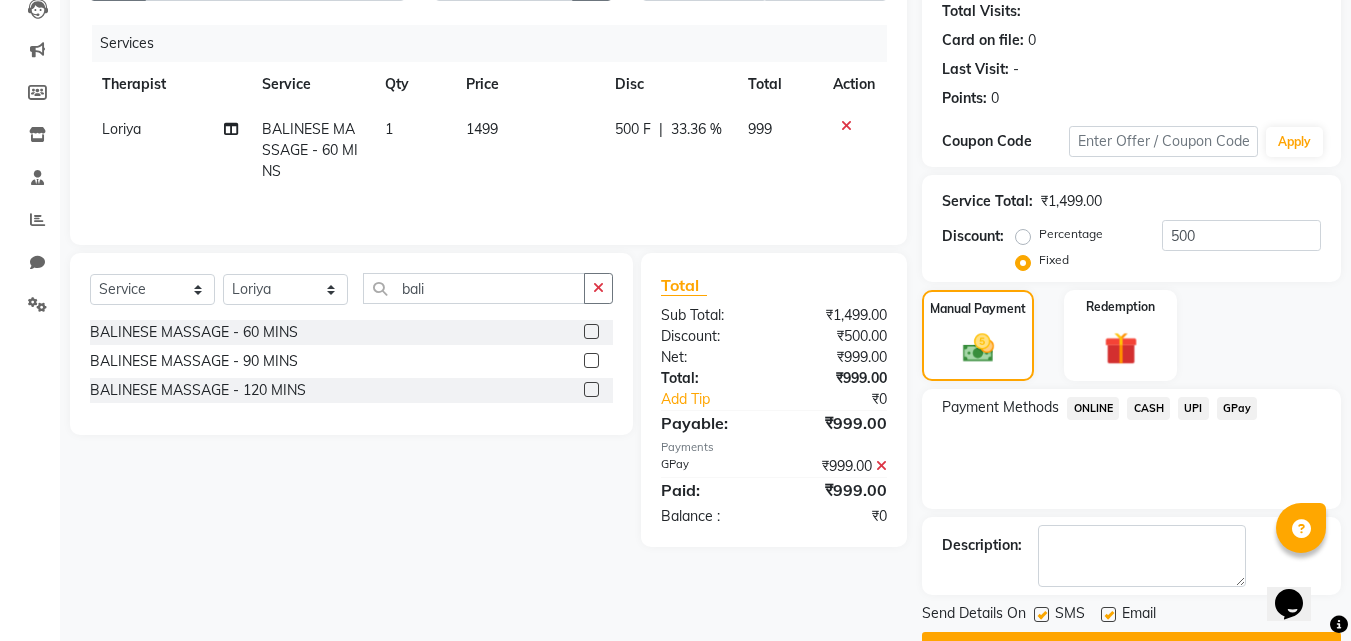 scroll, scrollTop: 275, scrollLeft: 0, axis: vertical 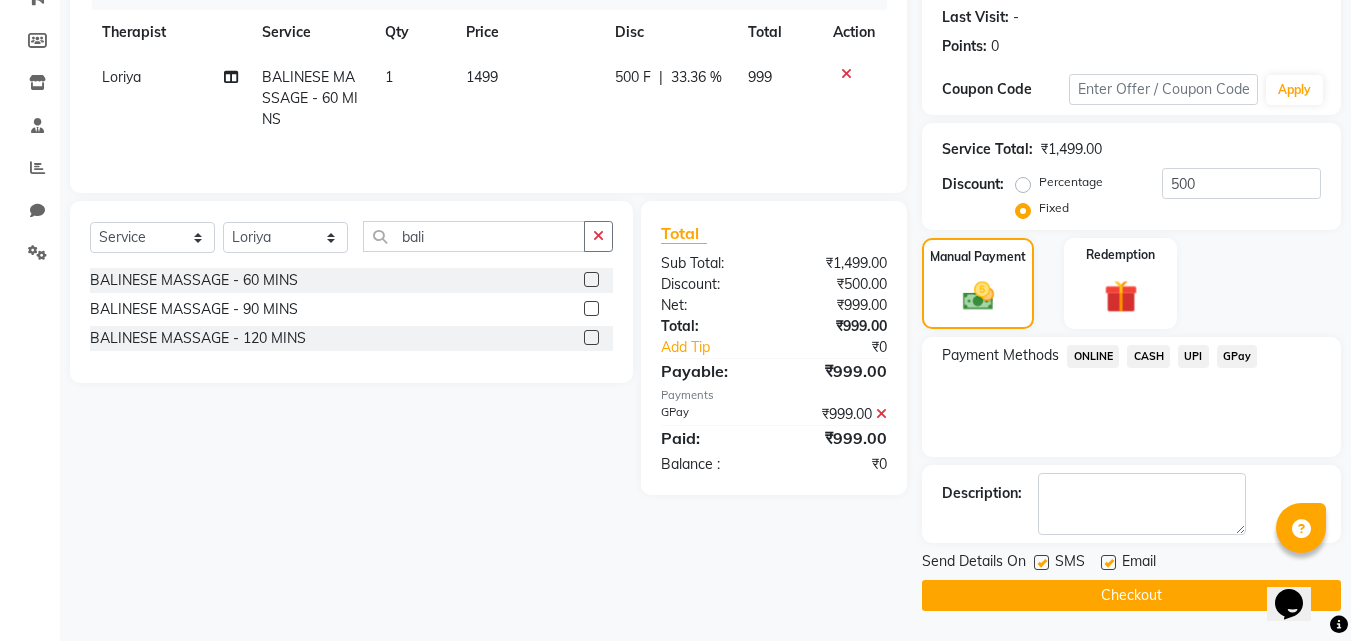 click on "Checkout" 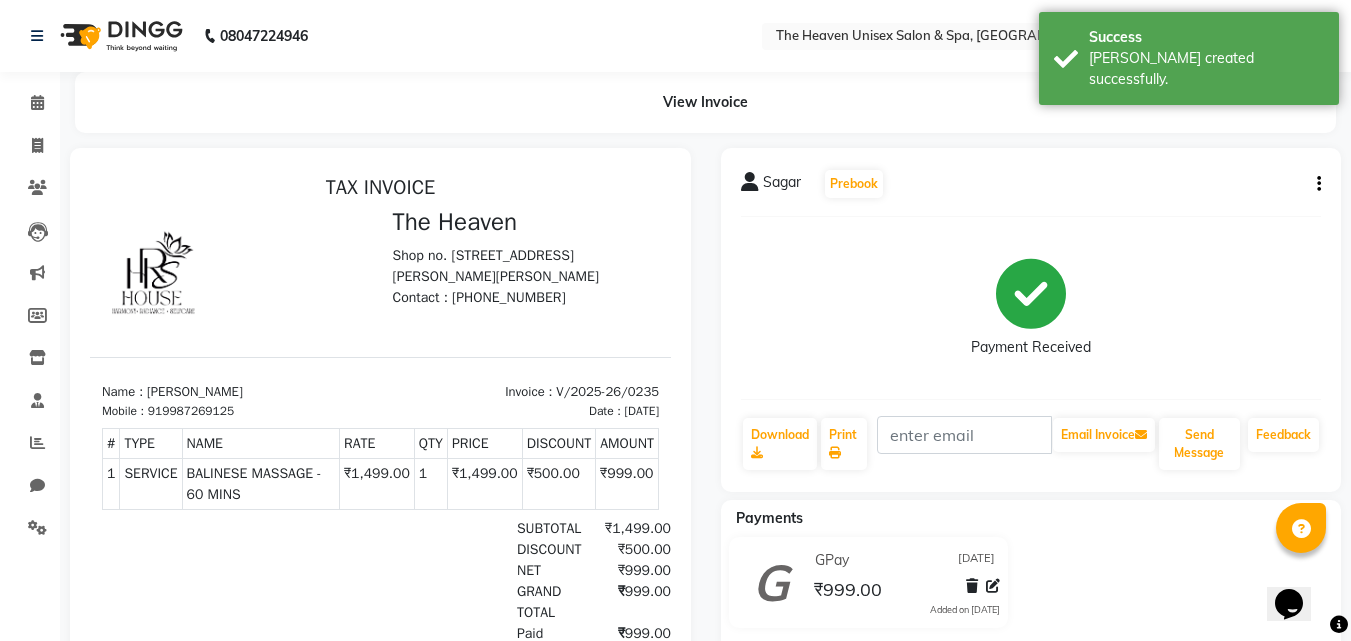 scroll, scrollTop: 0, scrollLeft: 0, axis: both 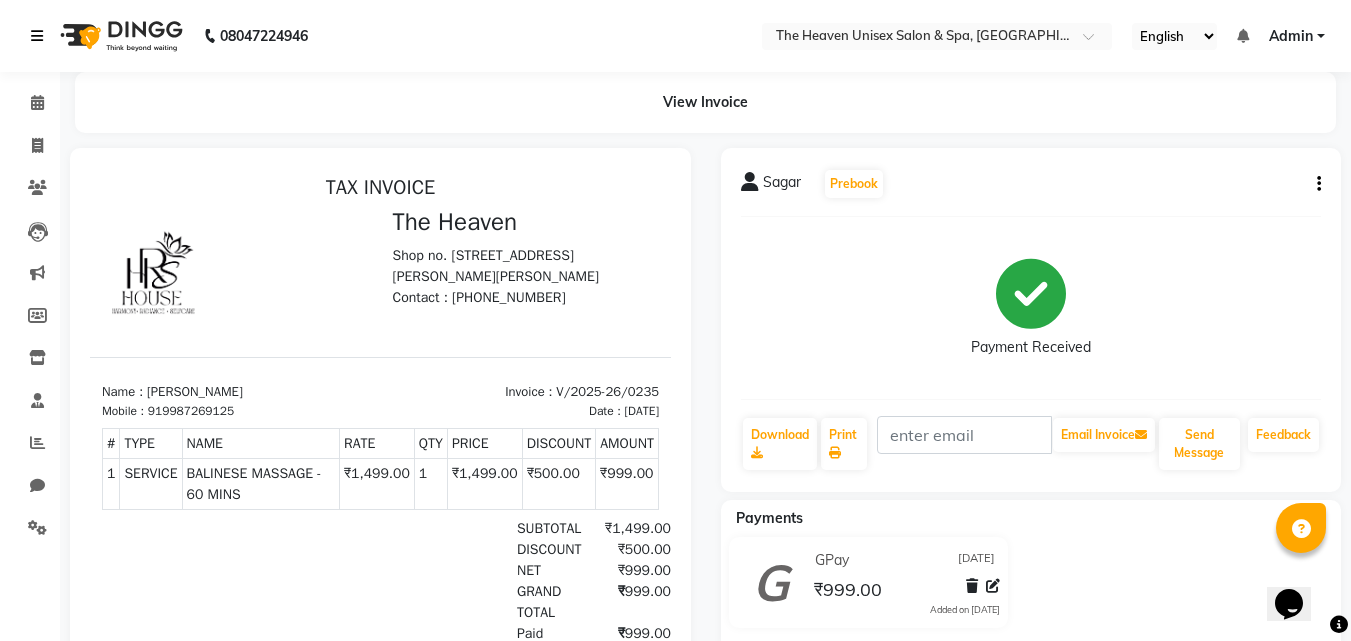 click at bounding box center [37, 36] 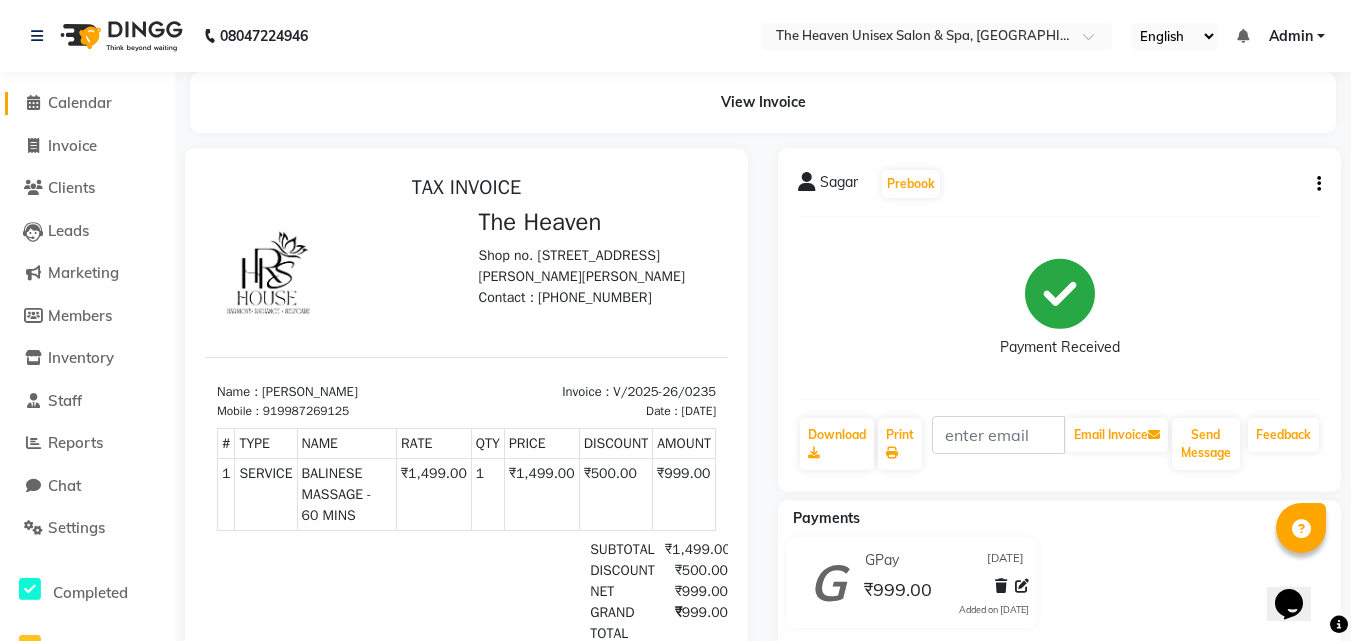 click on "Calendar" 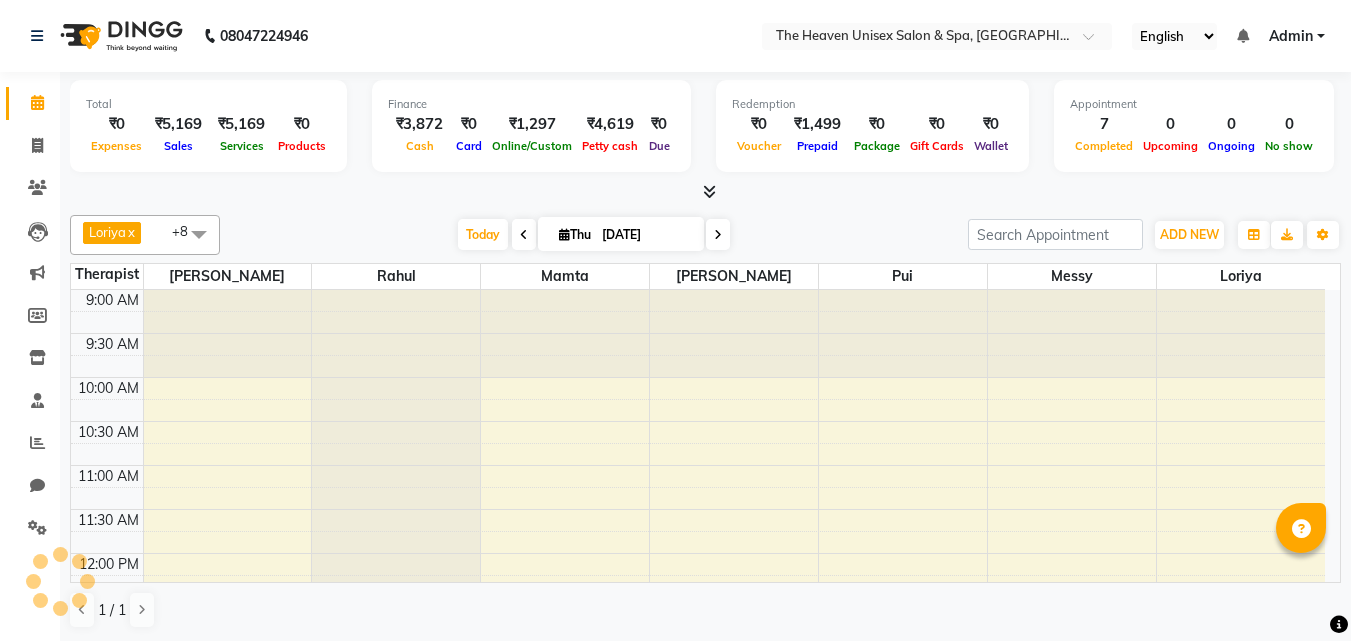 scroll, scrollTop: 0, scrollLeft: 0, axis: both 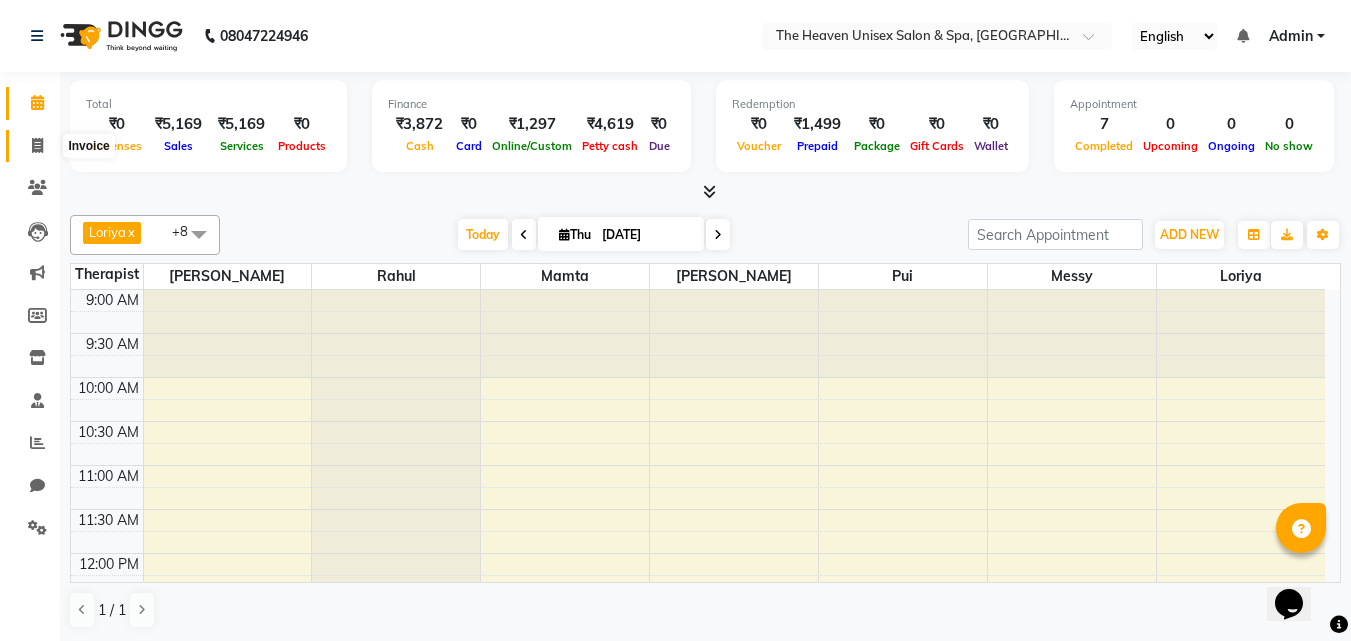 click 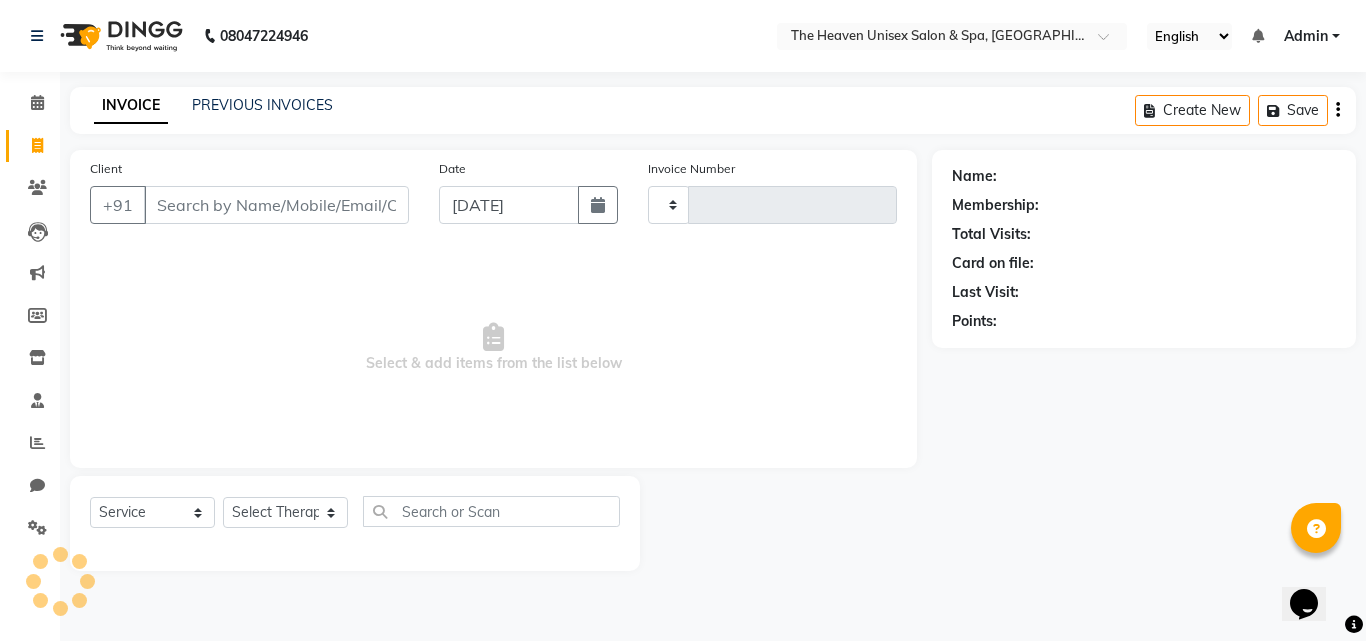 type on "0236" 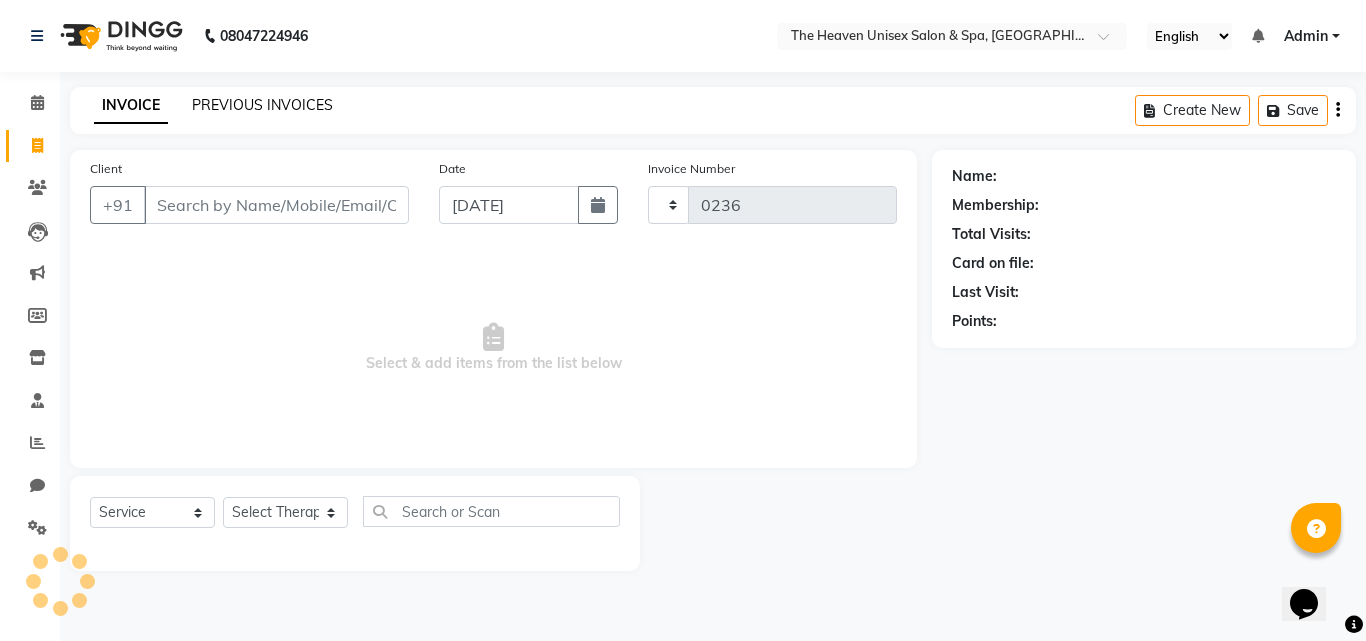 select on "8417" 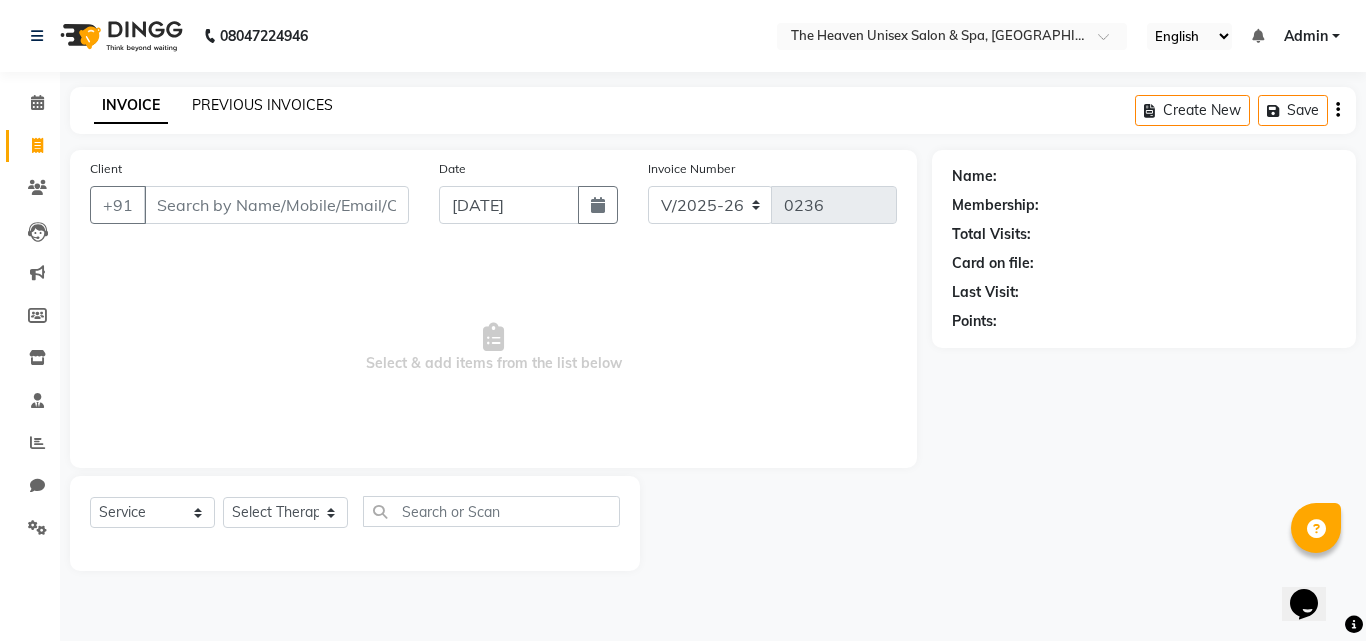 click on "PREVIOUS INVOICES" 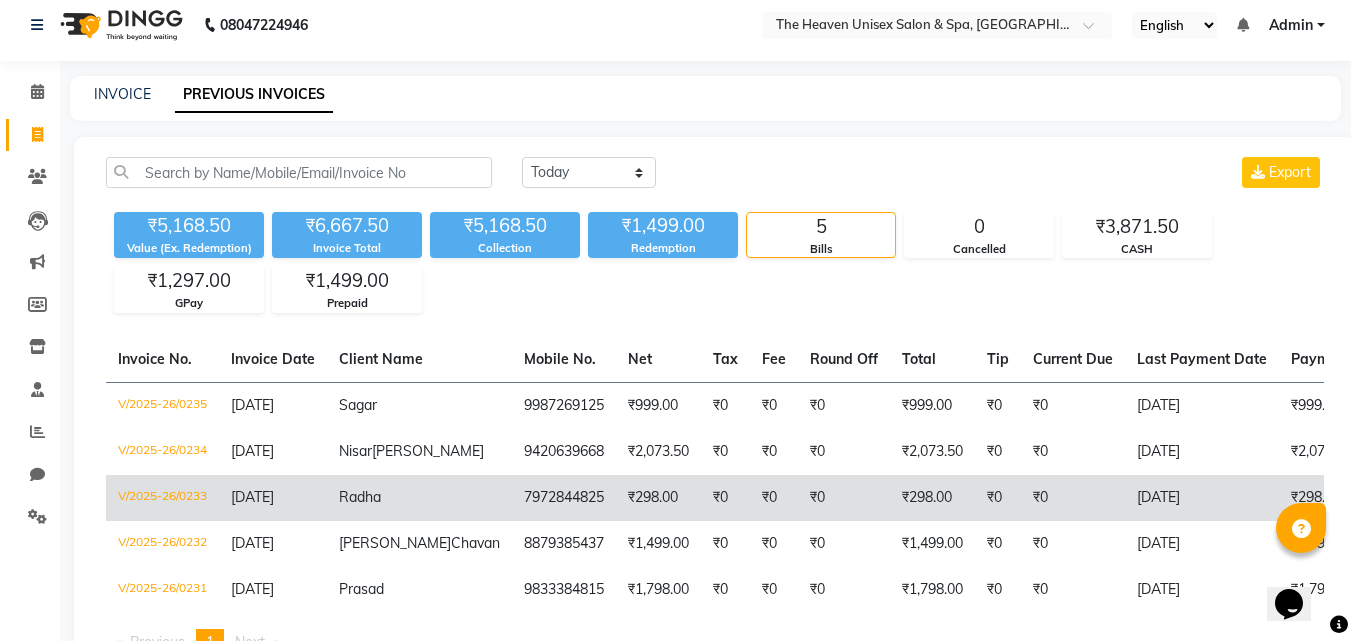 scroll, scrollTop: 0, scrollLeft: 0, axis: both 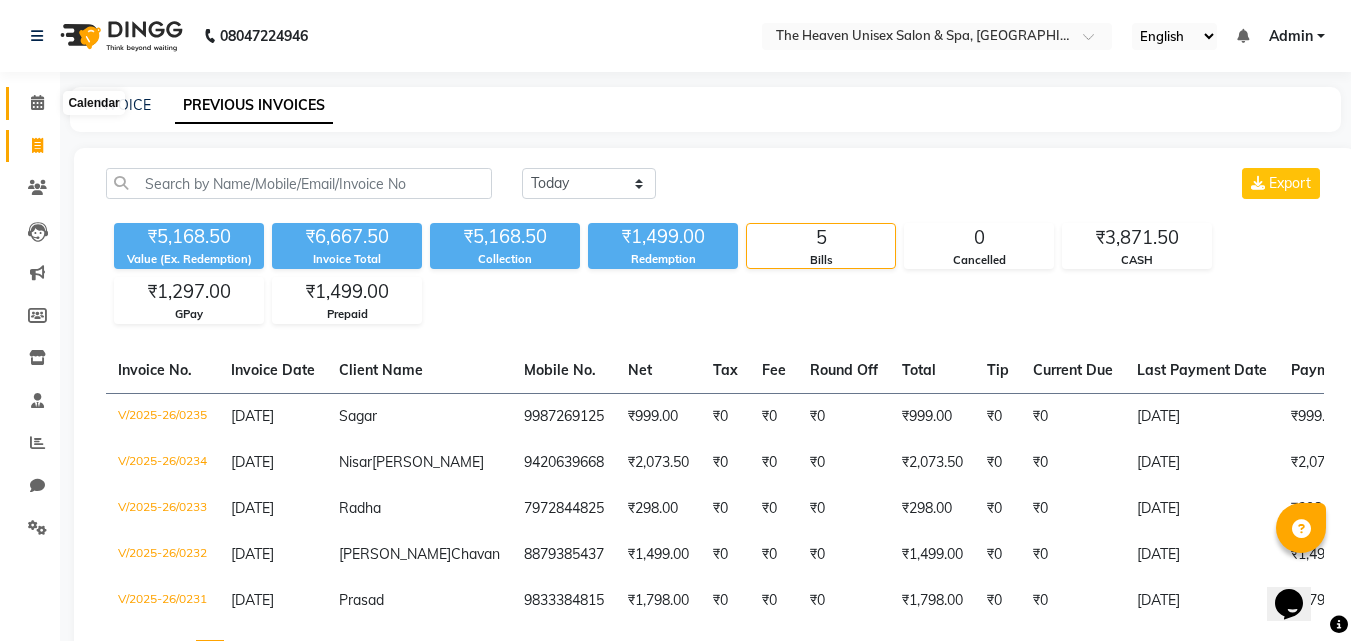 click 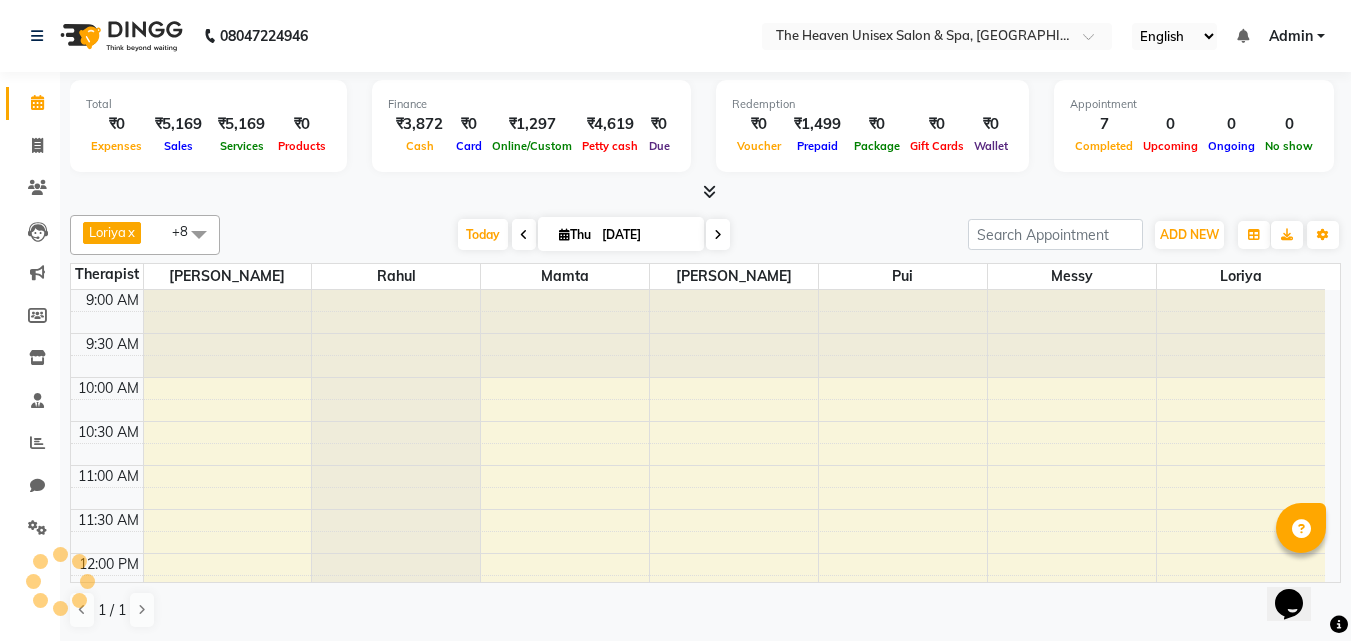 scroll, scrollTop: 0, scrollLeft: 0, axis: both 